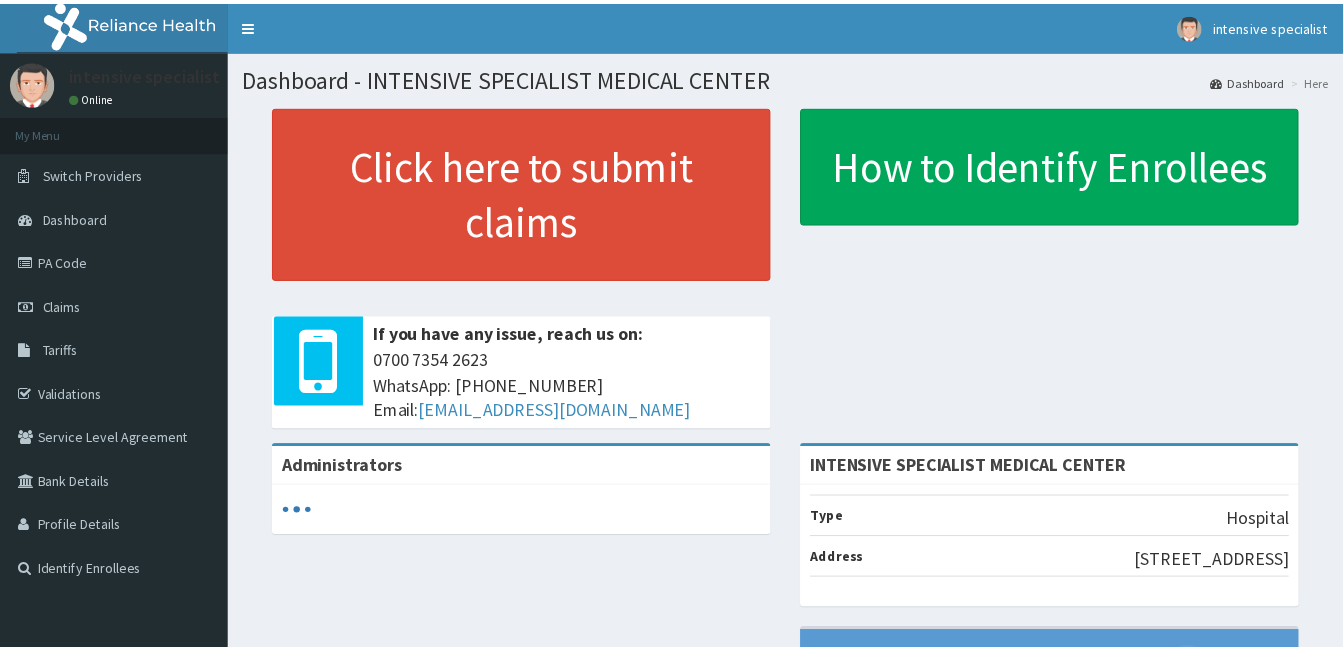 scroll, scrollTop: 0, scrollLeft: 0, axis: both 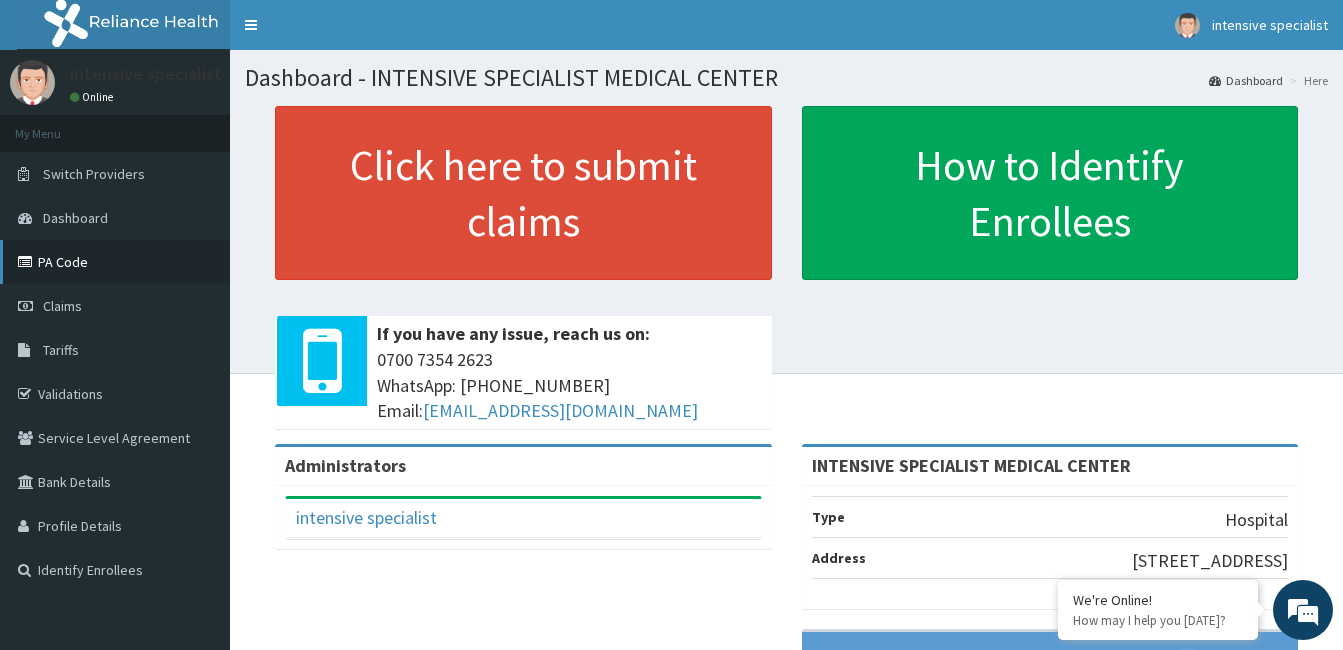click on "PA Code" at bounding box center [115, 262] 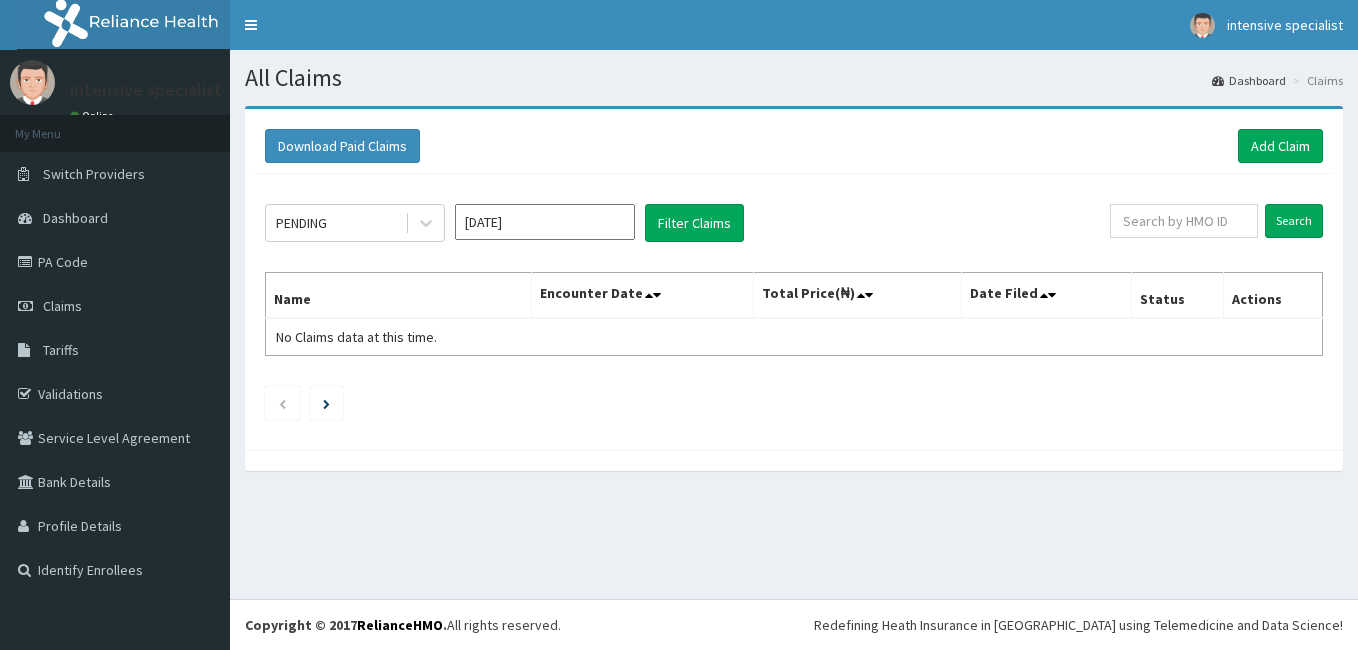 scroll, scrollTop: 0, scrollLeft: 0, axis: both 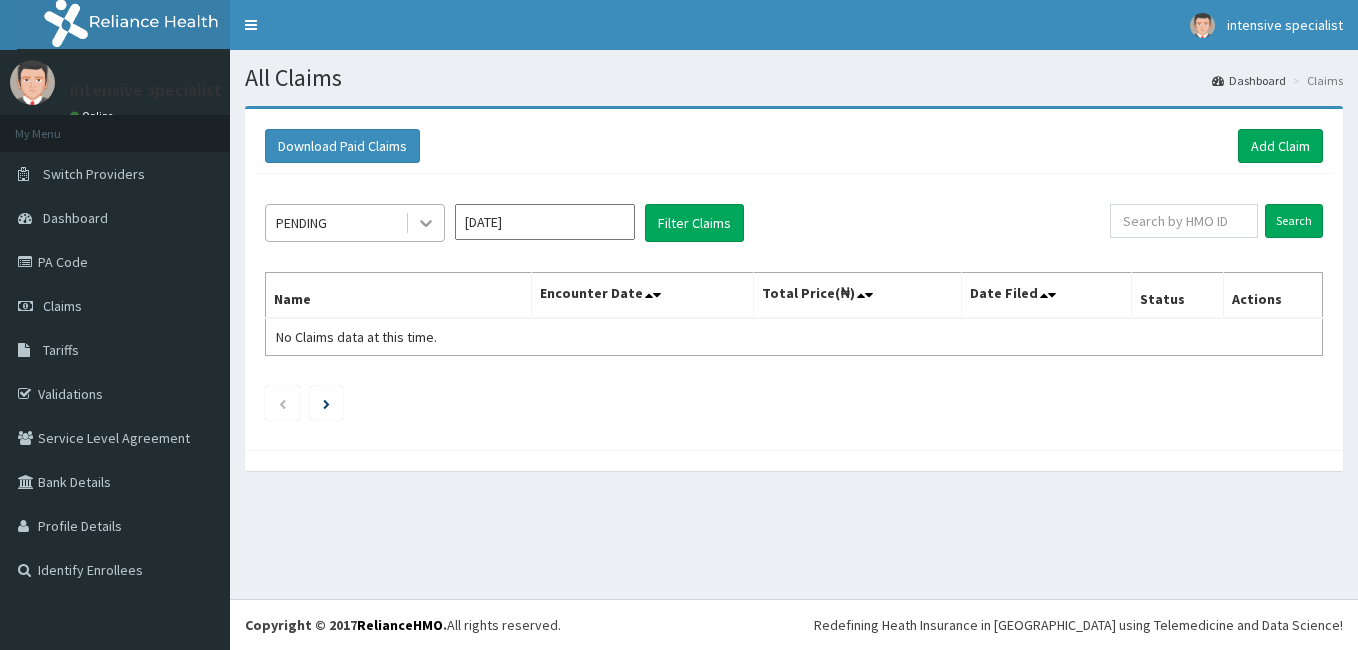 drag, startPoint x: 422, startPoint y: 210, endPoint x: 417, endPoint y: 237, distance: 27.45906 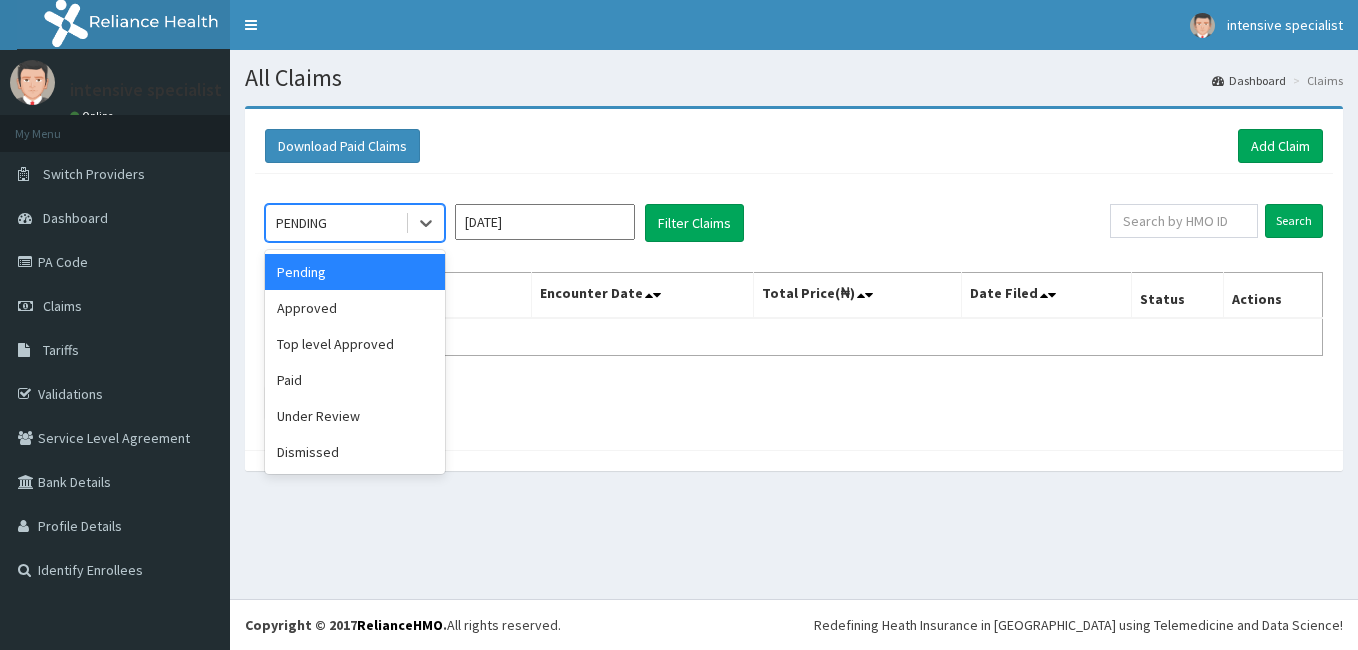 scroll, scrollTop: 0, scrollLeft: 0, axis: both 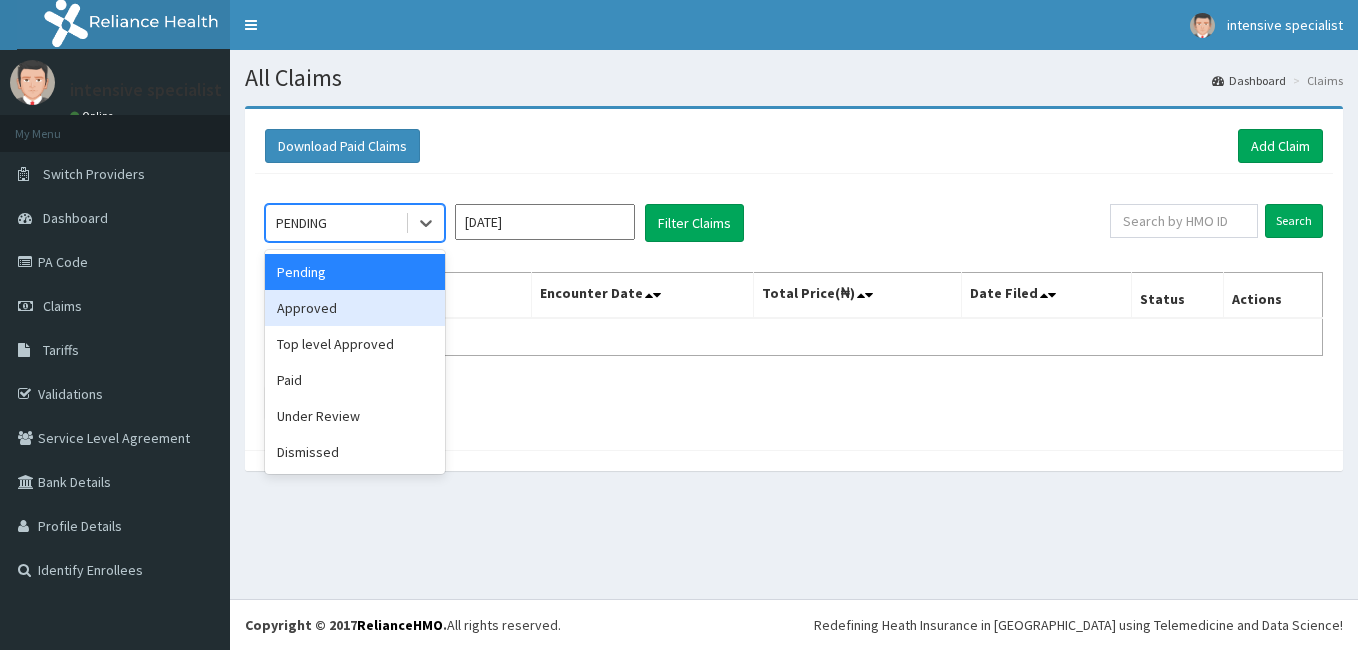 click on "Approved" at bounding box center (355, 308) 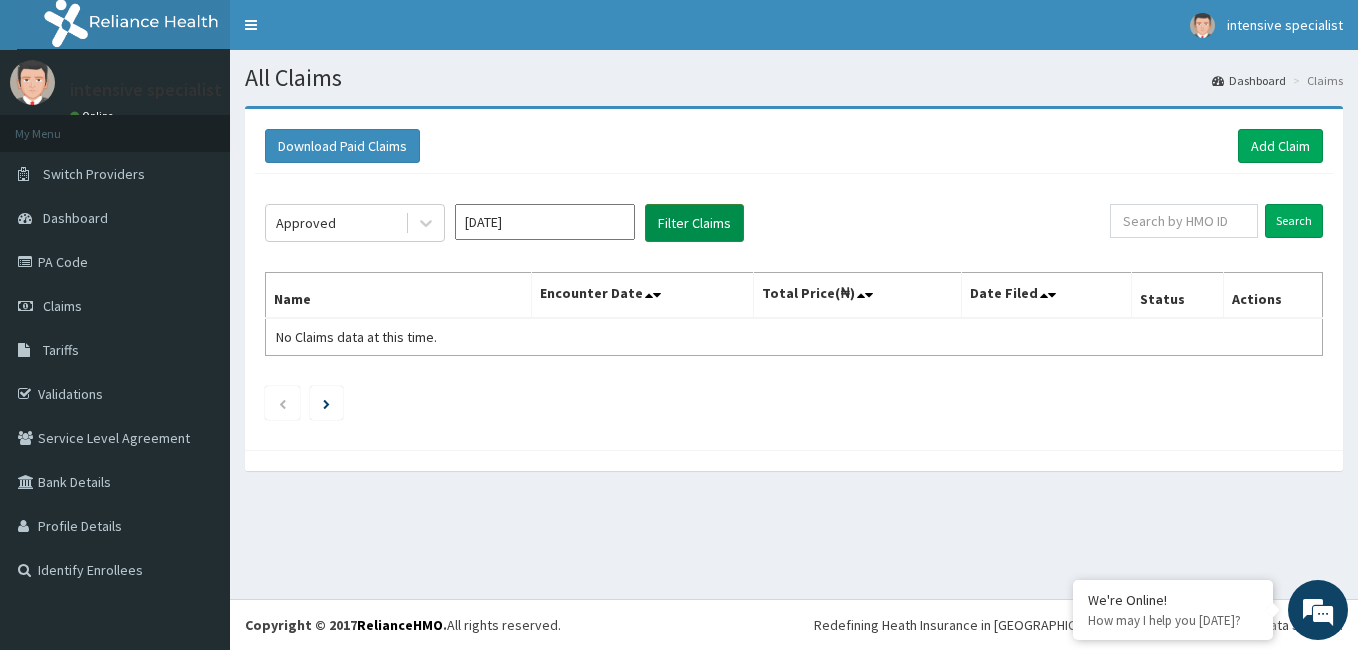 click on "Filter Claims" at bounding box center [694, 223] 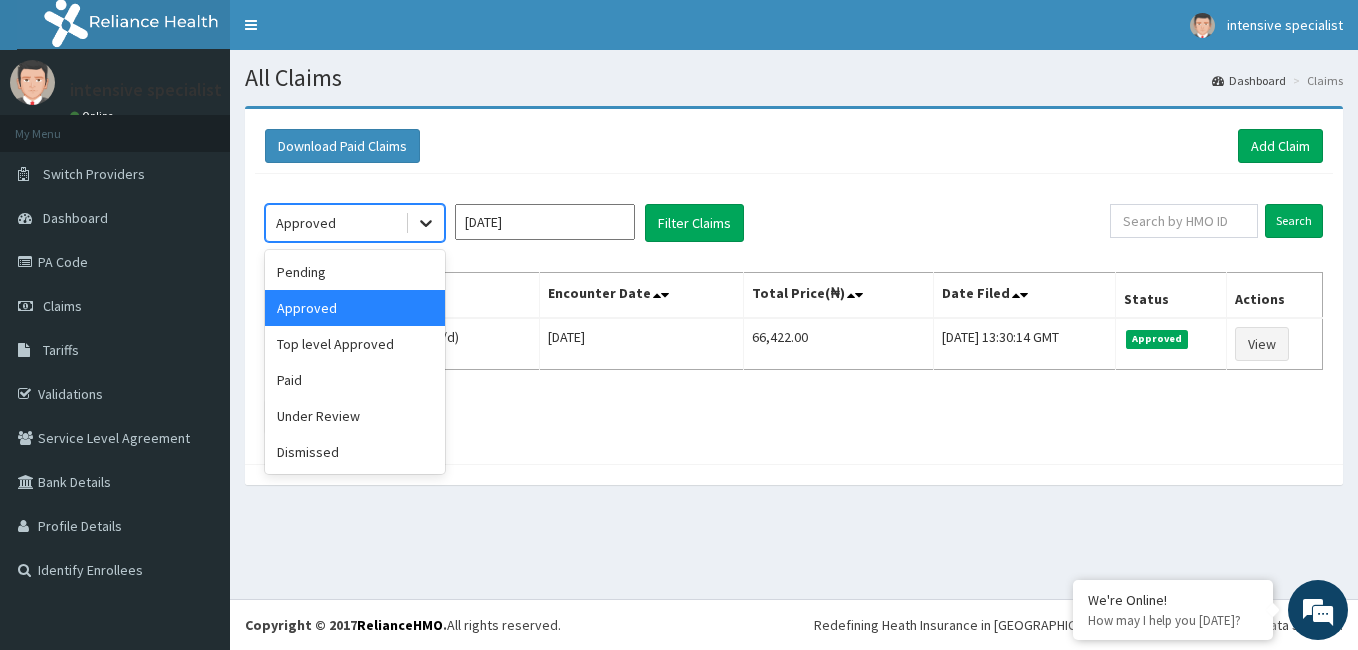 click 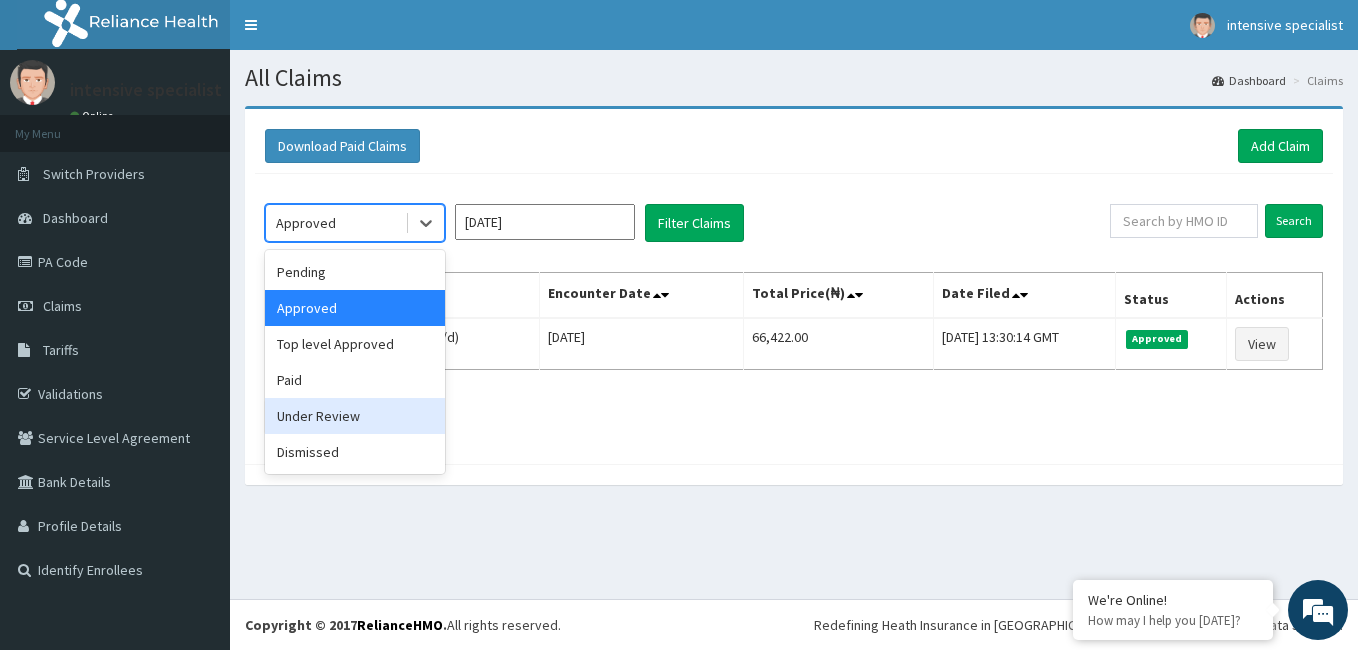click on "Under Review" at bounding box center (355, 416) 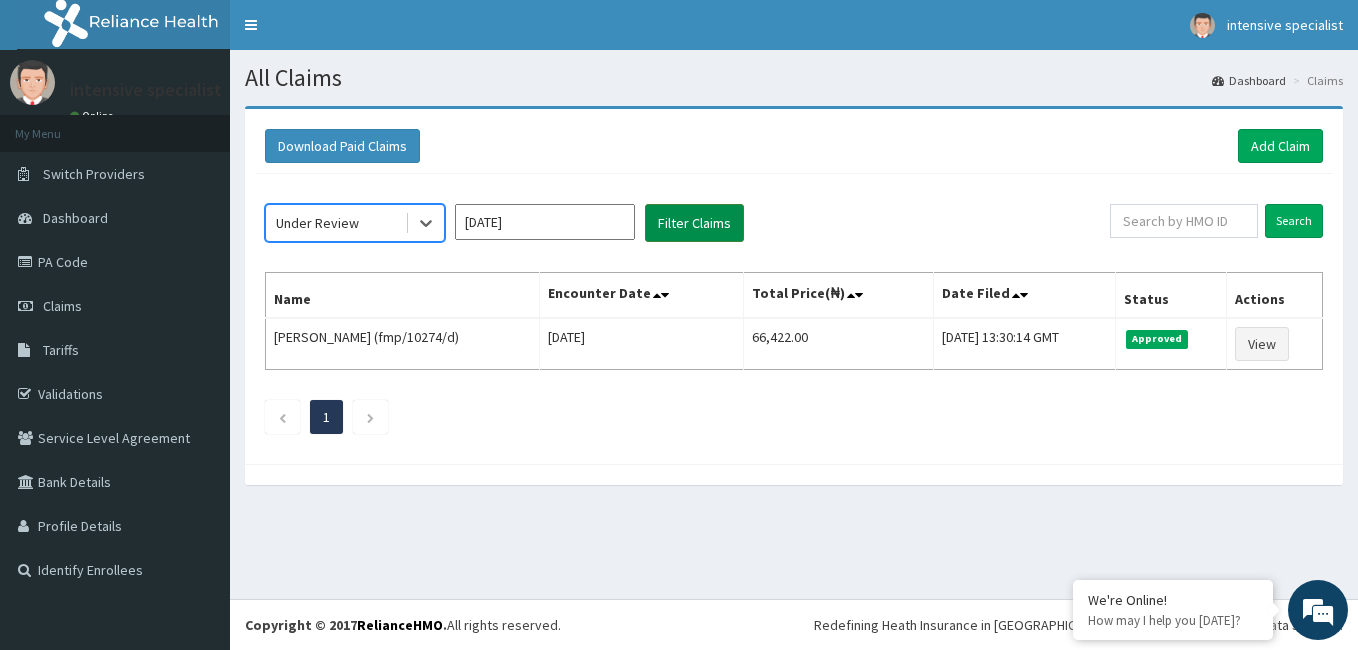click on "Filter Claims" at bounding box center [694, 223] 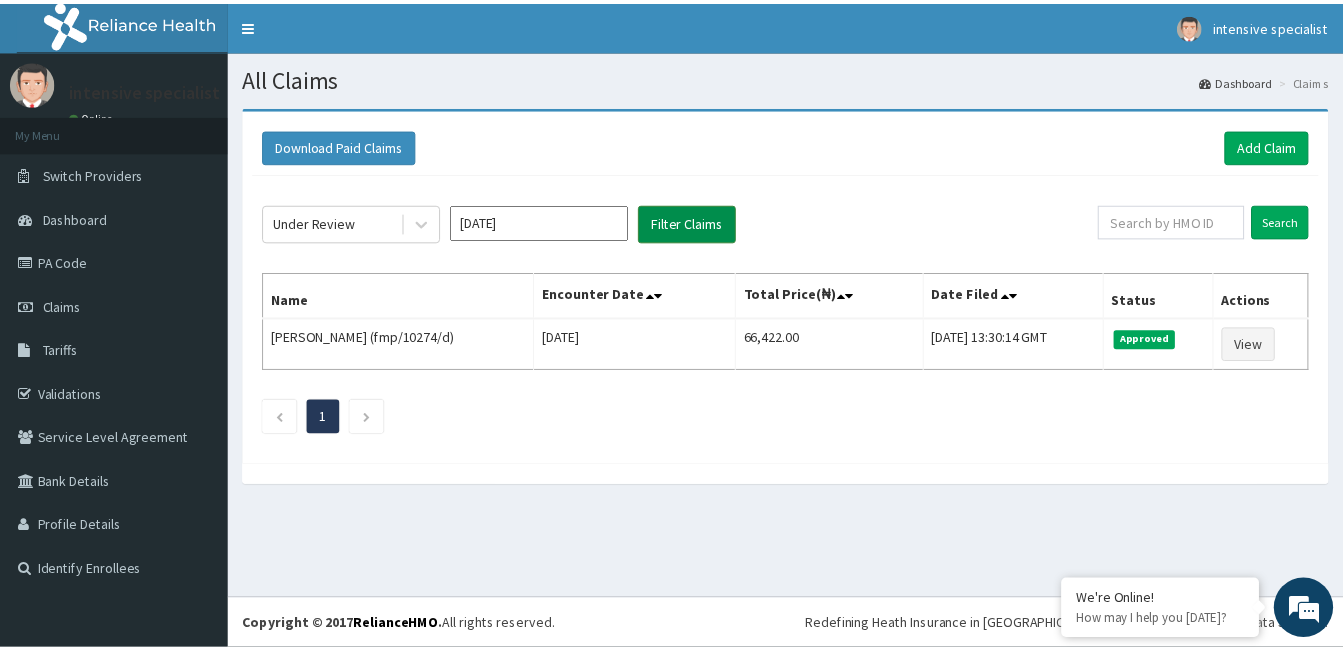 scroll, scrollTop: 0, scrollLeft: 0, axis: both 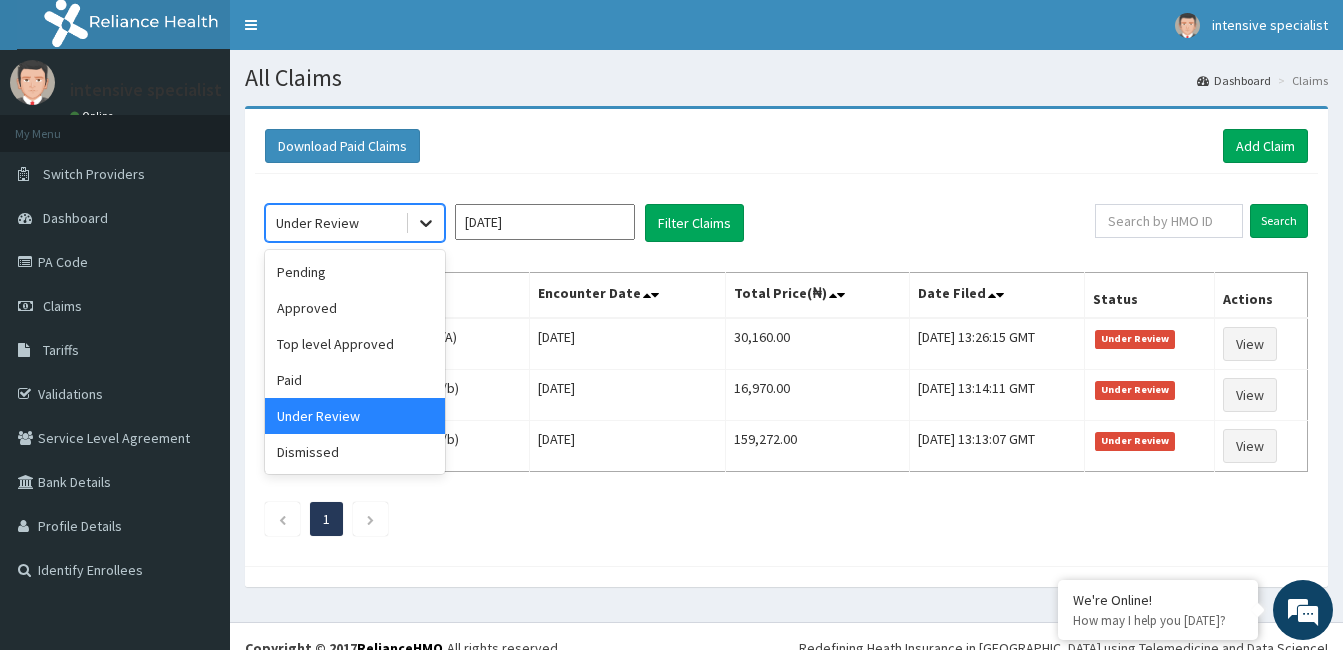 click 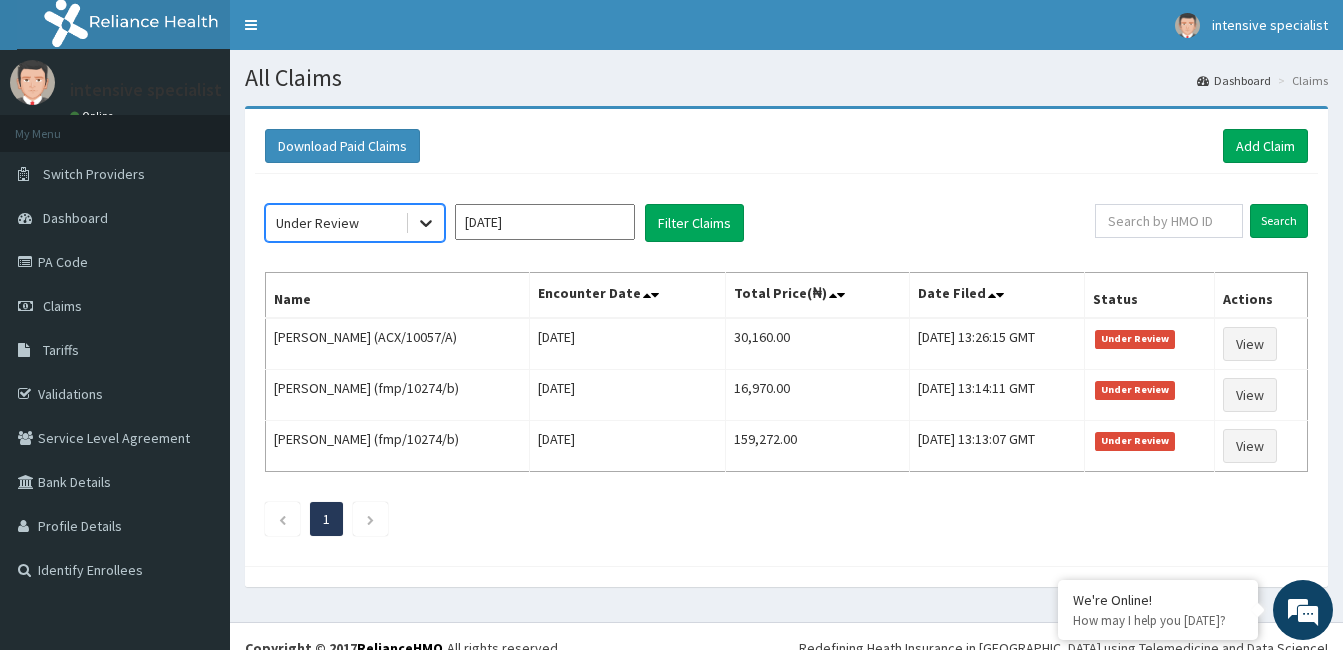 click 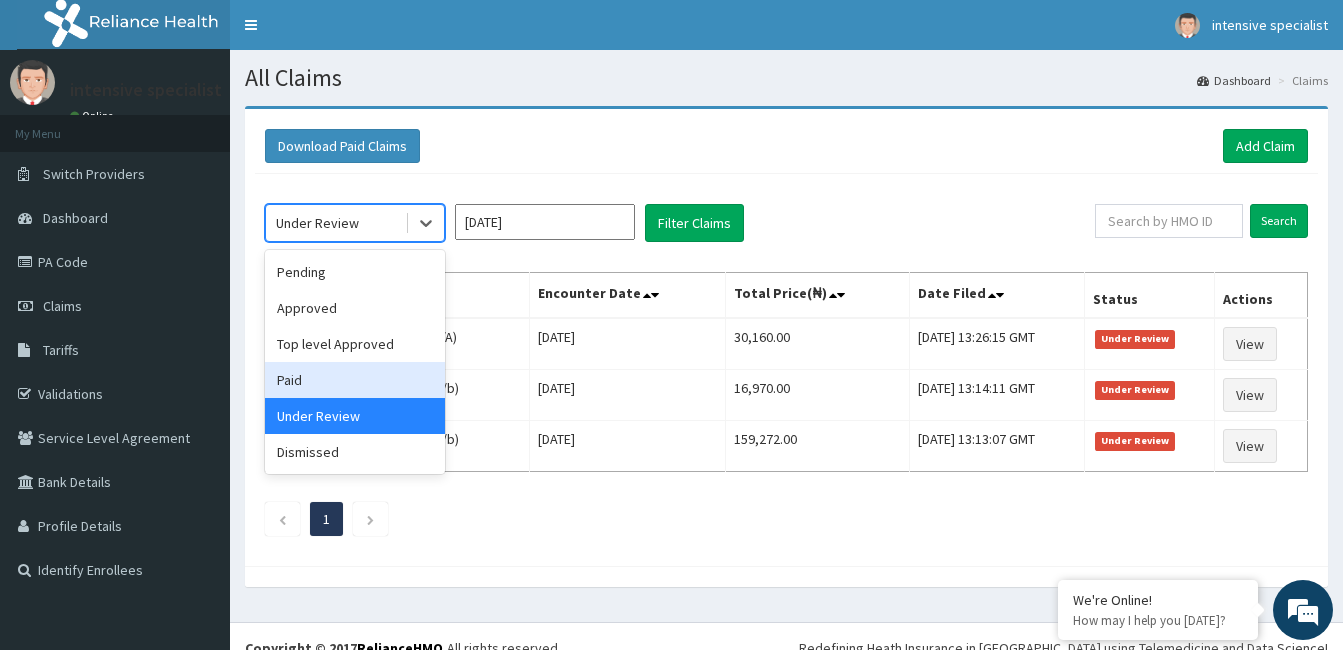 click on "Paid" at bounding box center [355, 380] 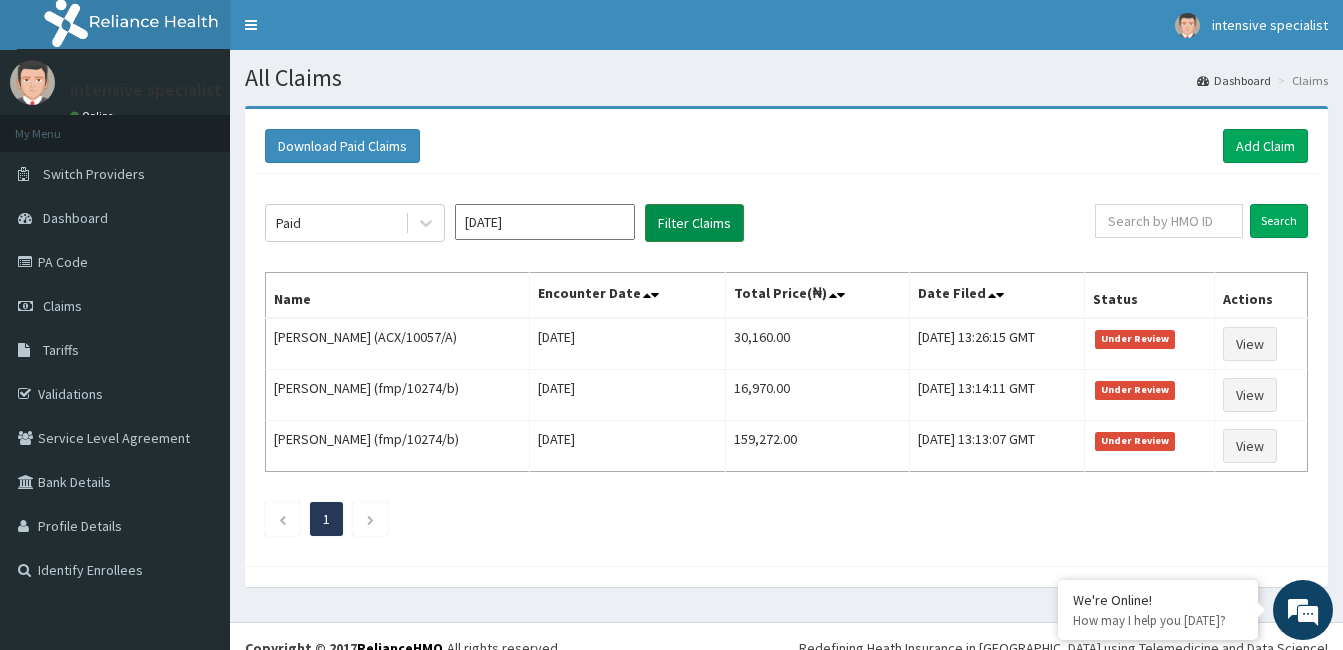 click on "Filter Claims" at bounding box center (694, 223) 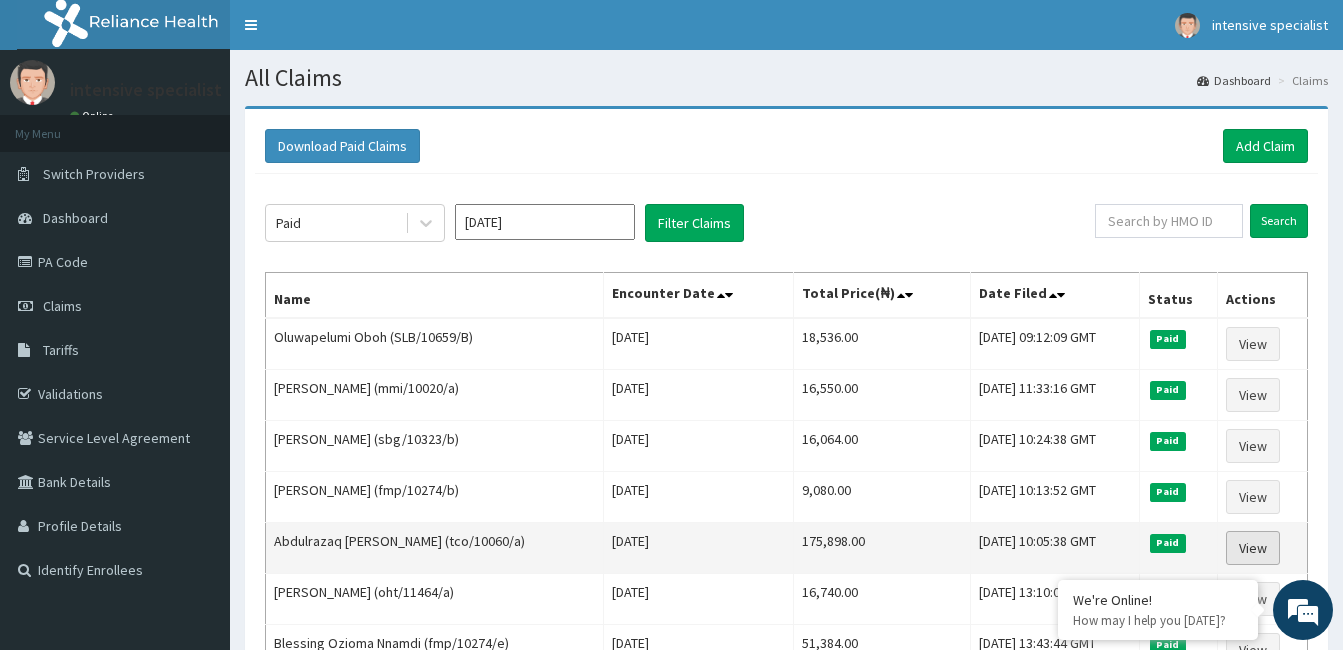 click on "View" at bounding box center (1253, 548) 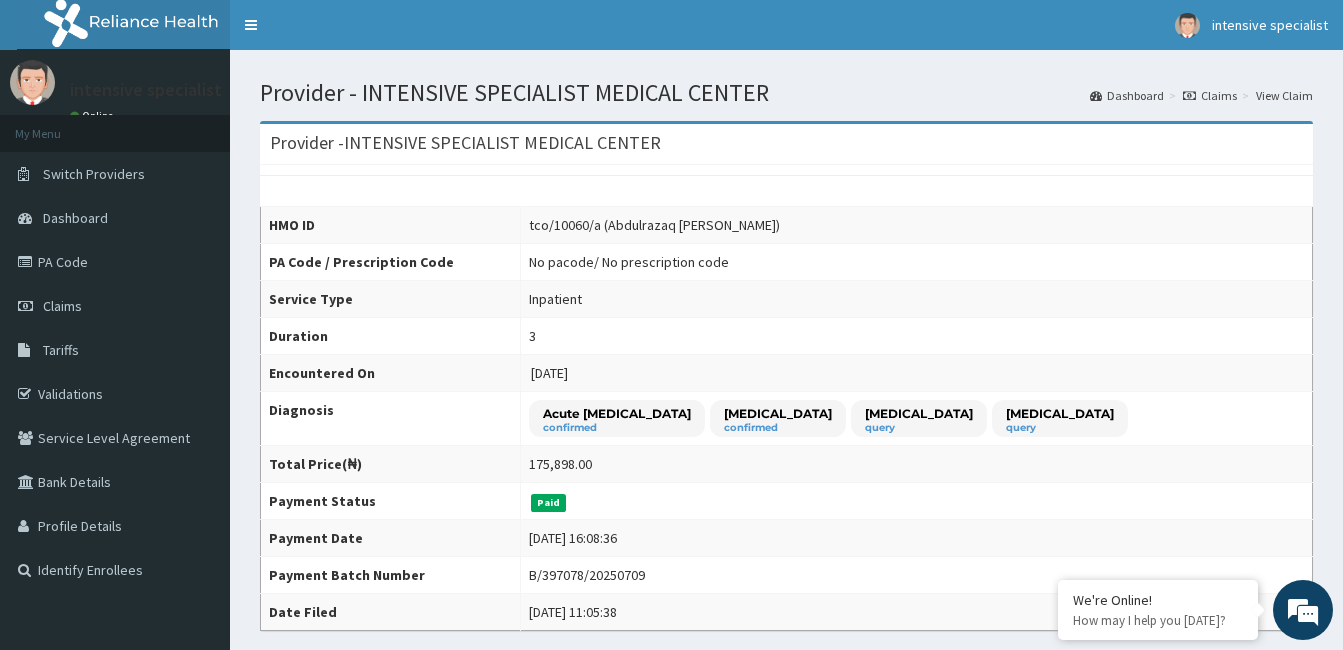 scroll, scrollTop: 0, scrollLeft: 0, axis: both 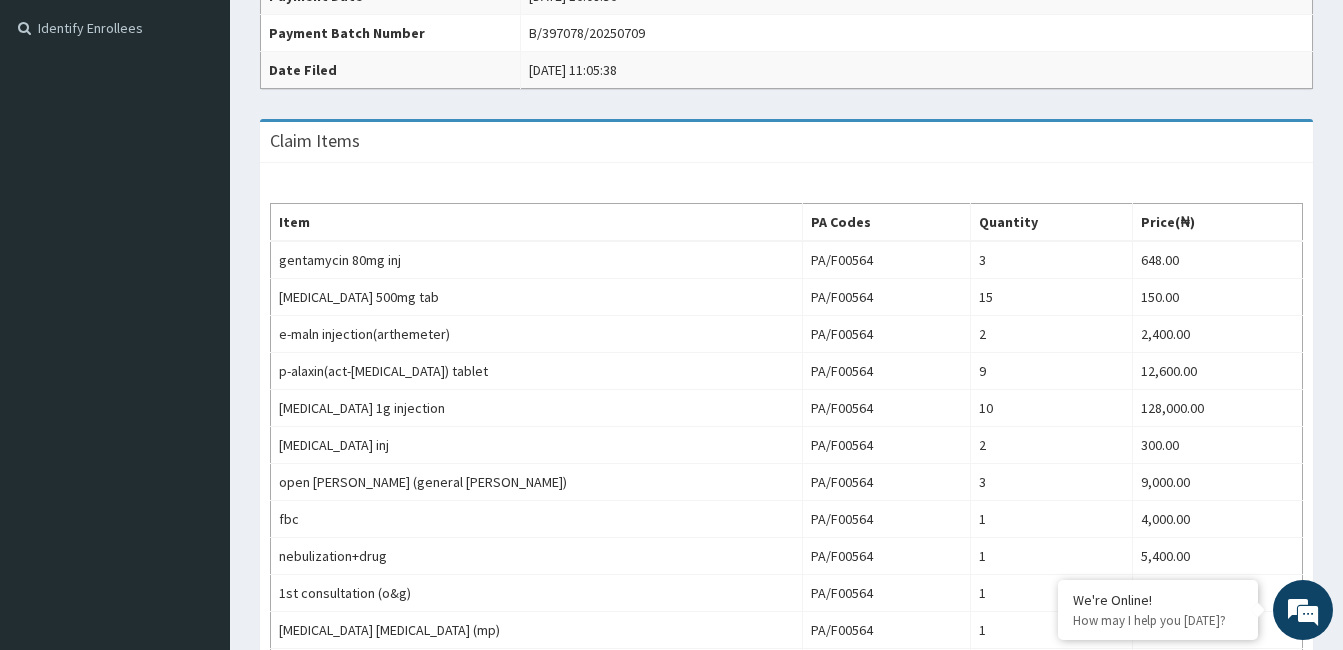 click on "B/397078/20250709" at bounding box center (916, 33) 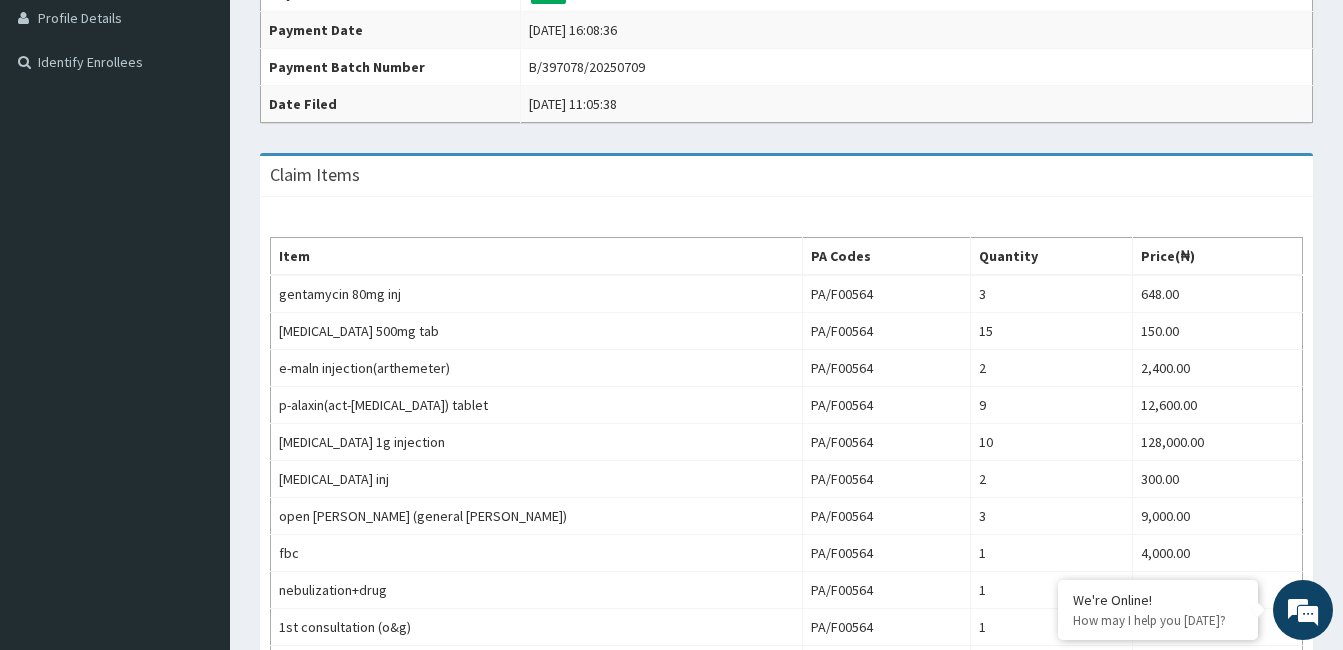 scroll, scrollTop: 0, scrollLeft: 0, axis: both 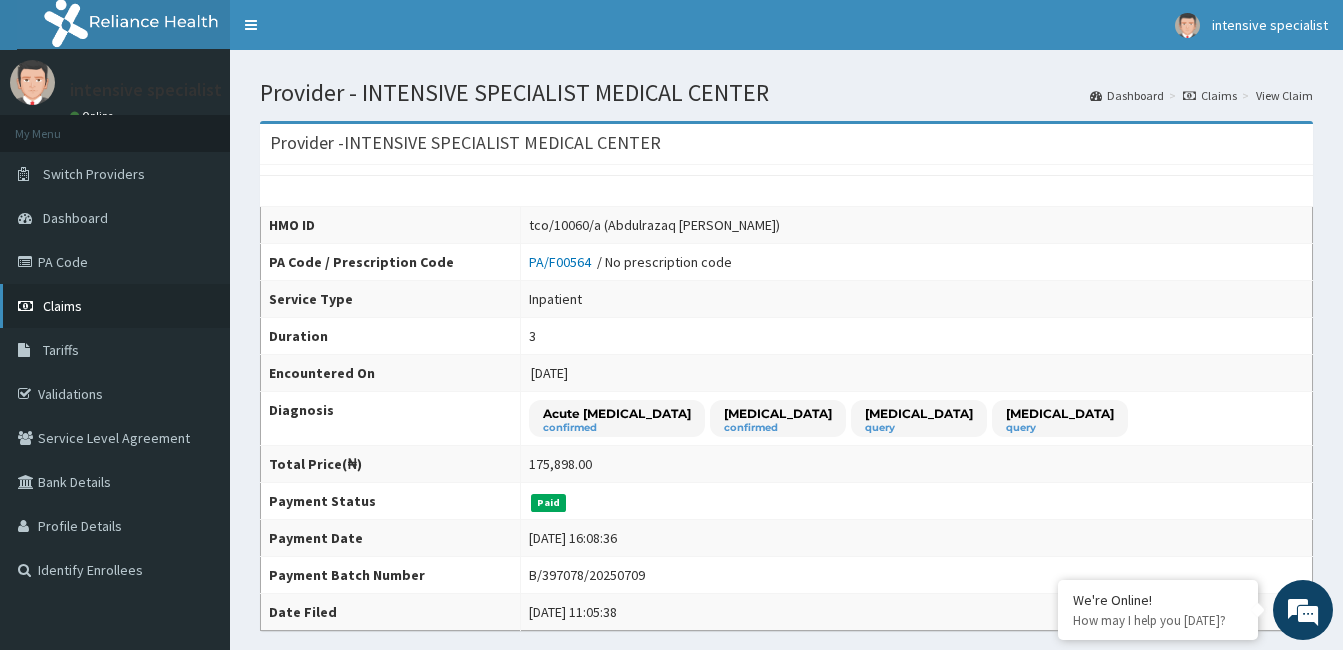 click on "Claims" at bounding box center [62, 306] 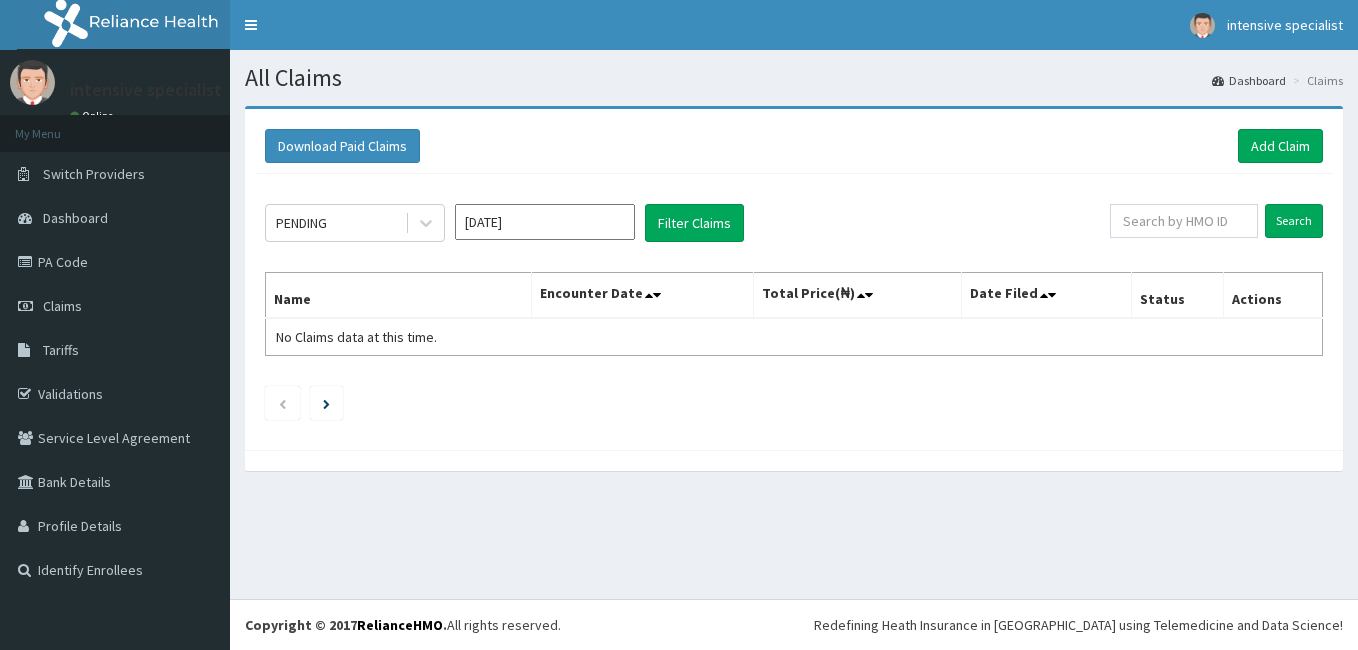 scroll, scrollTop: 0, scrollLeft: 0, axis: both 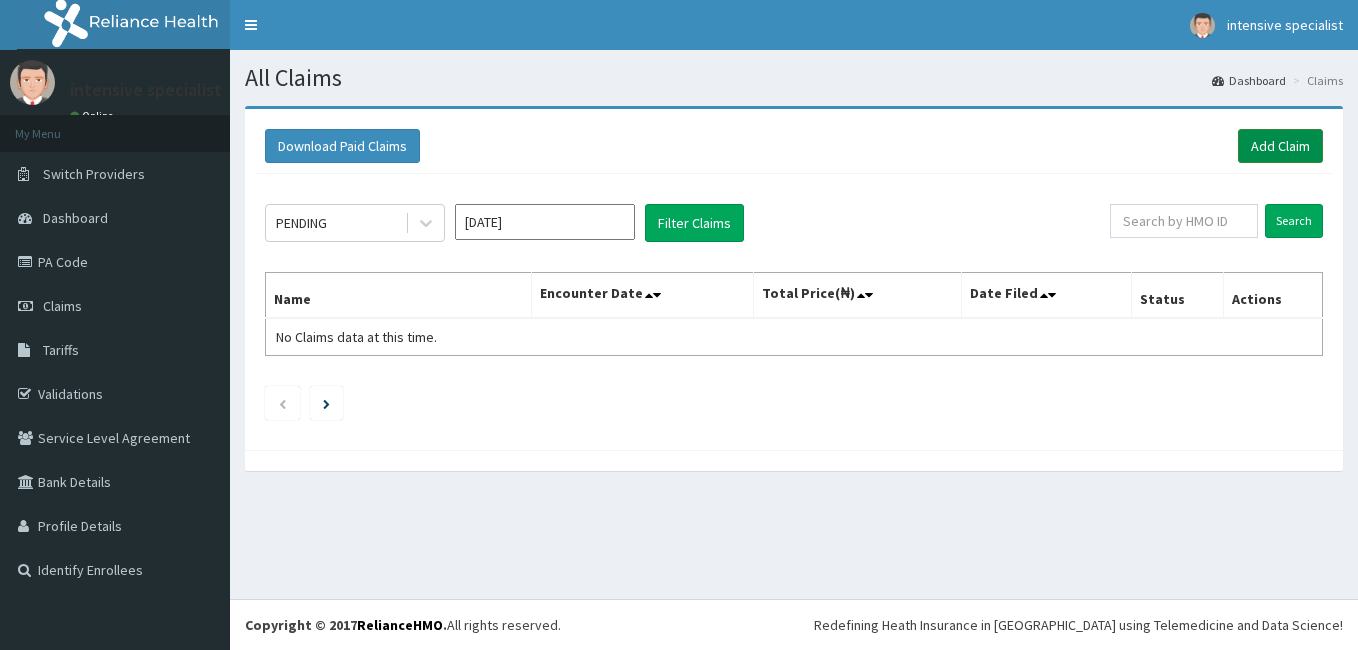 click on "Add Claim" at bounding box center (1280, 146) 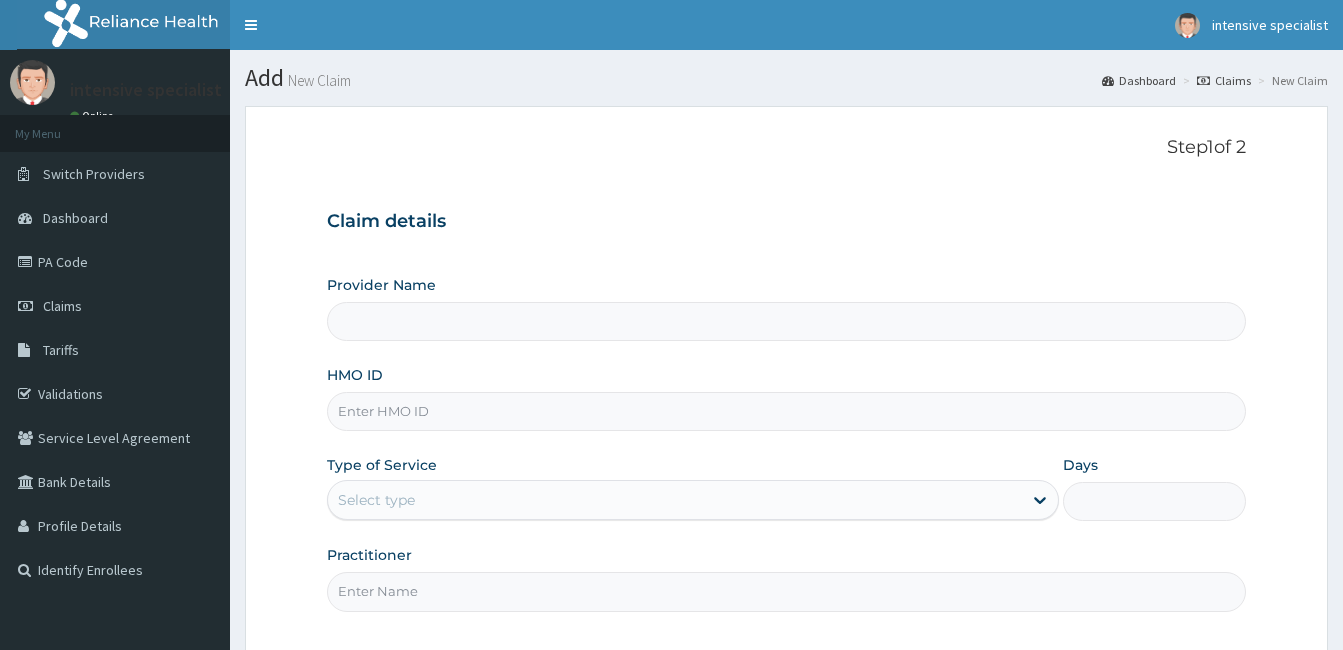 type on "INTENSIVE SPECIALIST MEDICAL CENTER" 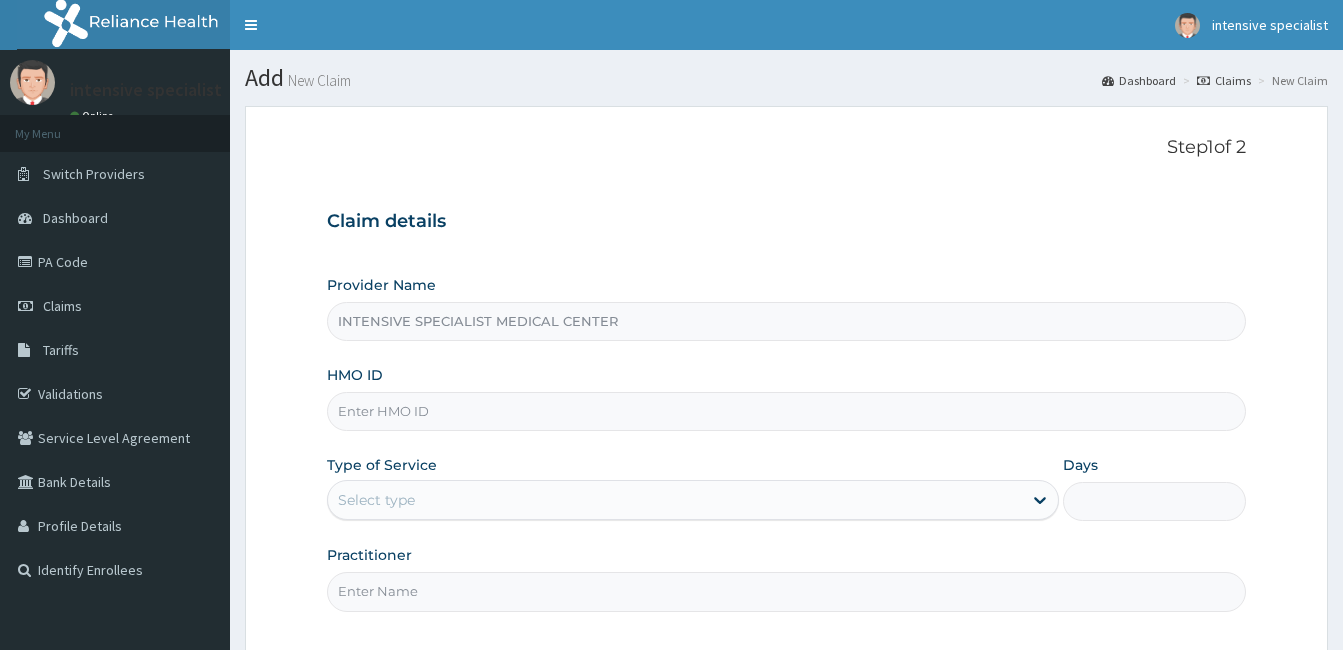 scroll, scrollTop: 0, scrollLeft: 0, axis: both 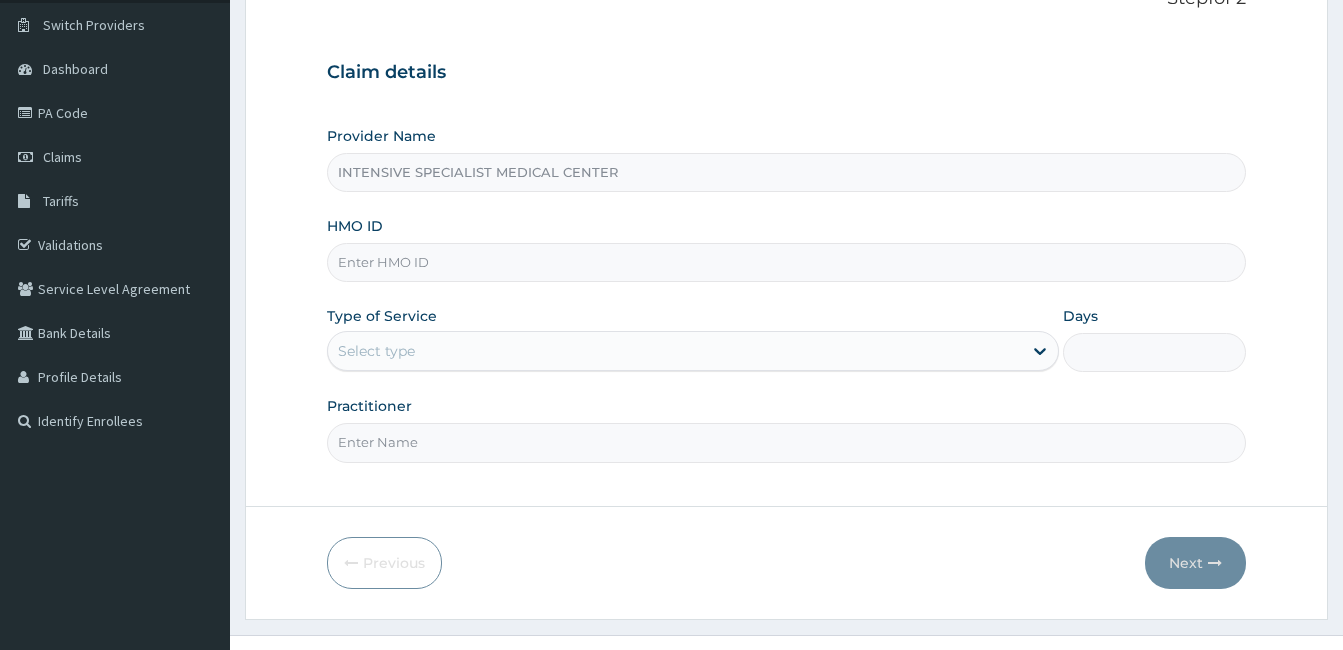 click on "HMO ID" at bounding box center (786, 262) 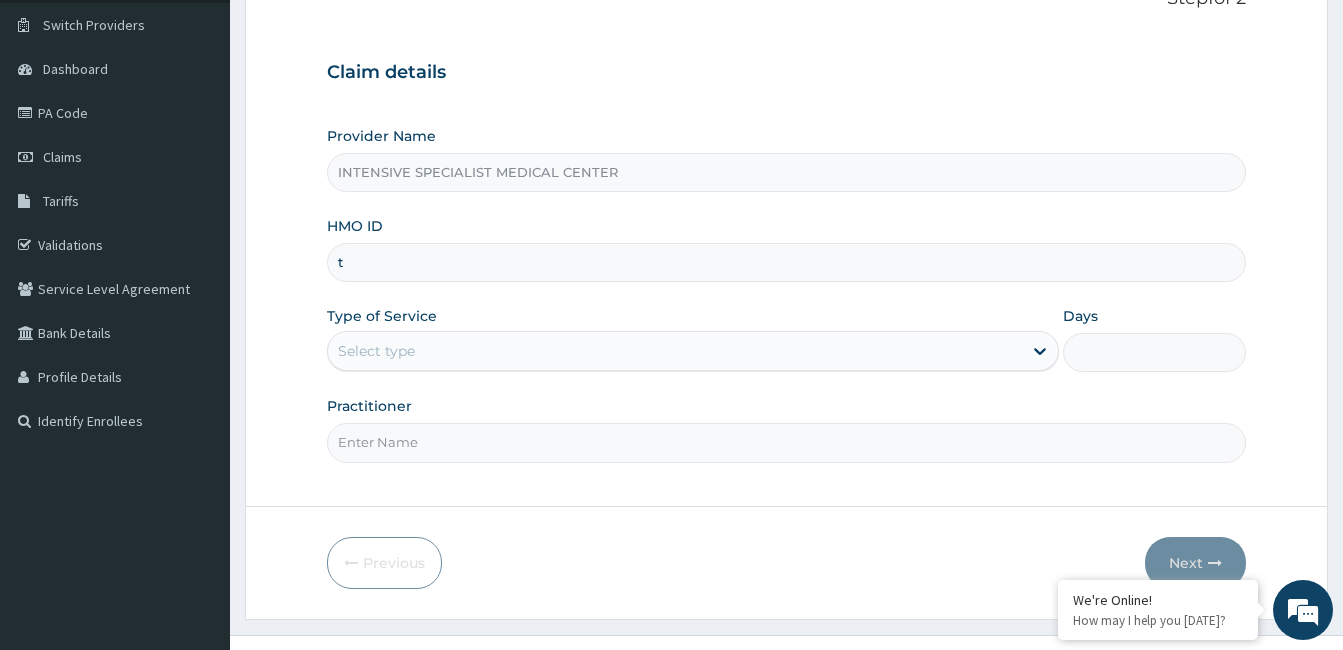 scroll, scrollTop: 0, scrollLeft: 0, axis: both 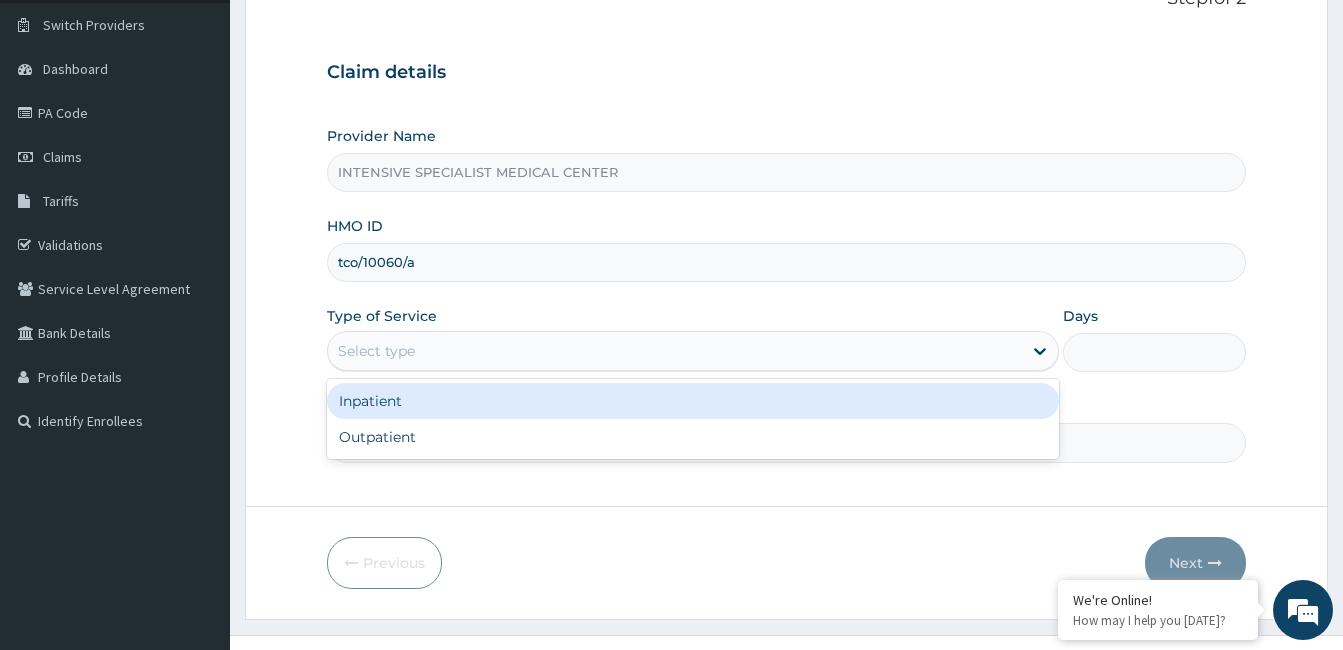 click on "Select type" at bounding box center [675, 351] 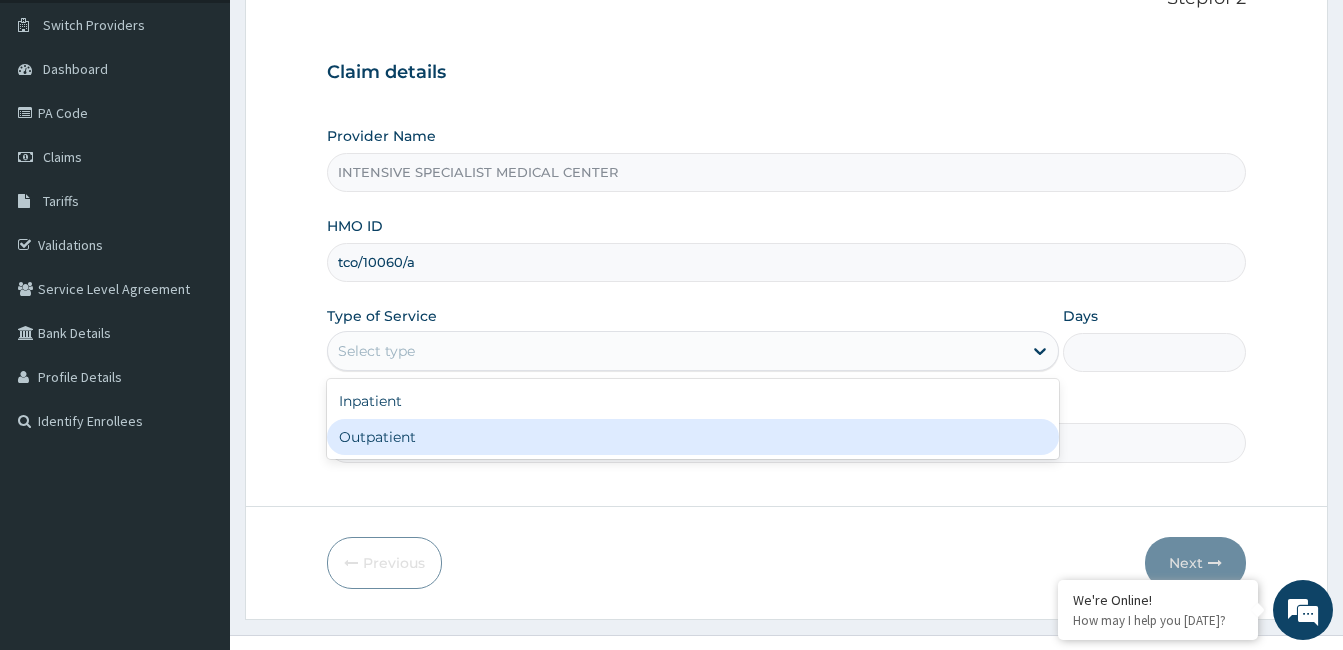 click on "Outpatient" at bounding box center [693, 437] 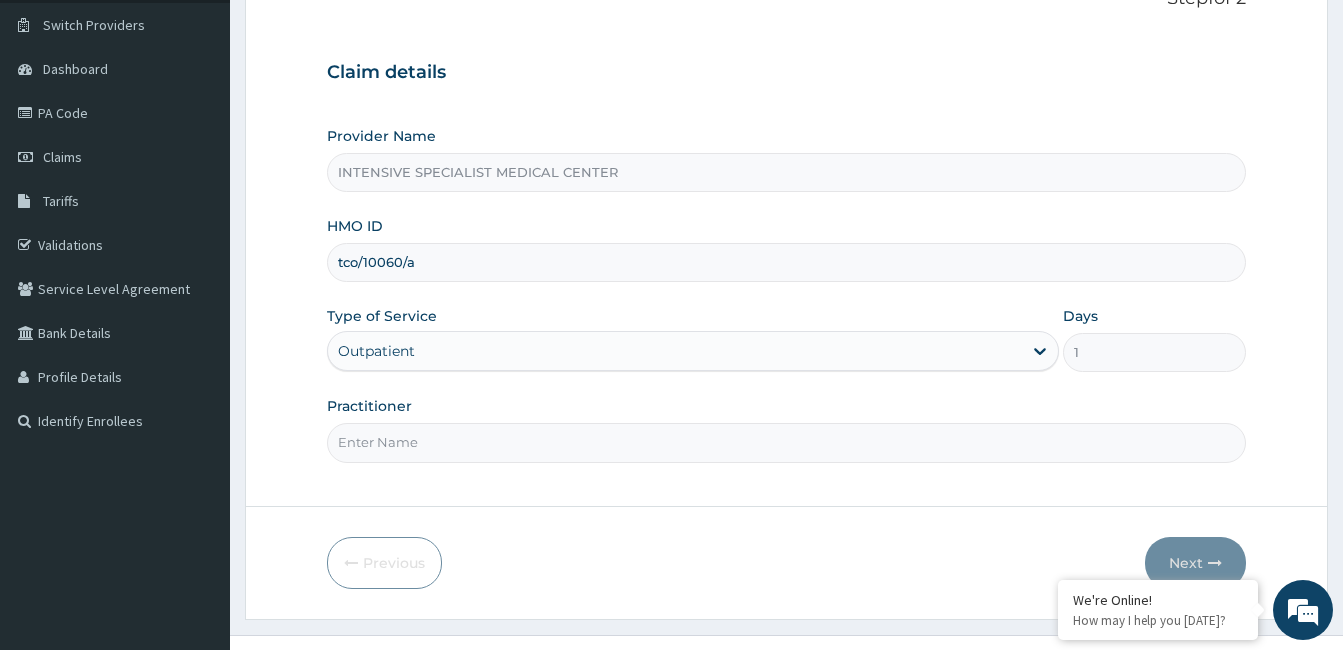 click on "Practitioner" at bounding box center (786, 442) 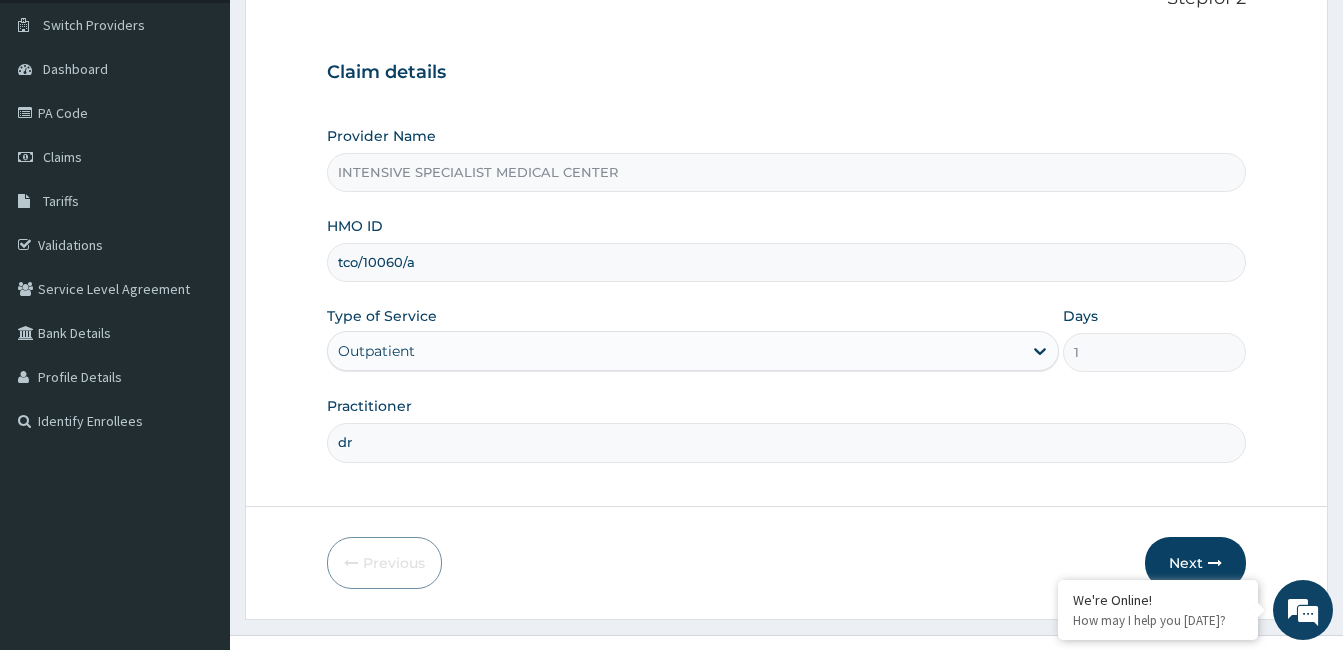 type on "d" 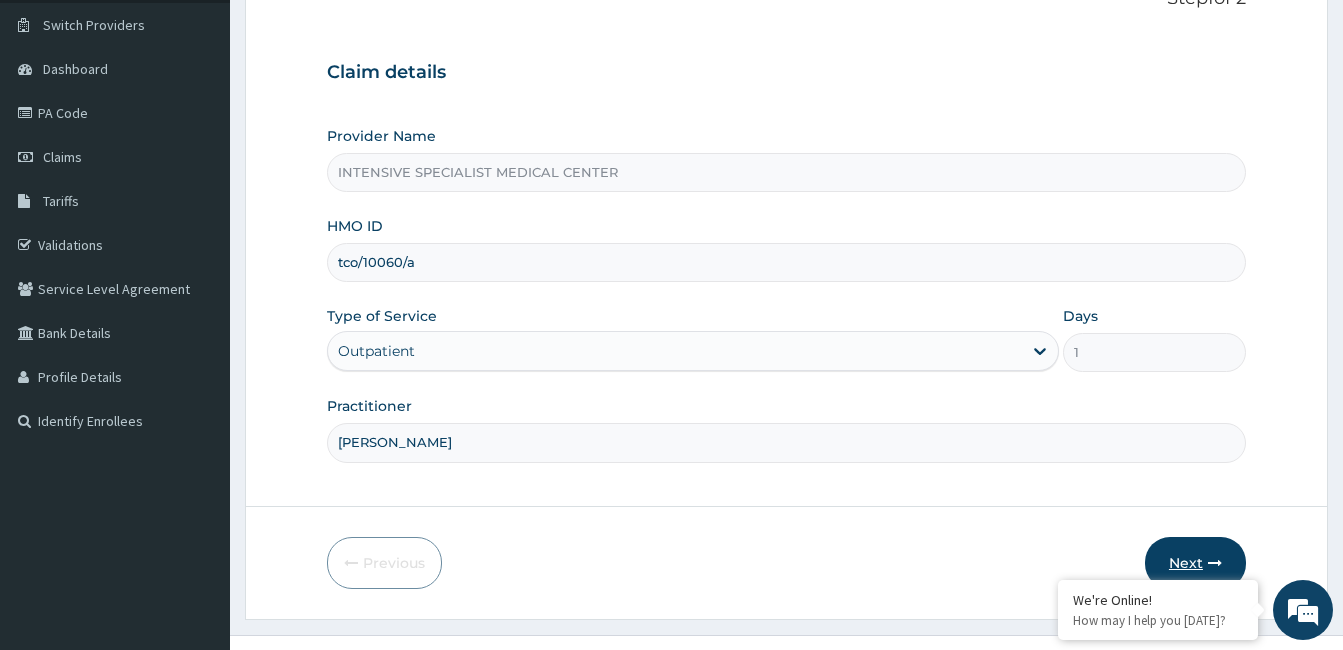 type on "DR. EJEH" 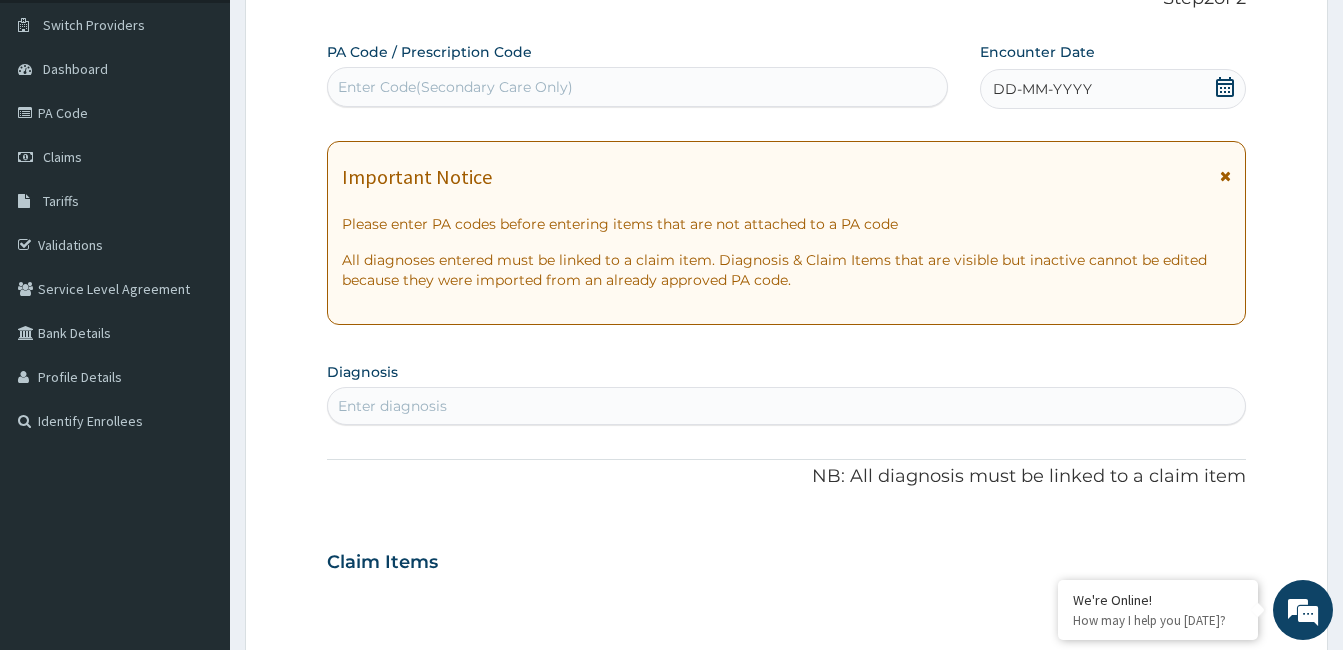 click 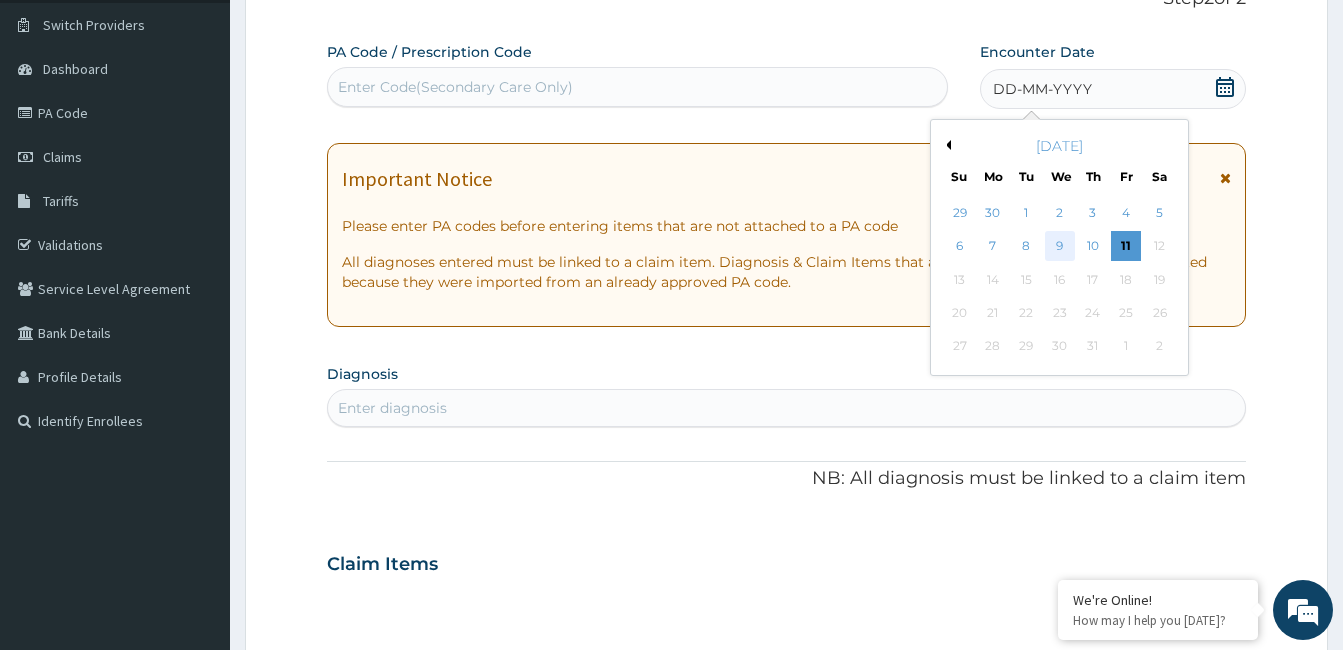 click on "9" at bounding box center (1059, 247) 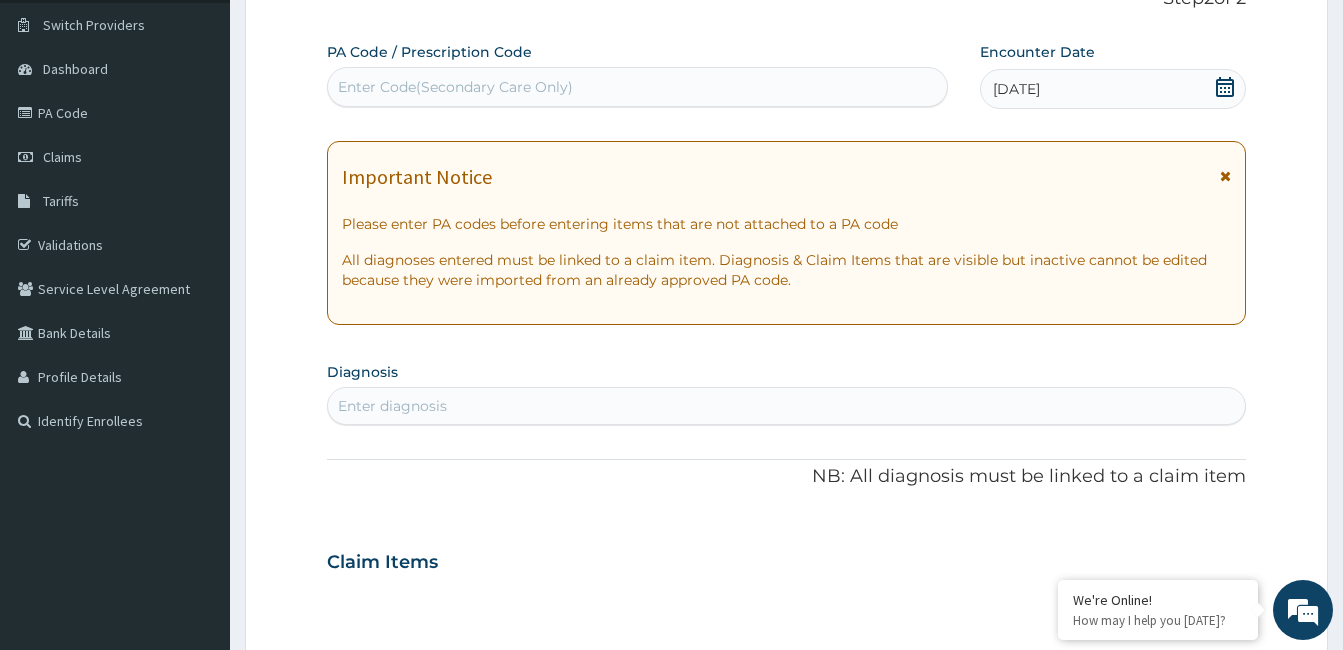 click on "Enter diagnosis" at bounding box center (786, 406) 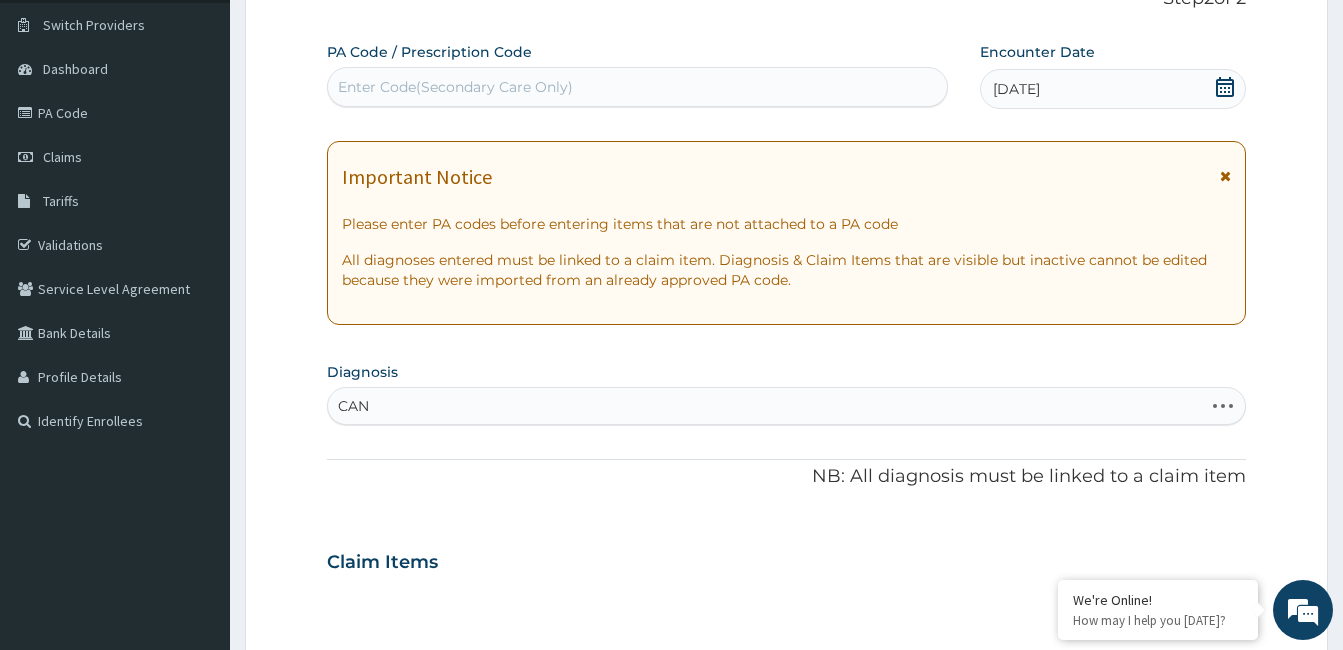 type on "CAND" 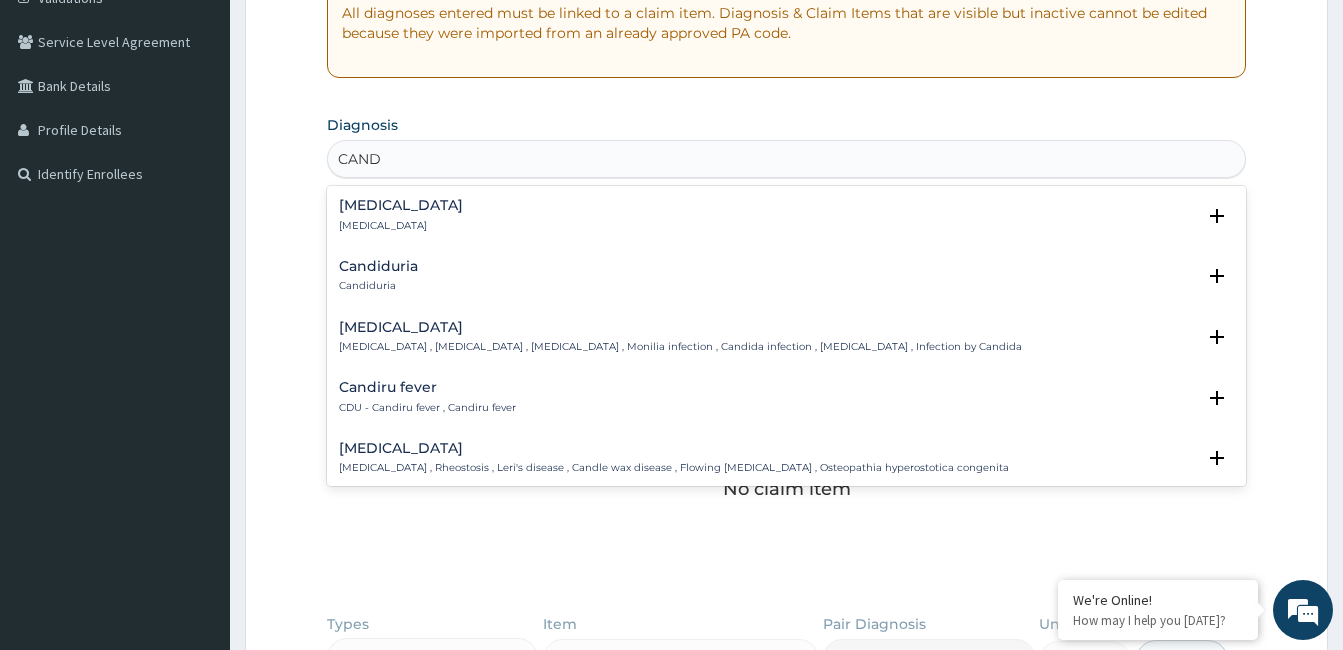 scroll, scrollTop: 408, scrollLeft: 0, axis: vertical 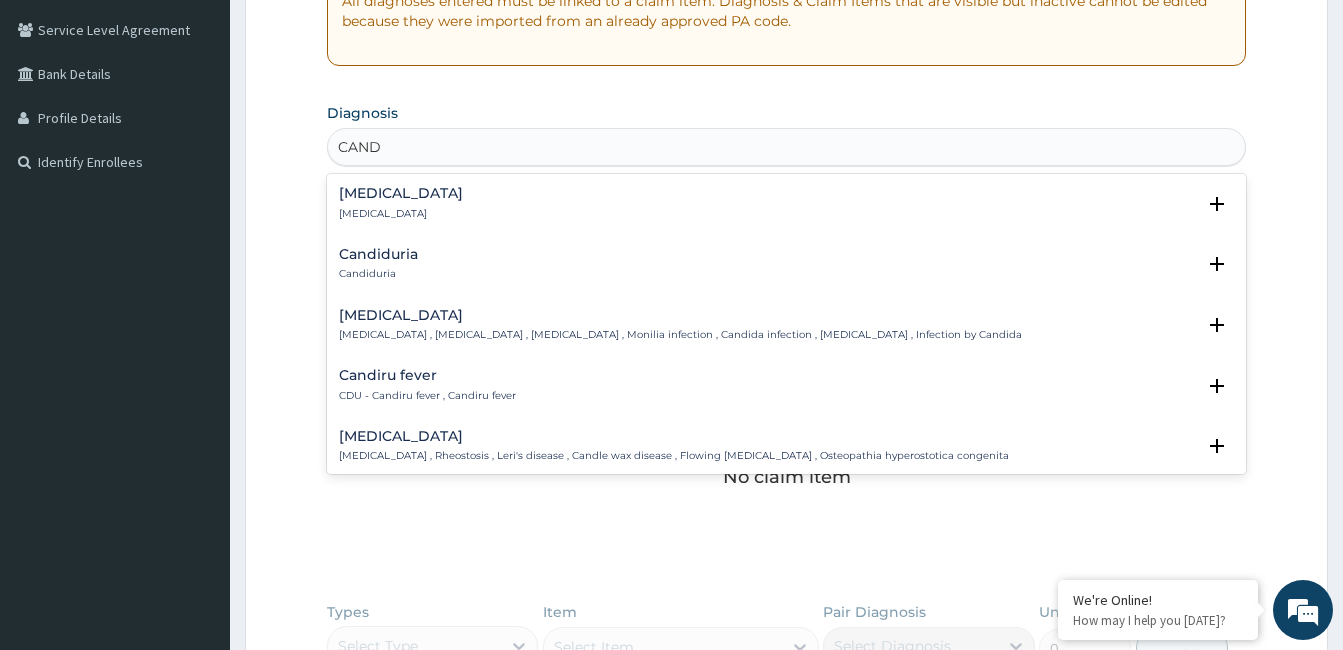click on "Candidiasis" at bounding box center [680, 315] 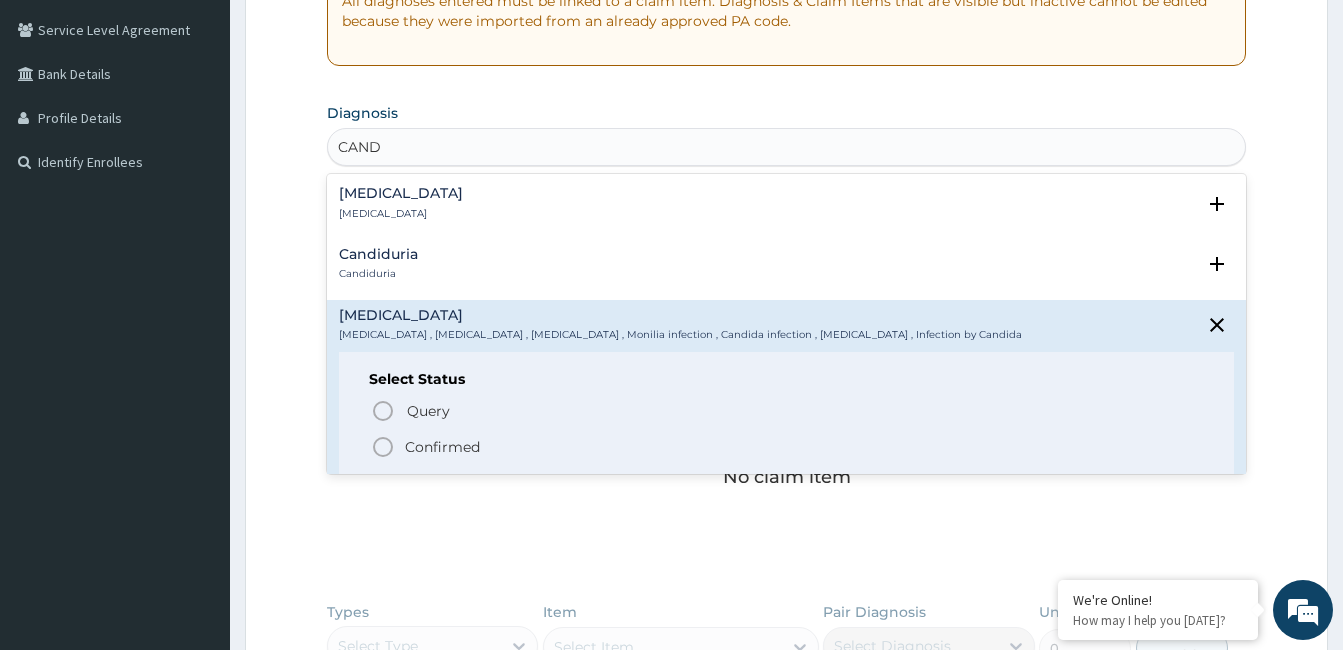 click on "Confirmed" at bounding box center (442, 447) 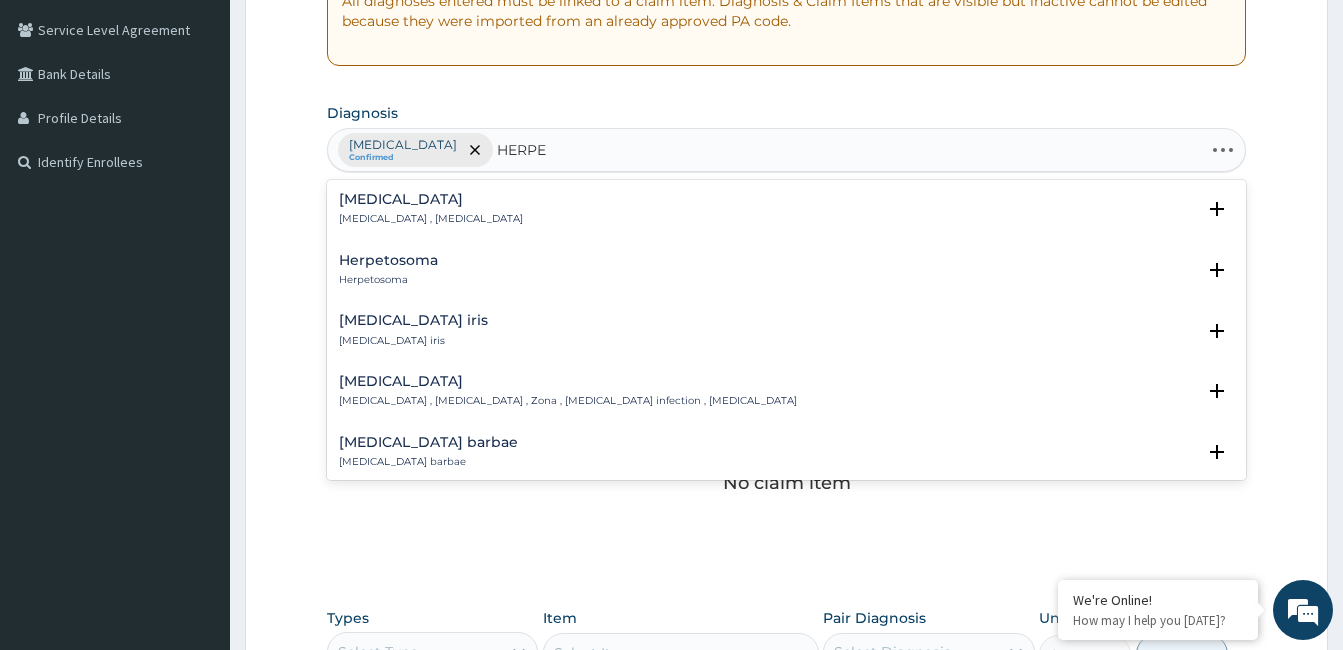 type on "HERPES" 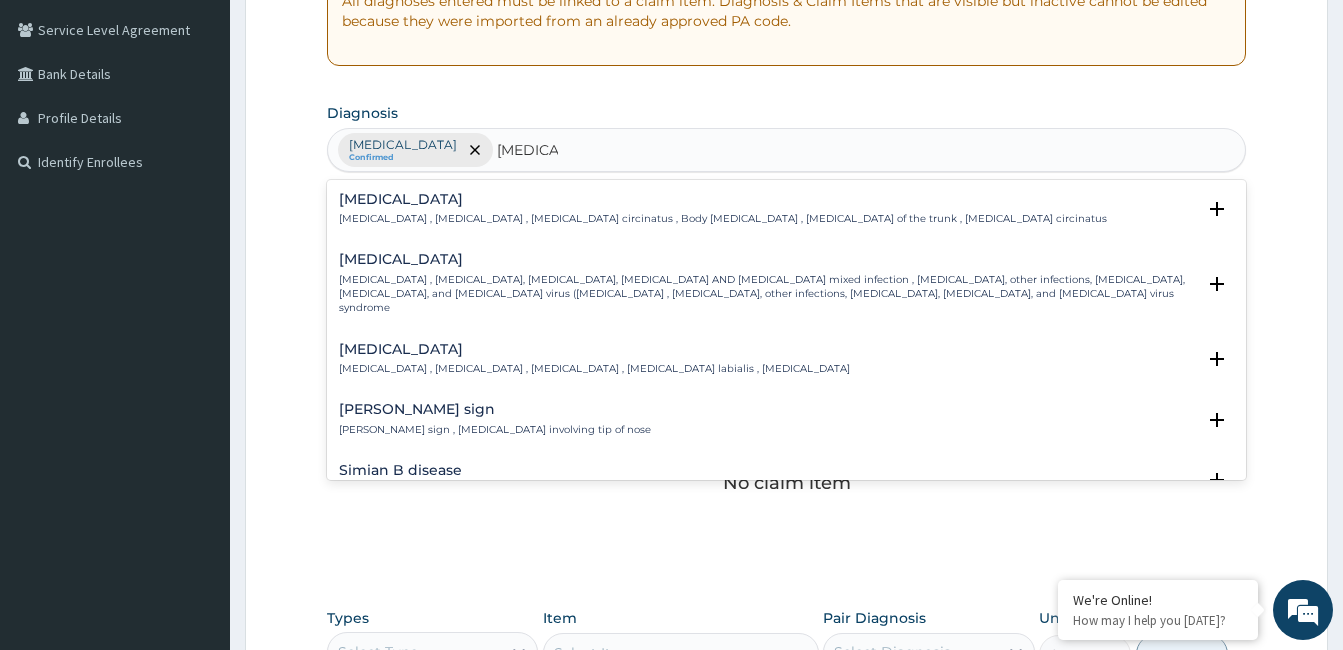 scroll, scrollTop: 255, scrollLeft: 0, axis: vertical 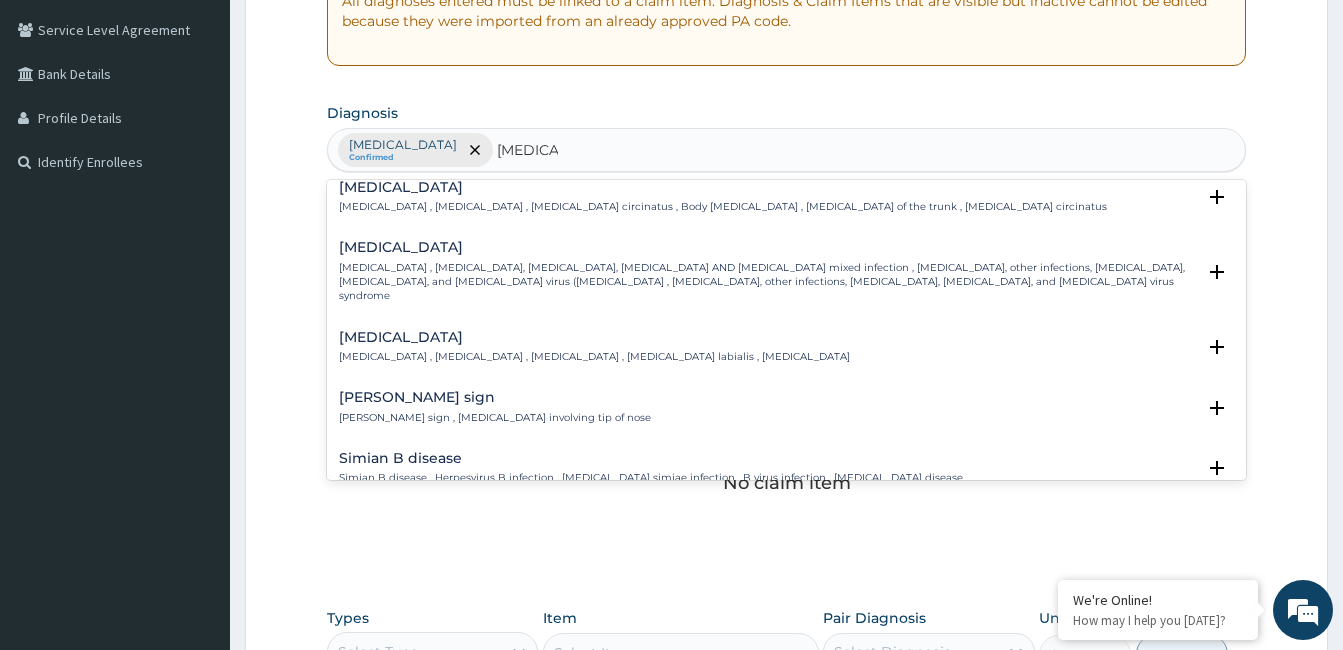 click on "Herpes labialis Herpes labialis , Cold sores , Fever blister , Herpes simplex labialis , Cold sore" at bounding box center (594, 347) 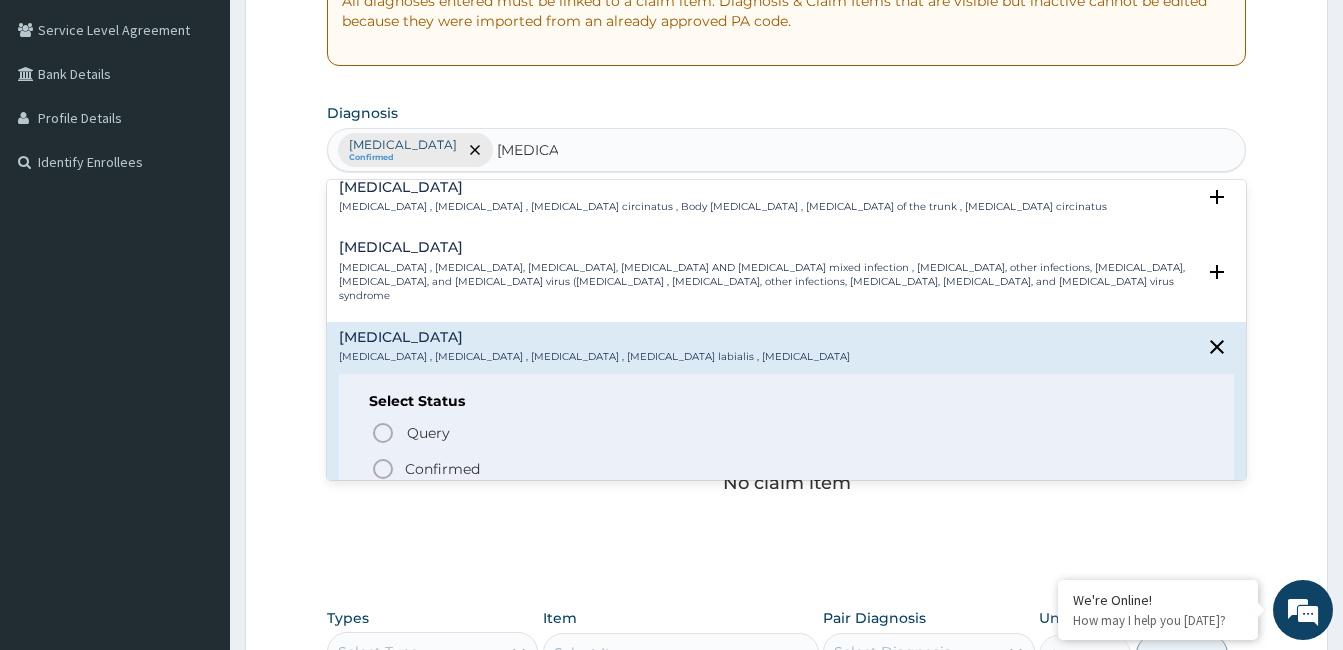 click on "Confirmed" at bounding box center (442, 469) 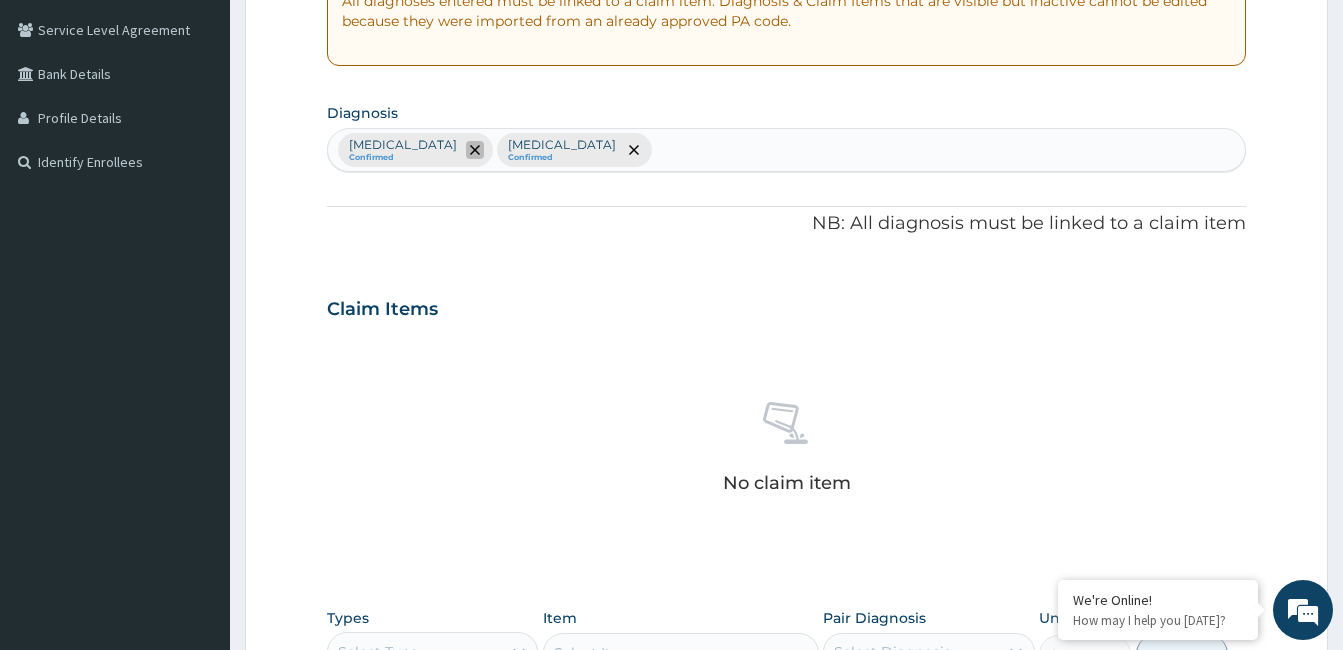 click at bounding box center [475, 150] 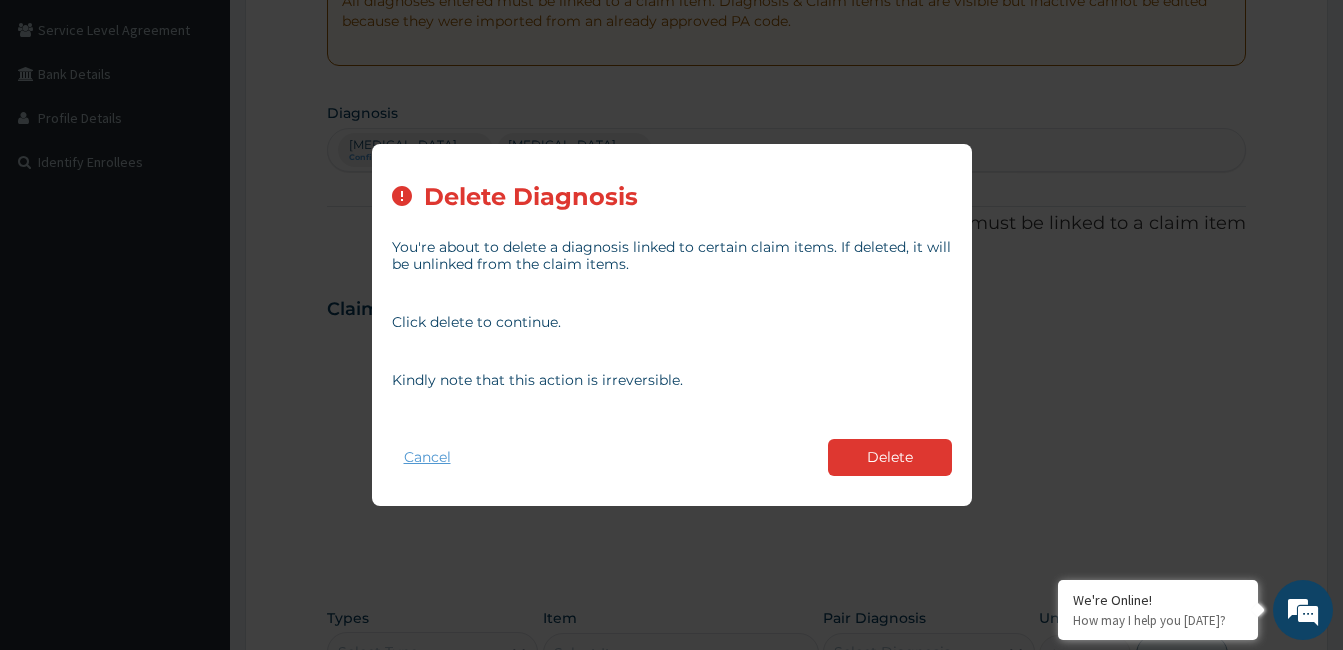 click on "Cancel" at bounding box center (427, 457) 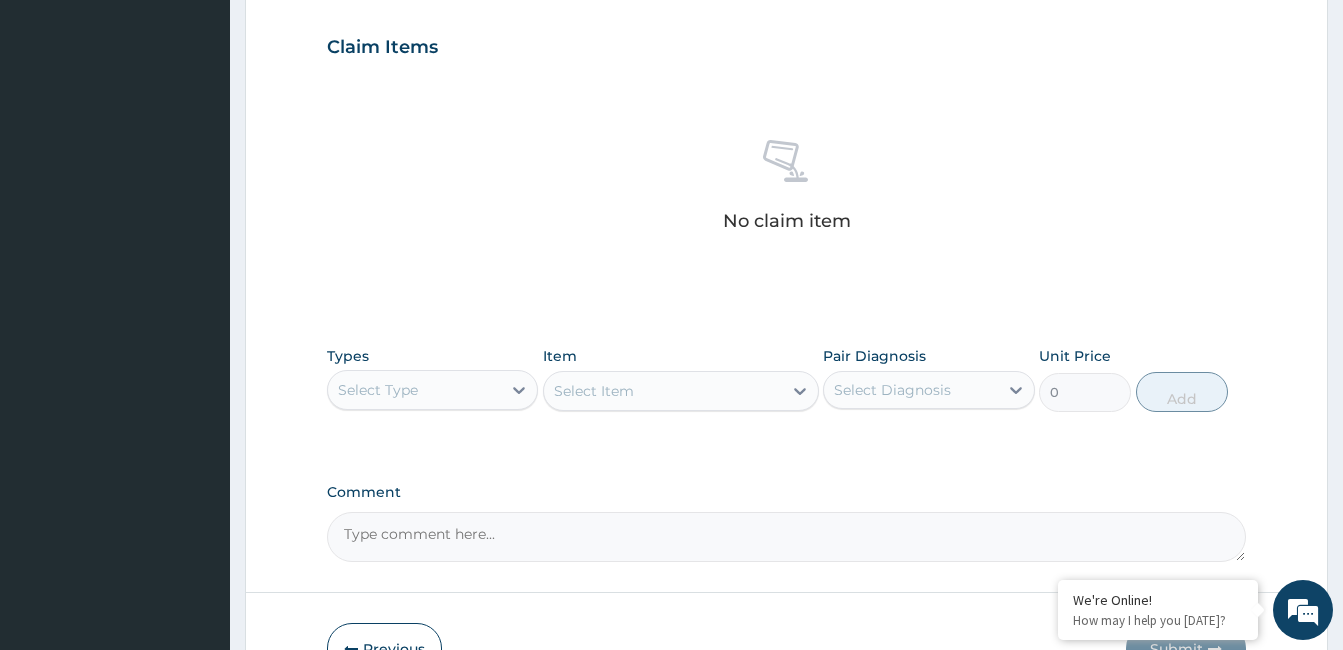 scroll, scrollTop: 716, scrollLeft: 0, axis: vertical 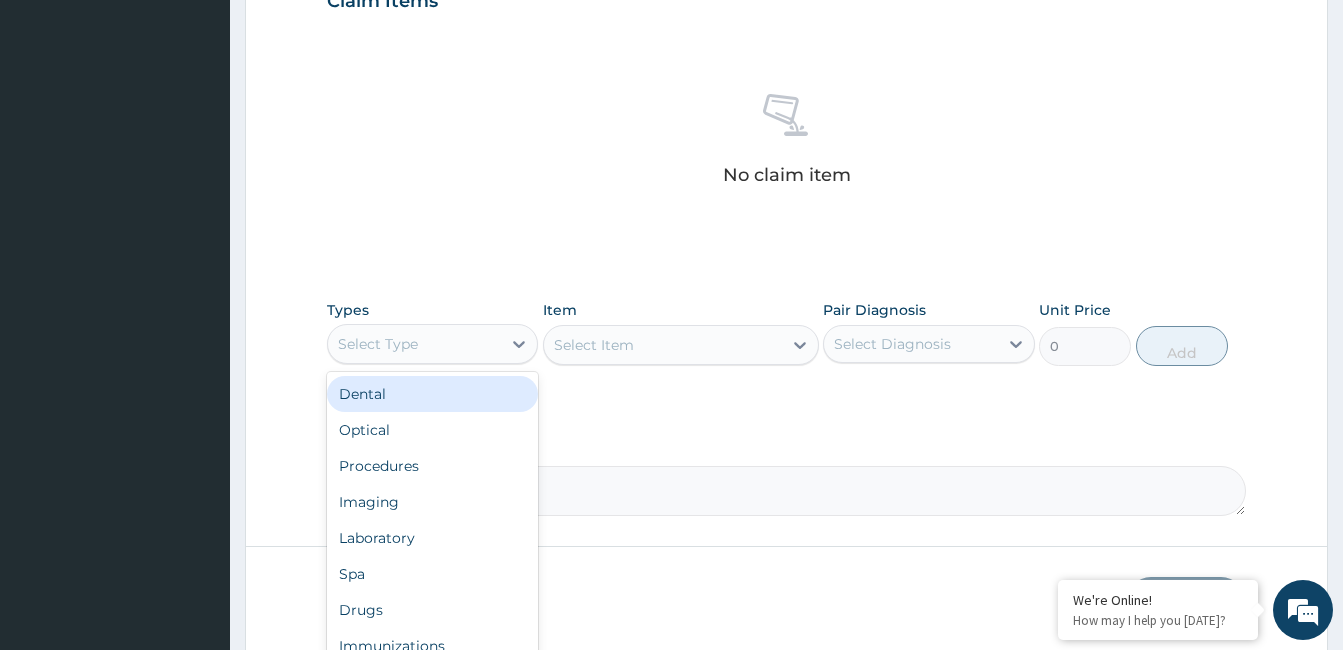 click on "Select Type" at bounding box center [414, 344] 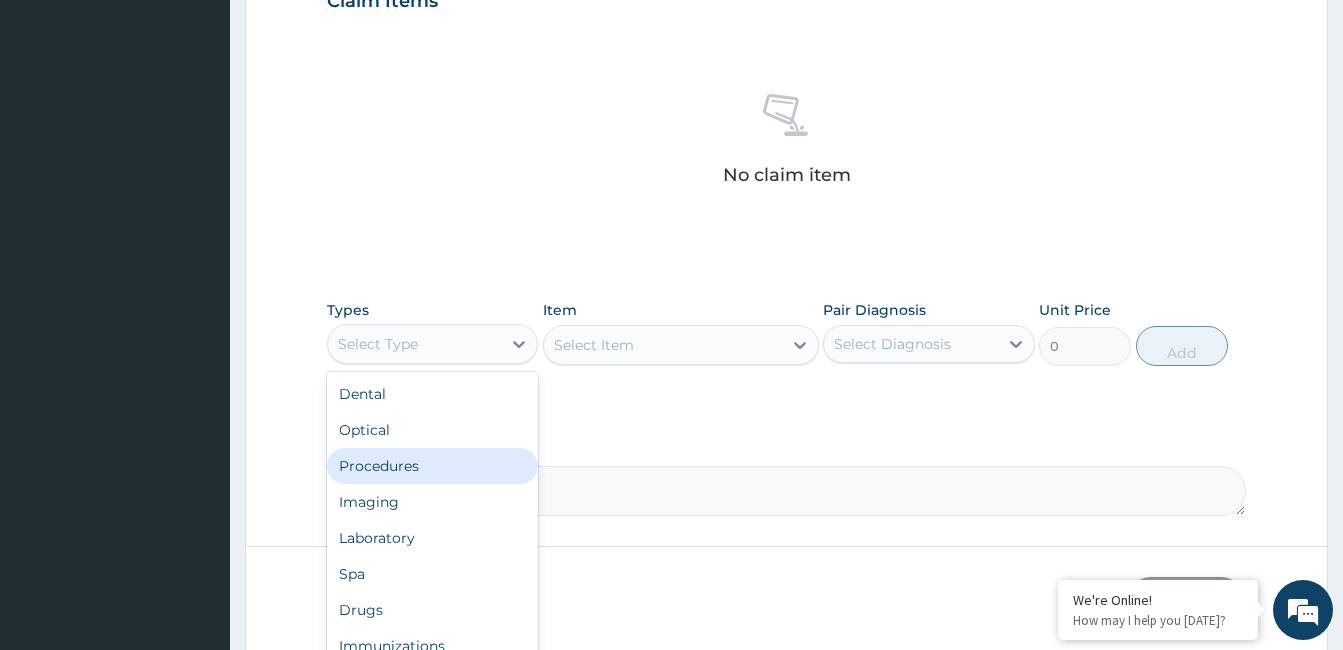 click on "Procedures" at bounding box center [432, 466] 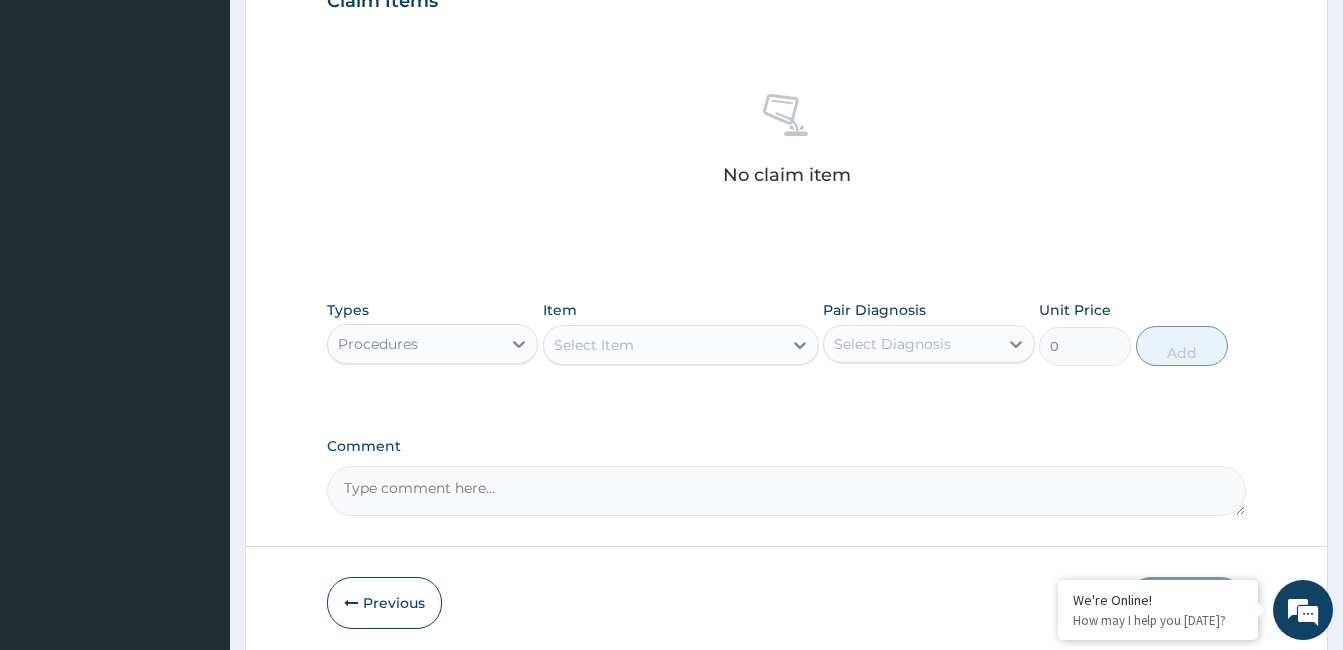 click on "Select Item" at bounding box center [663, 345] 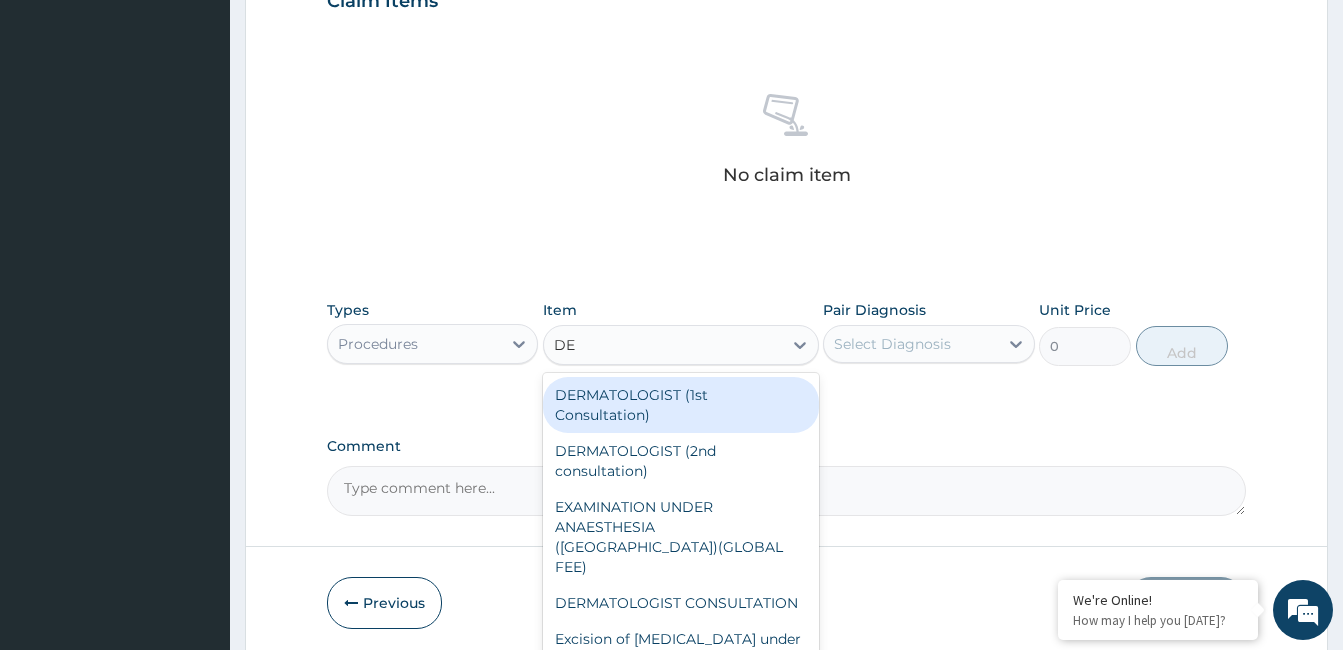 type on "DER" 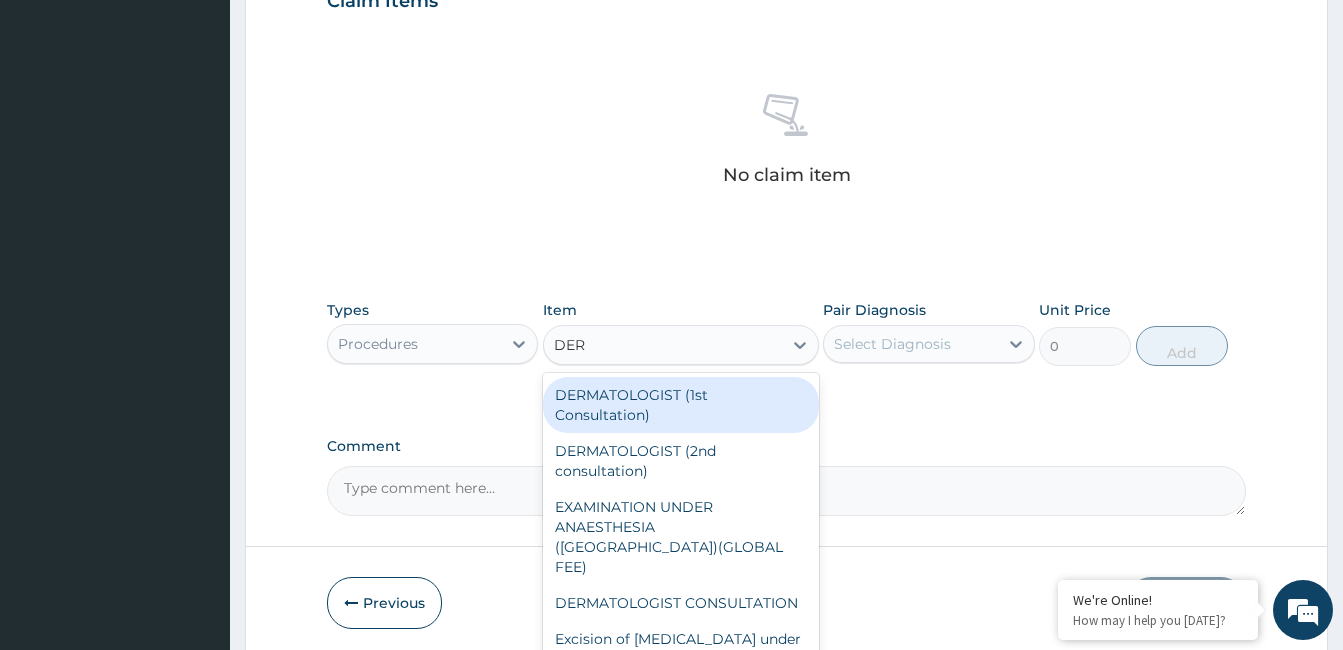 click on "DERMATOLOGIST (1st Consultation)" at bounding box center [681, 405] 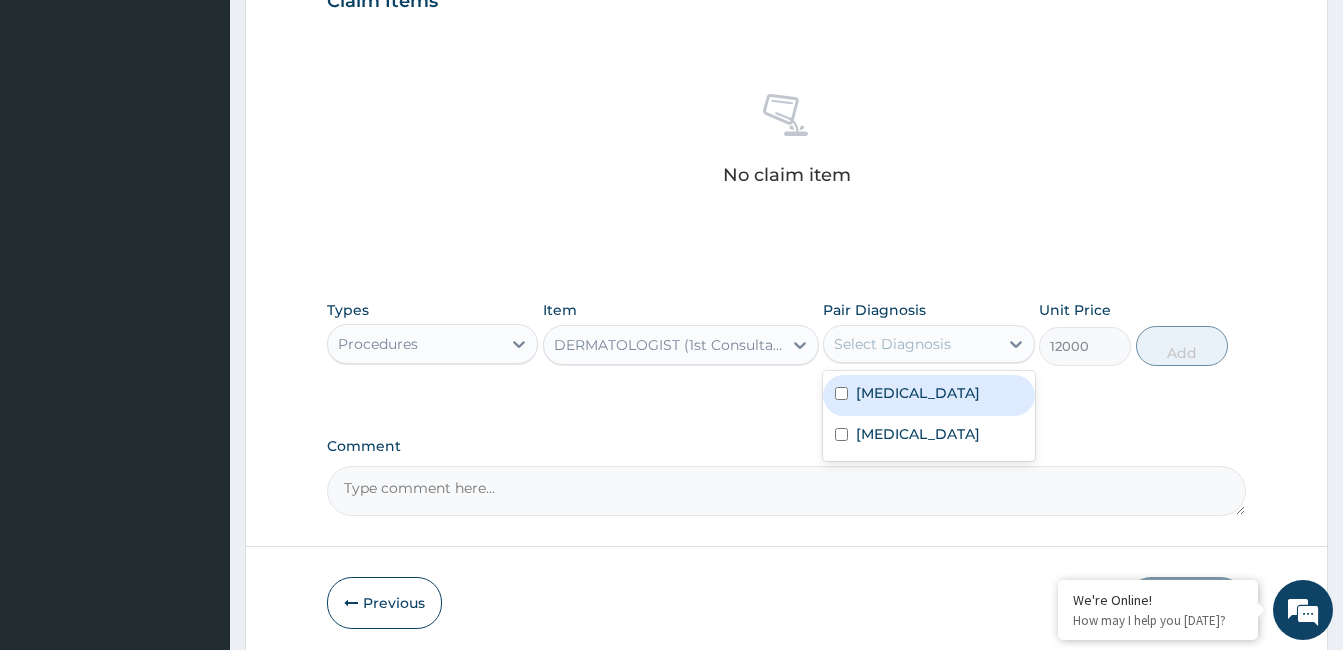 click on "Select Diagnosis" at bounding box center [892, 344] 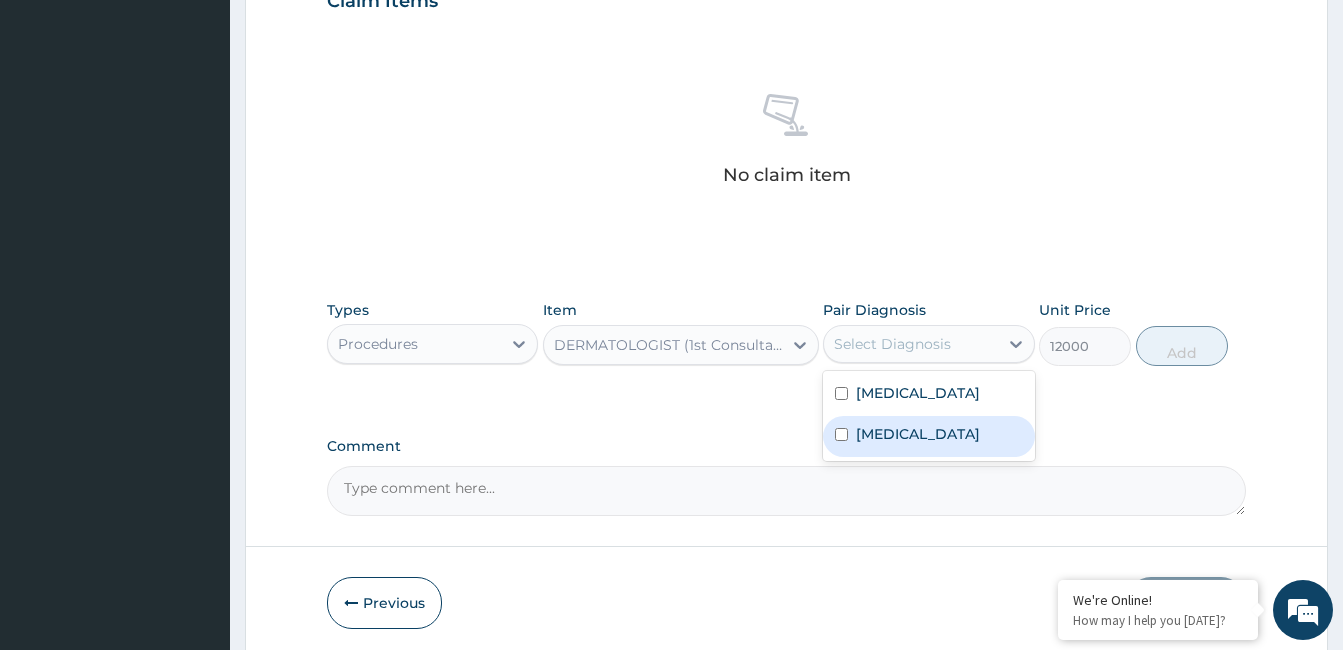 click on "Herpes labialis" at bounding box center (918, 434) 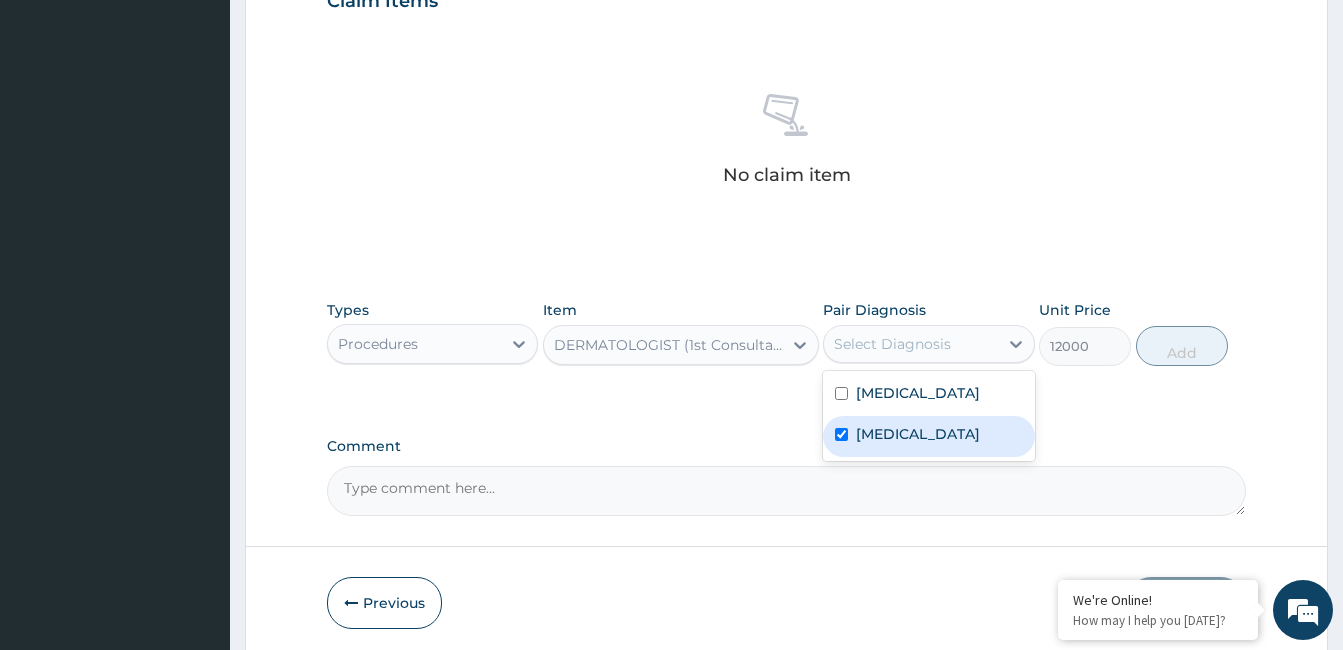 checkbox on "true" 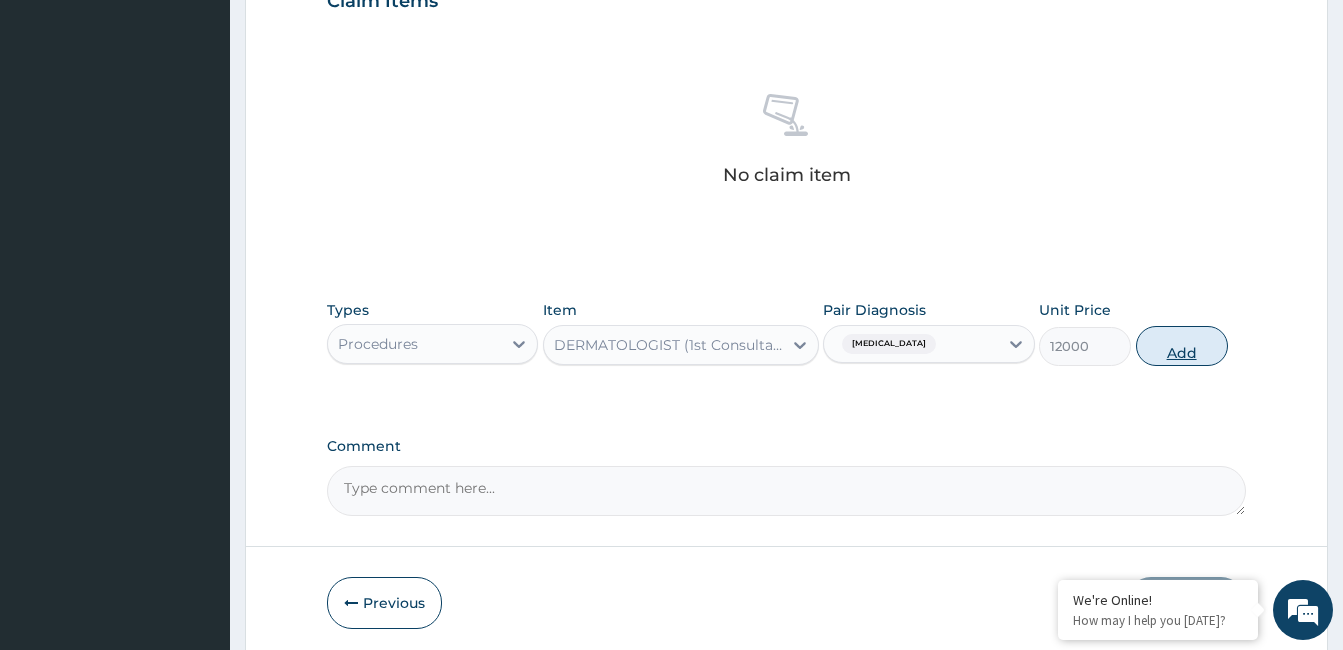 click on "Add" at bounding box center [1182, 346] 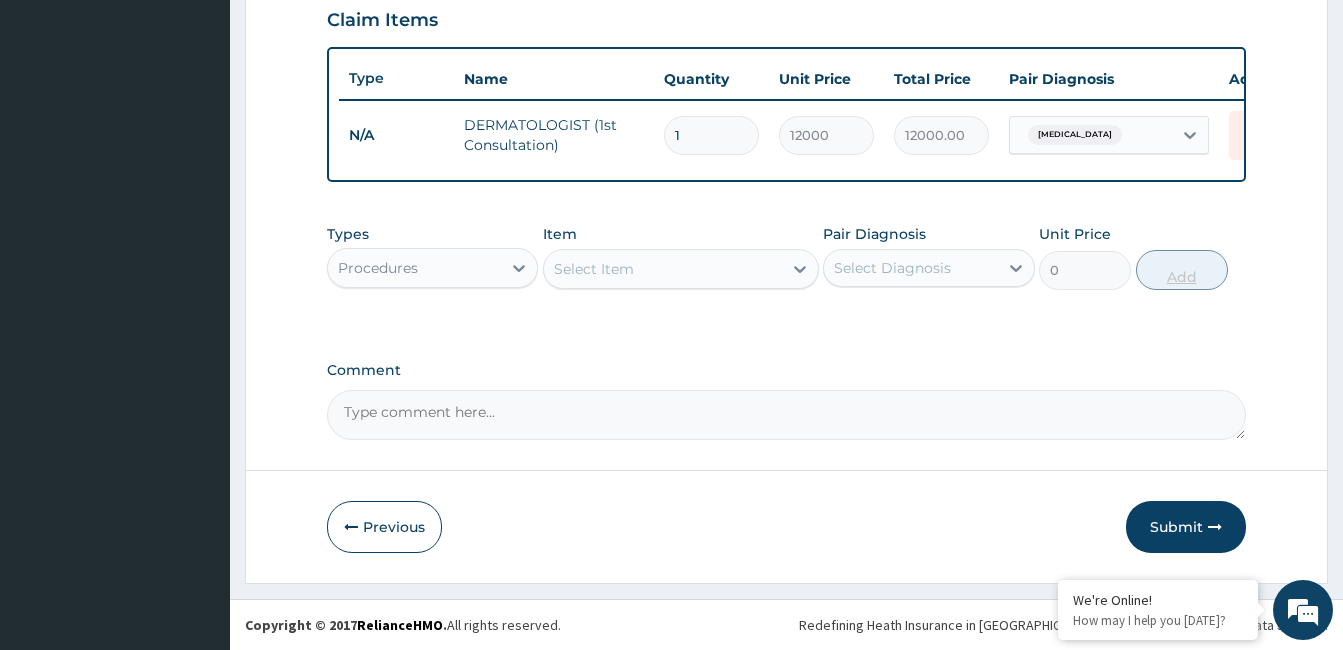 scroll, scrollTop: 712, scrollLeft: 0, axis: vertical 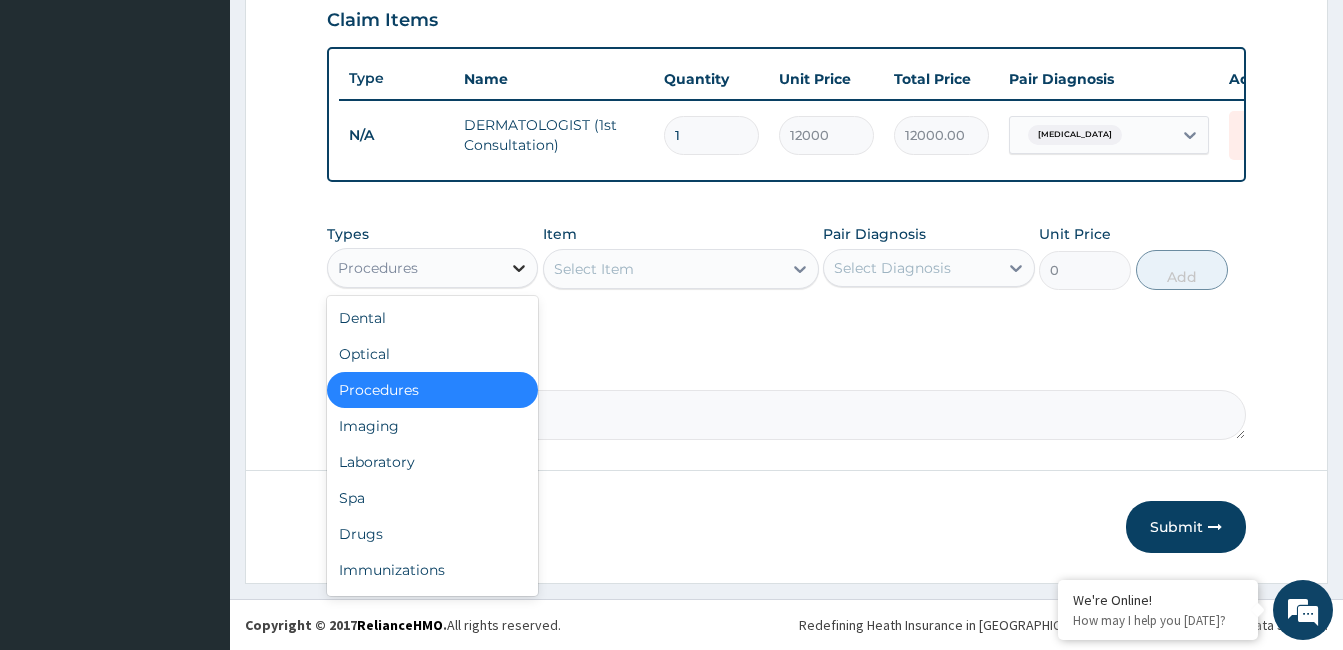 click at bounding box center [519, 268] 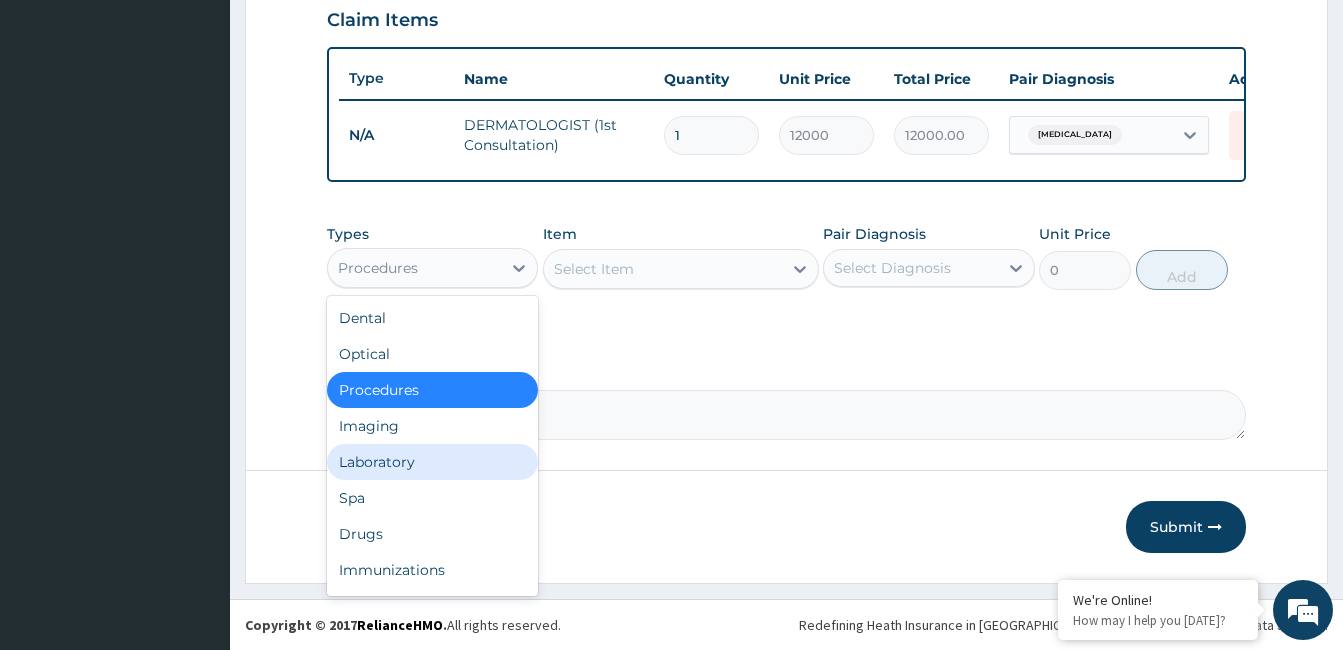 click on "Laboratory" at bounding box center (432, 462) 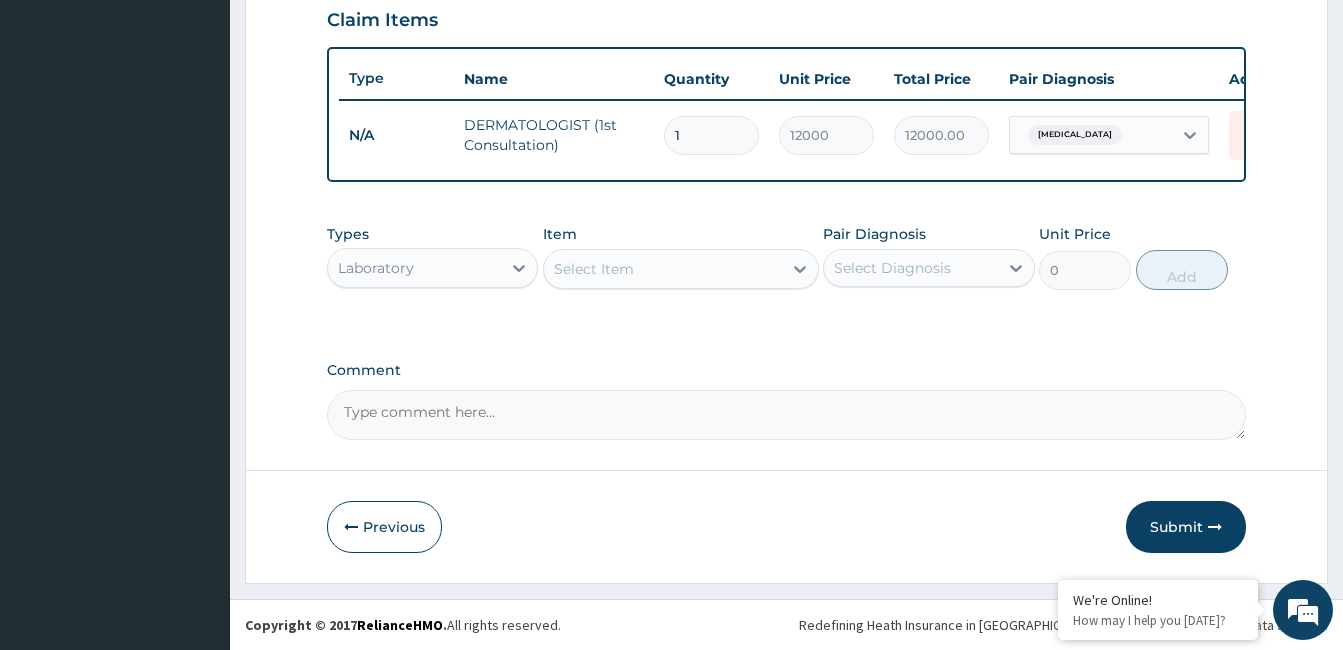 click on "Laboratory" at bounding box center [432, 268] 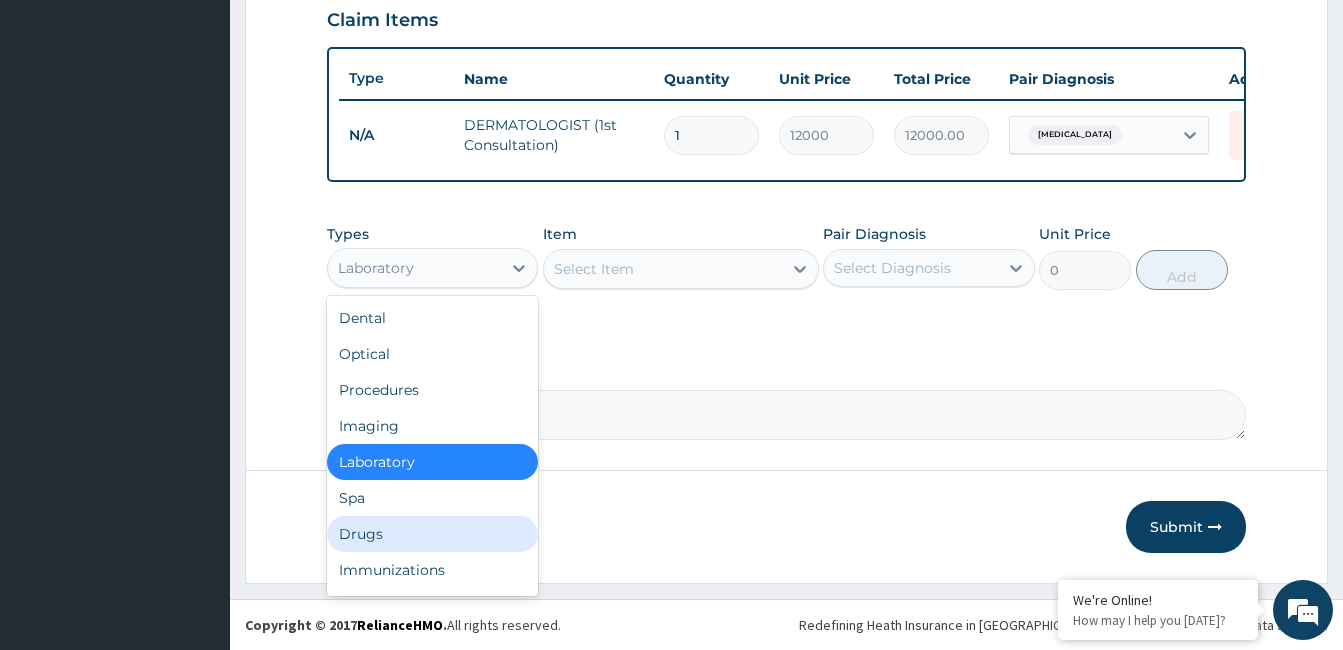 click on "Drugs" at bounding box center [432, 534] 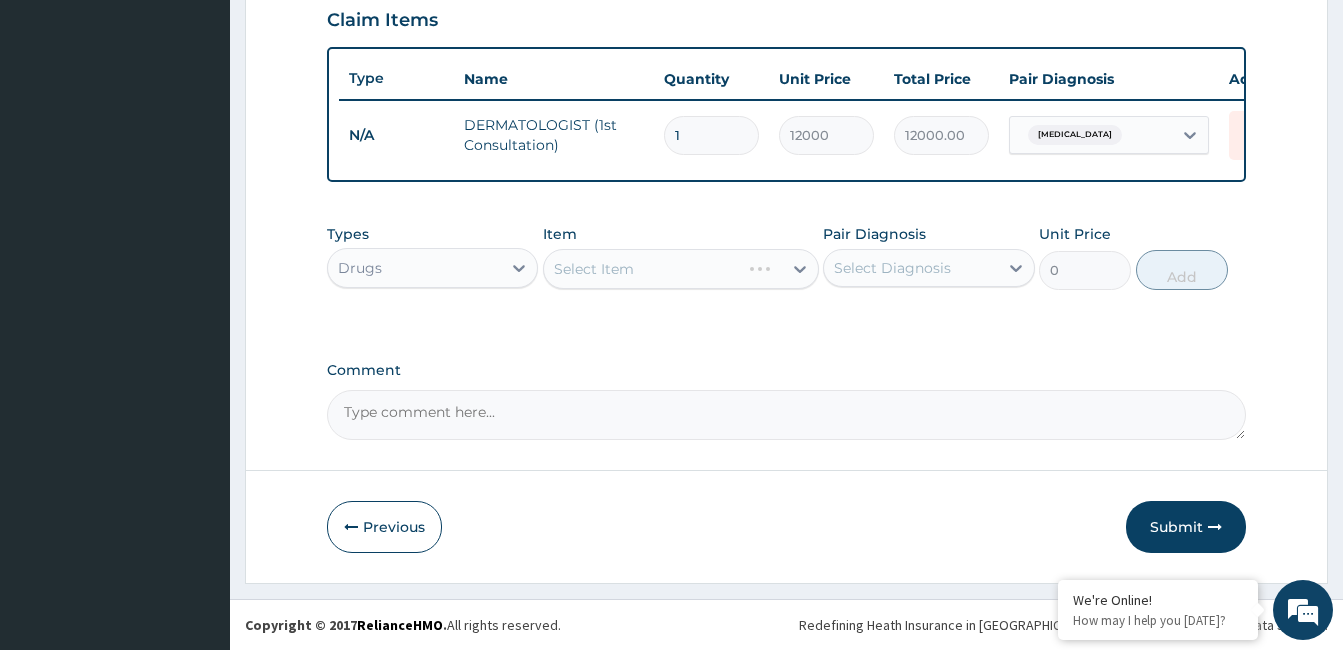 click on "Select Item" at bounding box center (681, 269) 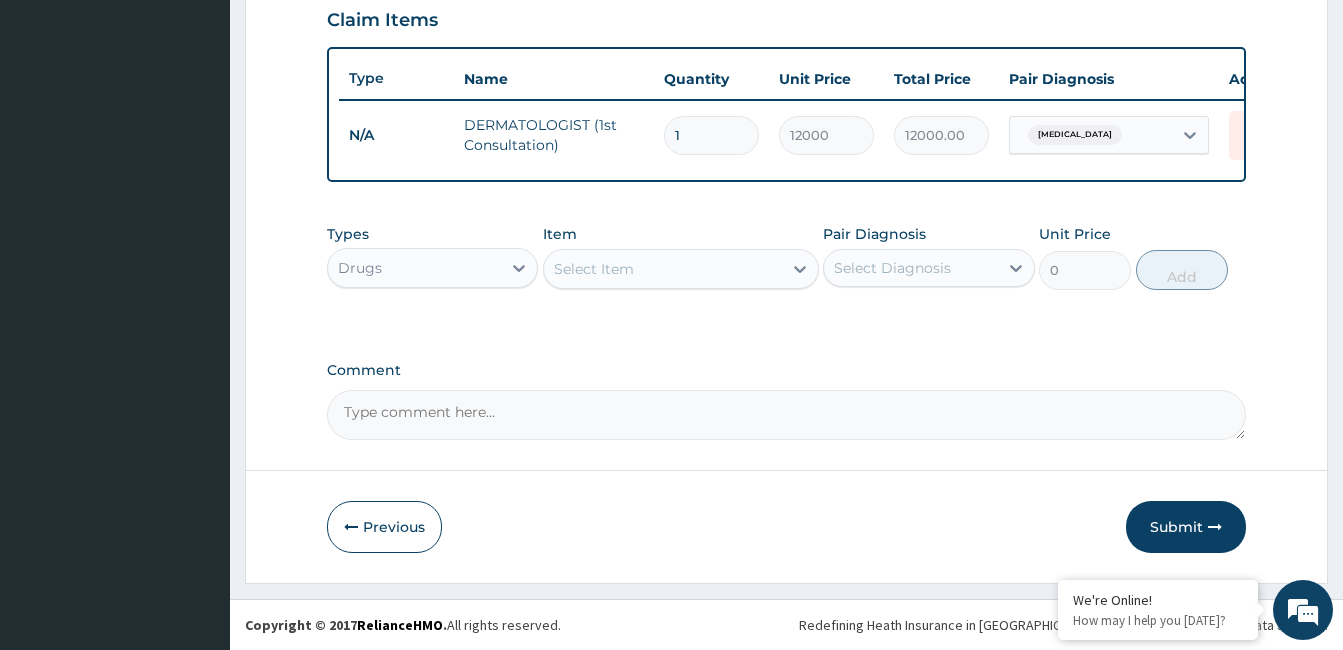 click on "Select Item" at bounding box center [663, 269] 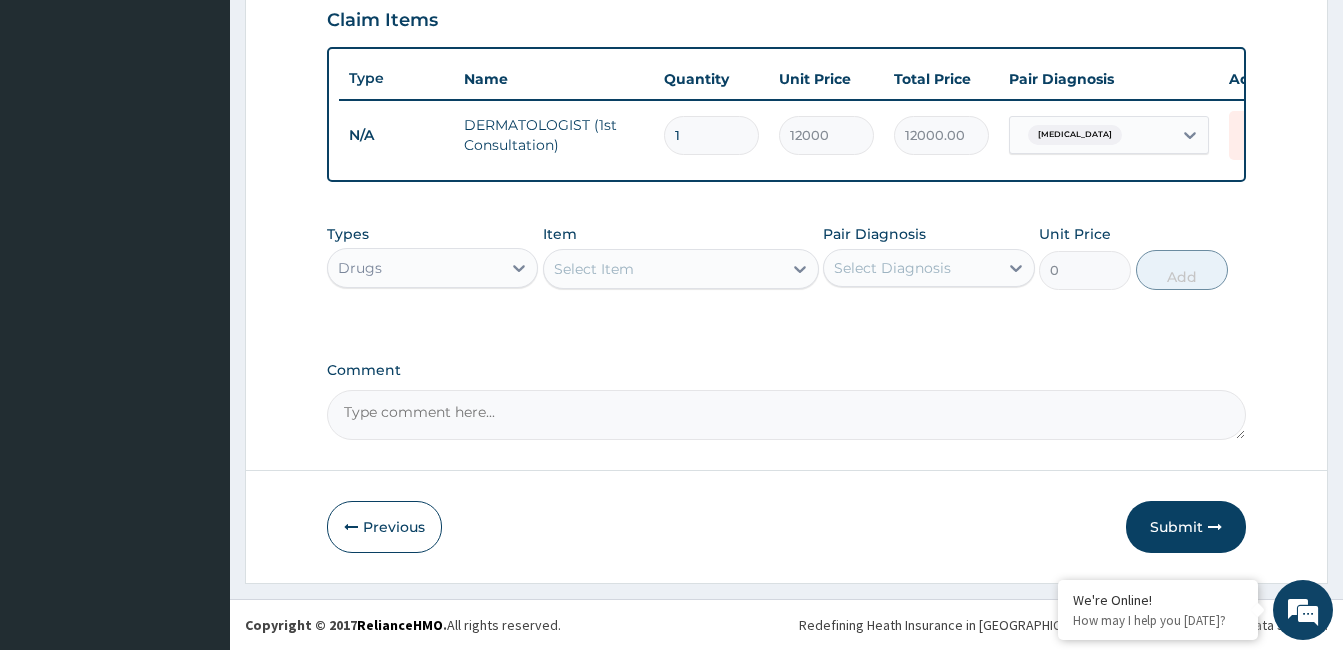 click on "Select Item" at bounding box center (663, 269) 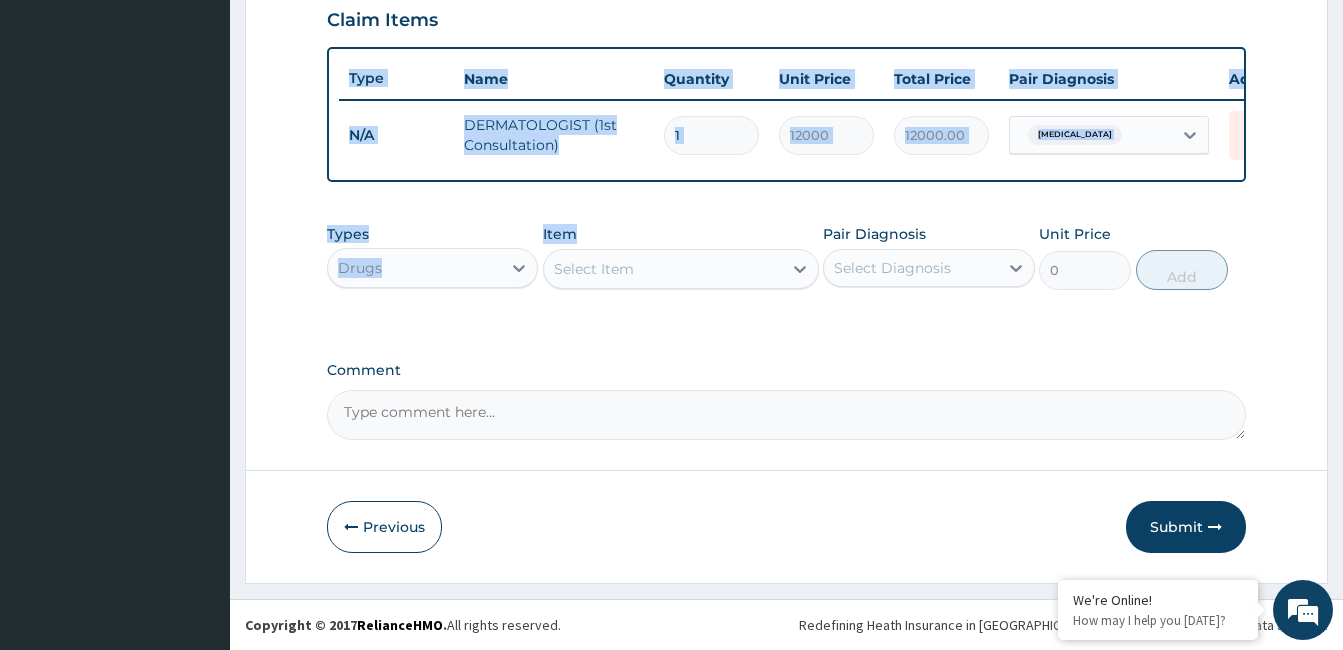 drag, startPoint x: 694, startPoint y: 208, endPoint x: 691, endPoint y: 242, distance: 34.132095 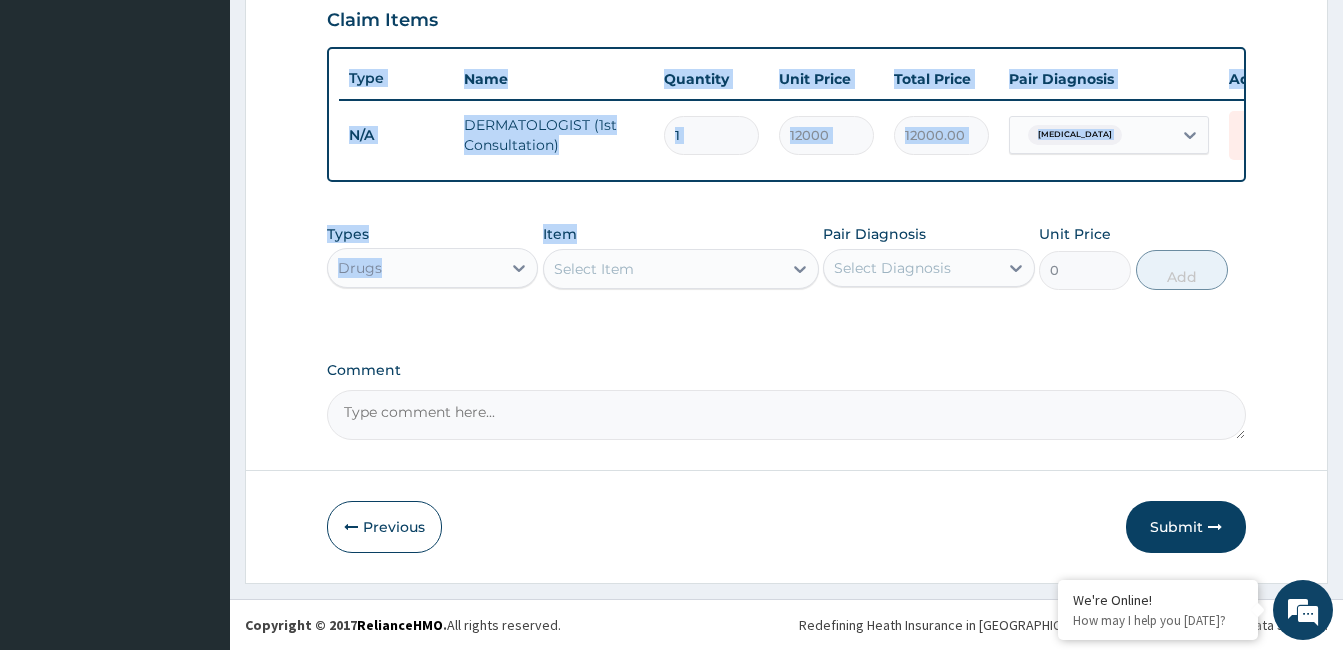 click on "PA Code / Prescription Code Enter Code(Secondary Care Only) Encounter Date 09-07-2025 Important Notice Please enter PA codes before entering items that are not attached to a PA code   All diagnoses entered must be linked to a claim item. Diagnosis & Claim Items that are visible but inactive cannot be edited because they were imported from an already approved PA code. Diagnosis Candidiasis Confirmed Herpes labialis Confirmed NB: All diagnosis must be linked to a claim item Claim Items Type Name Quantity Unit Price Total Price Pair Diagnosis Actions N/A DERMATOLOGIST (1st Consultation) 1 12000 12000.00 Herpes labialis Delete Types Drugs Item Select Item Pair Diagnosis Select Diagnosis Unit Price 0 Add Comment" at bounding box center (786, -33) 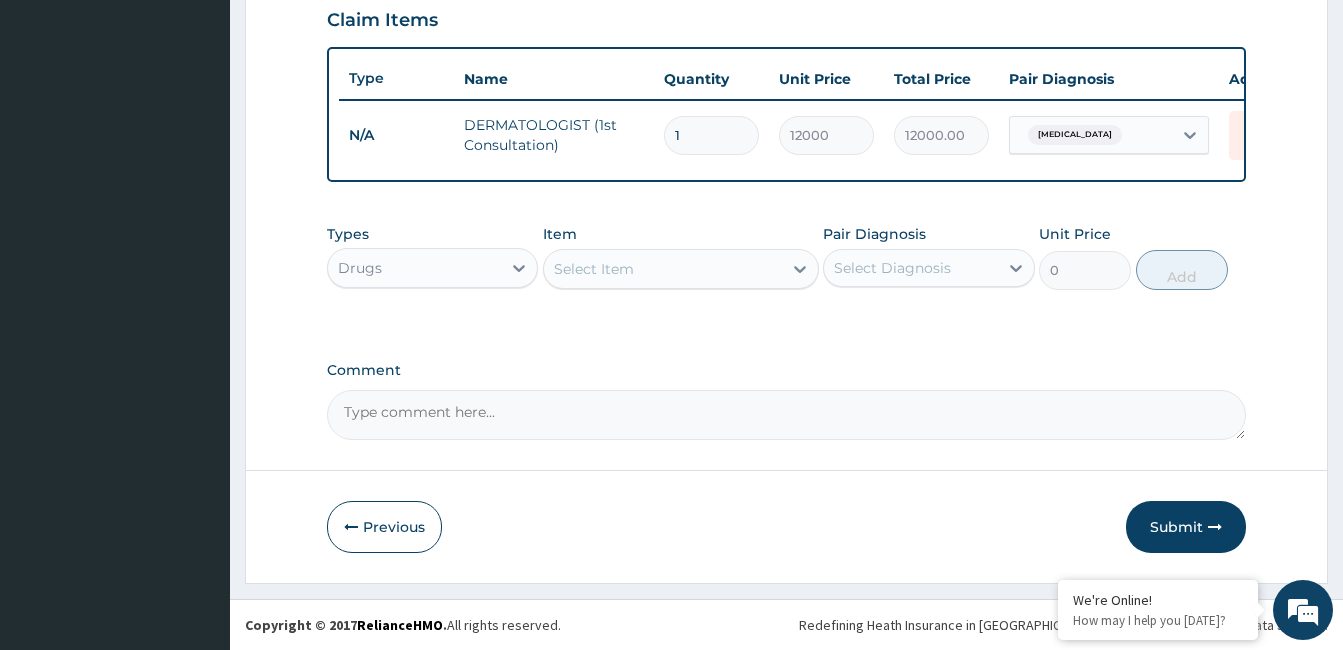 click on "Select Item" at bounding box center [663, 269] 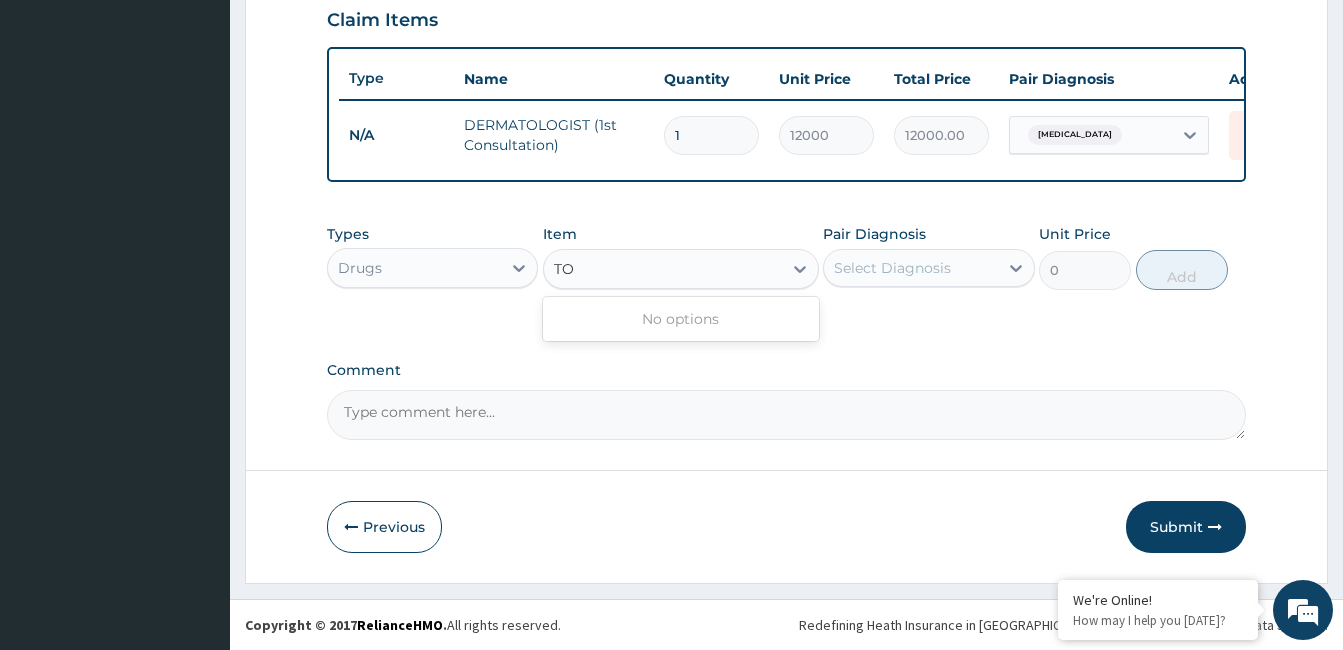 type on "T" 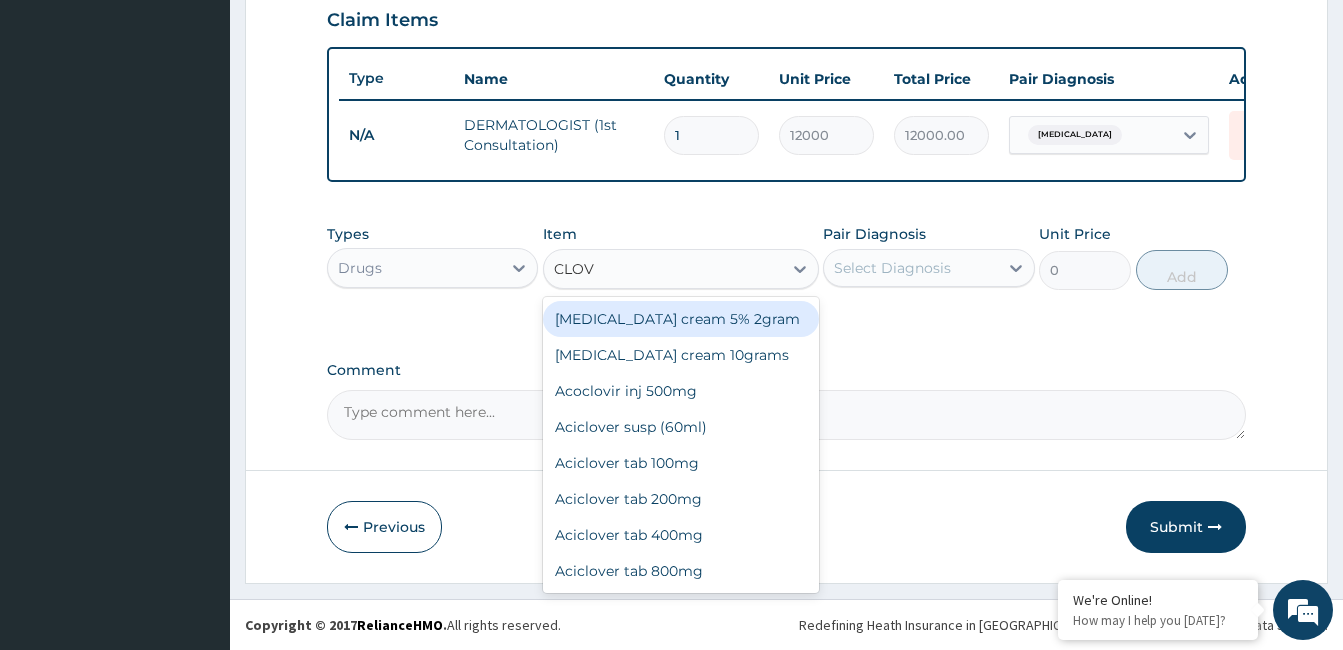 type on "CLOVI" 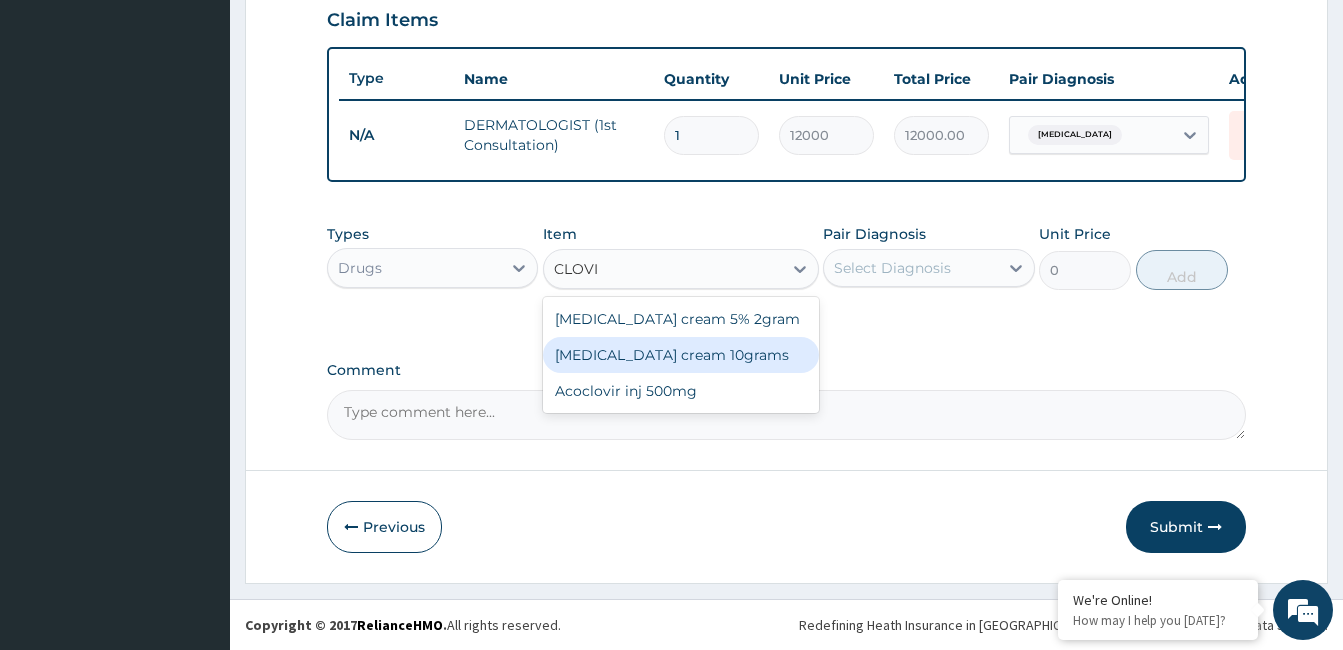 click on "Aciclovir cream 10grams" at bounding box center (681, 355) 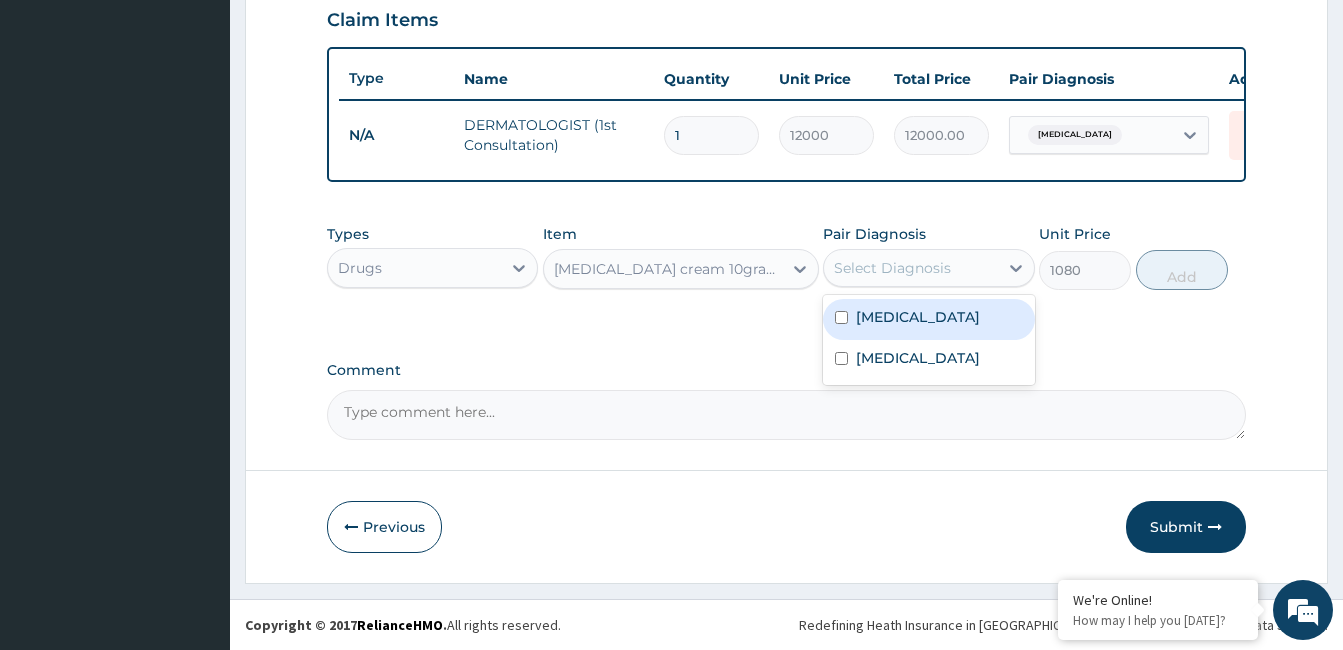 click on "Select Diagnosis" at bounding box center [910, 268] 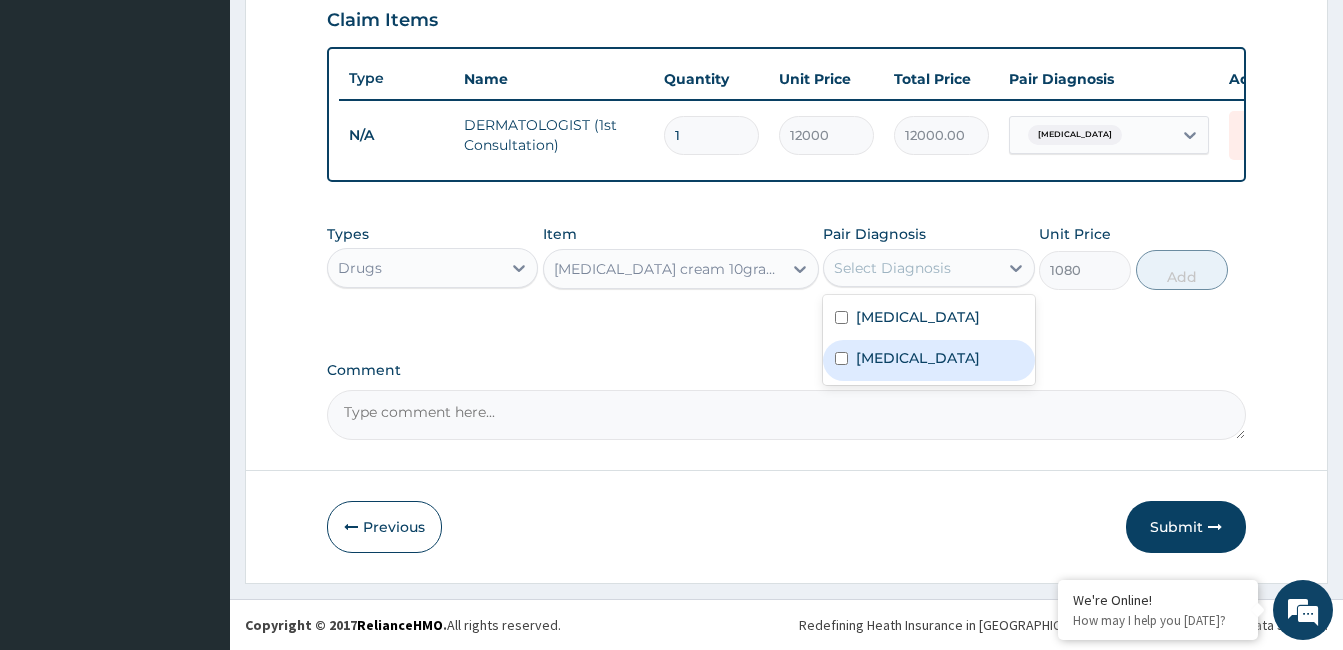 click on "Herpes labialis" at bounding box center [918, 358] 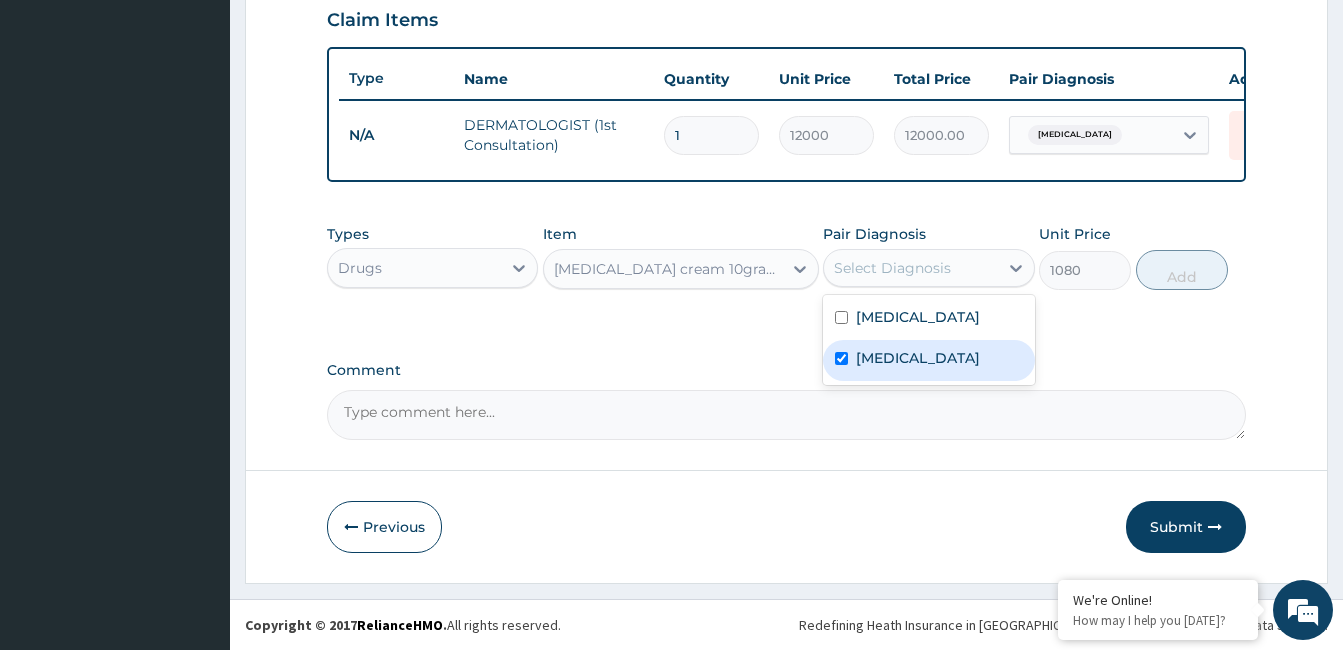 checkbox on "true" 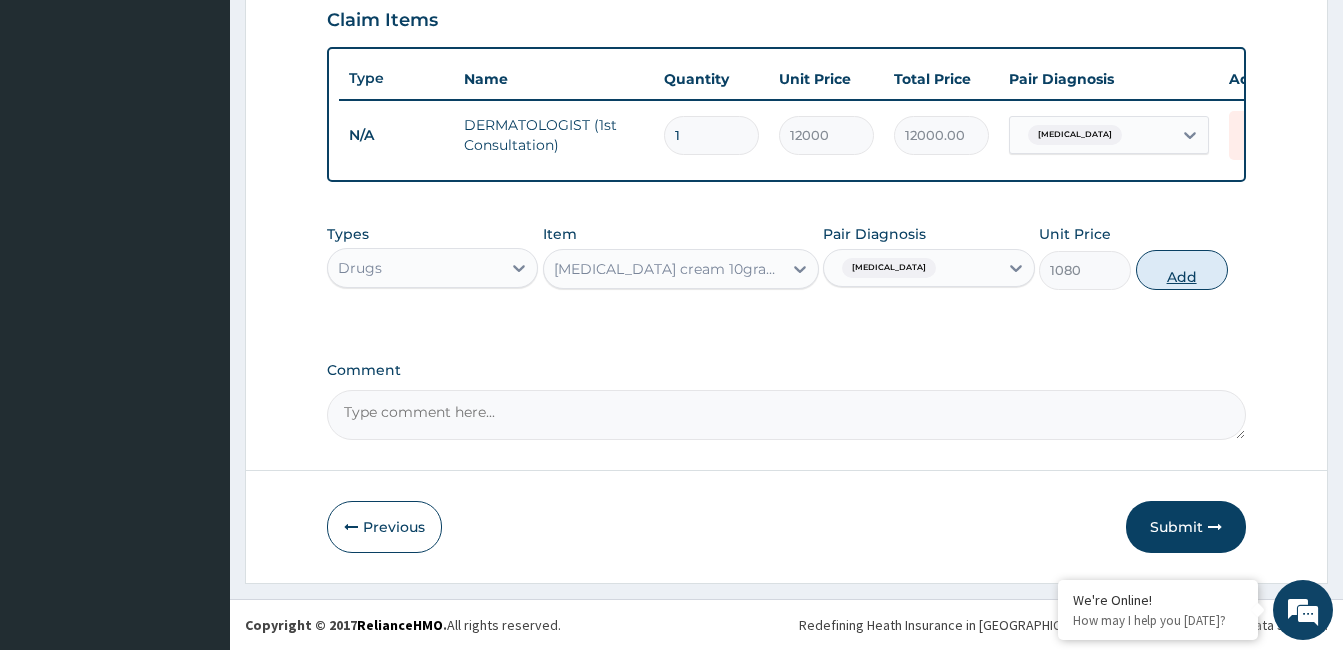 click on "Add" at bounding box center [1182, 270] 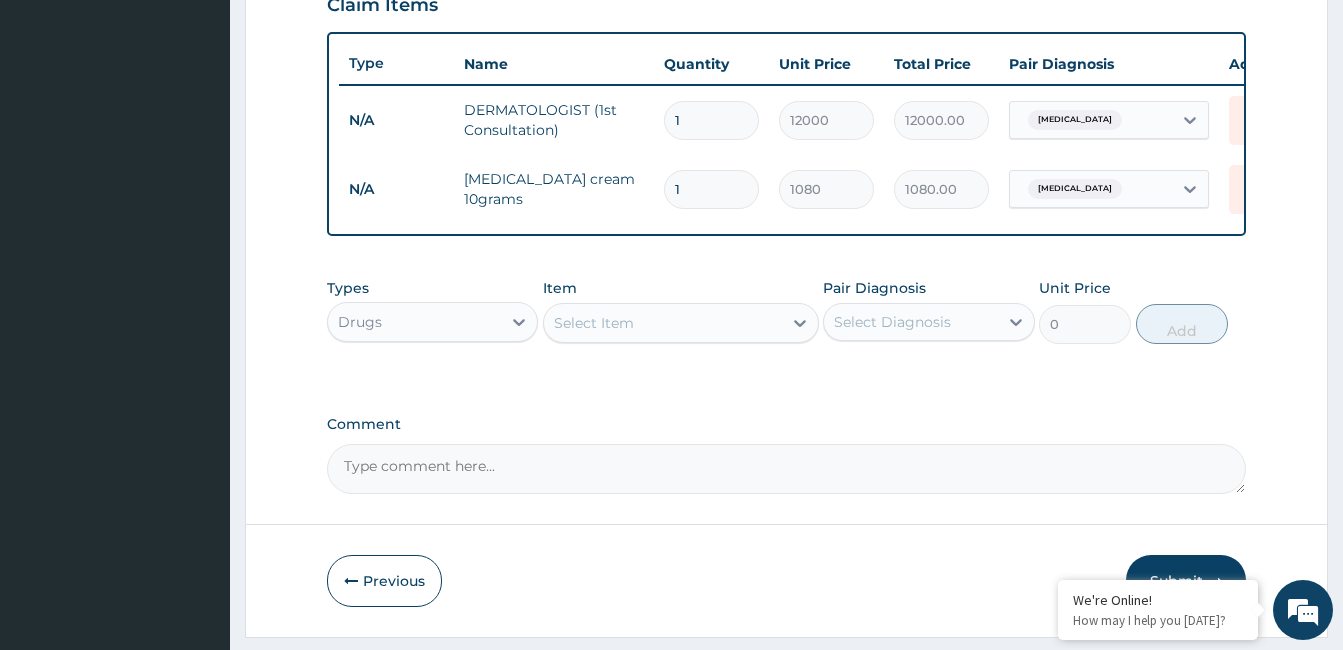 click on "Select Item" at bounding box center [594, 323] 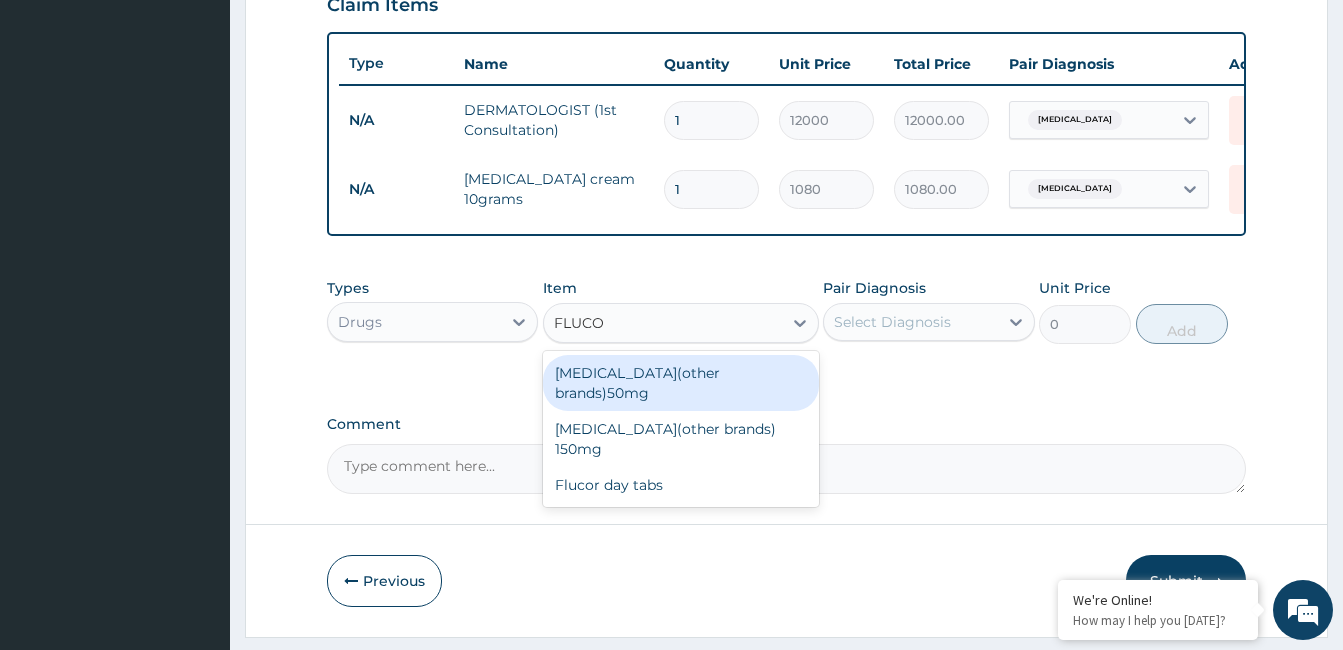 type on "FLUCON" 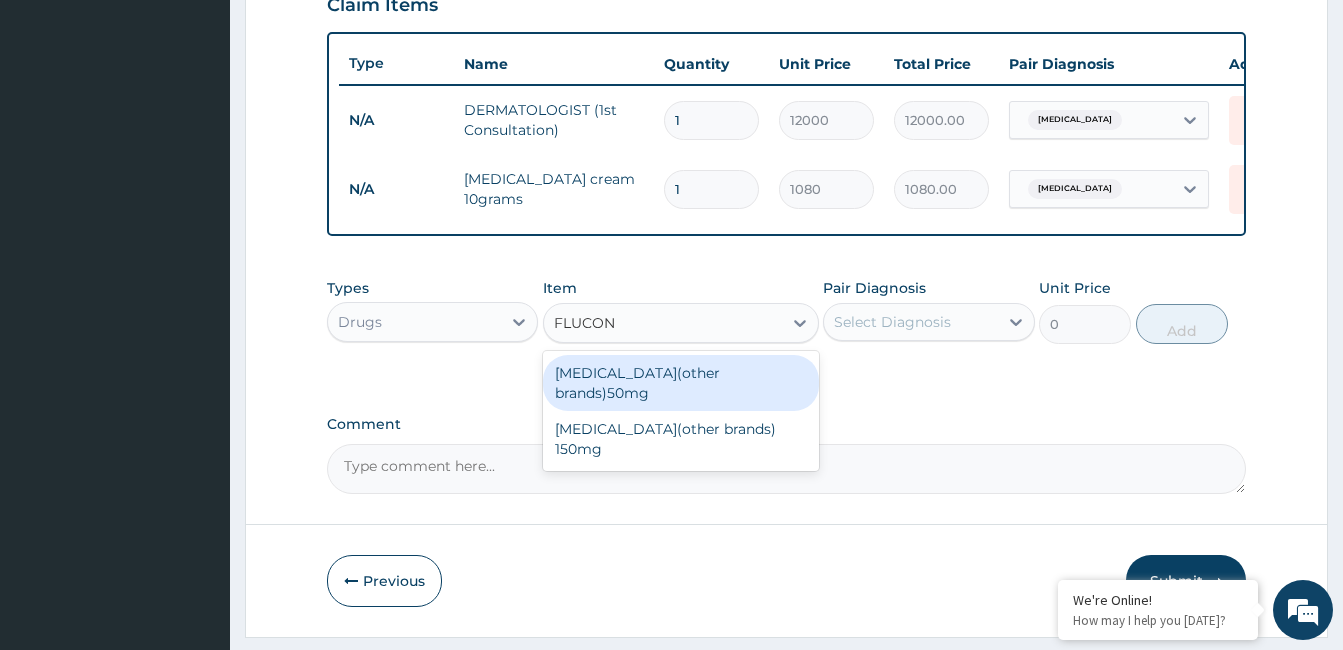 click on "Fluconazole(other brands)50mg" at bounding box center [681, 383] 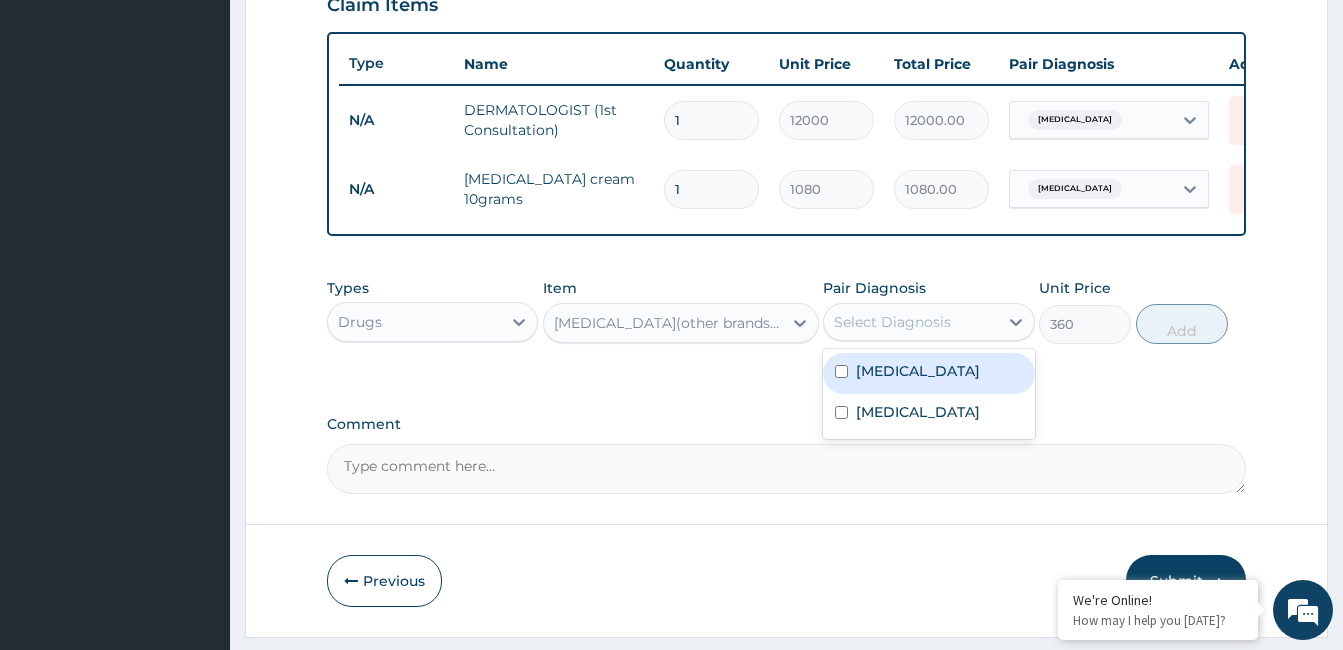 click on "Select Diagnosis" at bounding box center [892, 322] 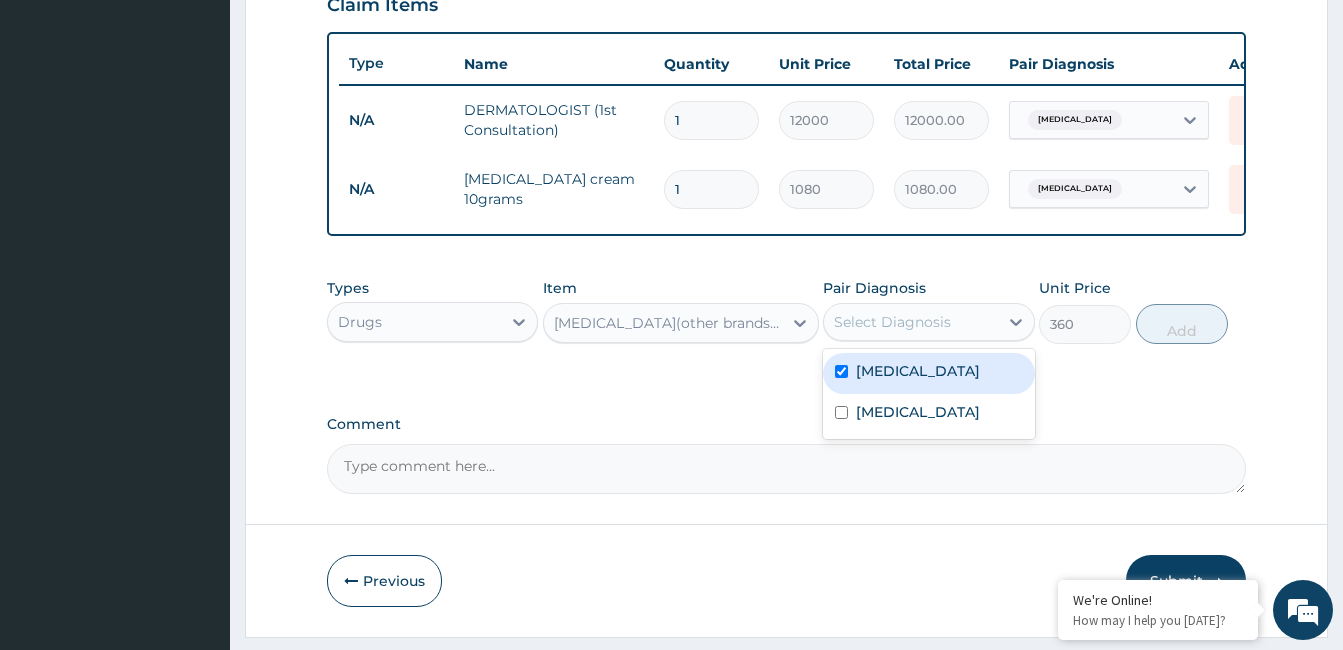 checkbox on "true" 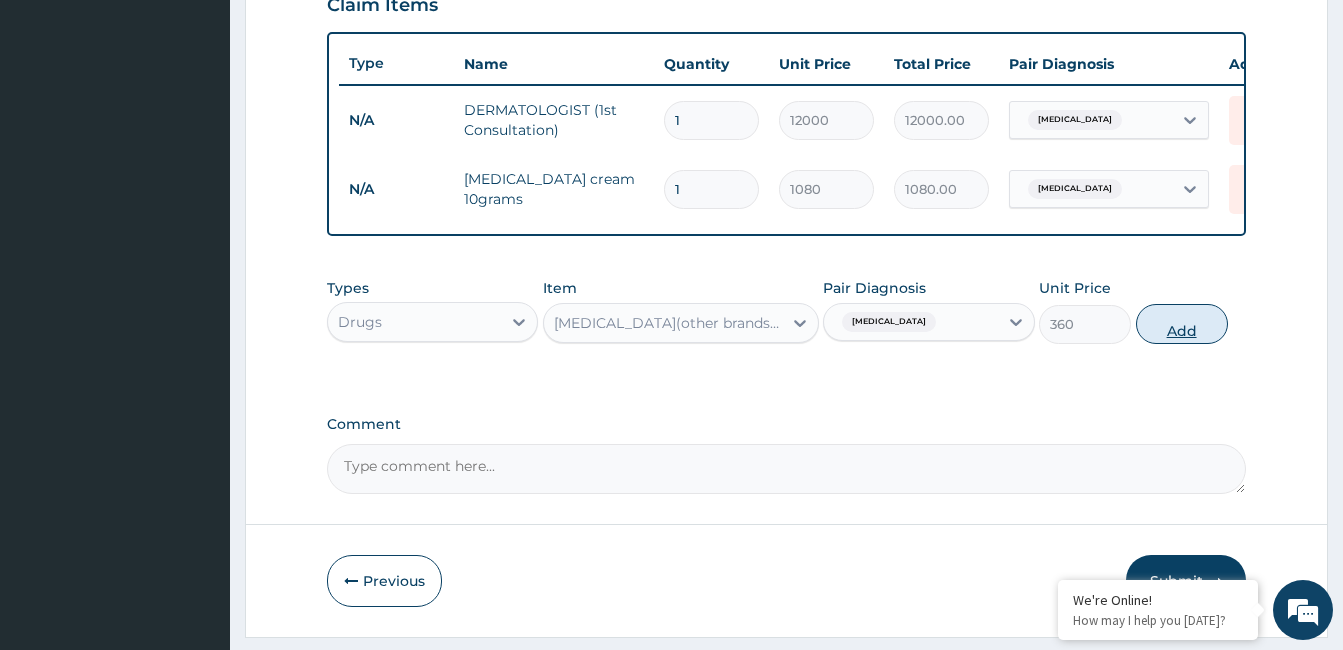 click on "Add" at bounding box center (1182, 324) 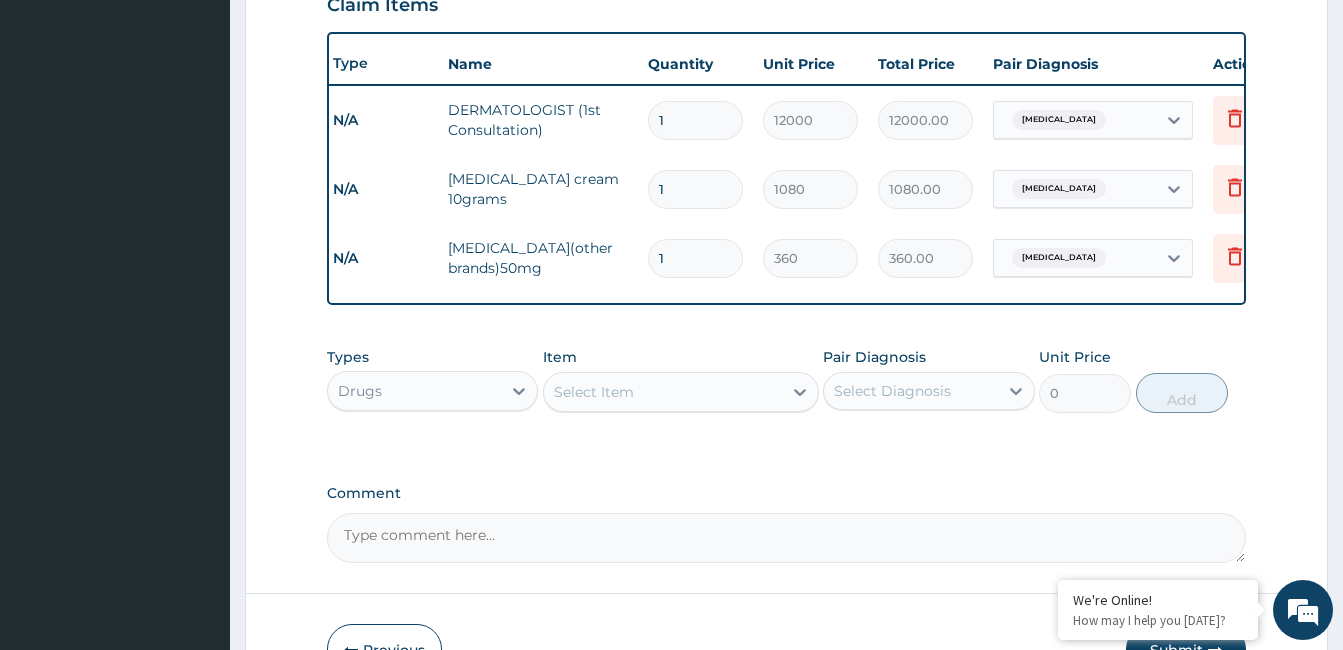 scroll, scrollTop: 0, scrollLeft: 0, axis: both 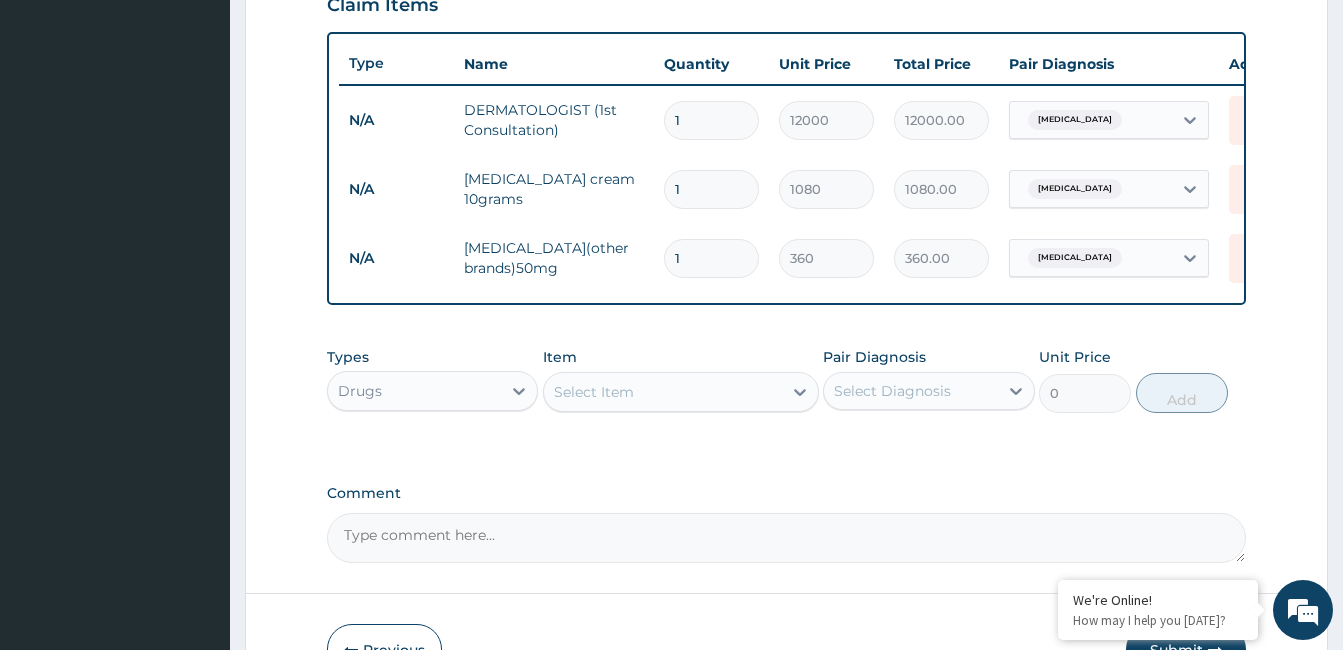 type 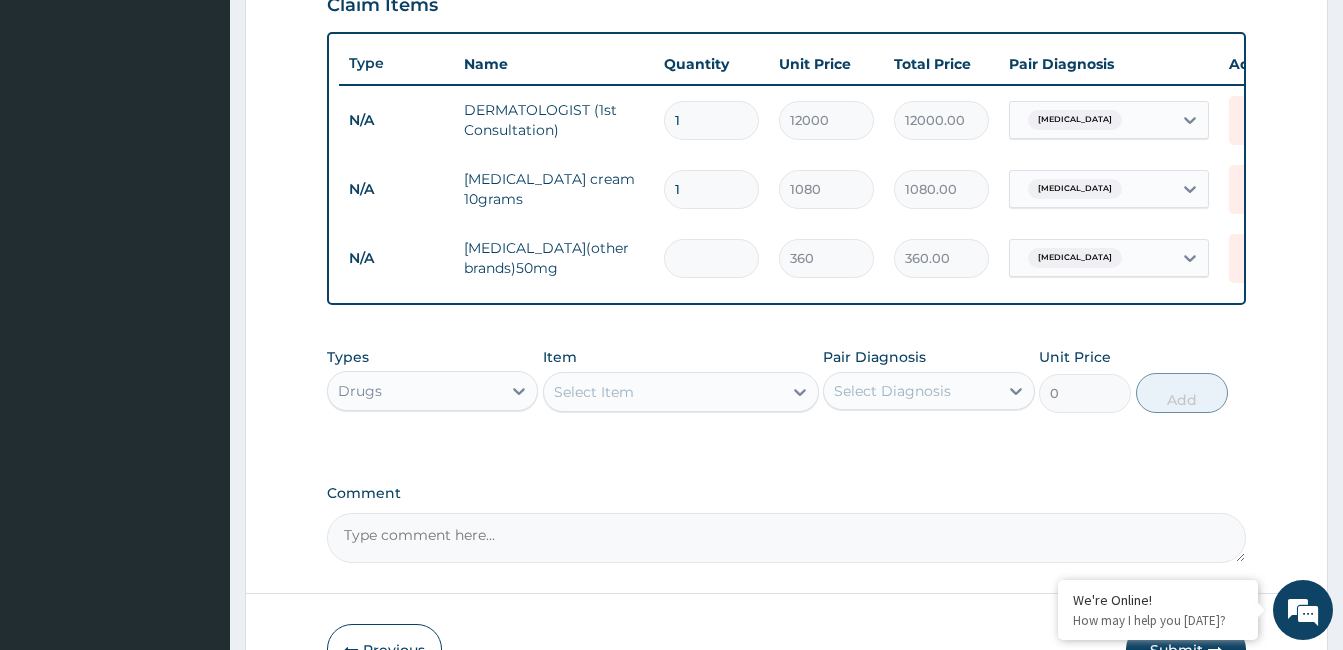 type on "0.00" 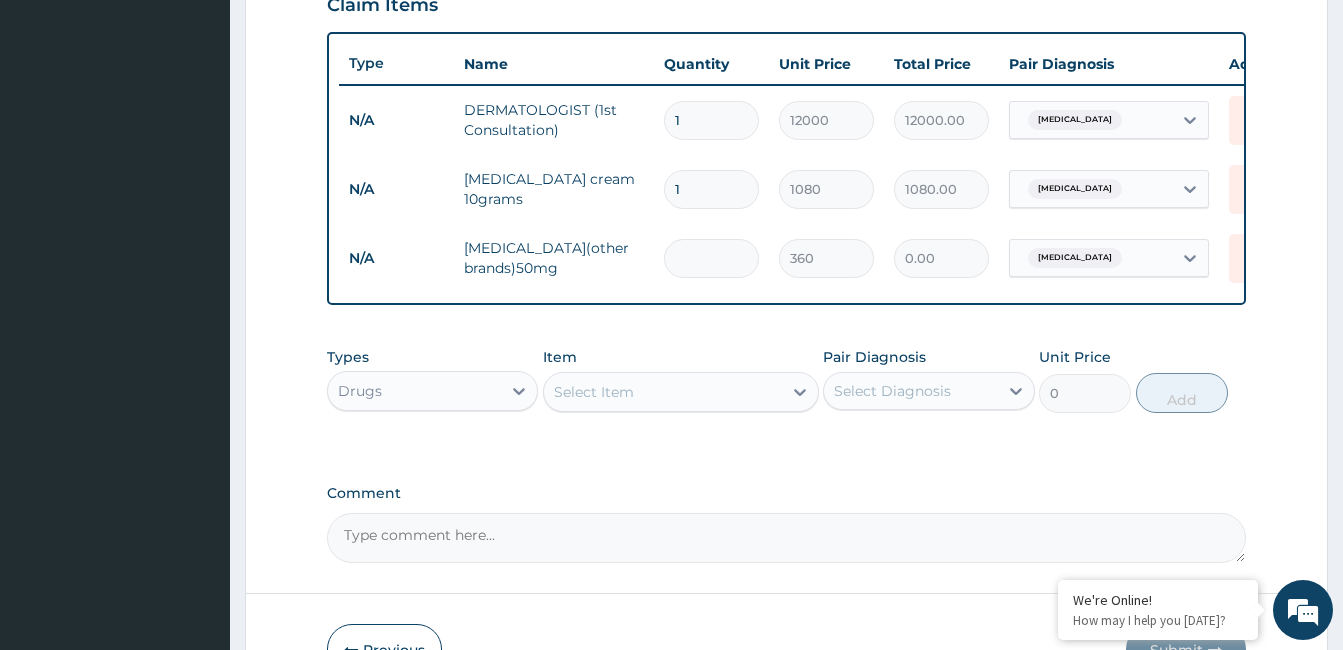 type on "2" 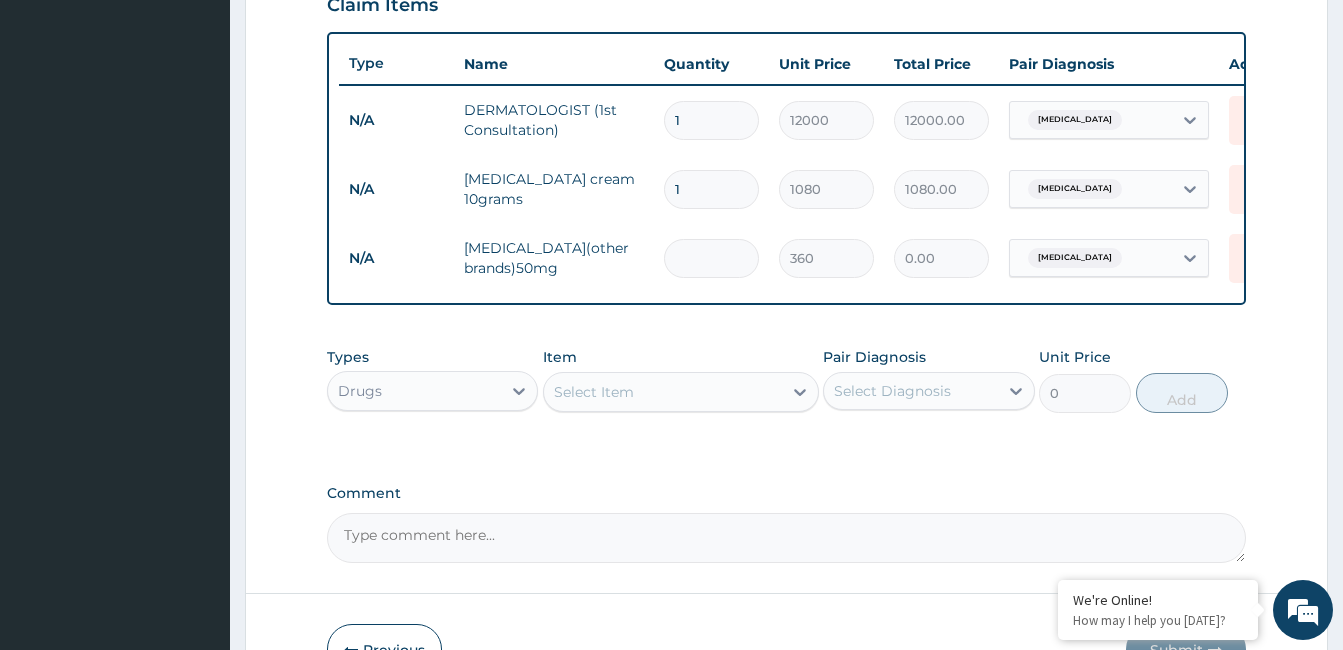 type on "720.00" 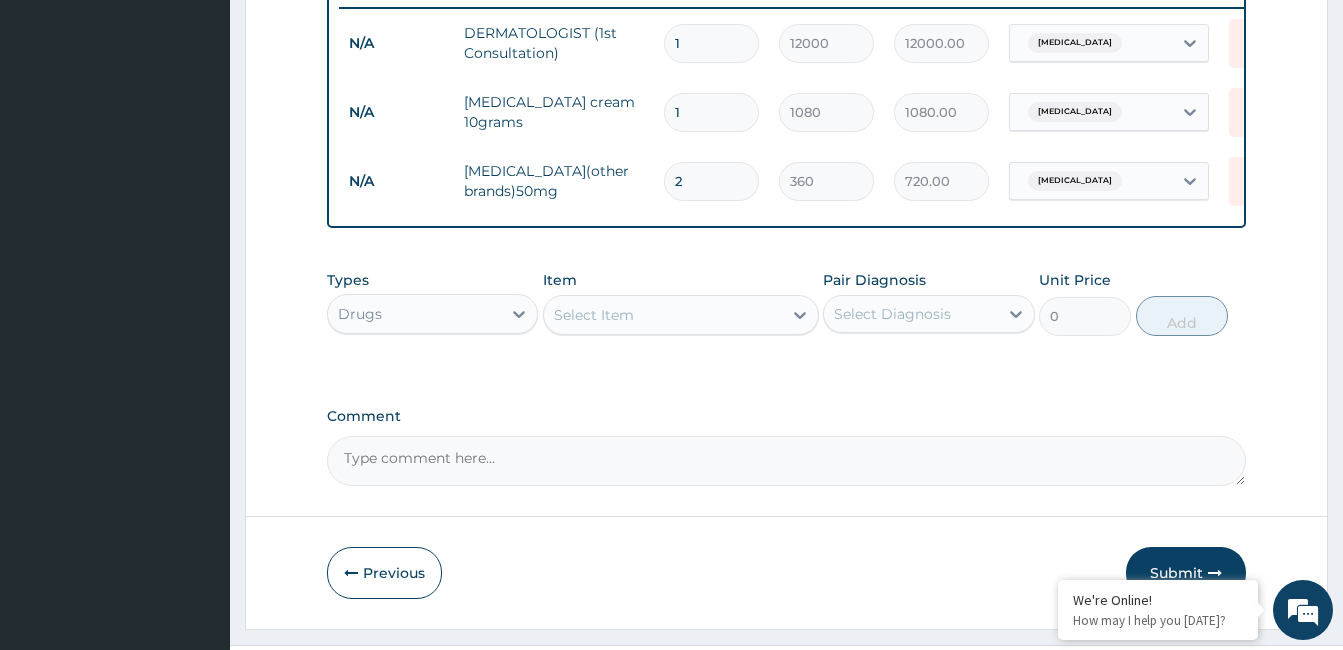 scroll, scrollTop: 850, scrollLeft: 0, axis: vertical 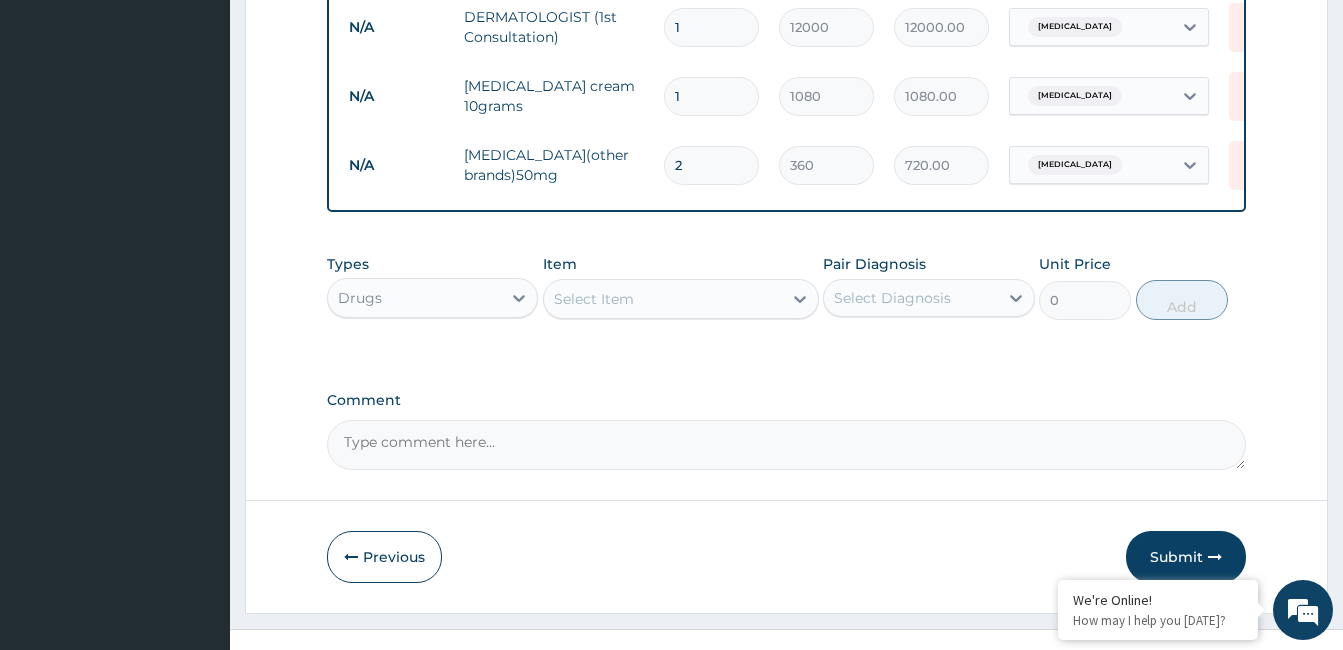 type on "2" 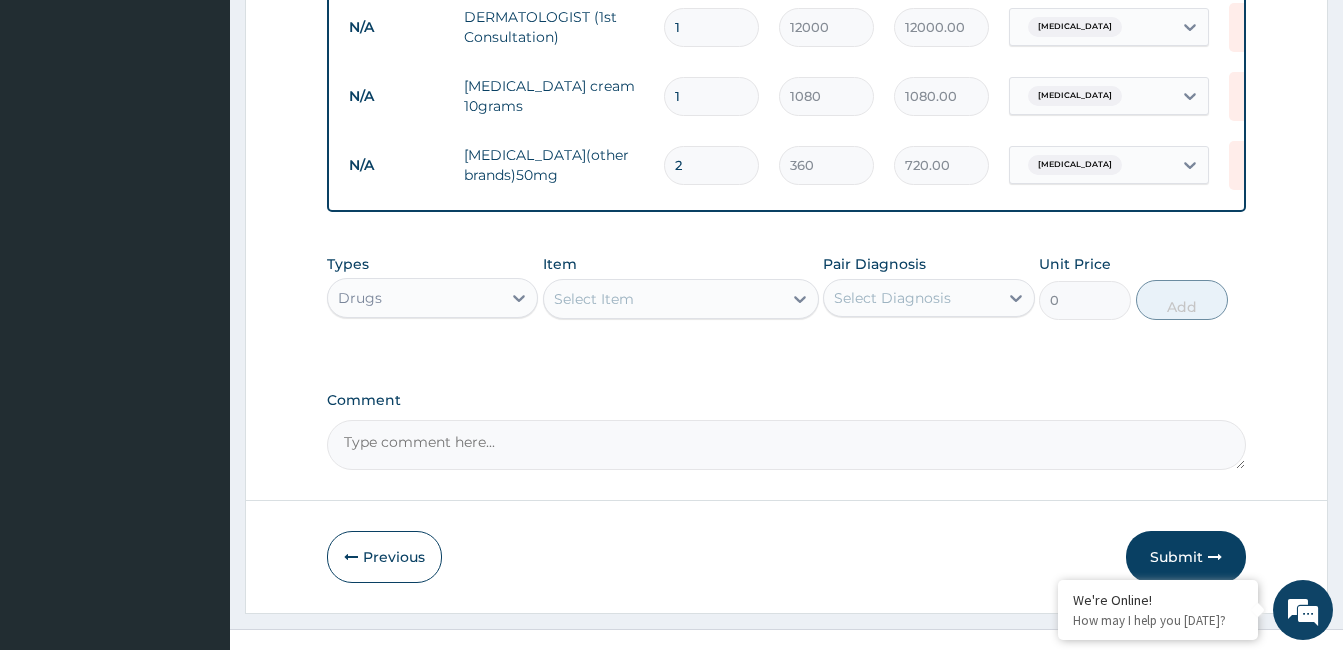 click on "Step  2  of 2 PA Code / Prescription Code Enter Code(Secondary Care Only) Encounter Date 09-07-2025 Important Notice Please enter PA codes before entering items that are not attached to a PA code   All diagnoses entered must be linked to a claim item. Diagnosis & Claim Items that are visible but inactive cannot be edited because they were imported from an already approved PA code. Diagnosis Candidiasis Confirmed Herpes labialis Confirmed NB: All diagnosis must be linked to a claim item Claim Items Type Name Quantity Unit Price Total Price Pair Diagnosis Actions N/A DERMATOLOGIST (1st Consultation) 1 12000 12000.00 Herpes labialis Delete N/A Aciclovir cream 10grams 1 1080 1080.00 Herpes labialis Delete N/A Fluconazole(other brands)50mg 2 360 720.00 Candidiasis Delete Types Drugs Item Select Item Pair Diagnosis Select Diagnosis Unit Price 0 Add Comment     Previous   Submit" at bounding box center (786, -43) 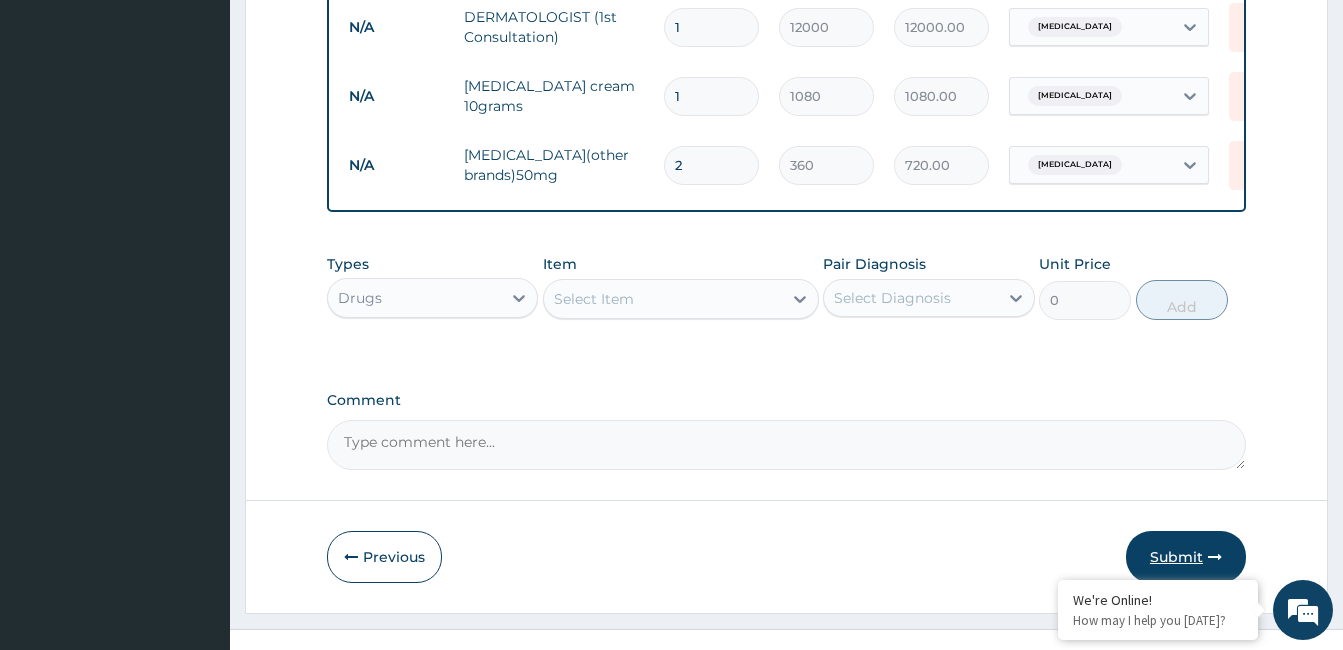 click on "Submit" at bounding box center (1186, 557) 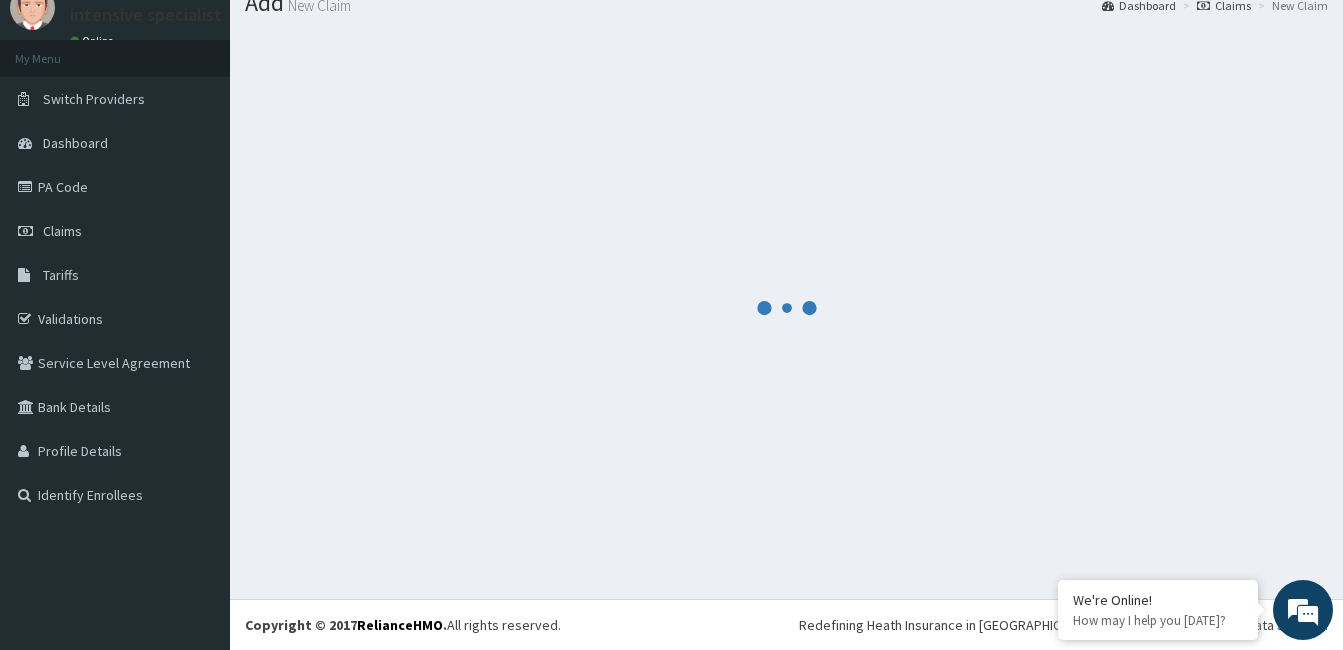 scroll, scrollTop: 805, scrollLeft: 0, axis: vertical 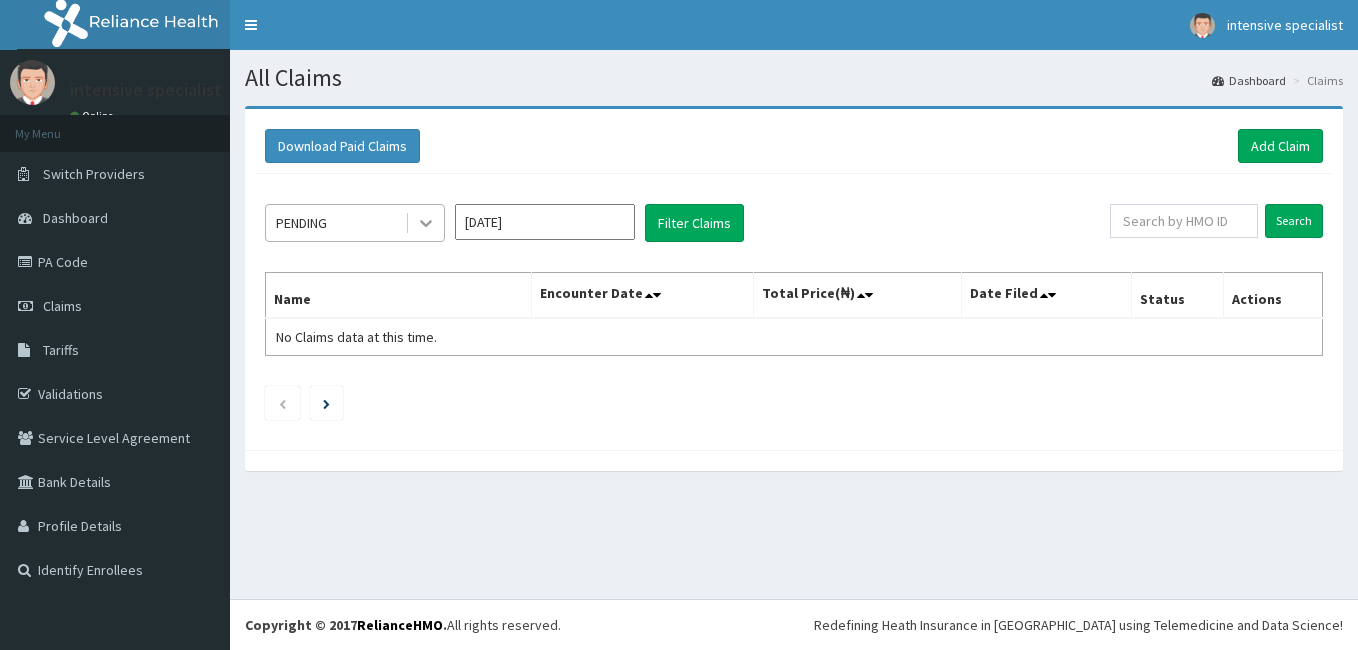 click at bounding box center [426, 223] 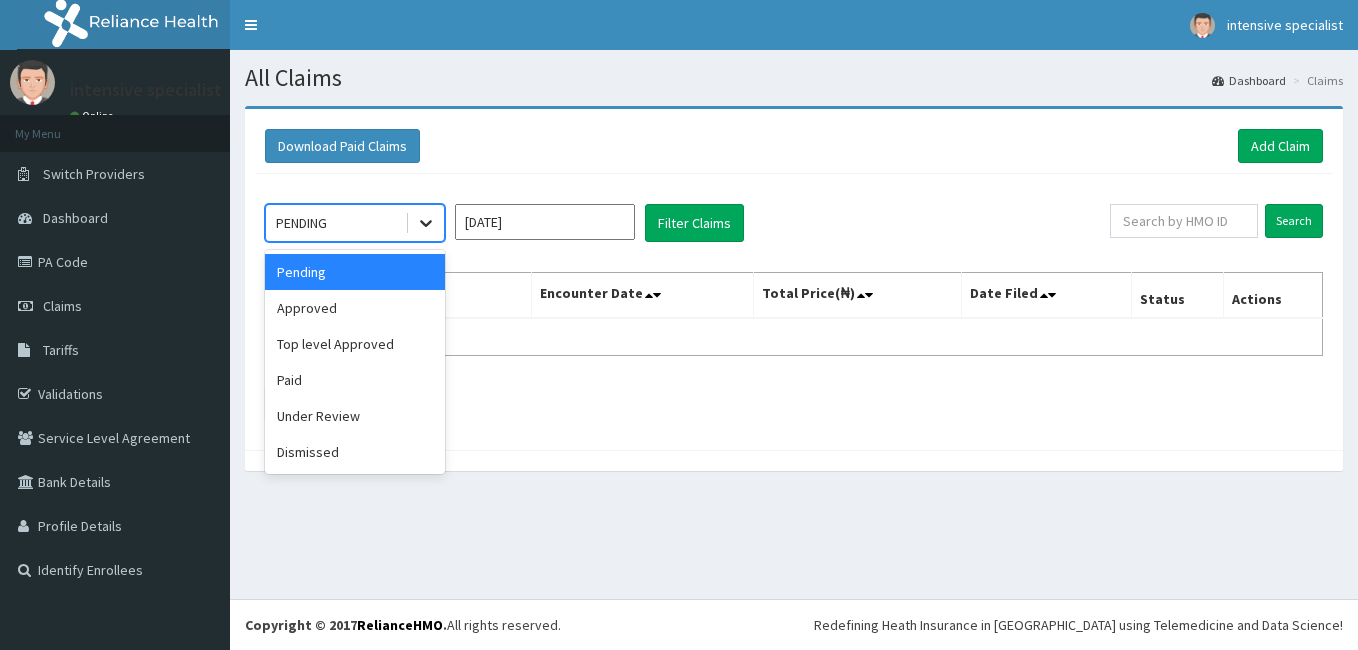scroll, scrollTop: 0, scrollLeft: 0, axis: both 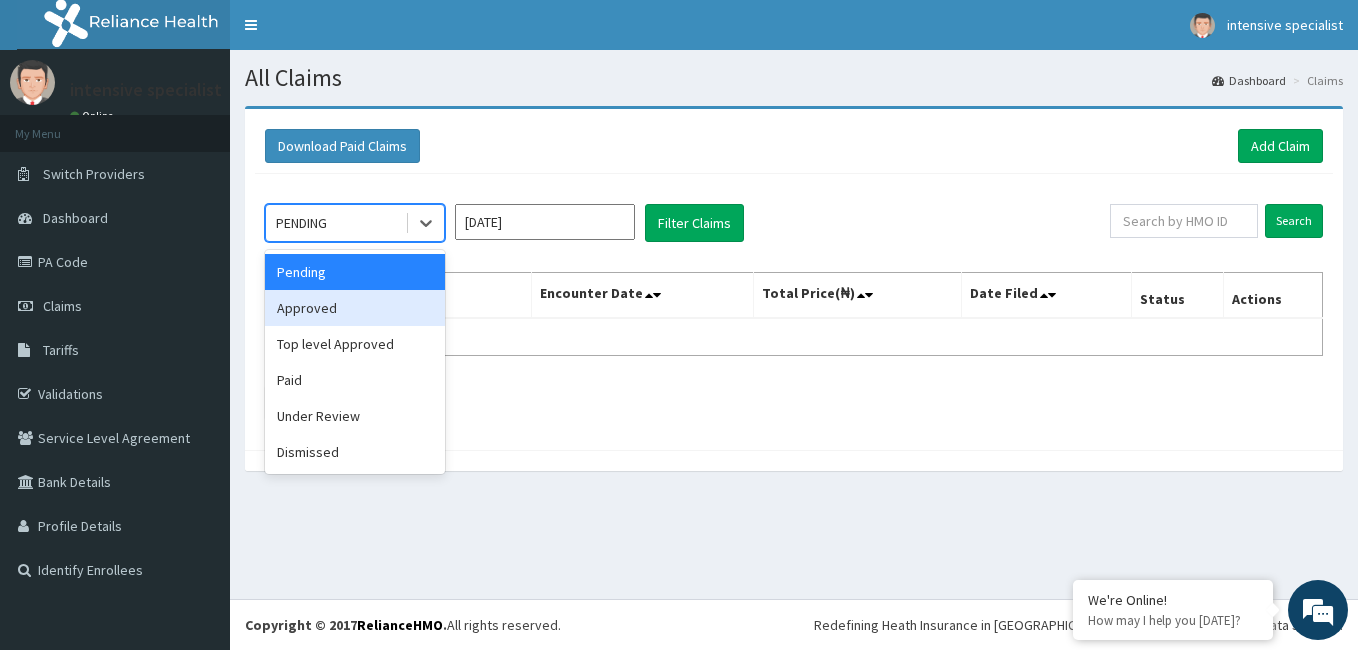 click on "Approved" at bounding box center (355, 308) 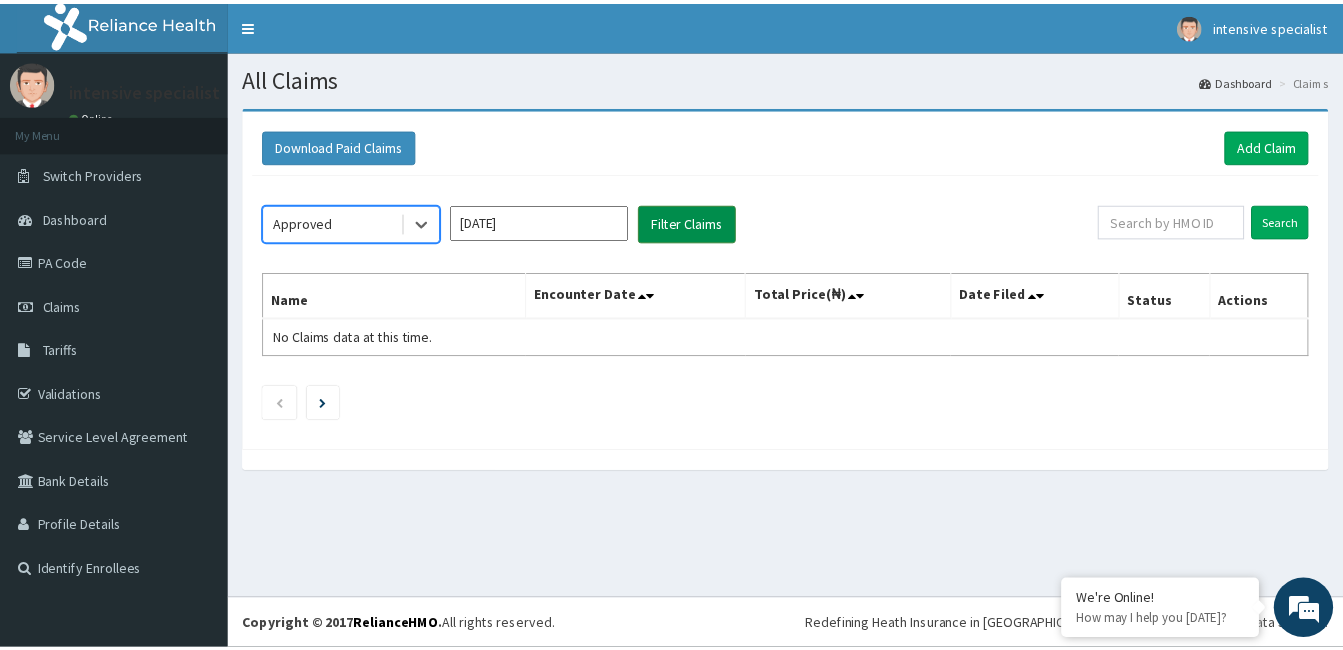 scroll, scrollTop: 0, scrollLeft: 0, axis: both 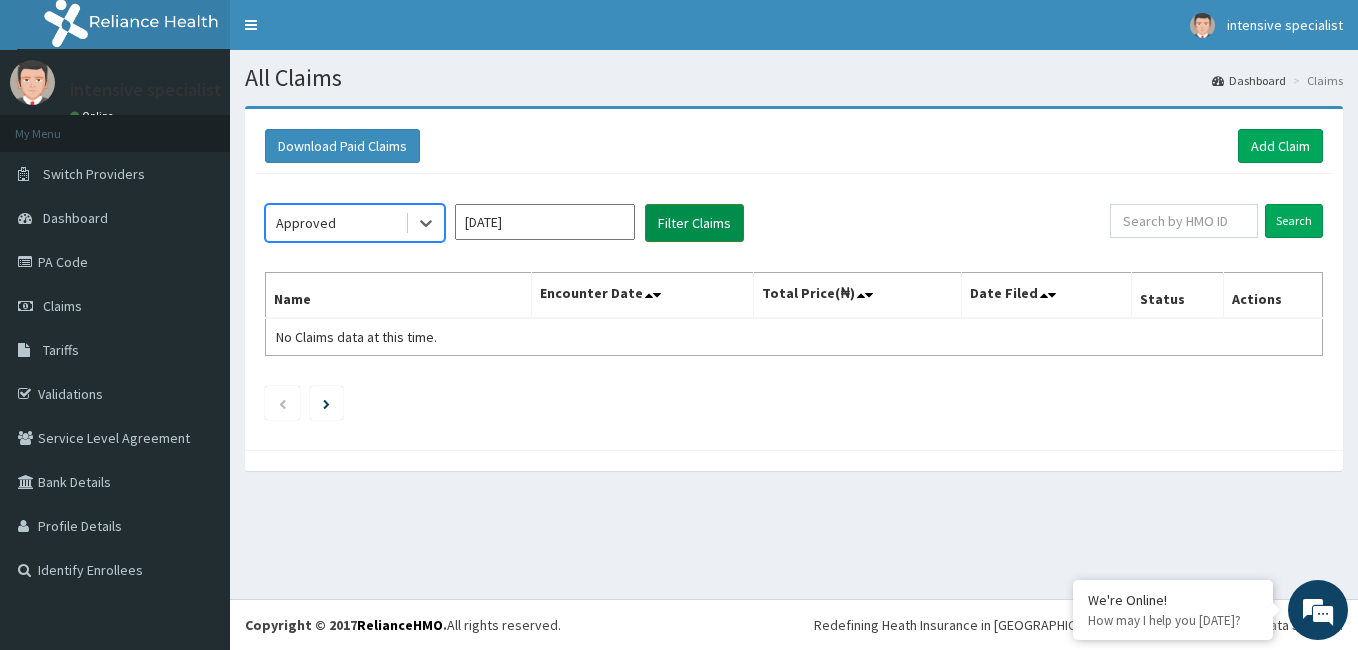 click on "Filter Claims" at bounding box center [694, 223] 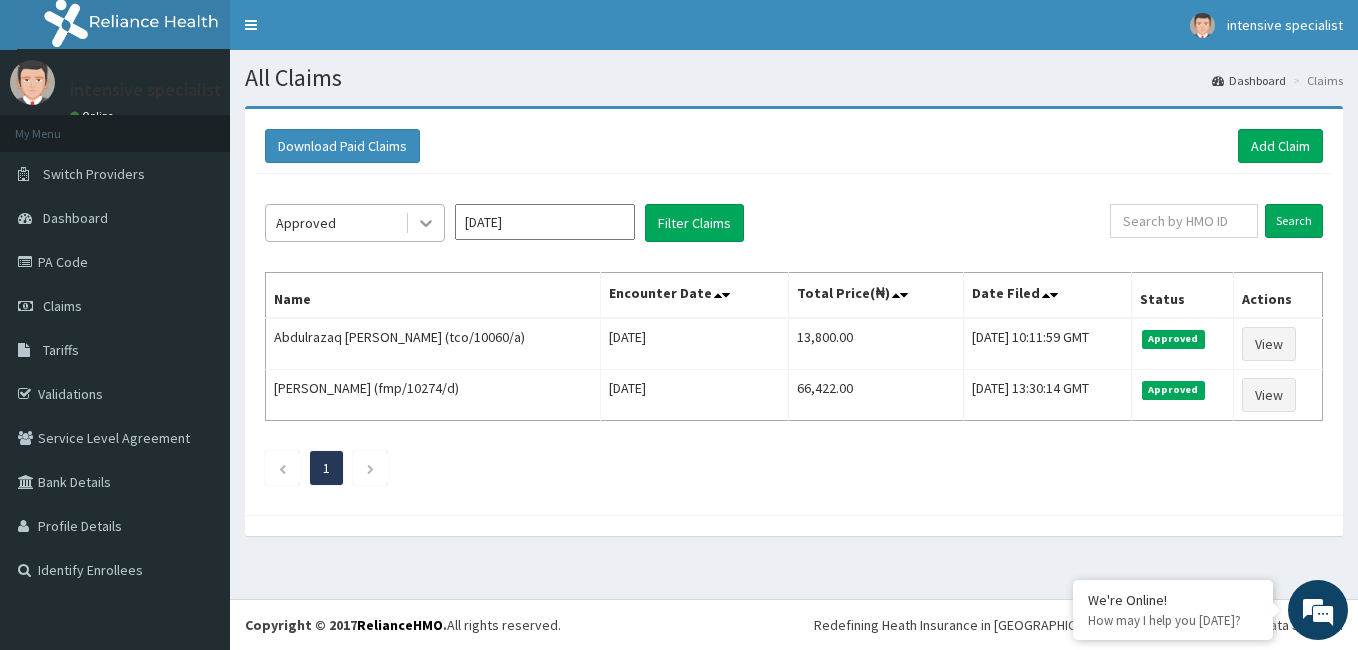 click 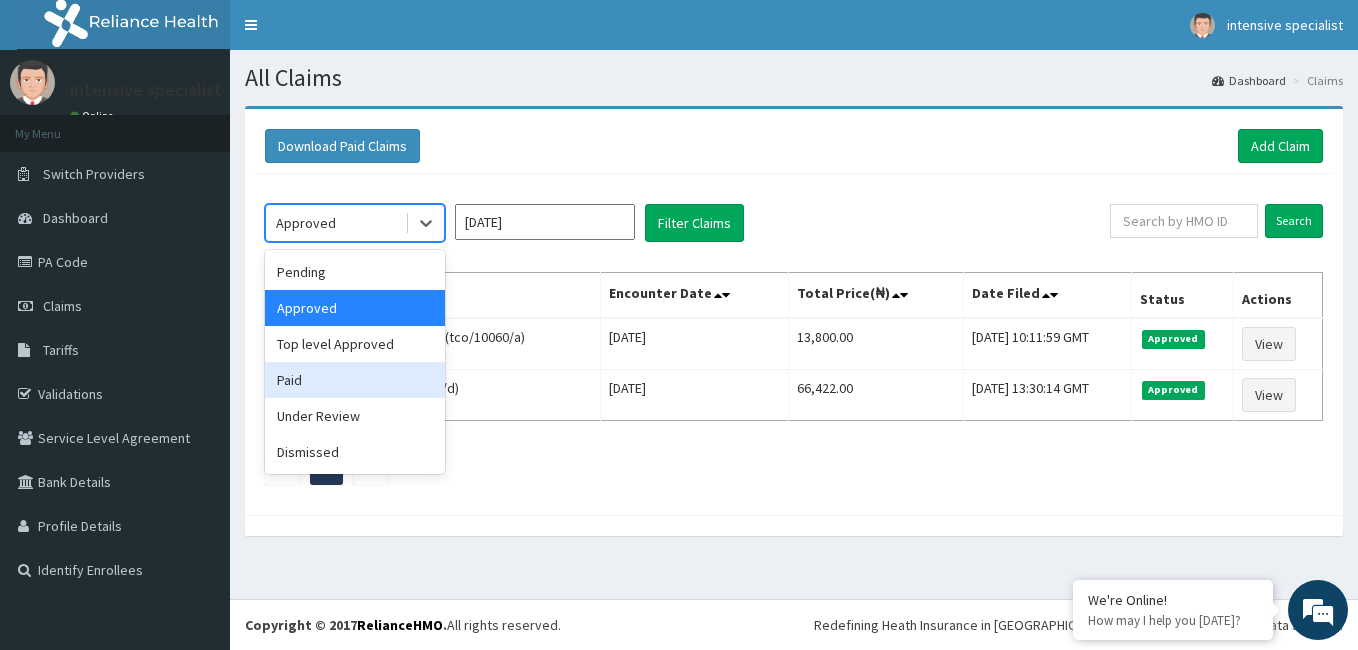 click on "Paid" at bounding box center [355, 380] 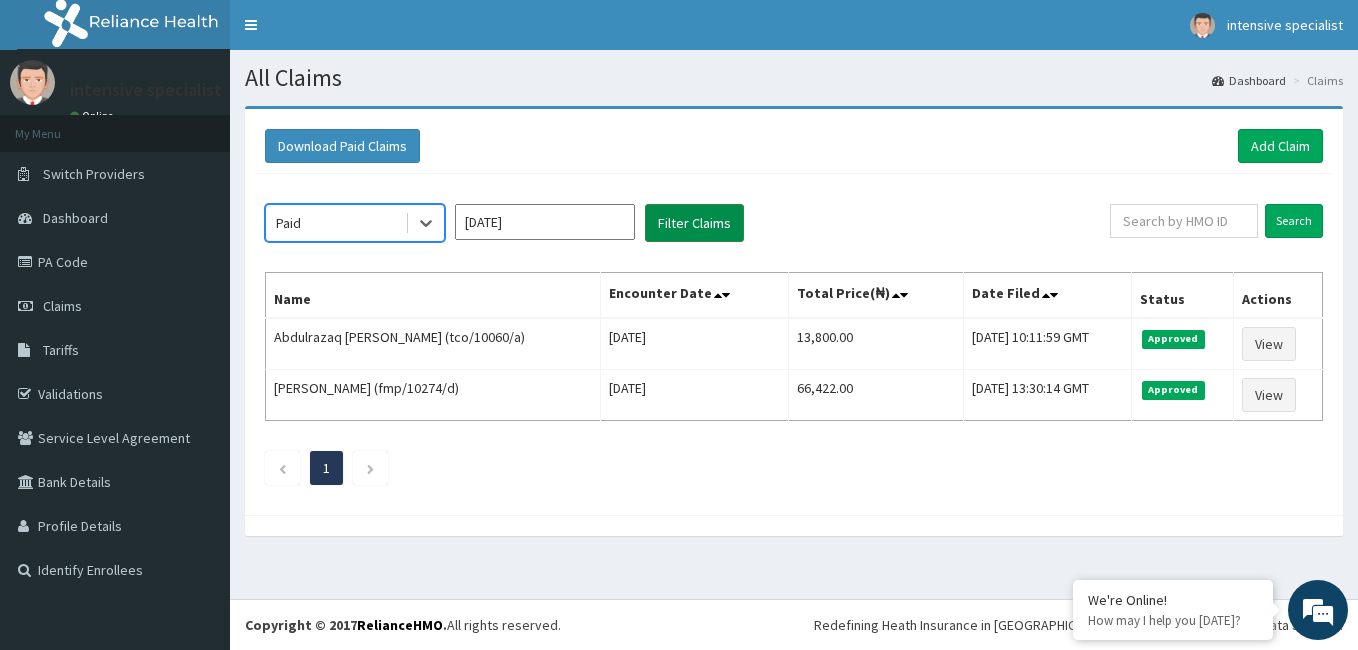 click on "Filter Claims" at bounding box center [694, 223] 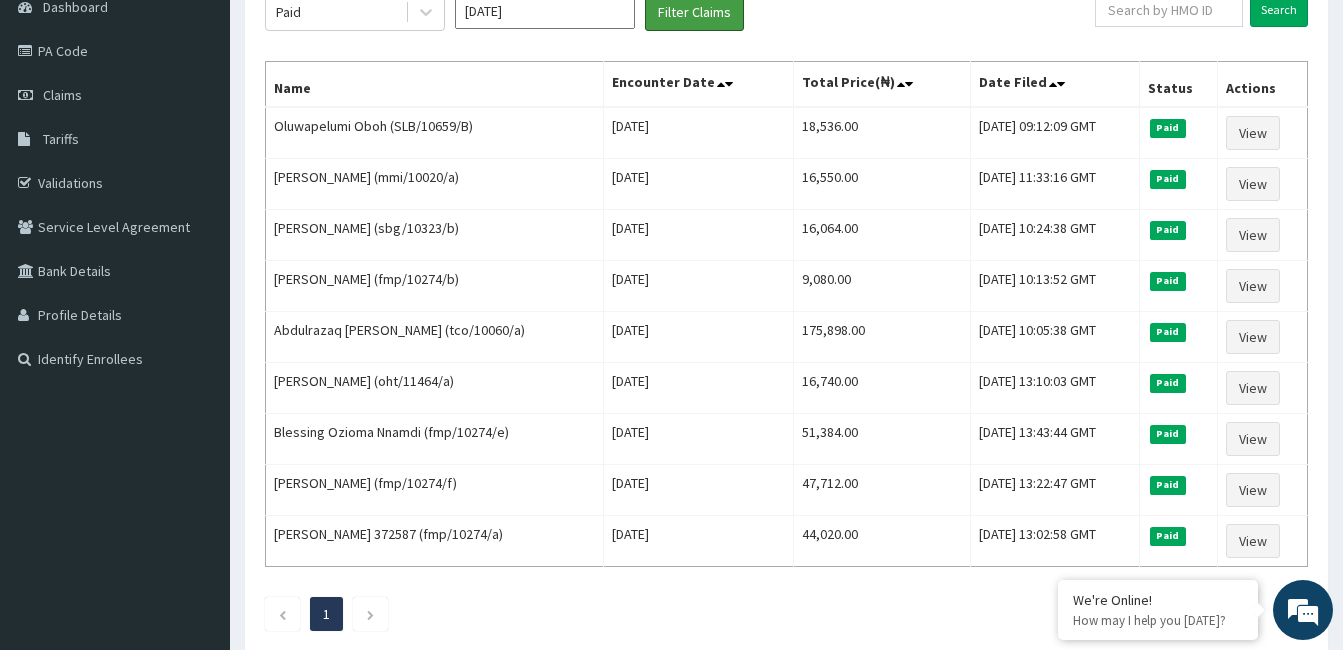 scroll, scrollTop: 212, scrollLeft: 0, axis: vertical 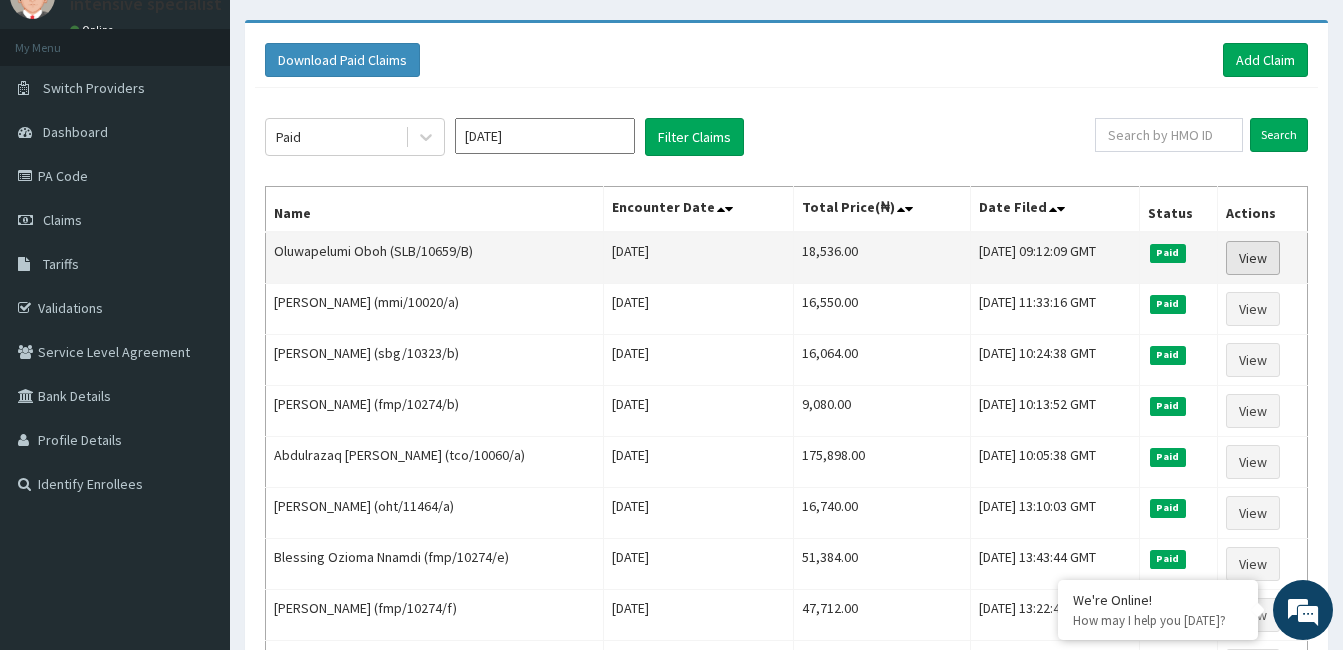 click on "View" at bounding box center (1253, 258) 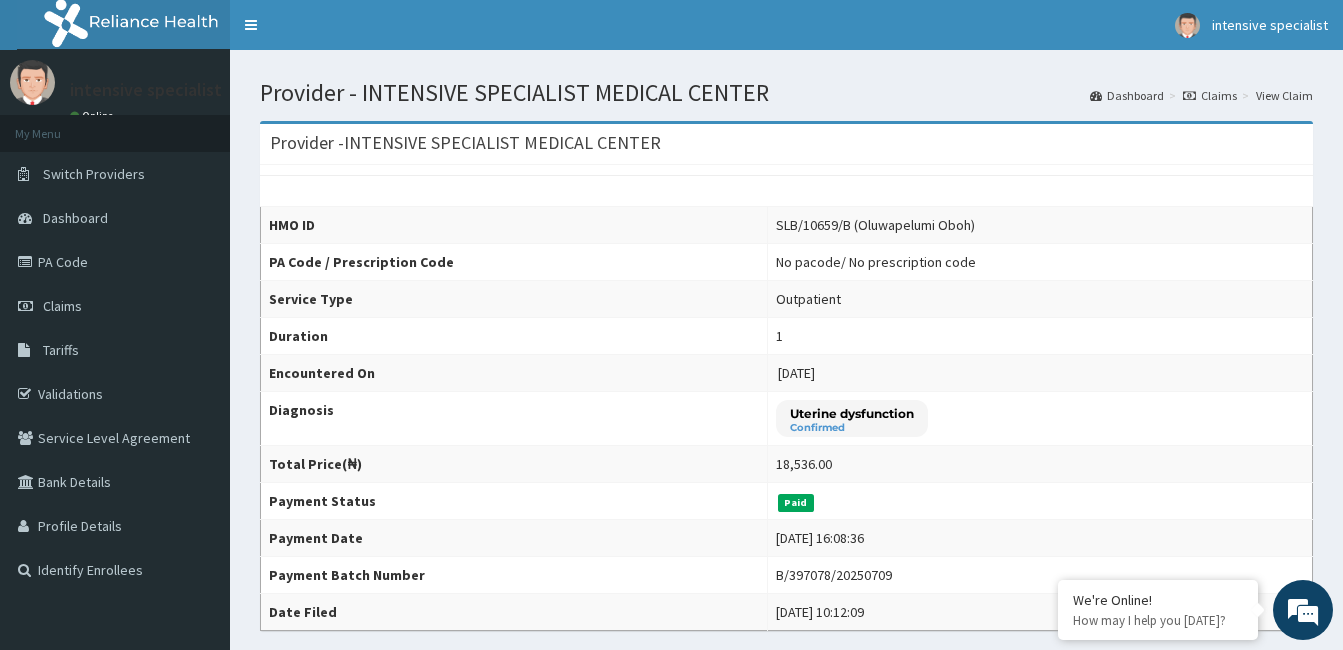 scroll, scrollTop: 0, scrollLeft: 0, axis: both 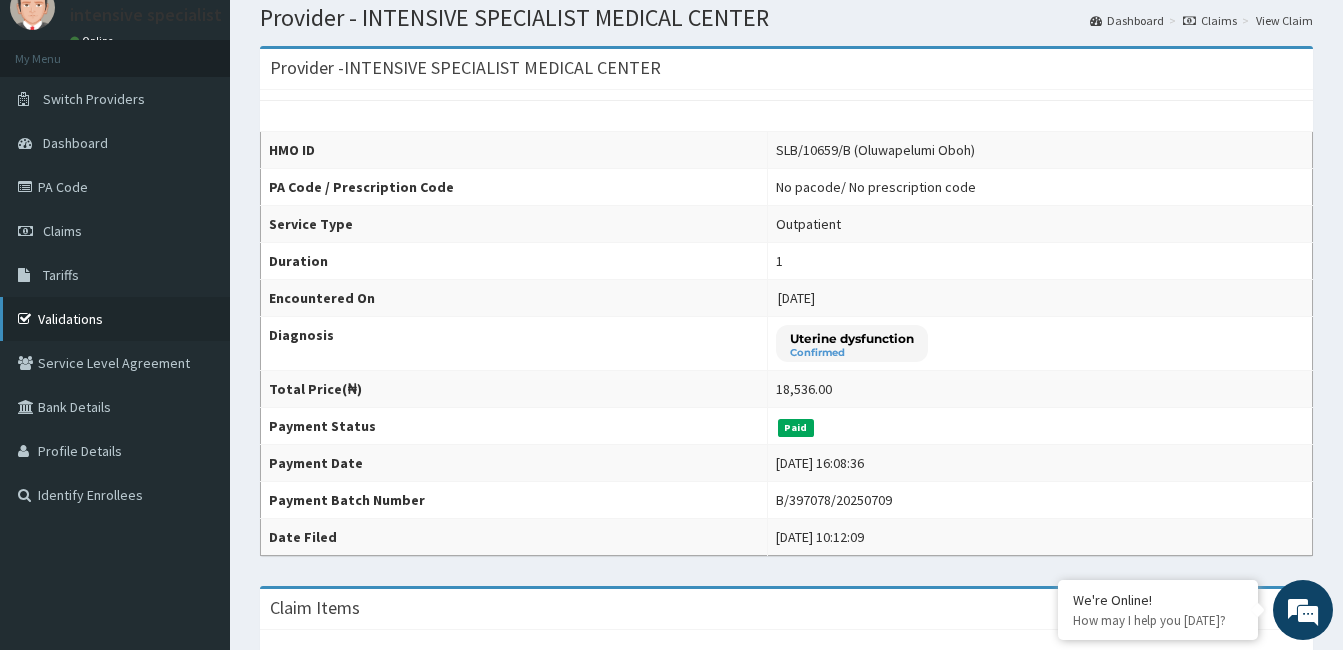 click on "Validations" at bounding box center [115, 319] 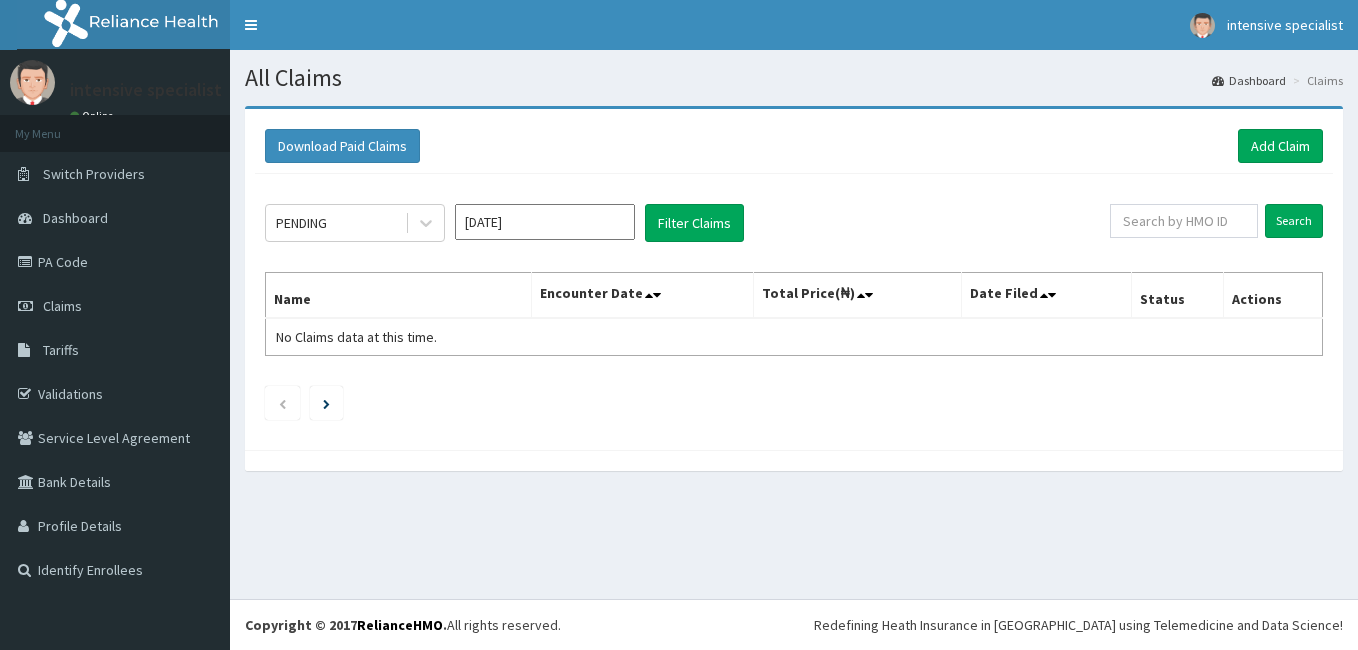 scroll, scrollTop: 0, scrollLeft: 0, axis: both 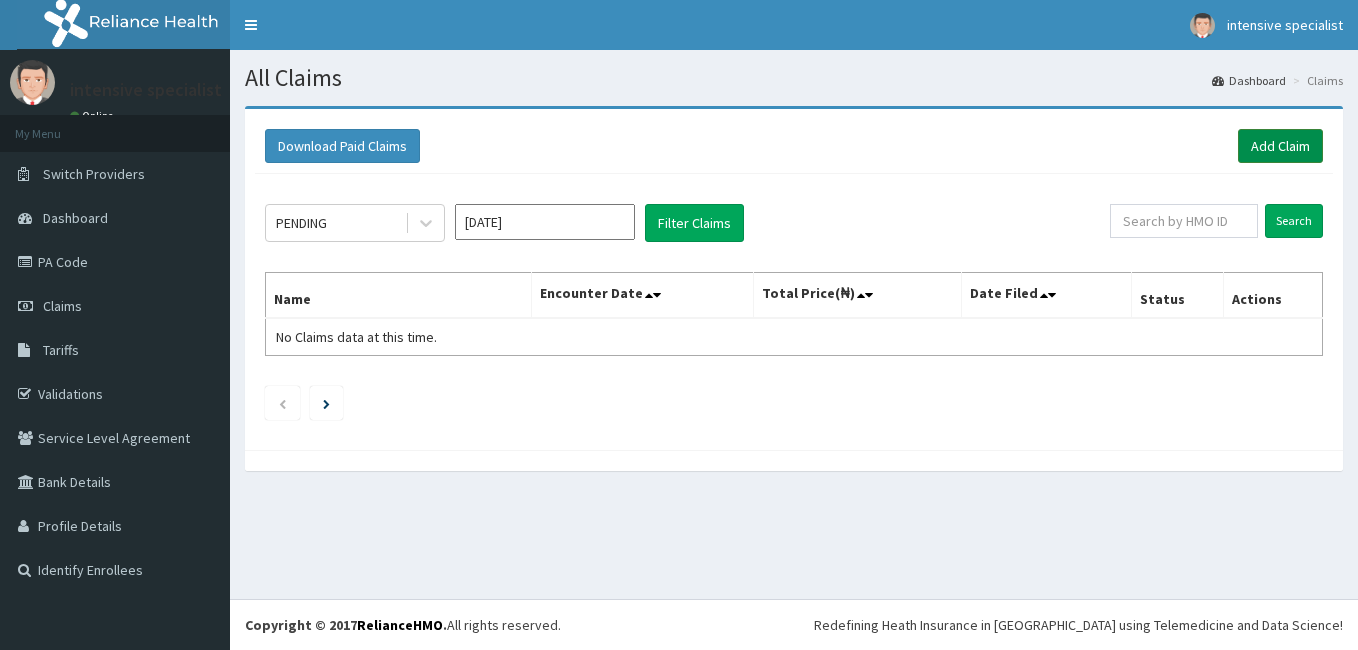 click on "Add Claim" at bounding box center [1280, 146] 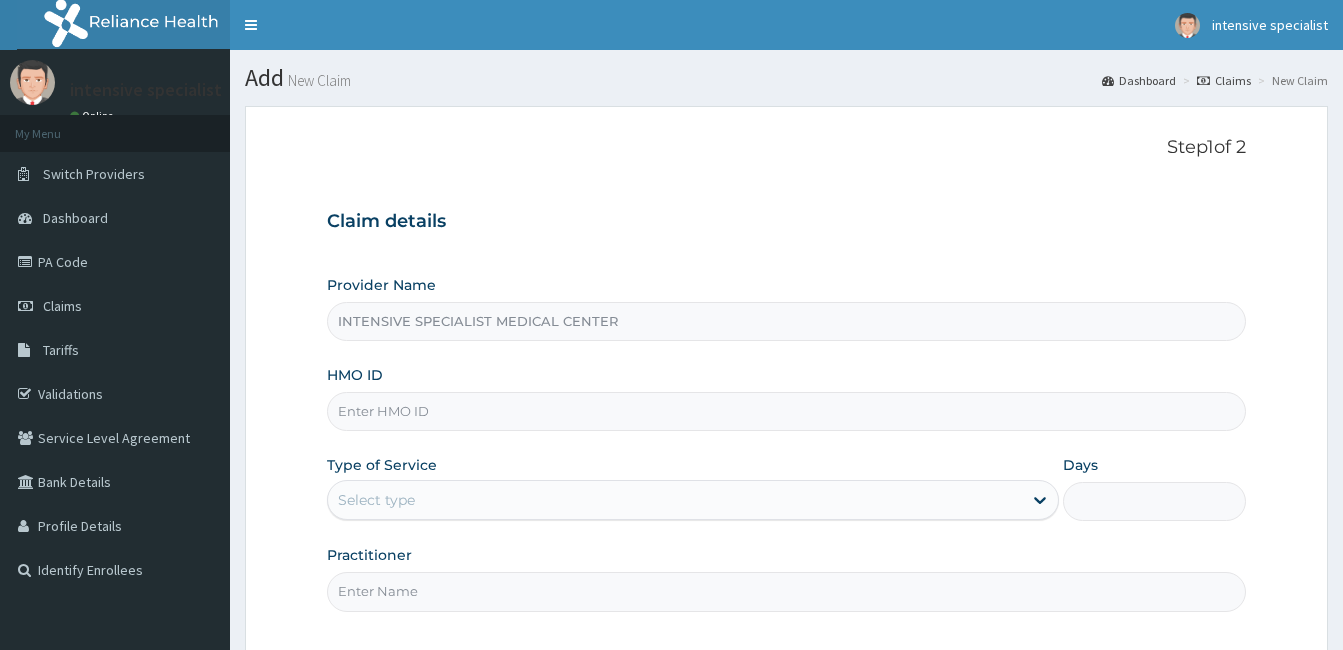 scroll, scrollTop: 0, scrollLeft: 0, axis: both 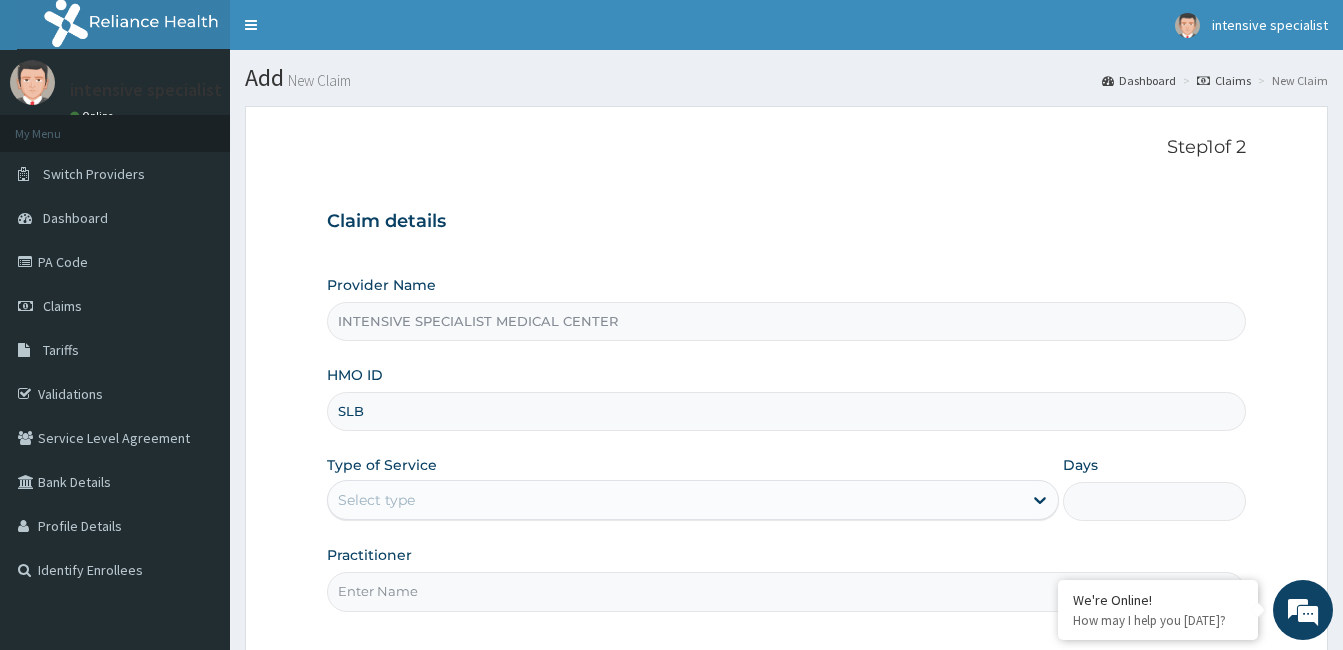 type on "SLB/10659/B" 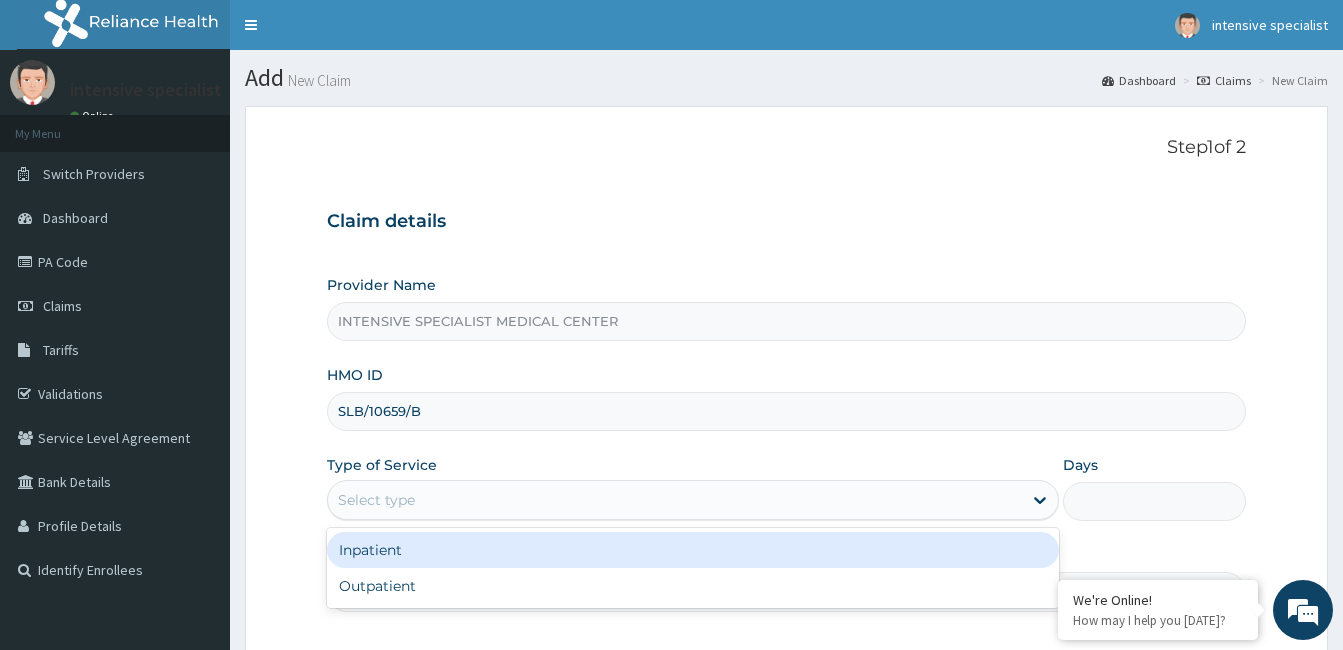 click on "Select type" at bounding box center (675, 500) 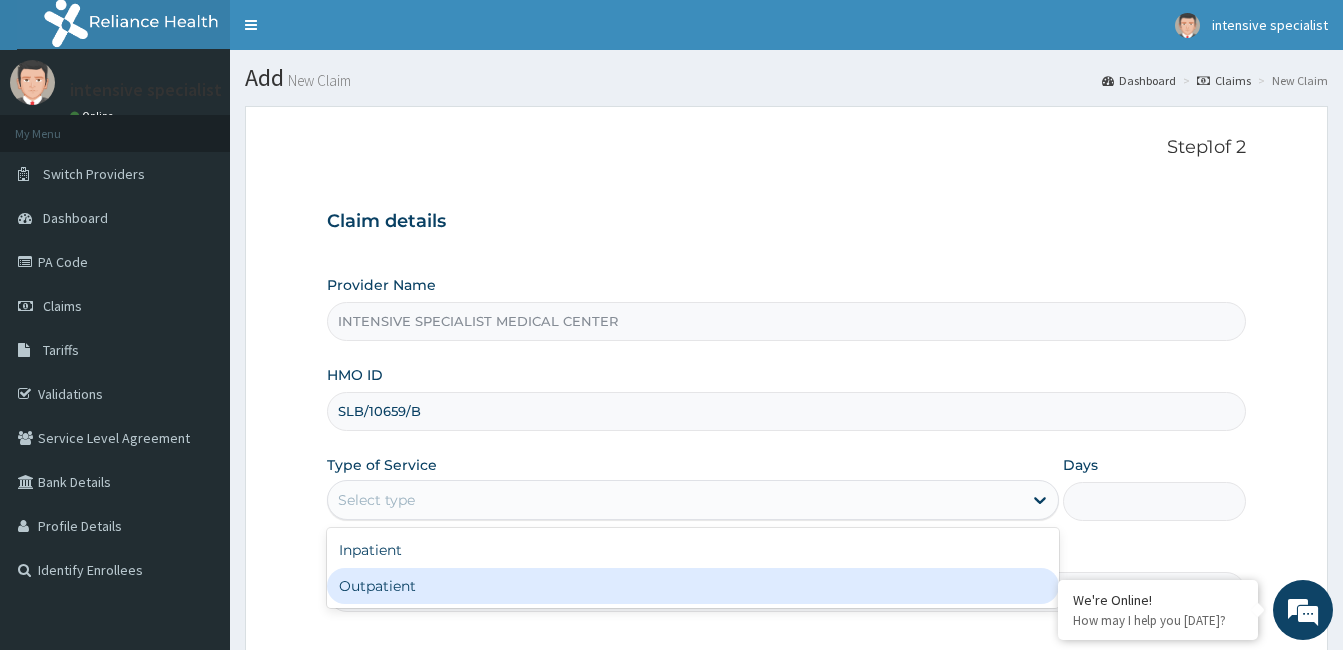 click on "Outpatient" at bounding box center (693, 586) 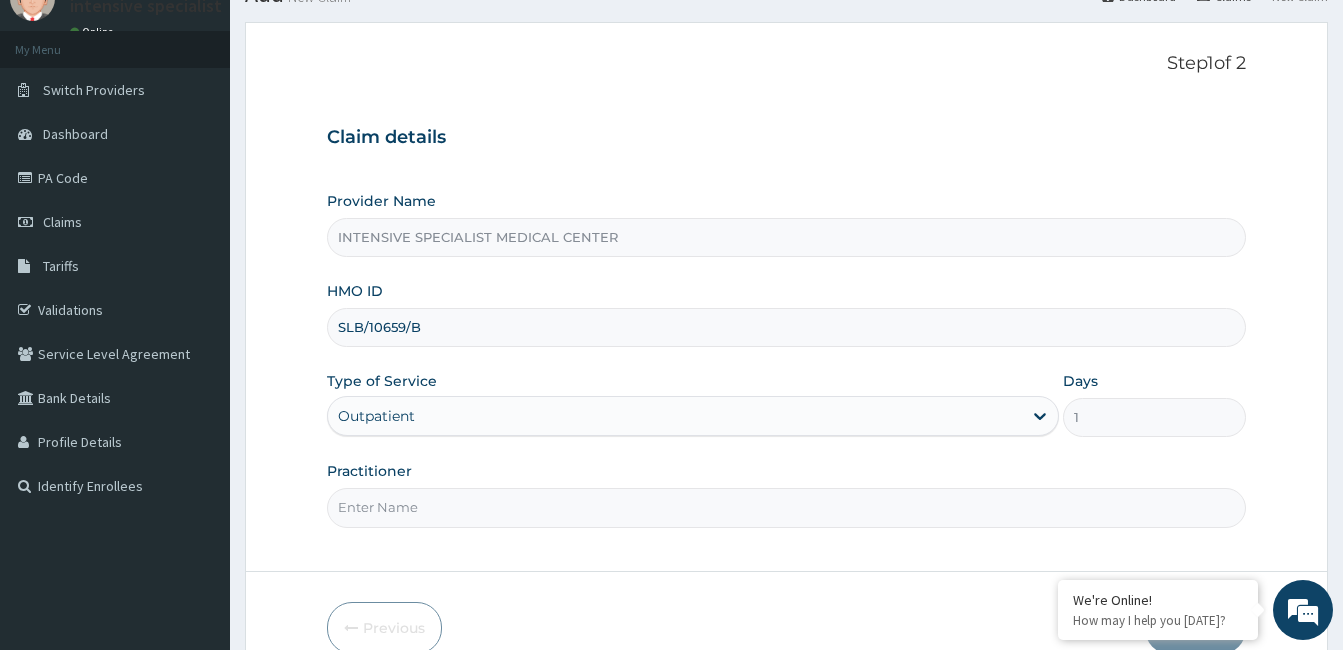 scroll, scrollTop: 167, scrollLeft: 0, axis: vertical 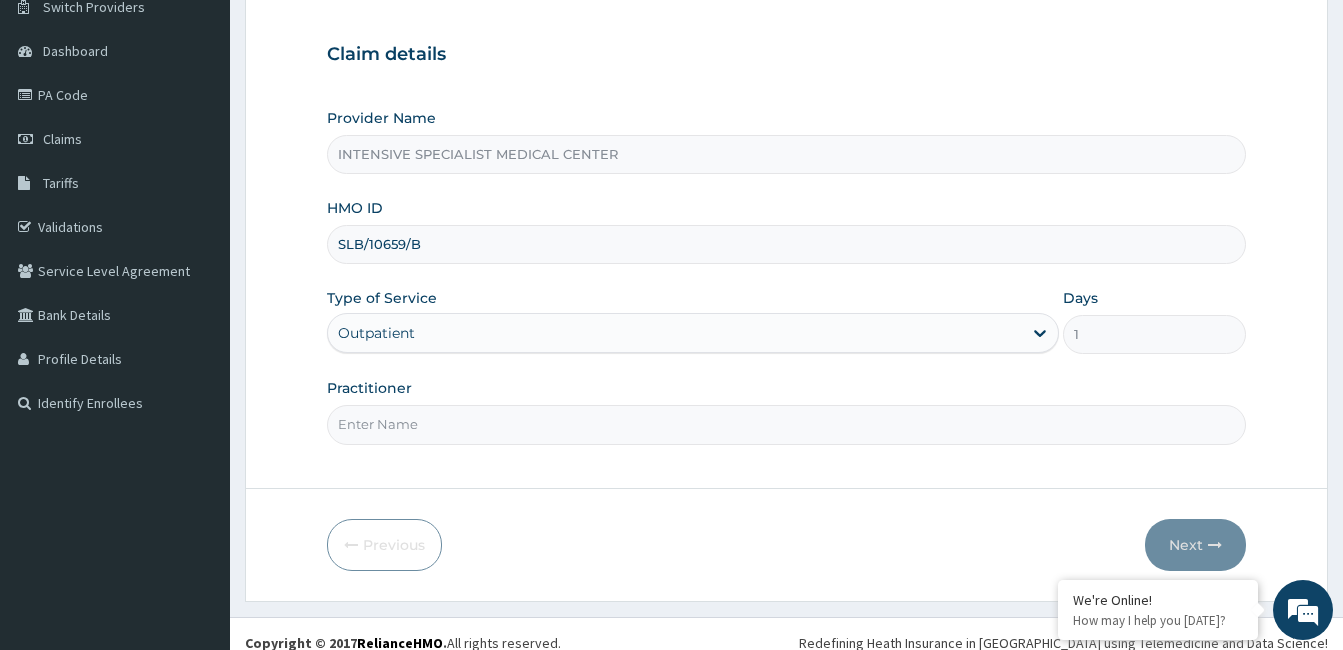 click on "Practitioner" at bounding box center (786, 424) 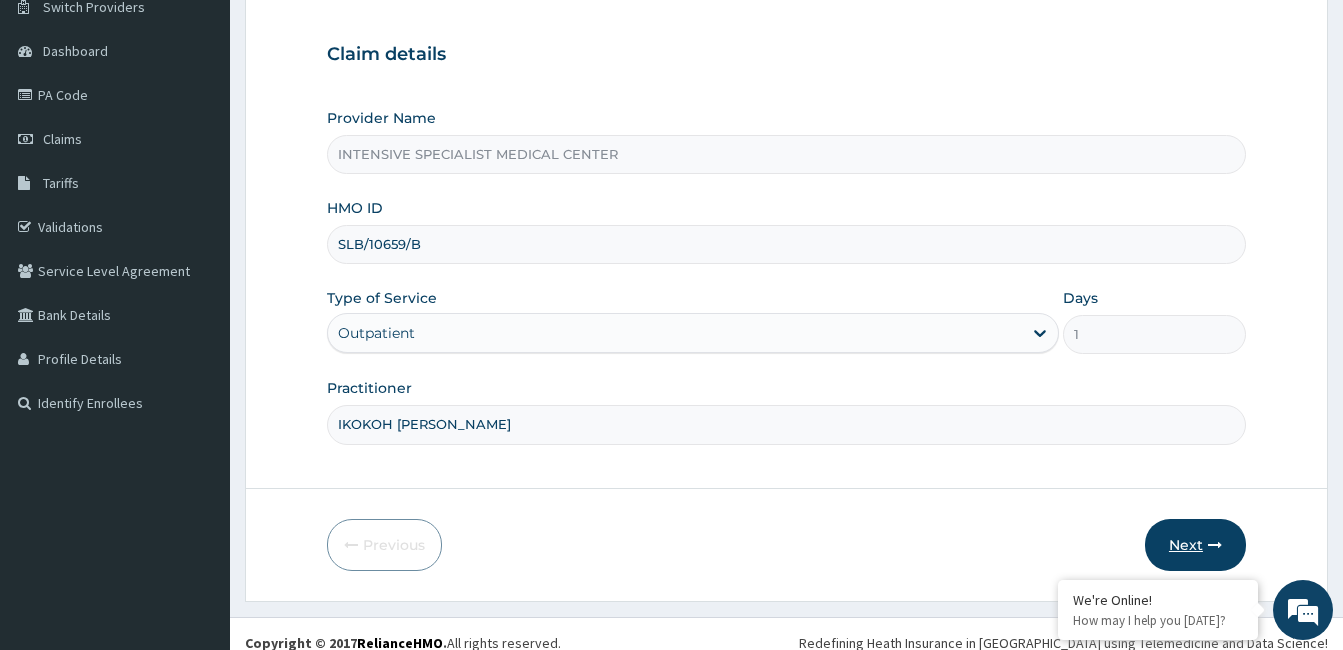 click on "Next" at bounding box center (1195, 545) 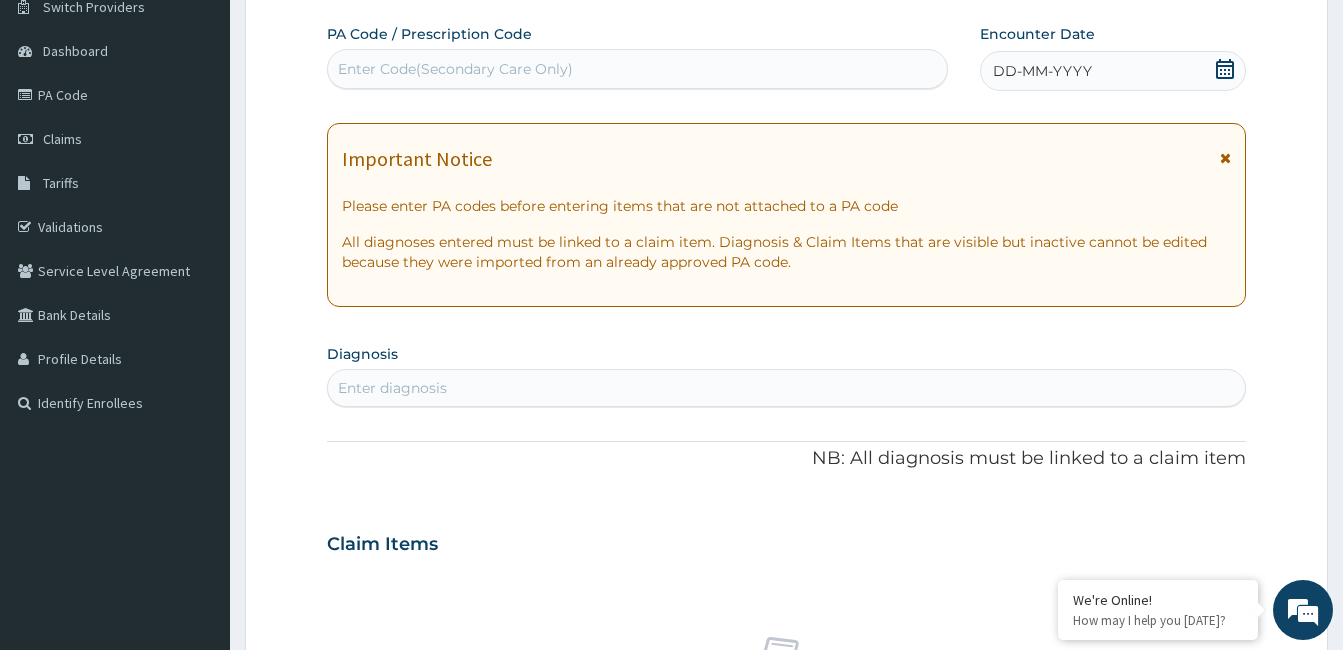 scroll, scrollTop: 0, scrollLeft: 0, axis: both 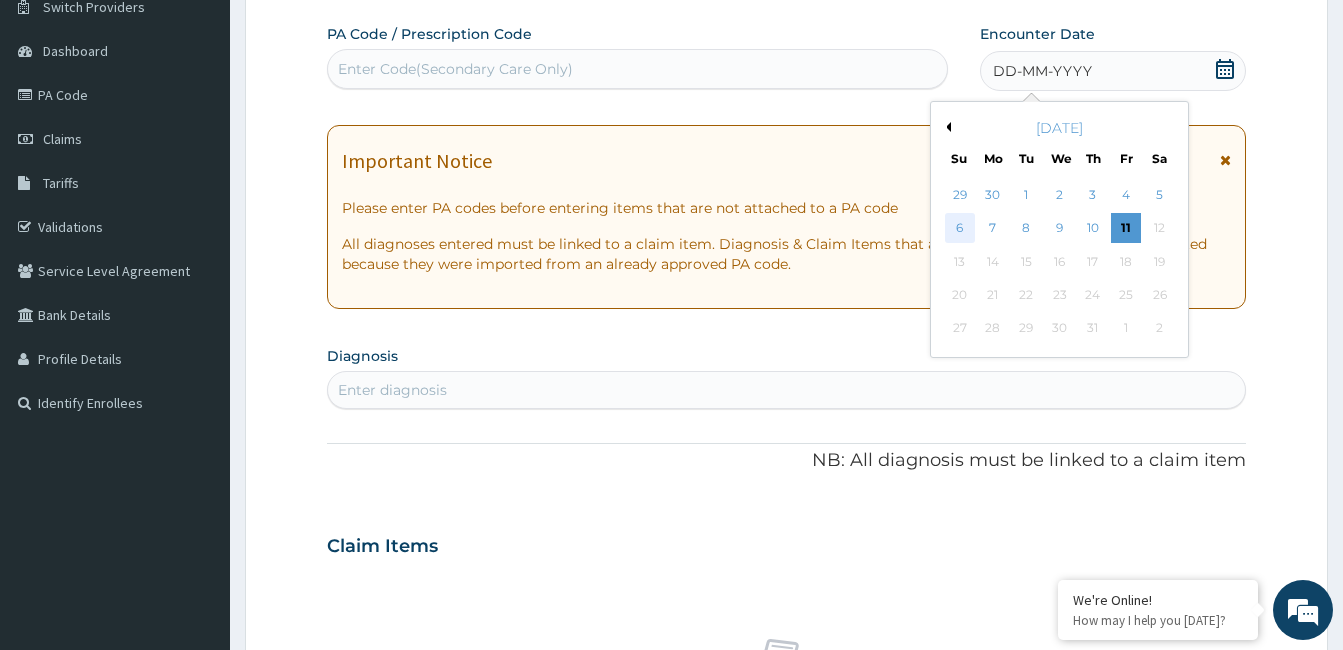 click on "6" at bounding box center [960, 229] 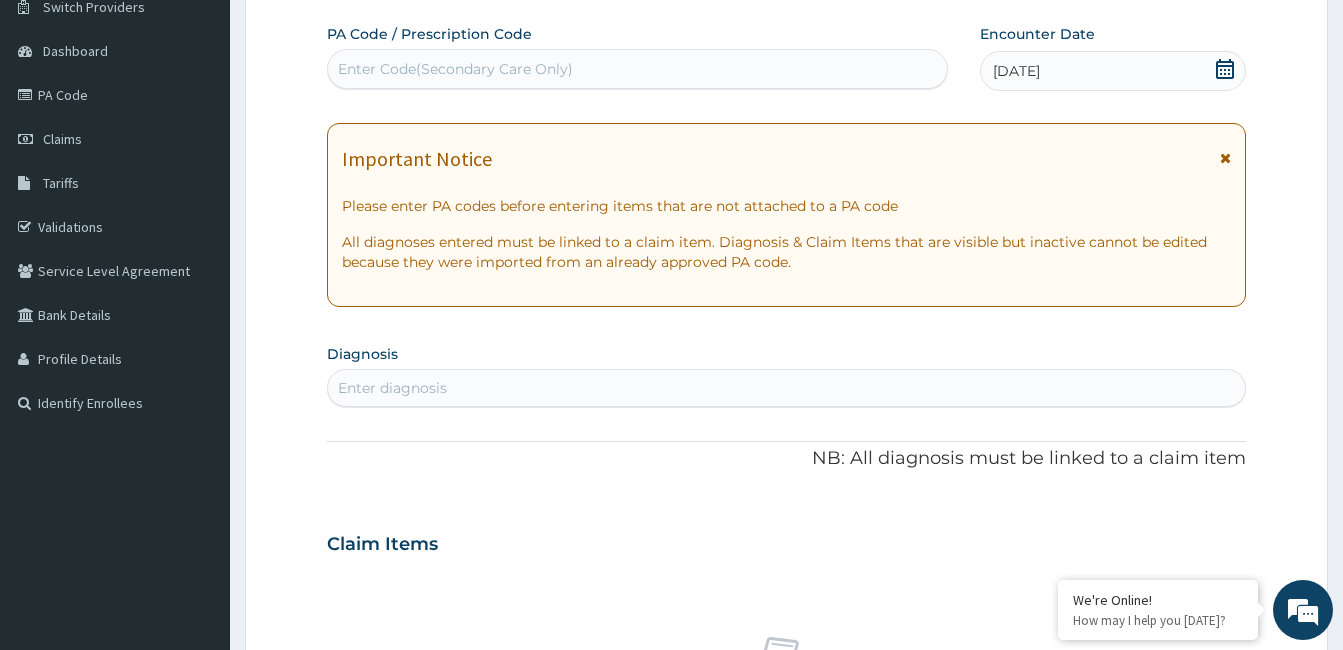 click on "Enter diagnosis" at bounding box center (786, 388) 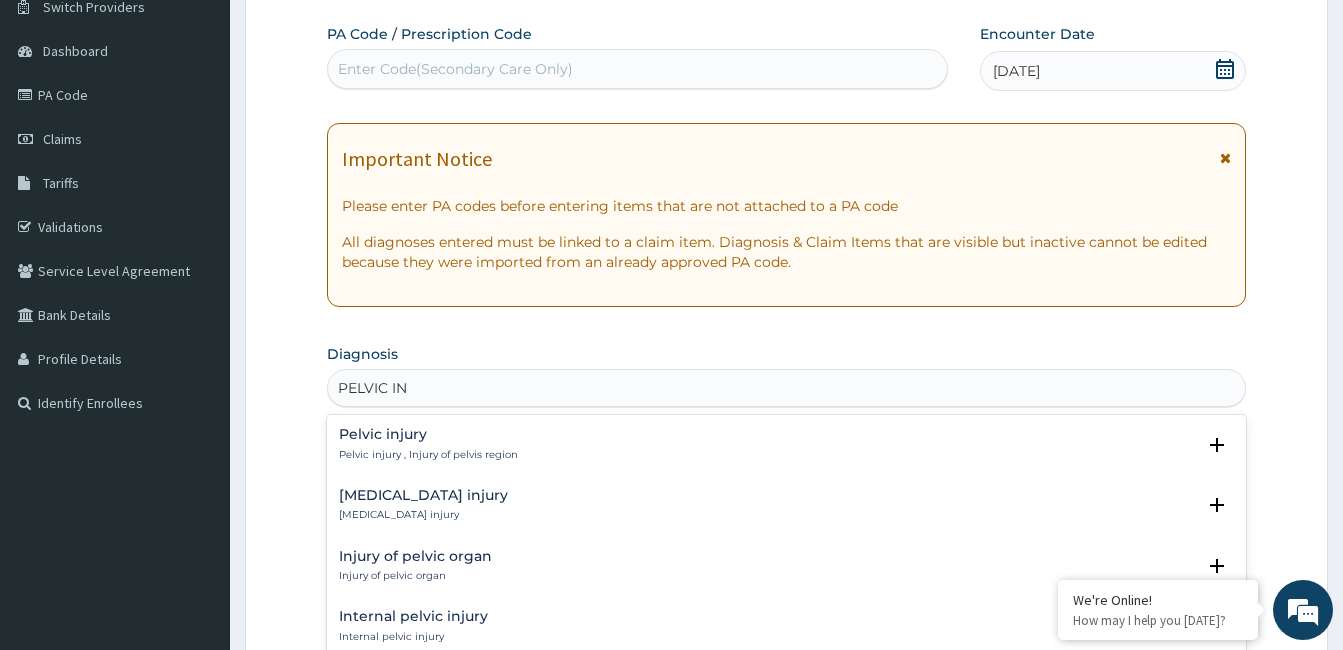 type on "PELVIC INF" 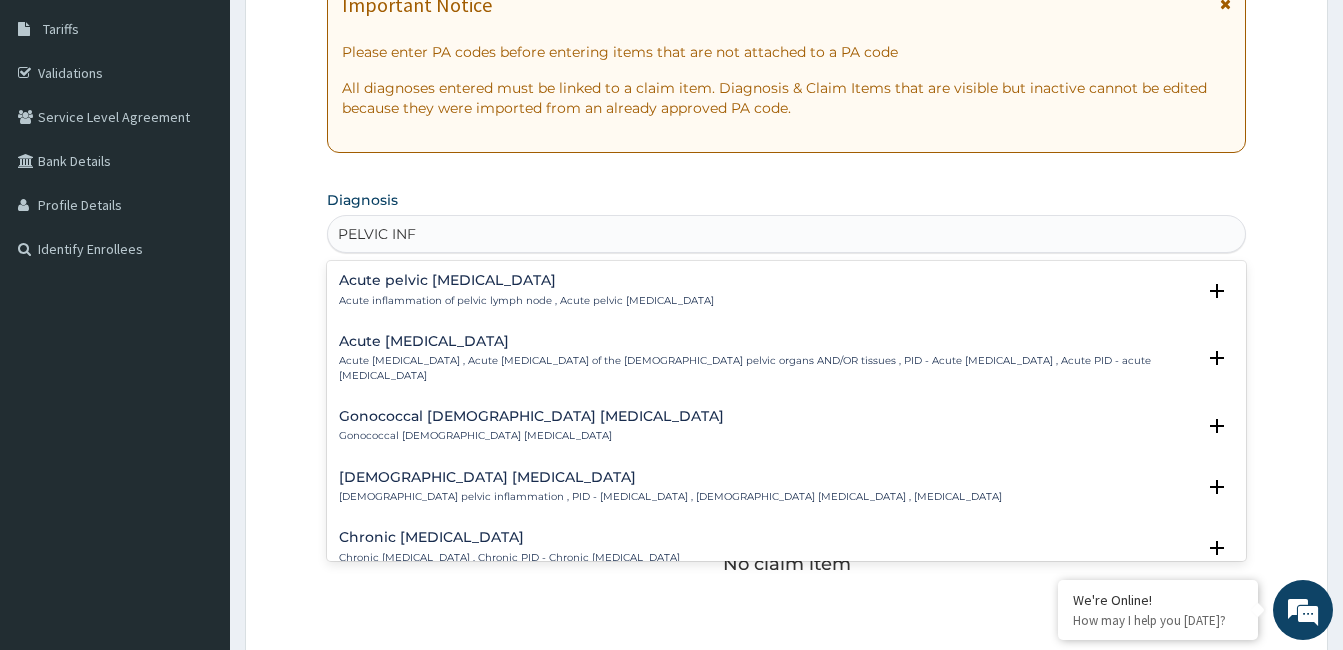 scroll, scrollTop: 359, scrollLeft: 0, axis: vertical 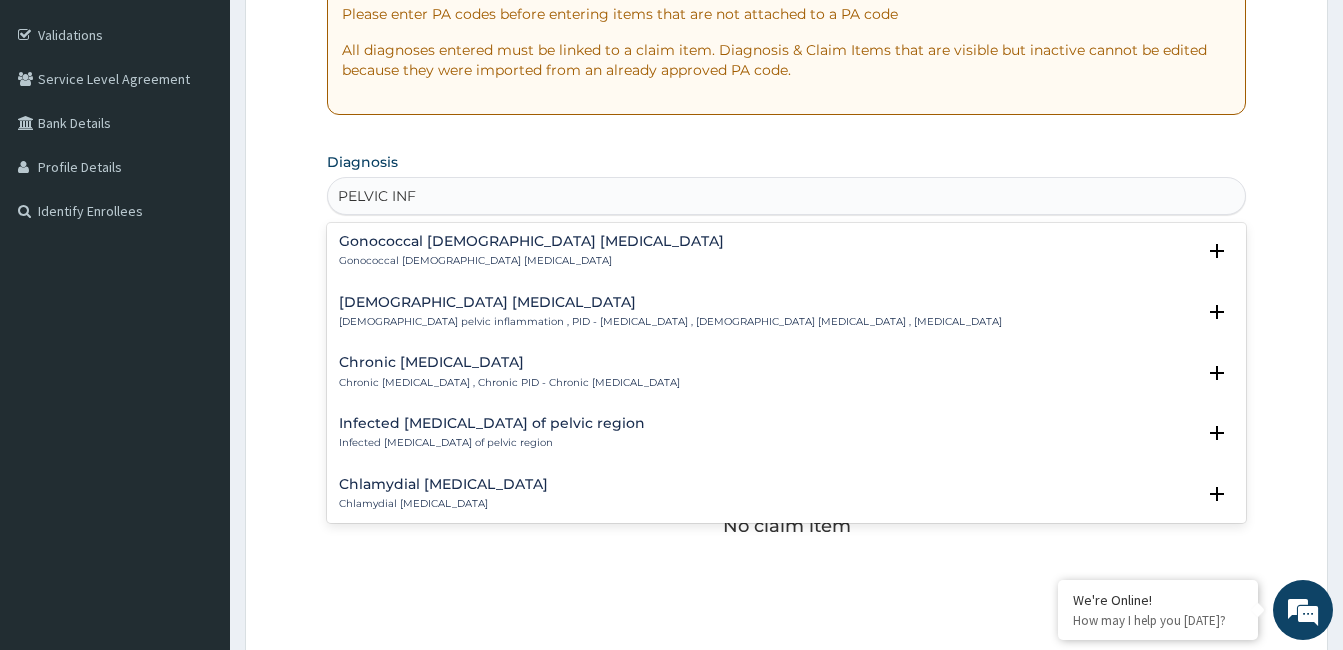 click on "Female pelvic inflammatory disease" at bounding box center (670, 302) 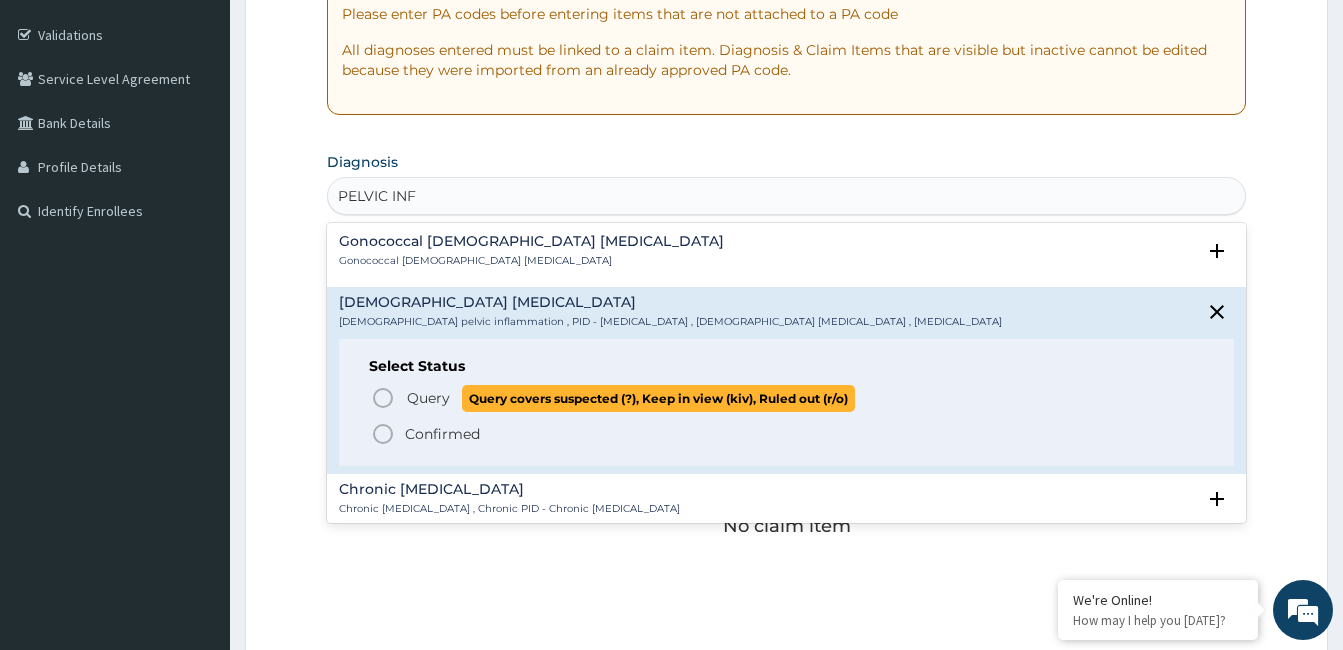 click on "Query" at bounding box center [428, 398] 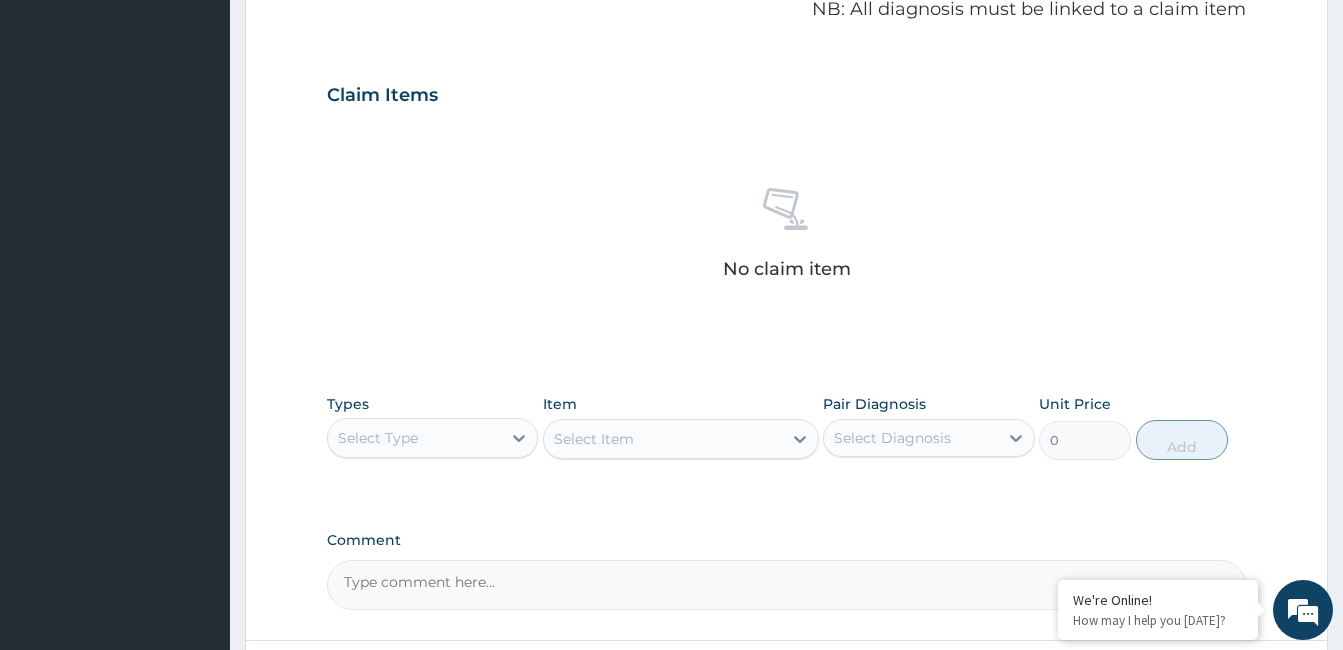 scroll, scrollTop: 689, scrollLeft: 0, axis: vertical 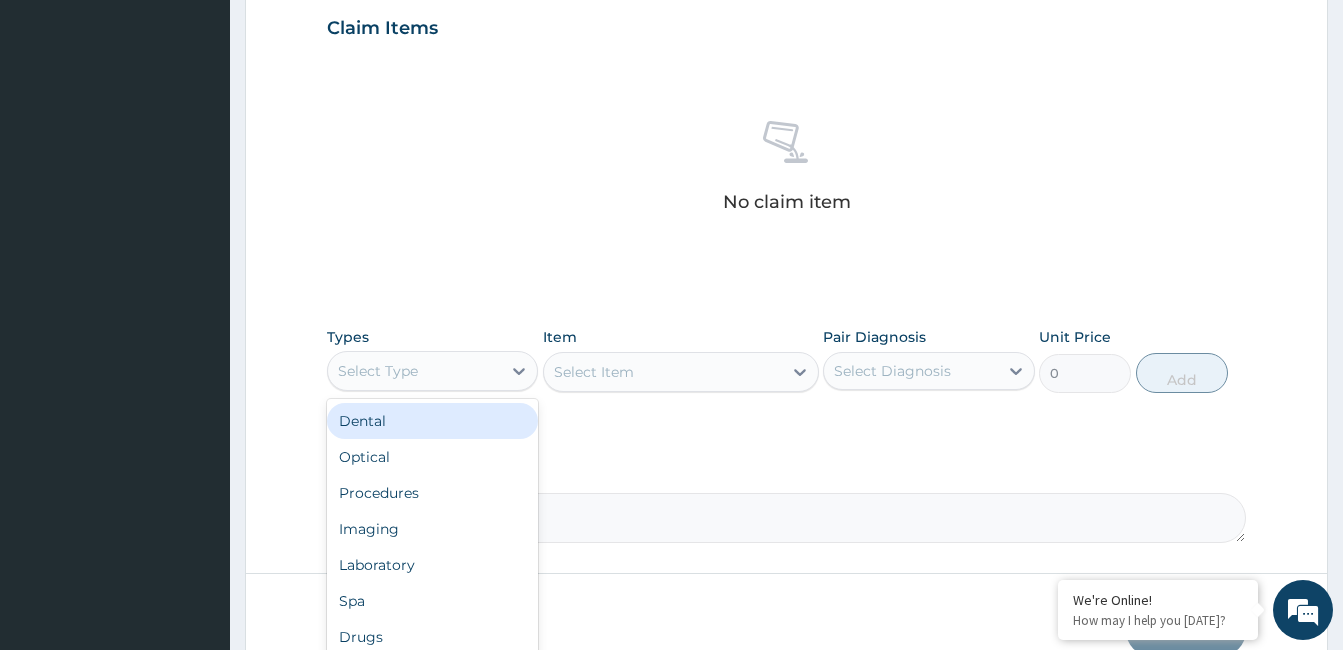 click on "Select Type" at bounding box center (414, 371) 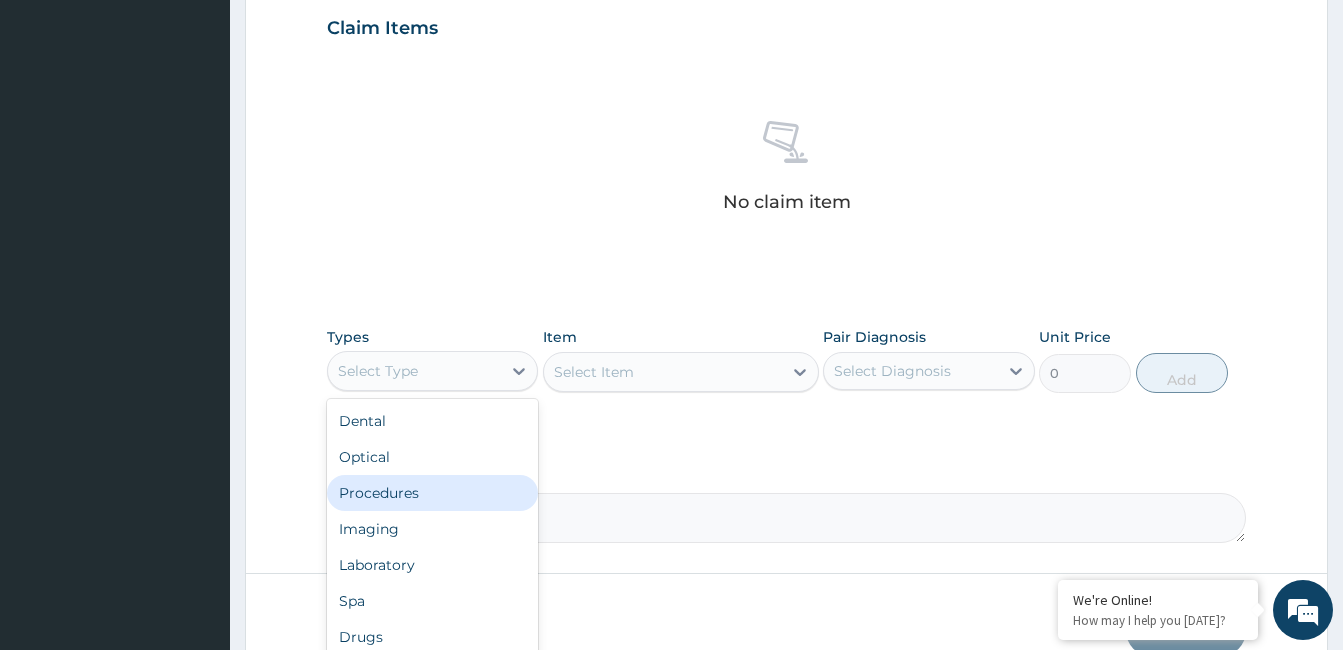 click on "Procedures" at bounding box center (432, 493) 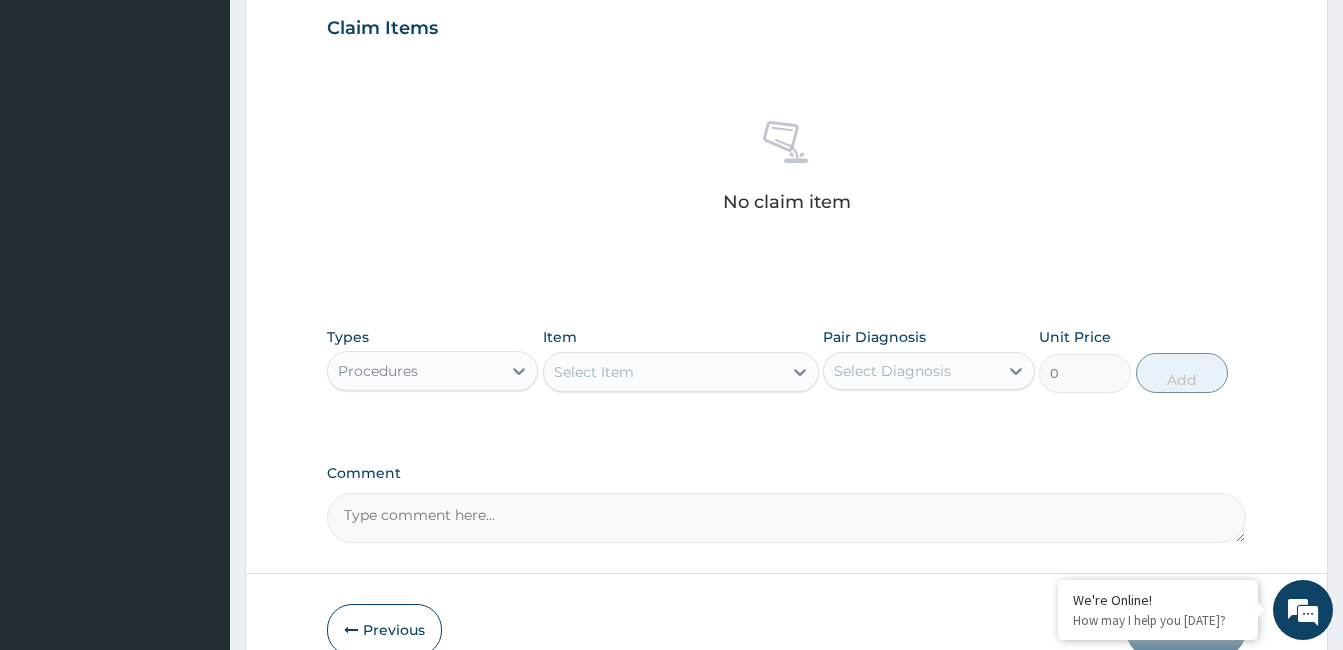 click on "Select Item" at bounding box center (594, 372) 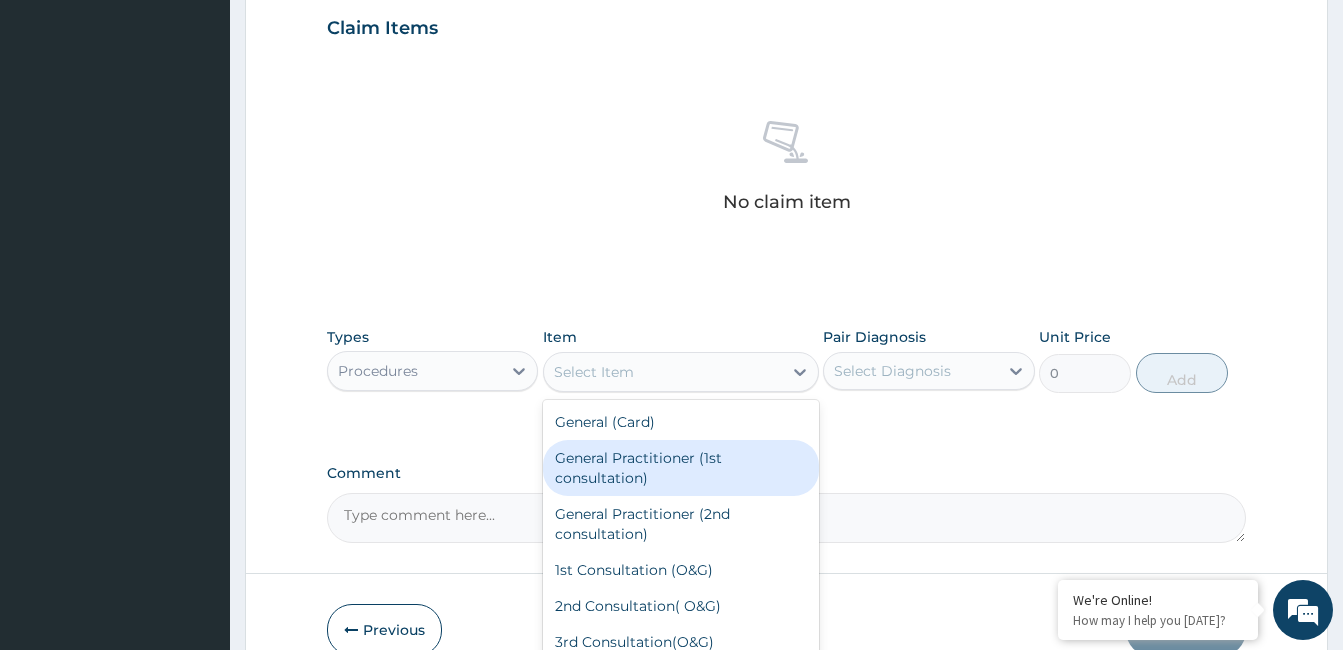 click on "General Practitioner (1st consultation)" at bounding box center [681, 468] 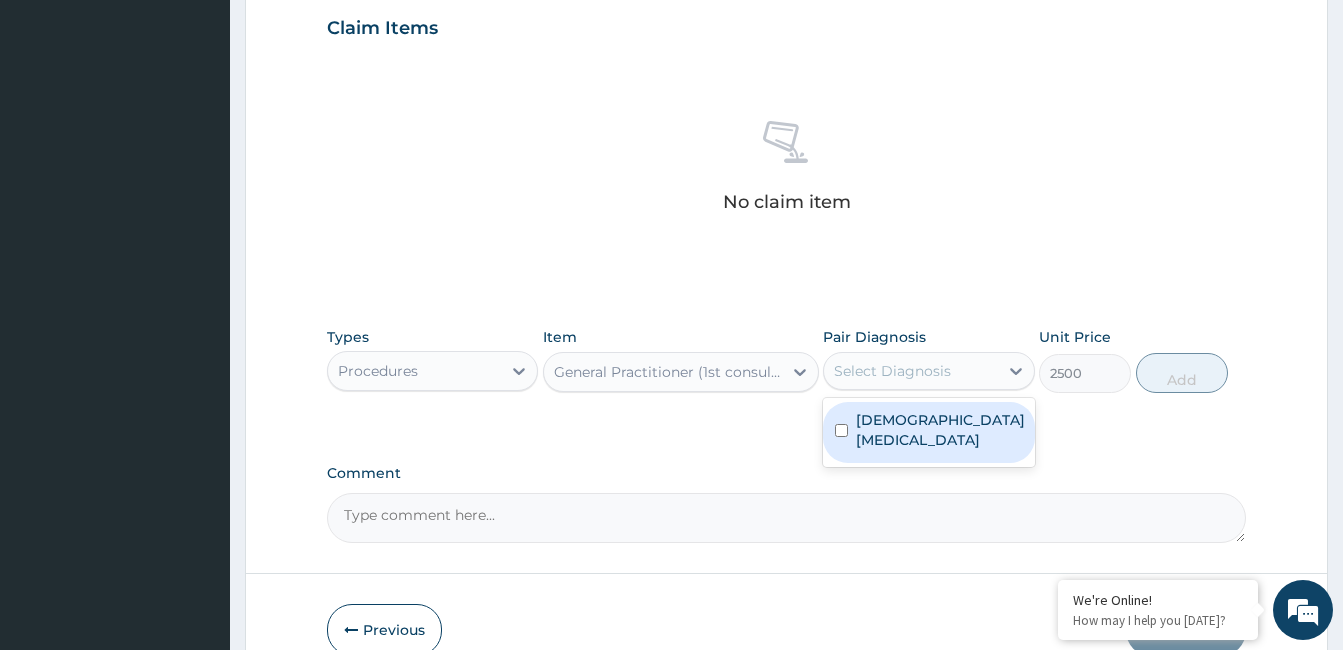 click on "Select Diagnosis" at bounding box center [910, 371] 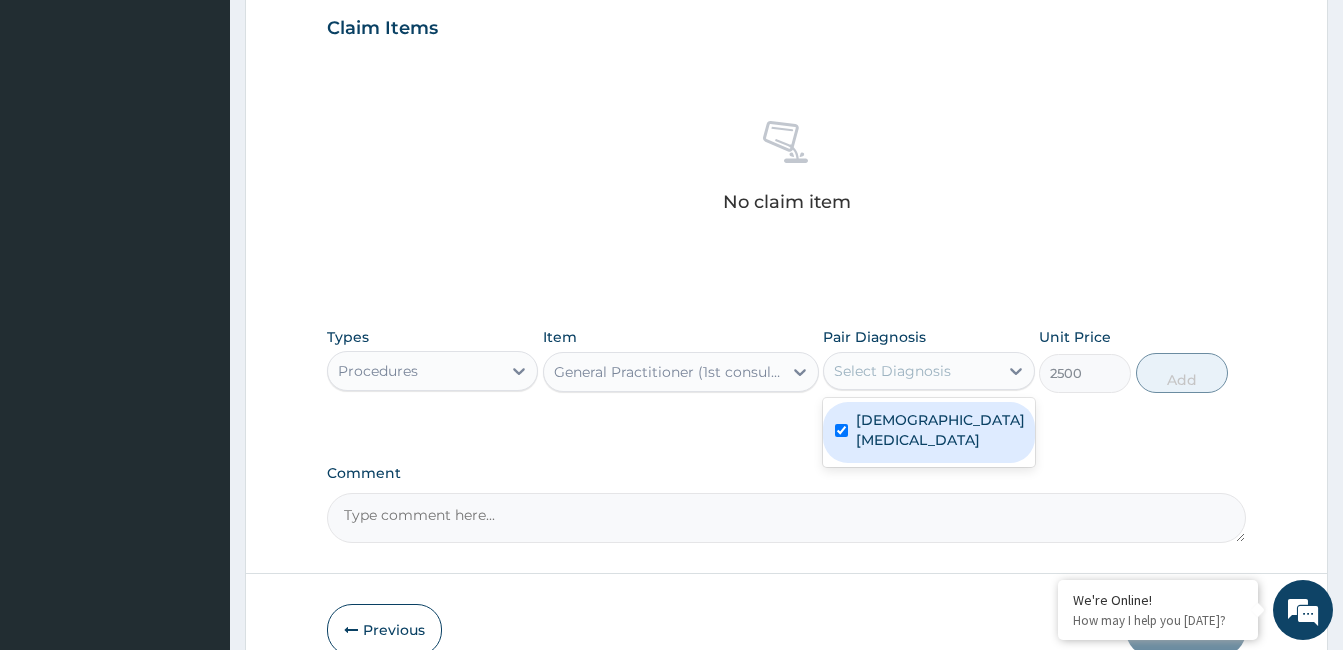 checkbox on "true" 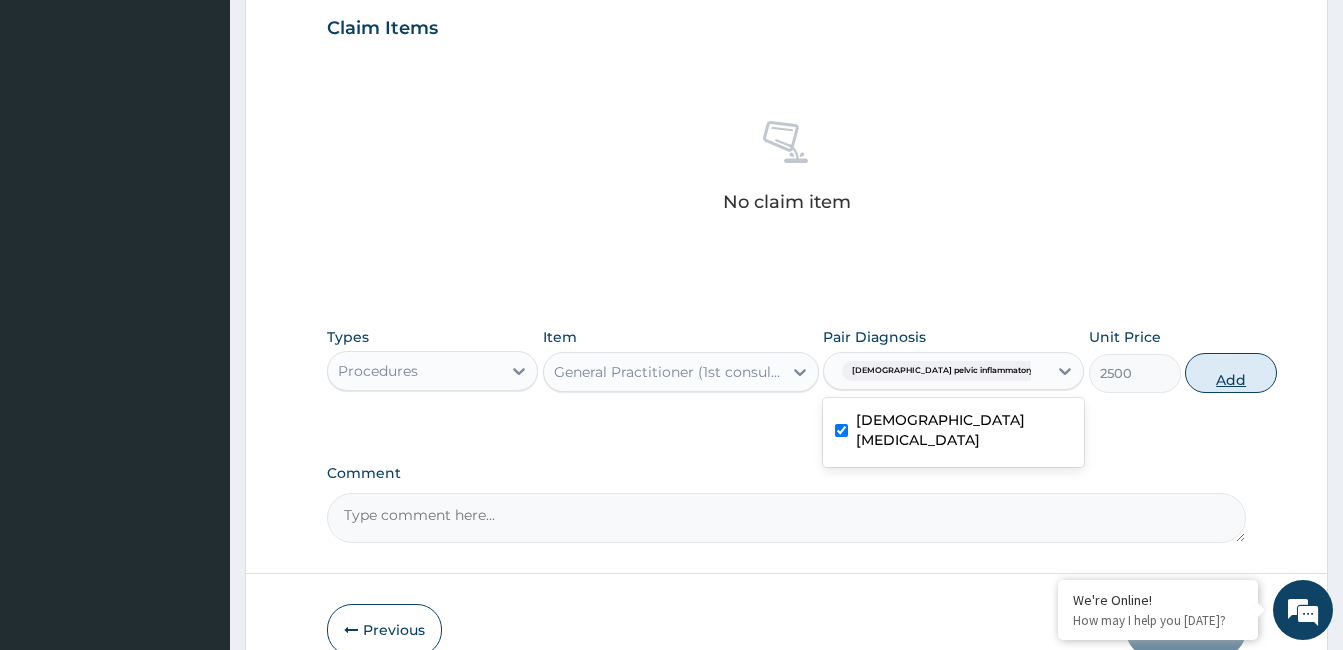click on "Add" at bounding box center (1231, 373) 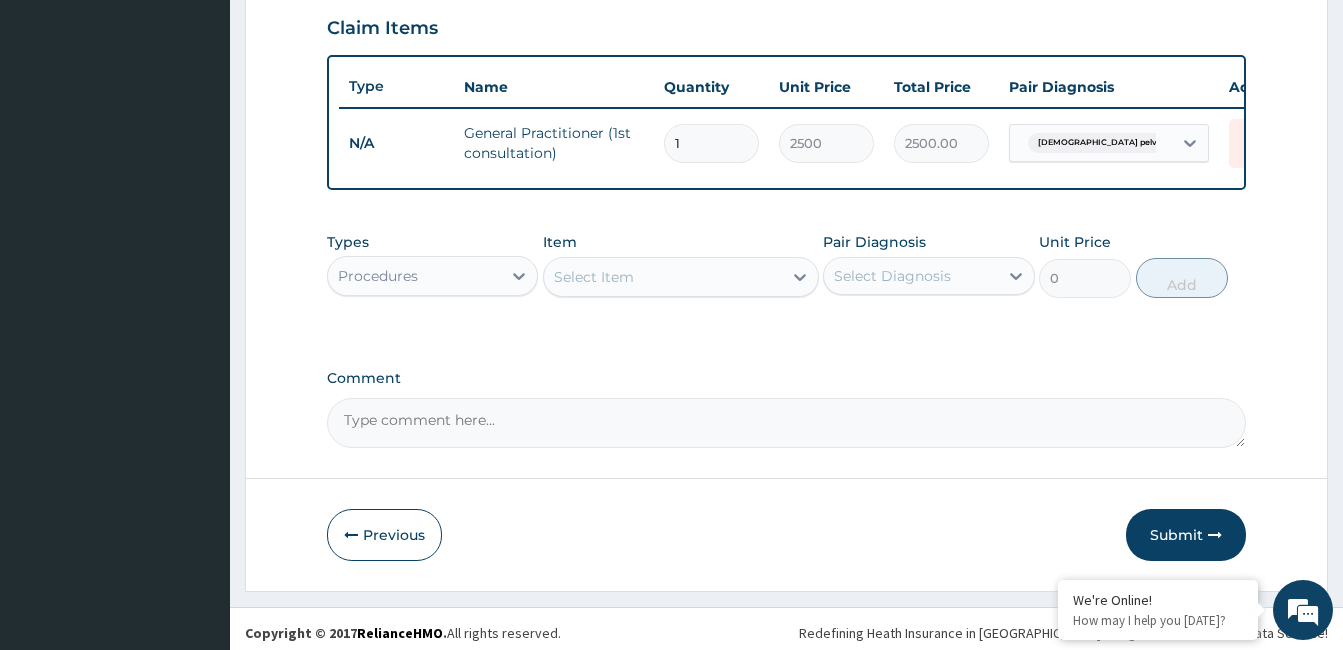 click on "Procedures" at bounding box center (414, 276) 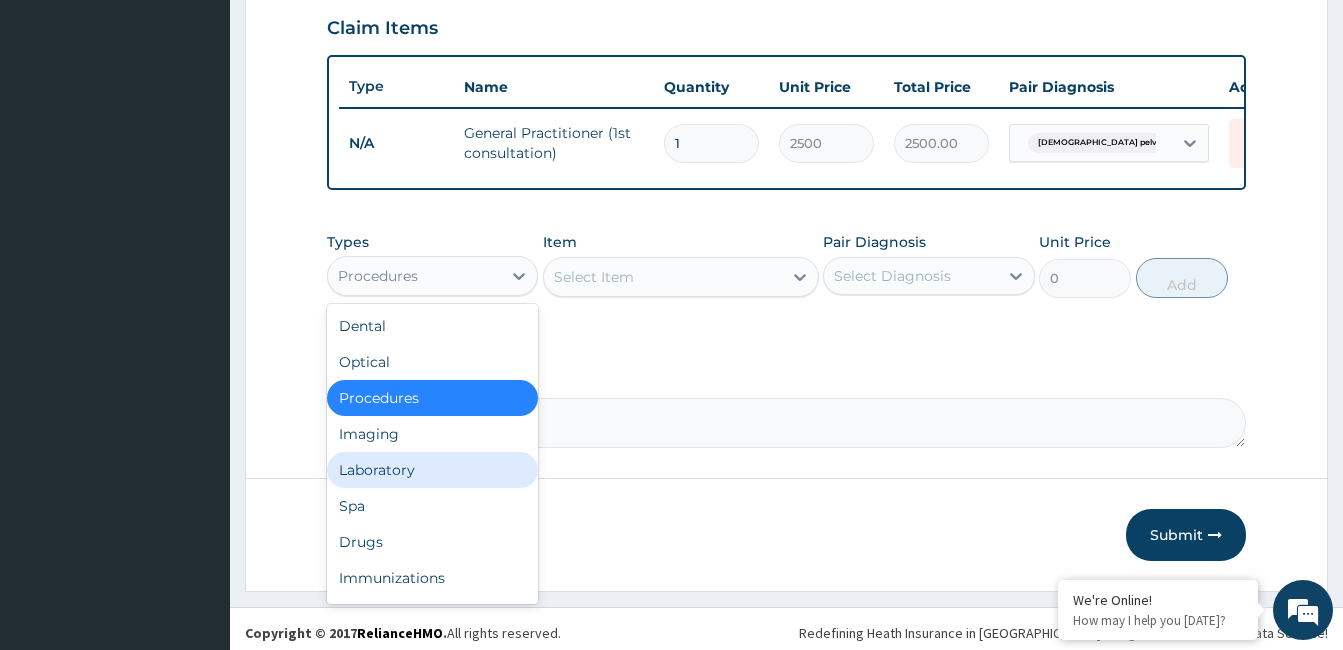 click on "Laboratory" at bounding box center (432, 470) 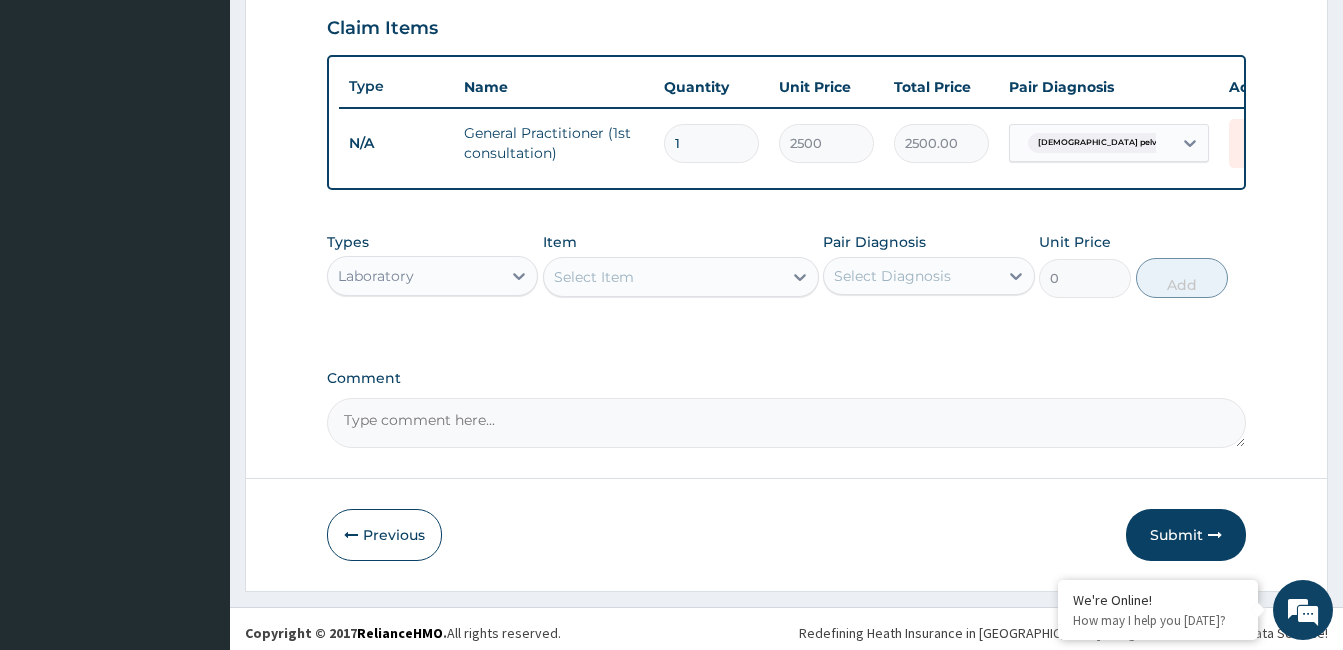 click on "Select Item" at bounding box center (663, 277) 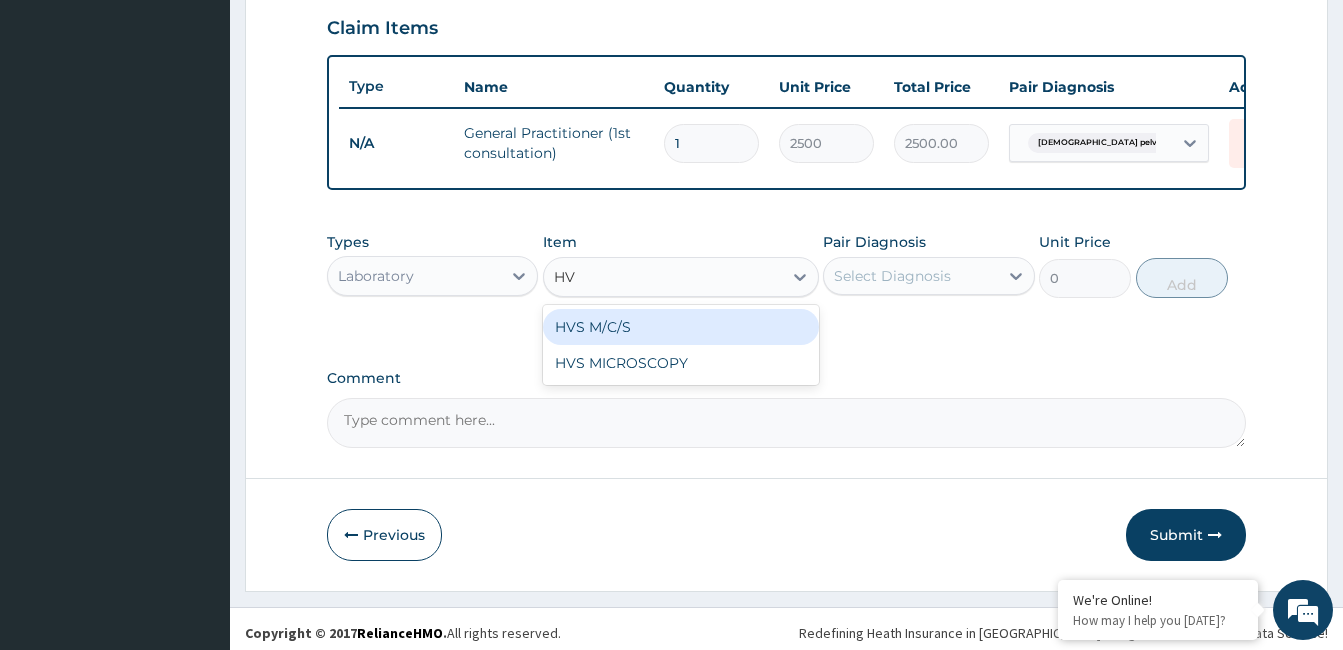 type on "HVS" 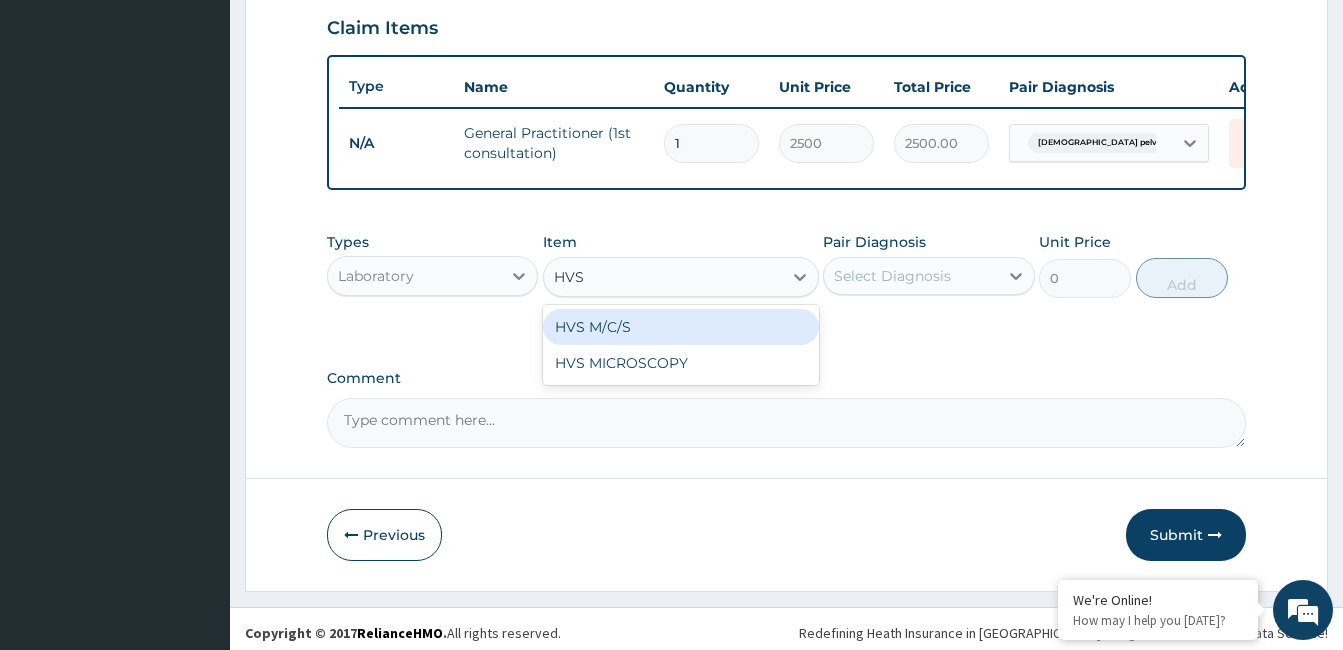 click on "HVS M/C/S" at bounding box center (681, 327) 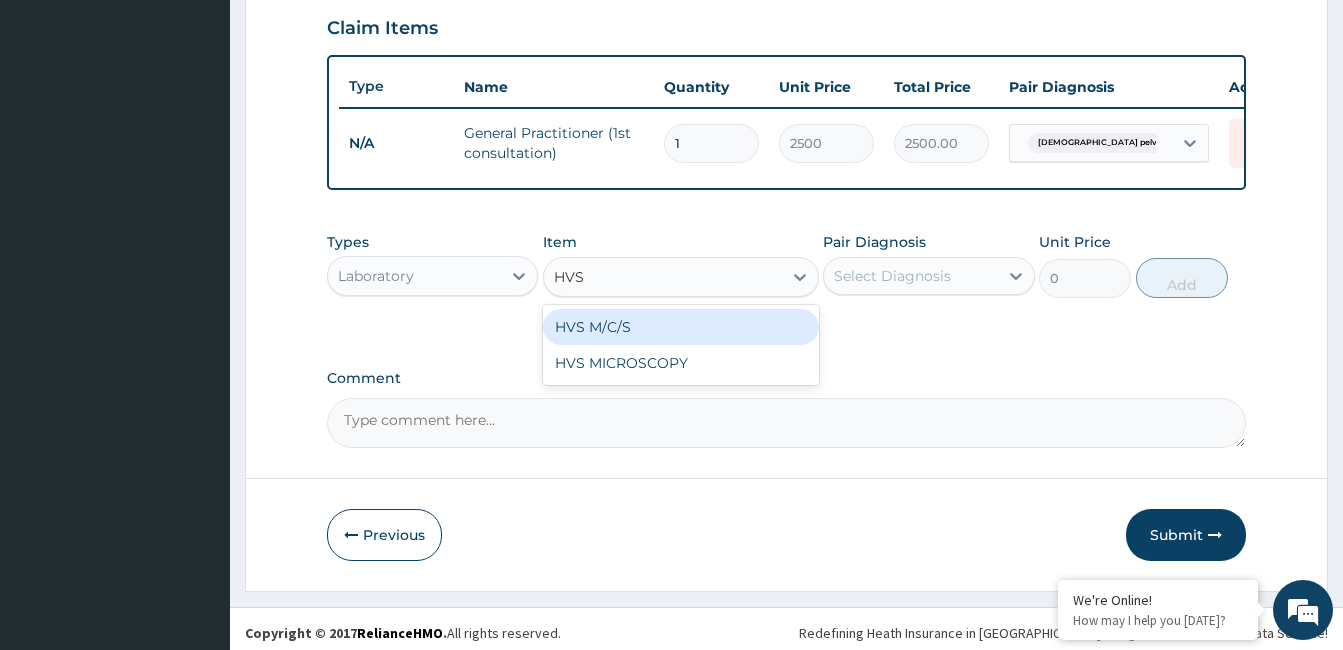 type 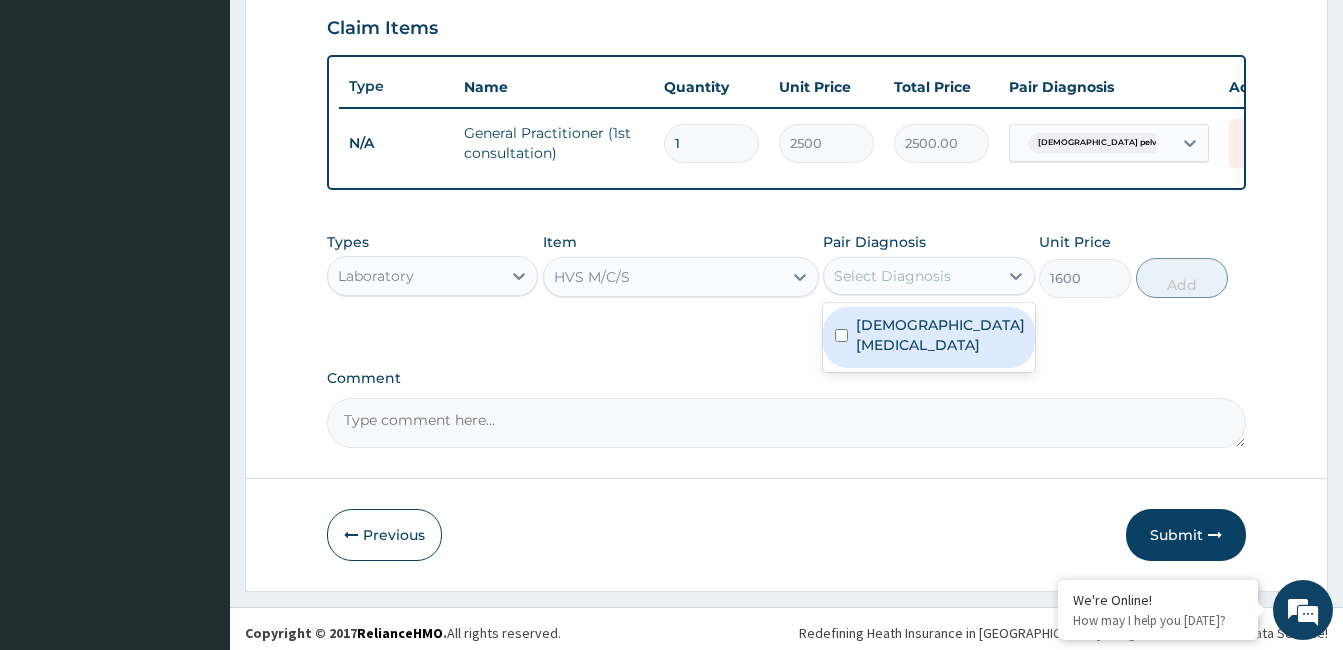 click on "Select Diagnosis" at bounding box center [910, 276] 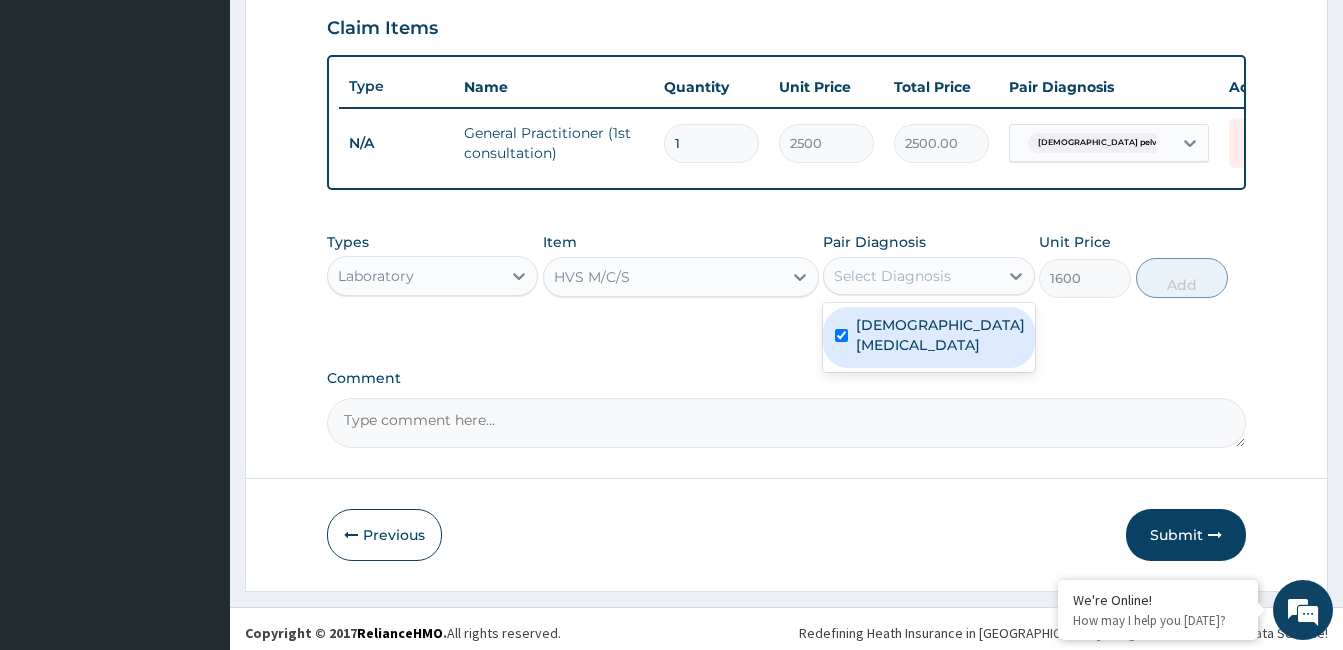 checkbox on "true" 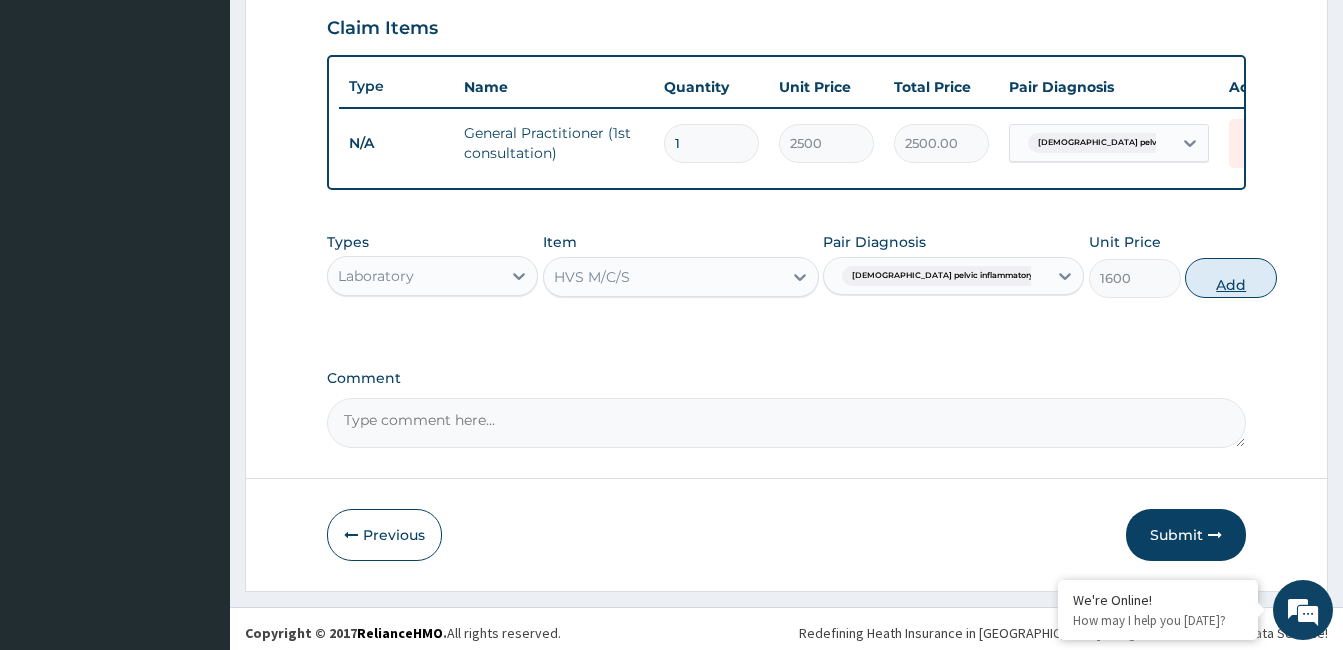 click on "Add" at bounding box center (1231, 278) 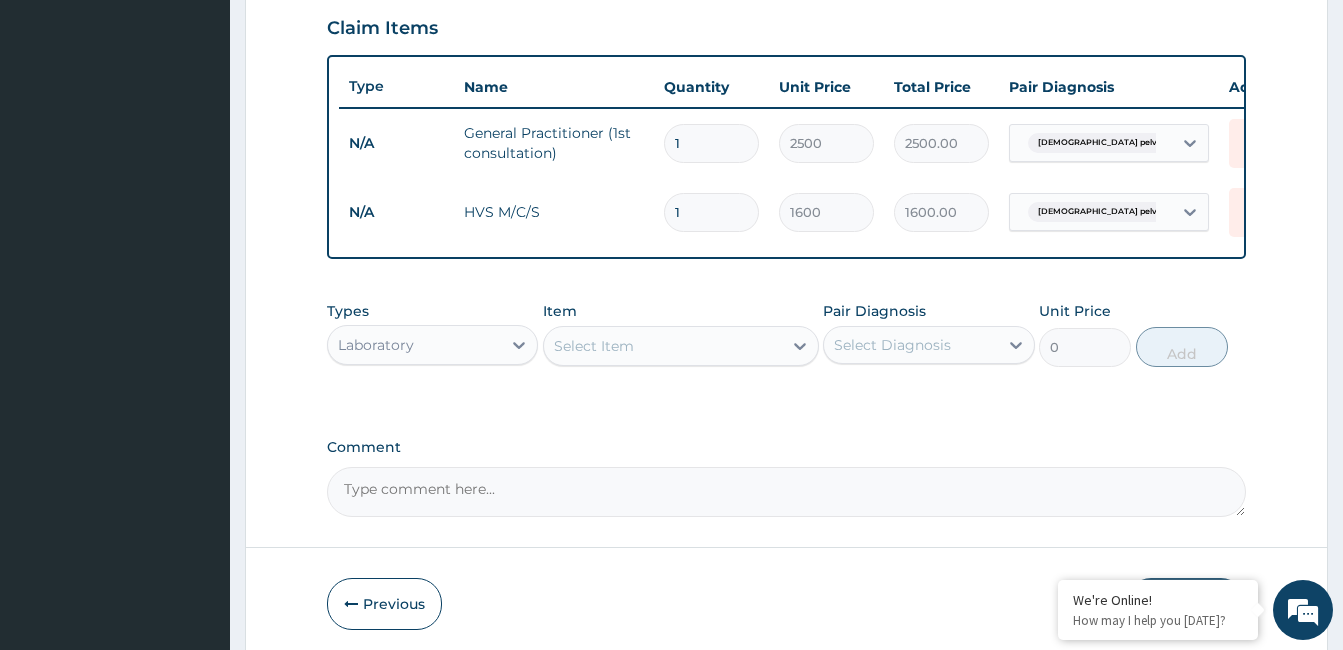 click on "Select Item" at bounding box center [663, 346] 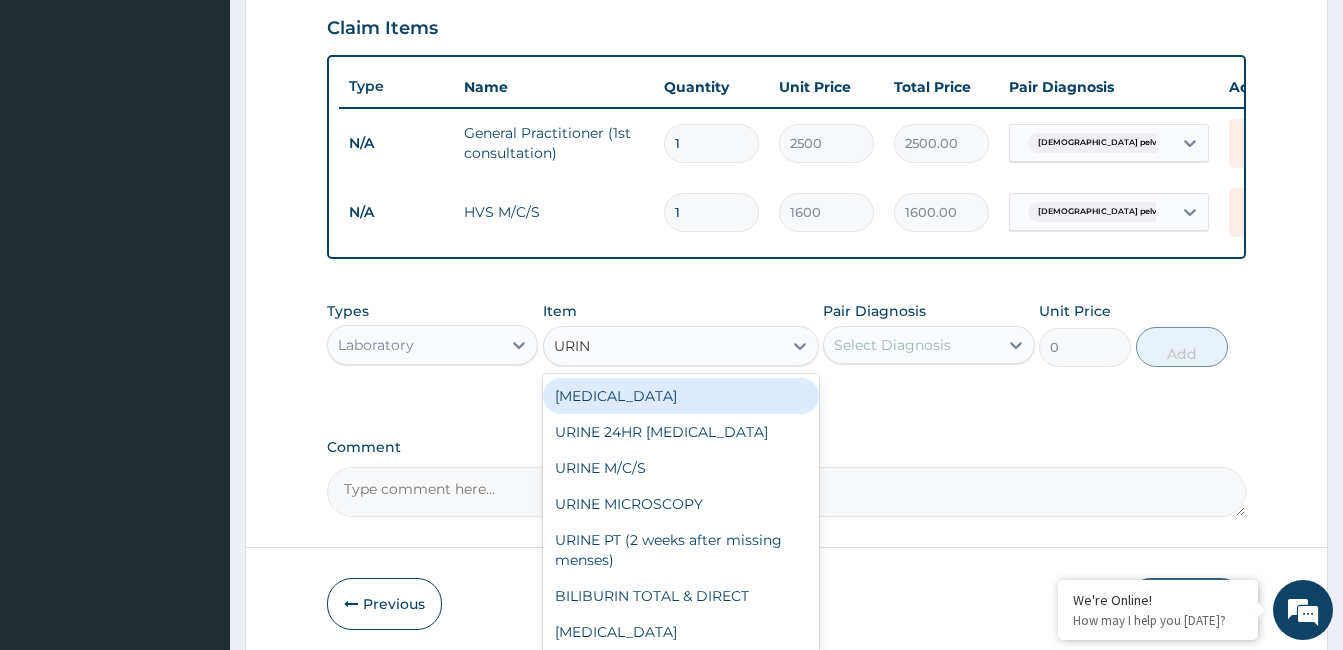 type on "URINE" 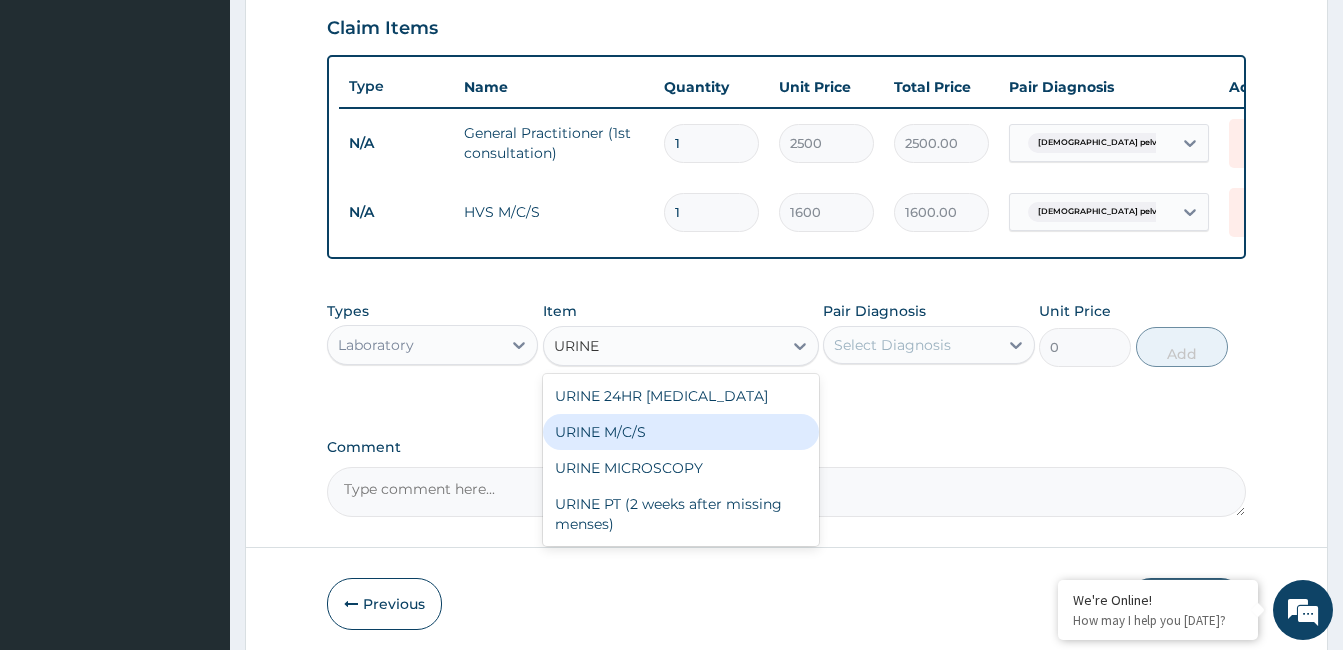 click on "URINE M/C/S" at bounding box center [681, 432] 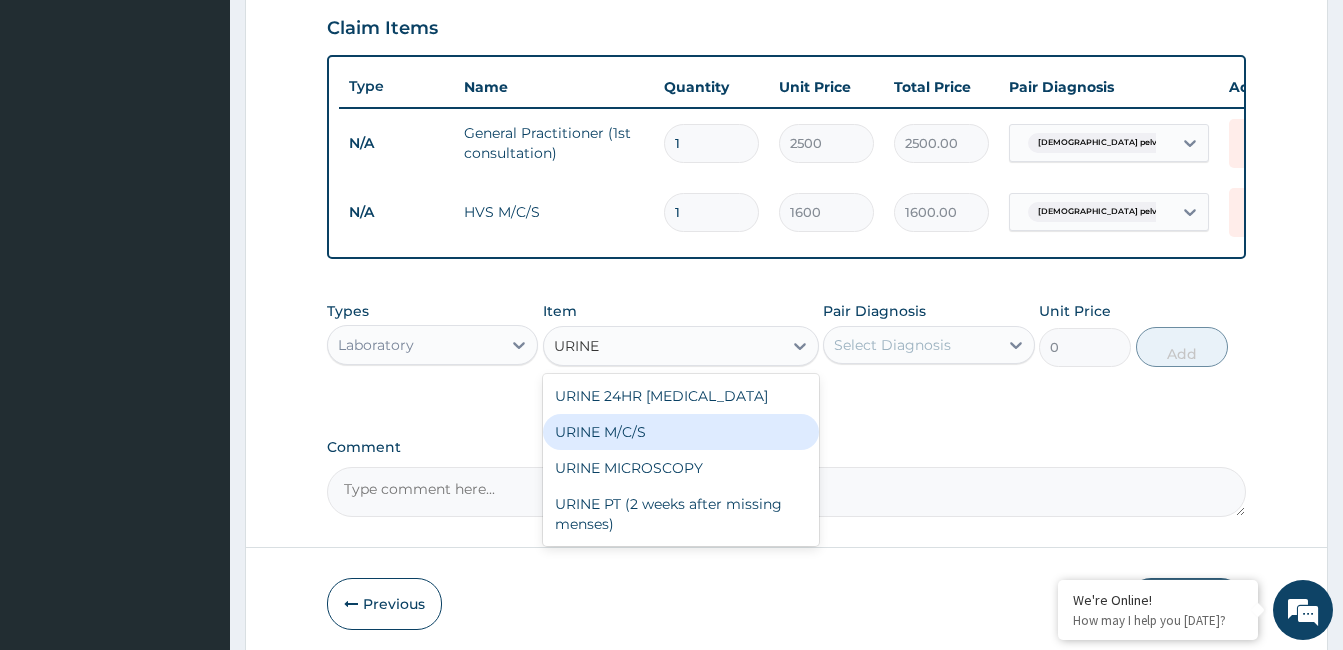 type 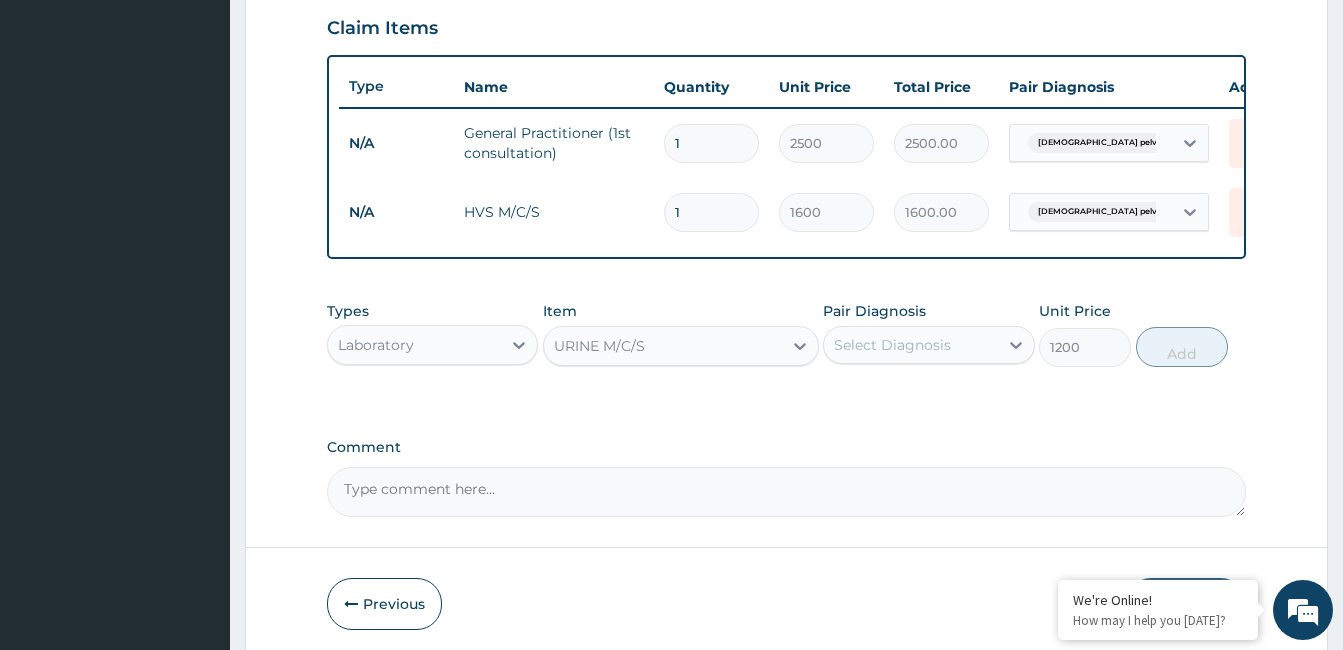 click on "Select Diagnosis" at bounding box center [910, 345] 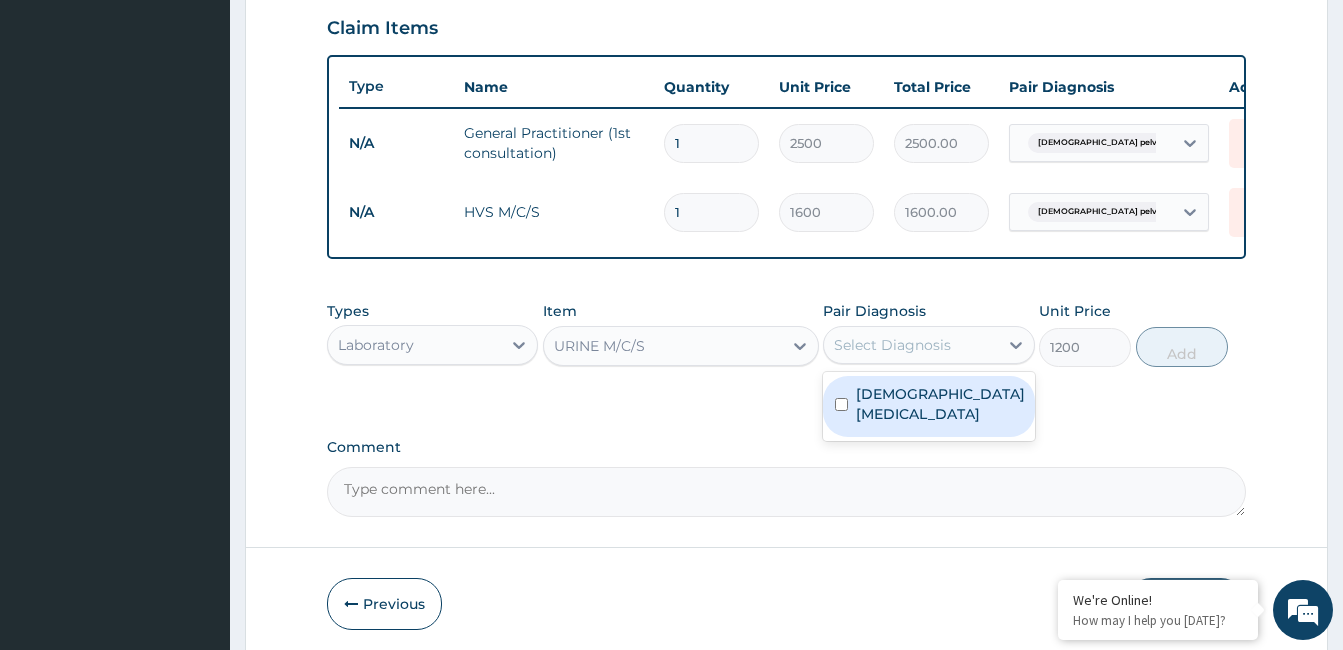 click on "Female pelvic inflammatory disease" at bounding box center (940, 404) 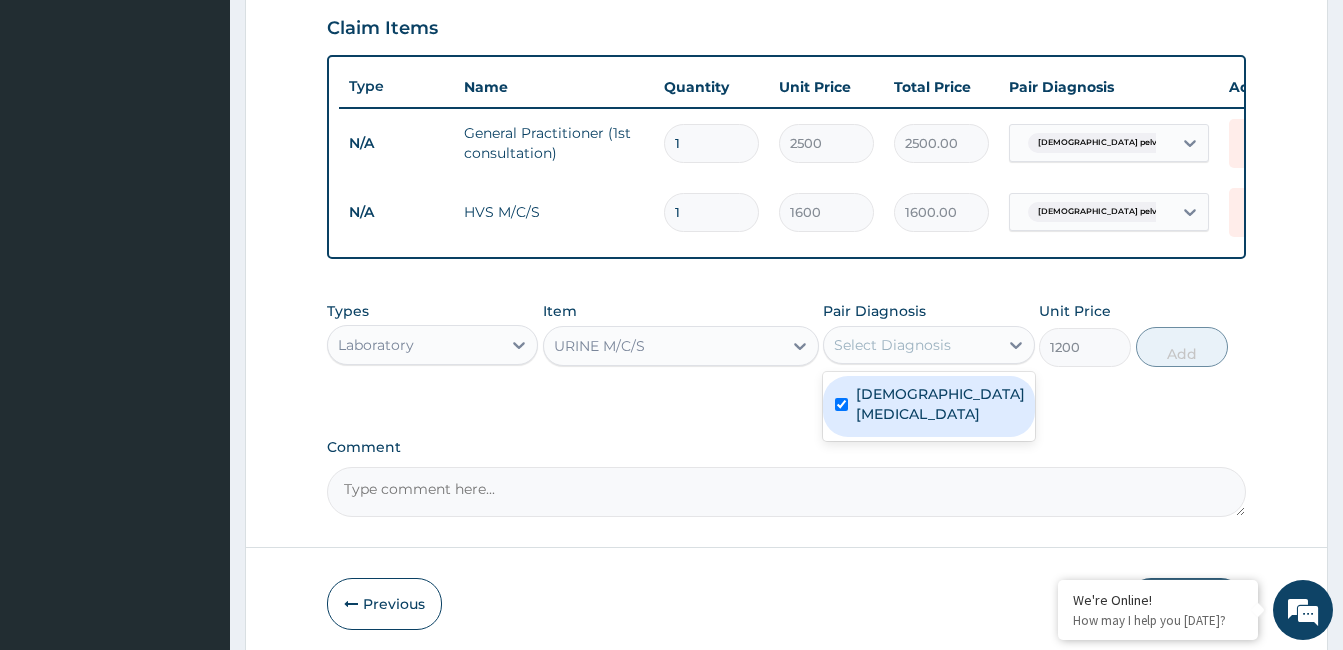 checkbox on "true" 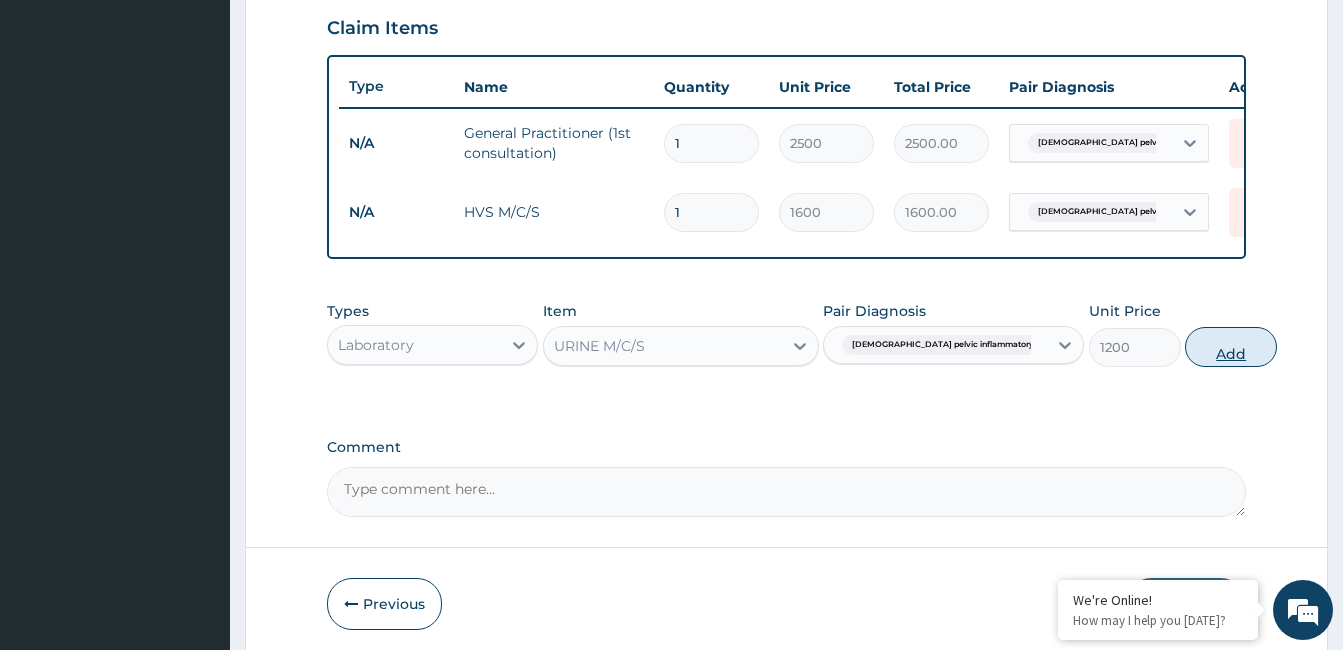 click on "Add" at bounding box center [1231, 347] 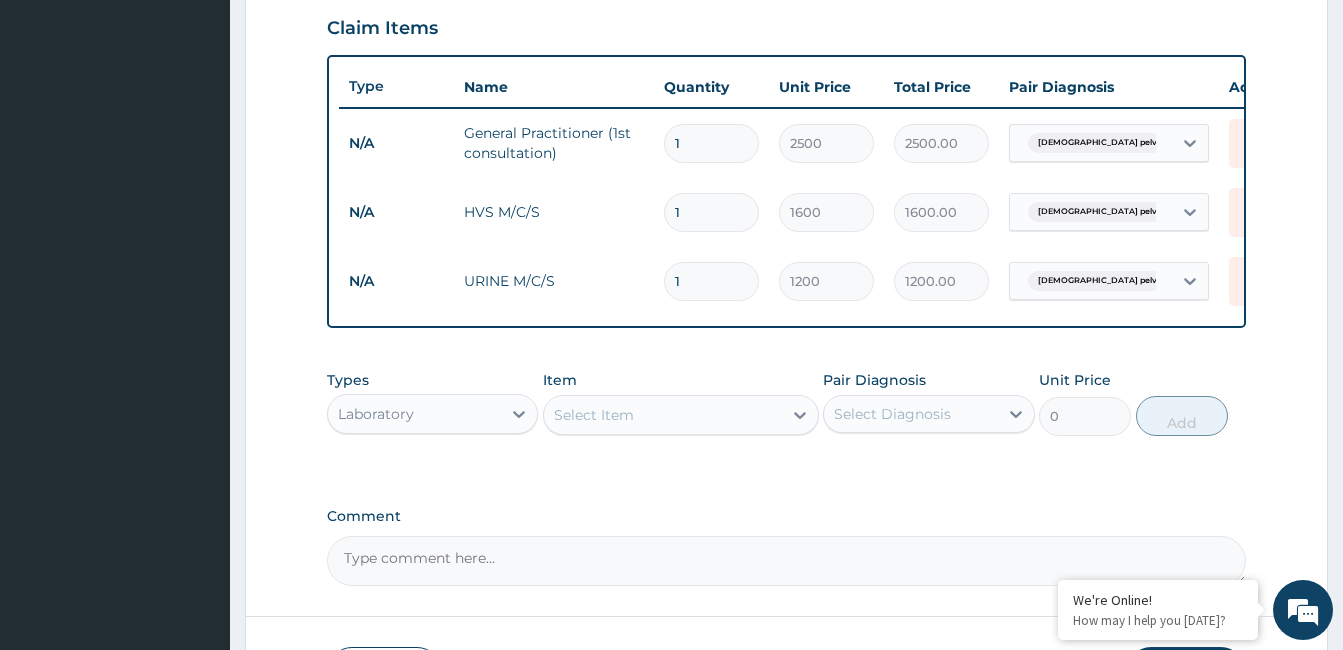 click on "Select Item" at bounding box center (663, 415) 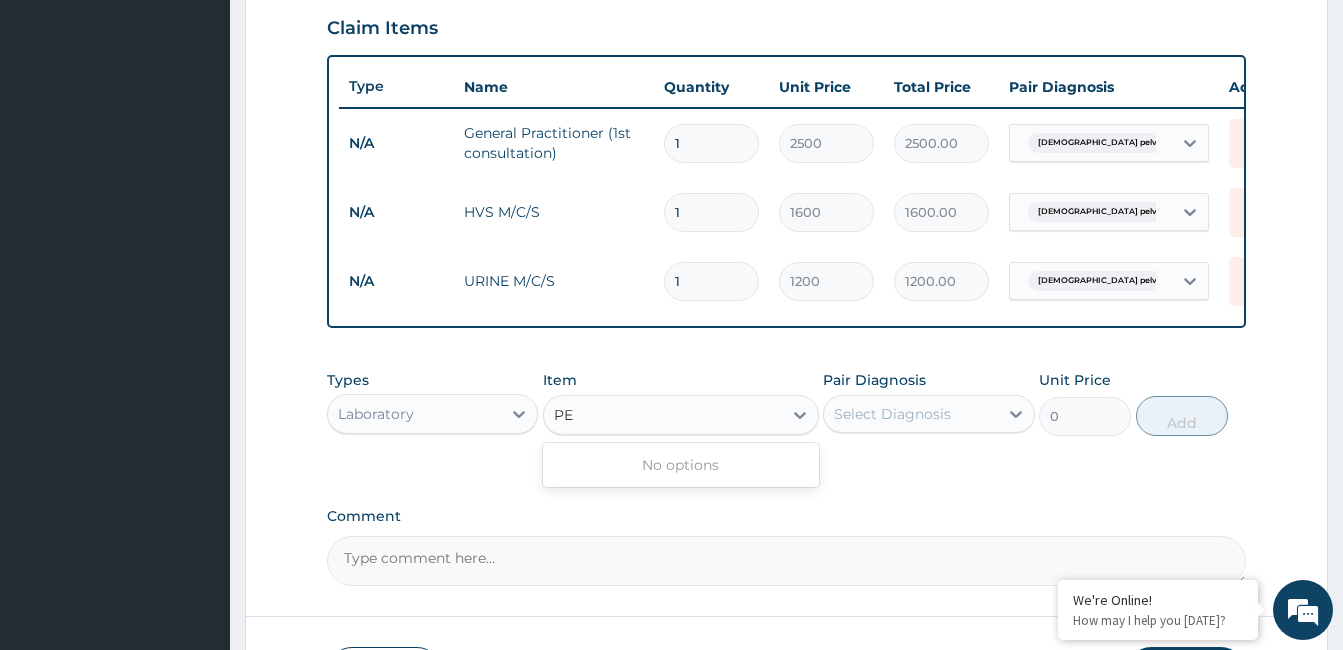 type on "P" 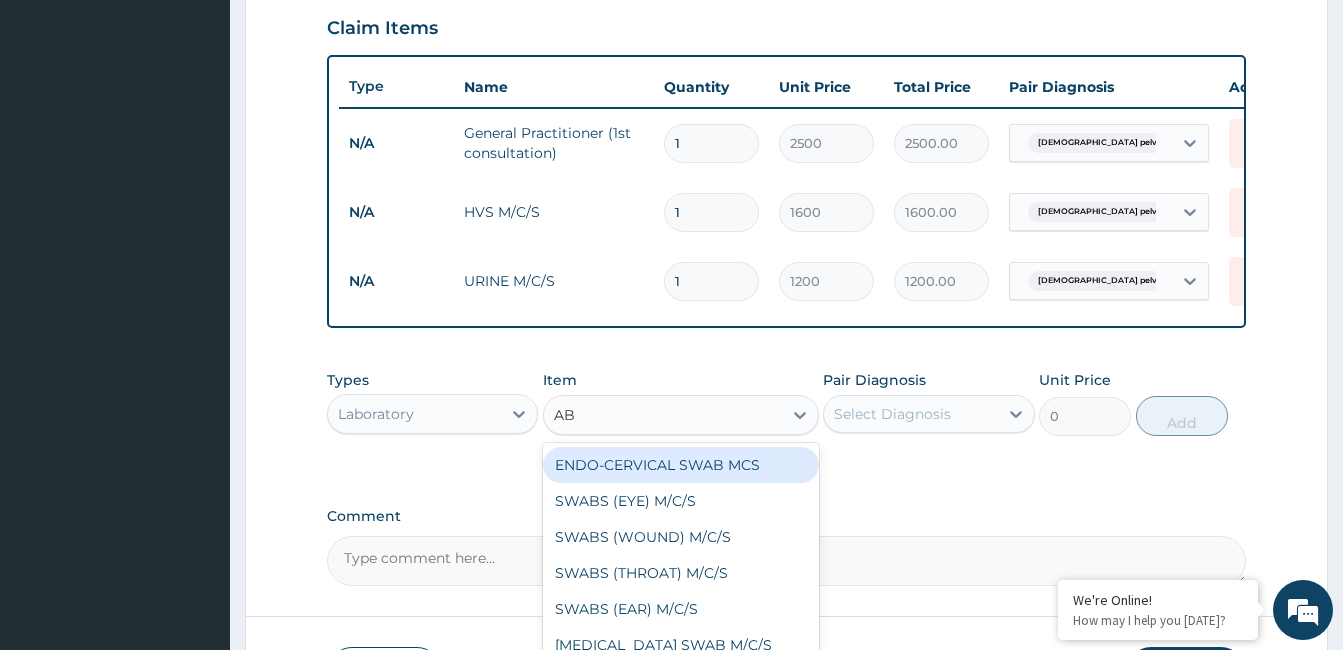type on "A" 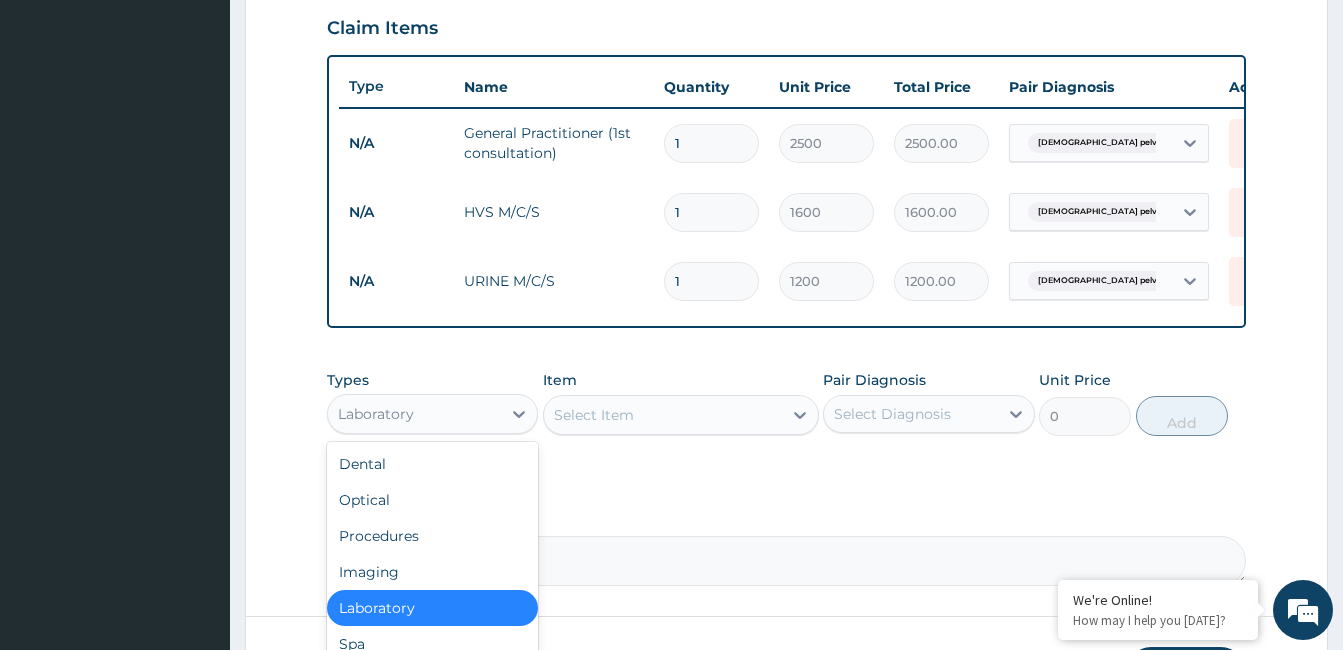 click on "Laboratory" at bounding box center (414, 414) 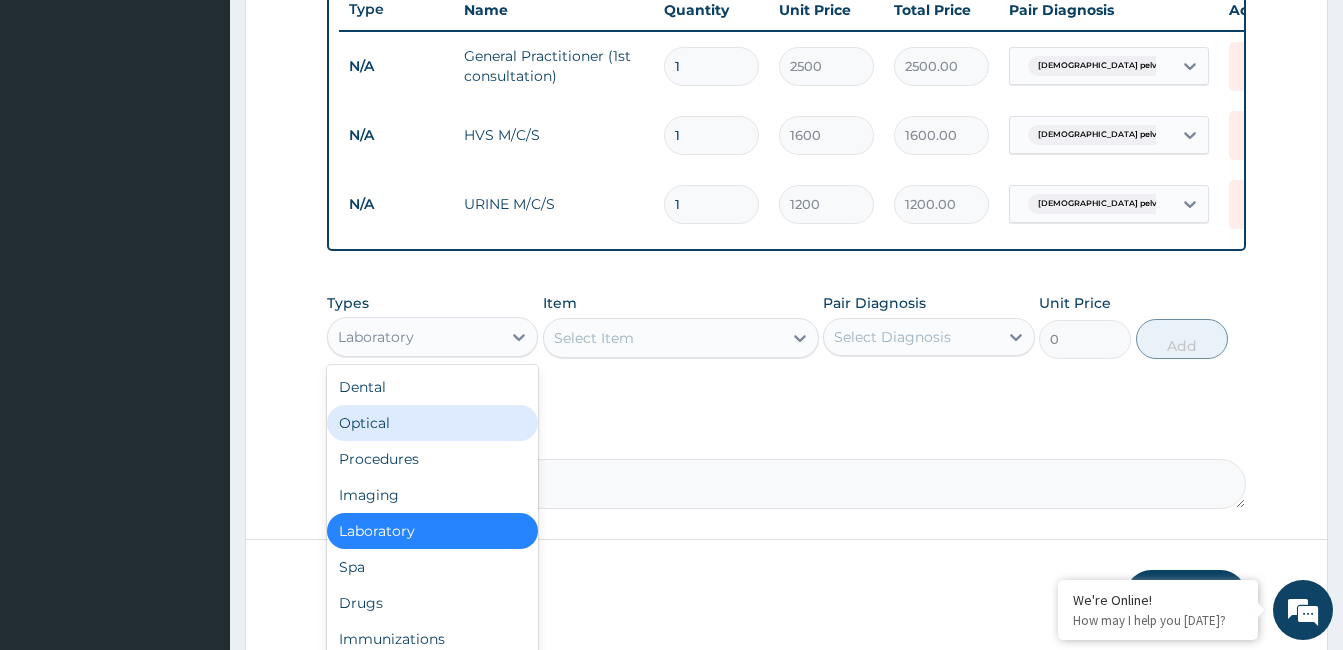 scroll, scrollTop: 850, scrollLeft: 0, axis: vertical 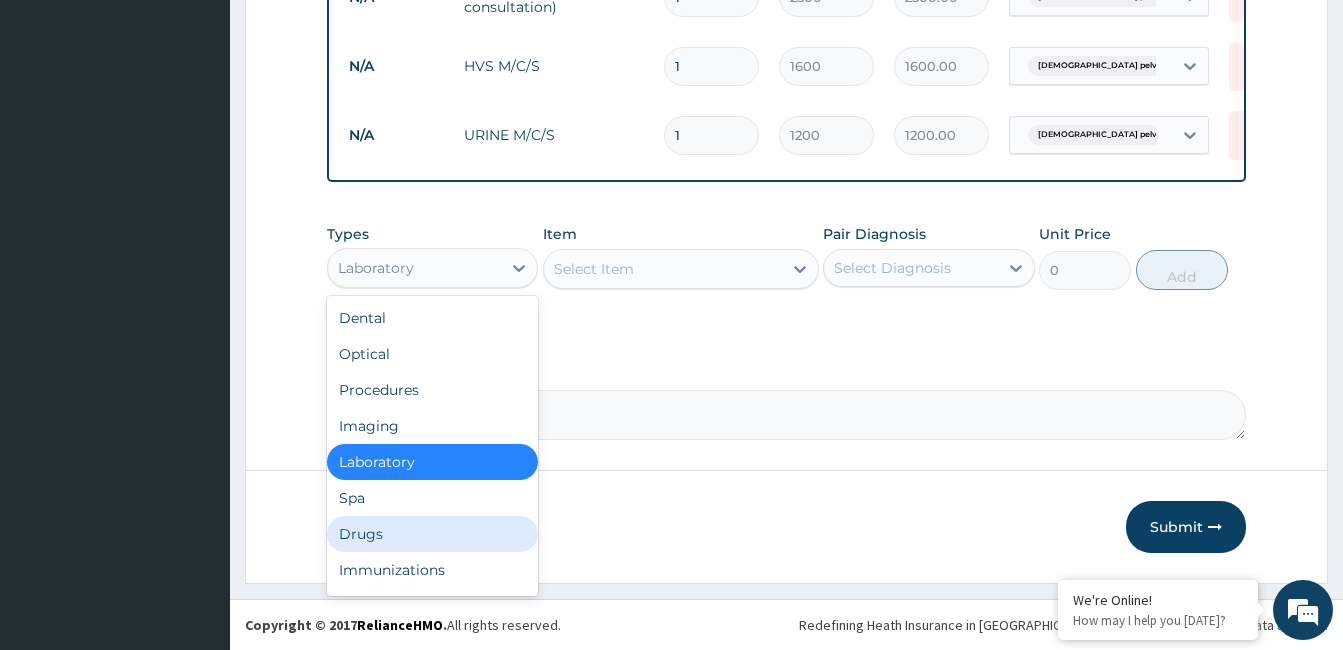 click on "Drugs" at bounding box center (432, 534) 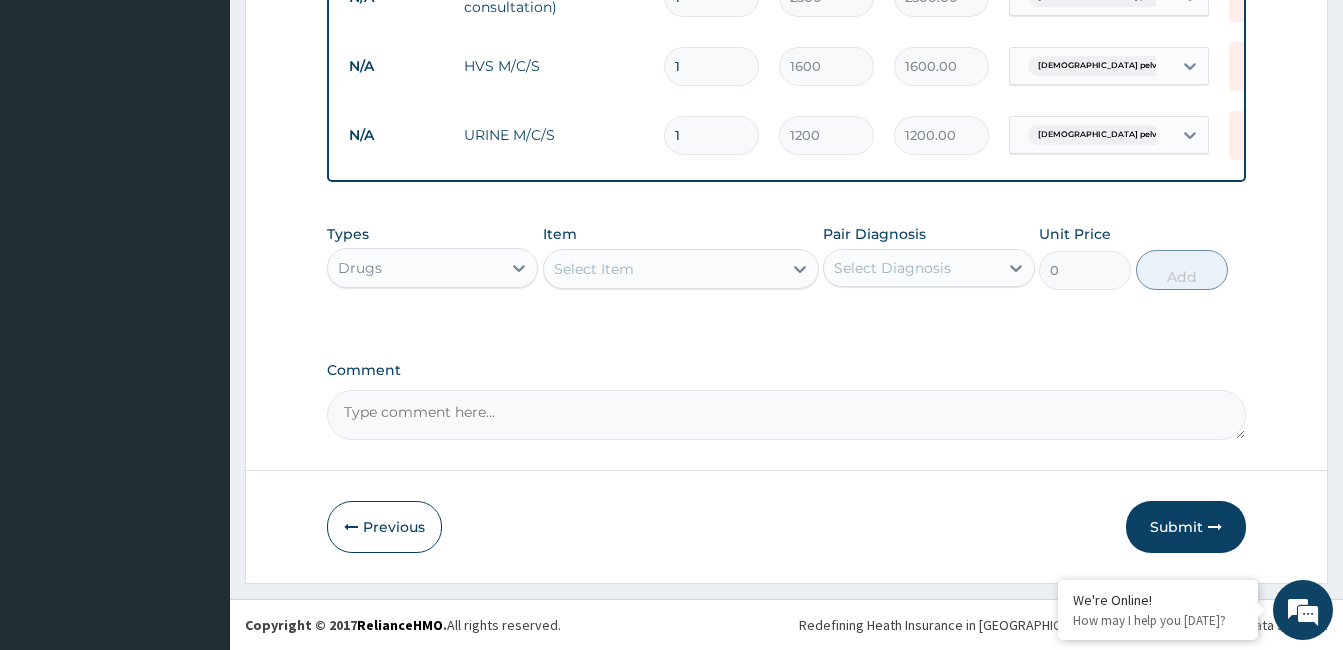 click on "Select Item" at bounding box center [594, 269] 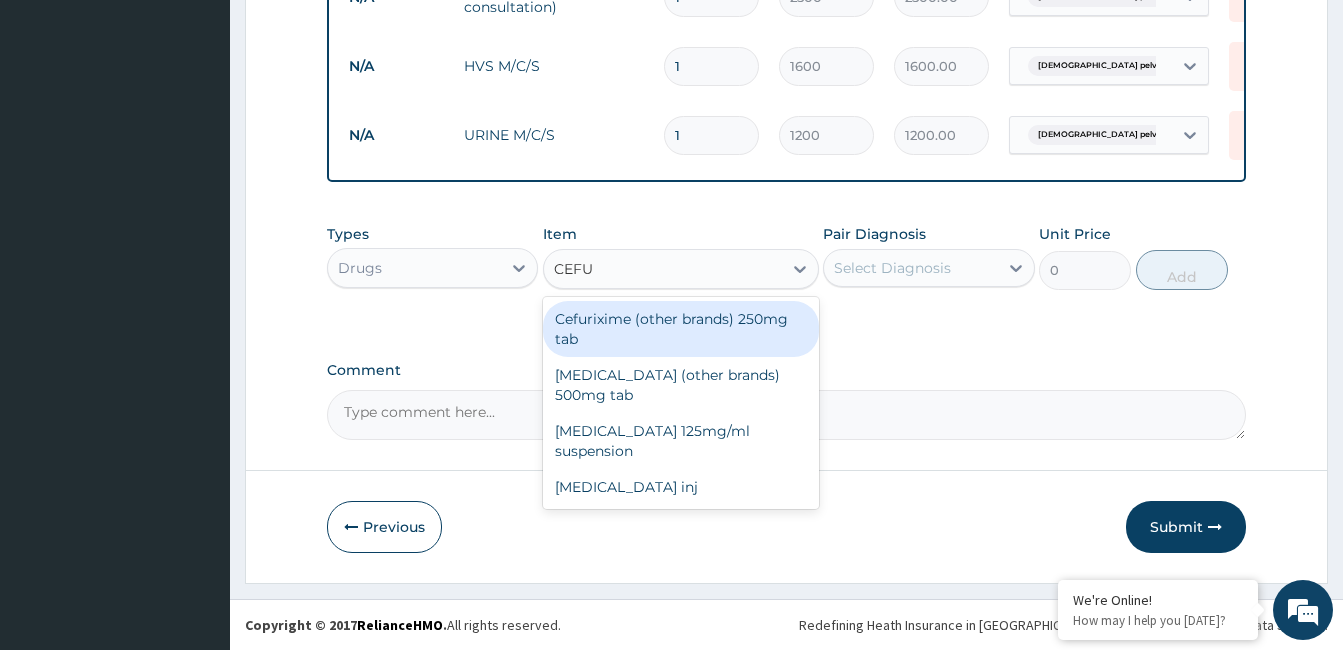 type on "CEFUR" 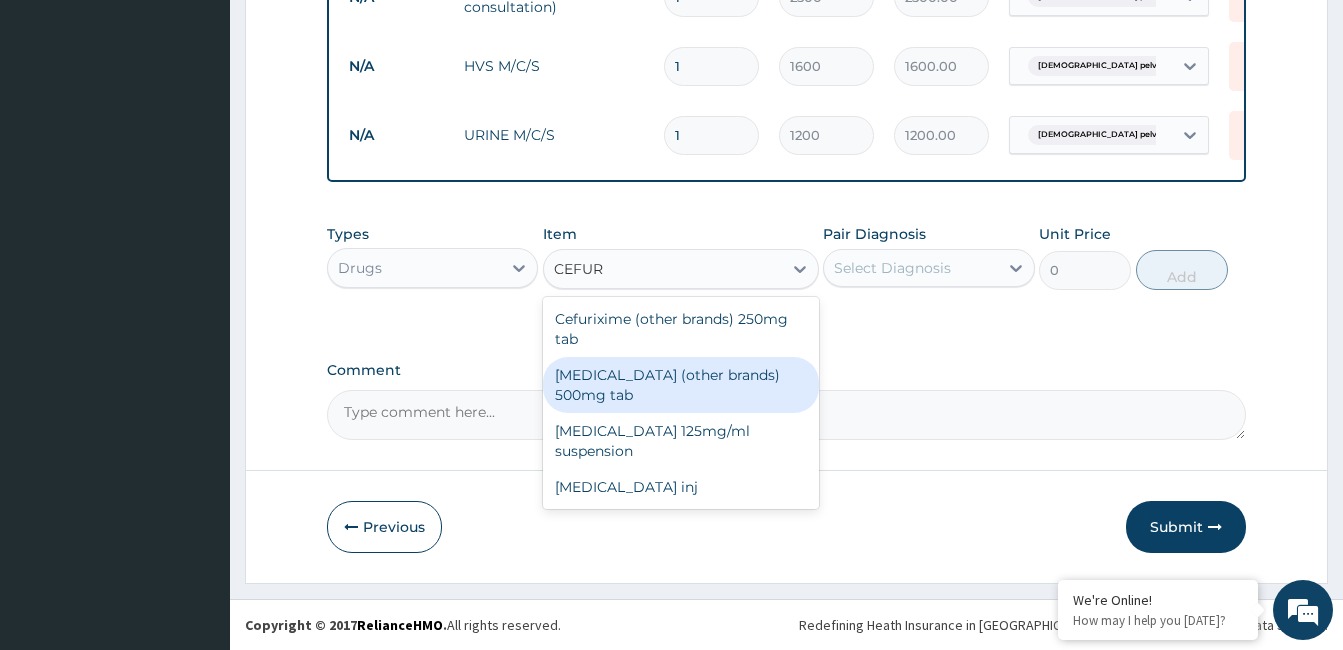 click on "[MEDICAL_DATA] (other brands) 500mg tab" at bounding box center [681, 385] 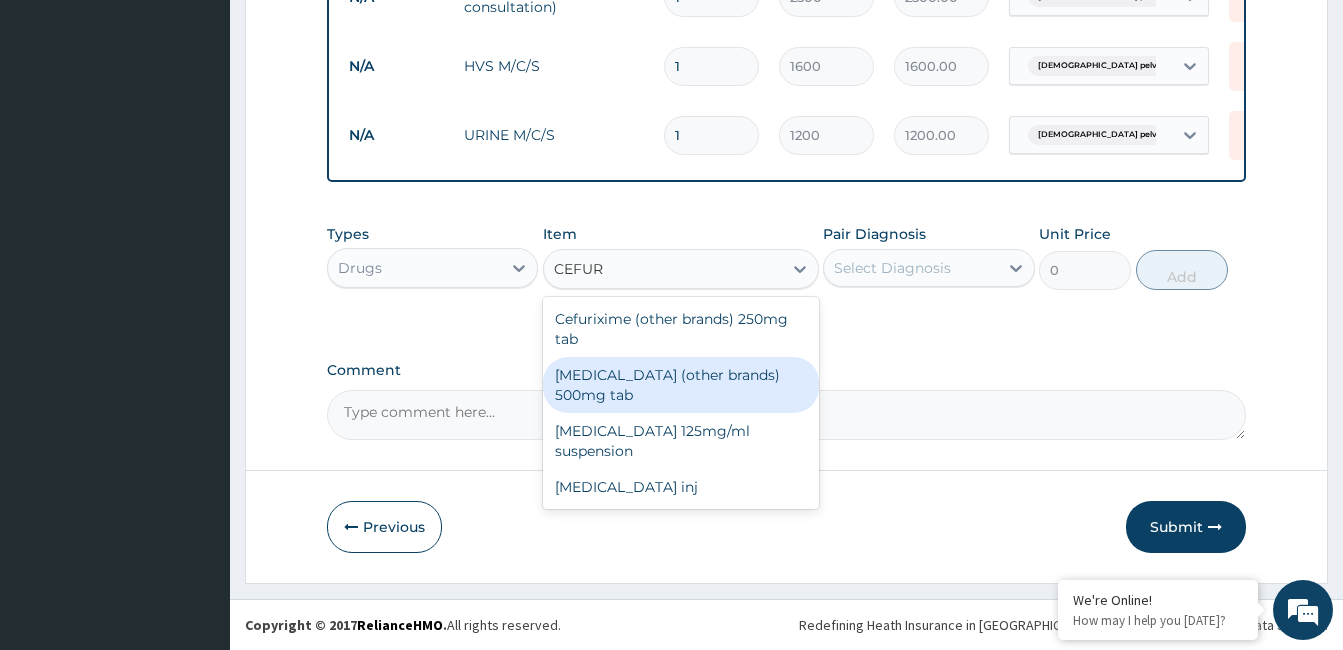 type 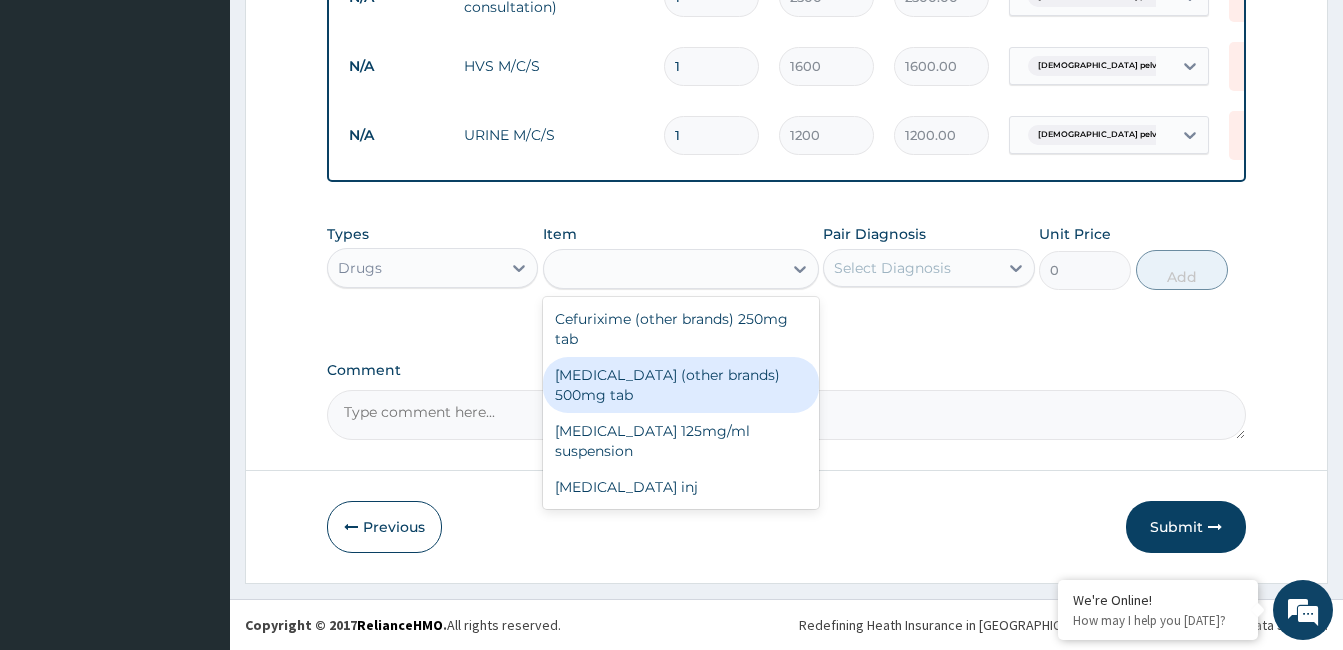 type on "250" 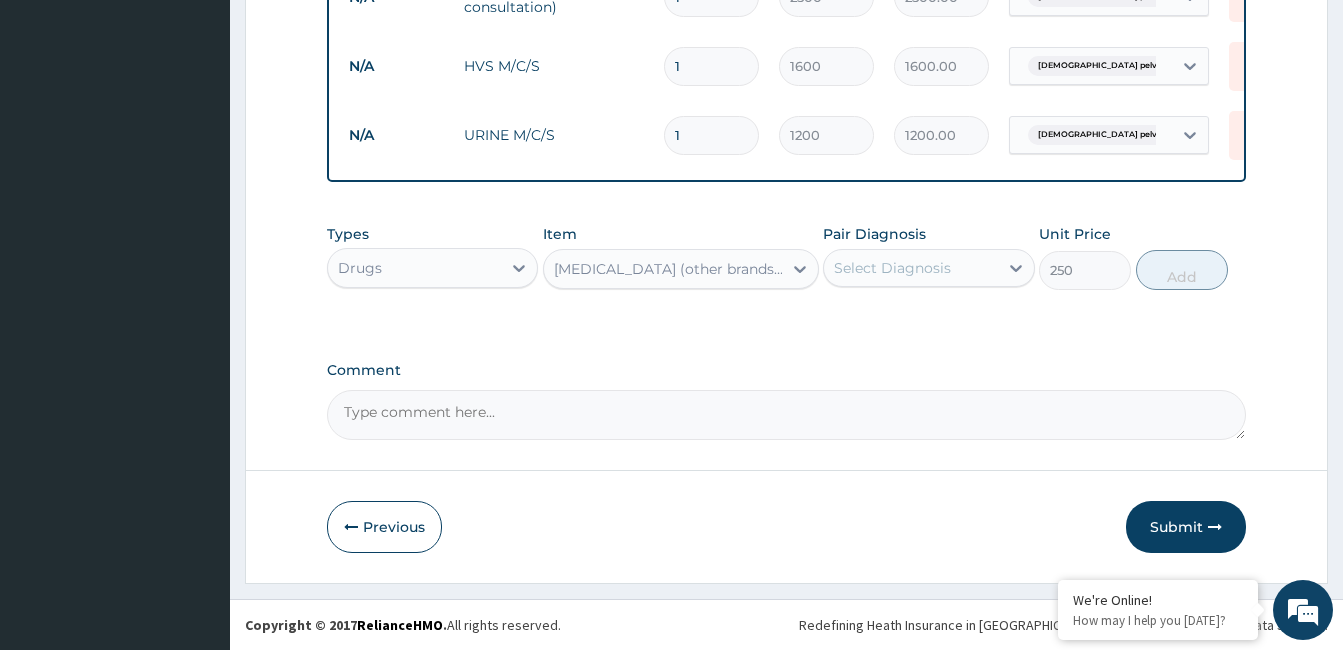 click on "Select Diagnosis" at bounding box center (910, 268) 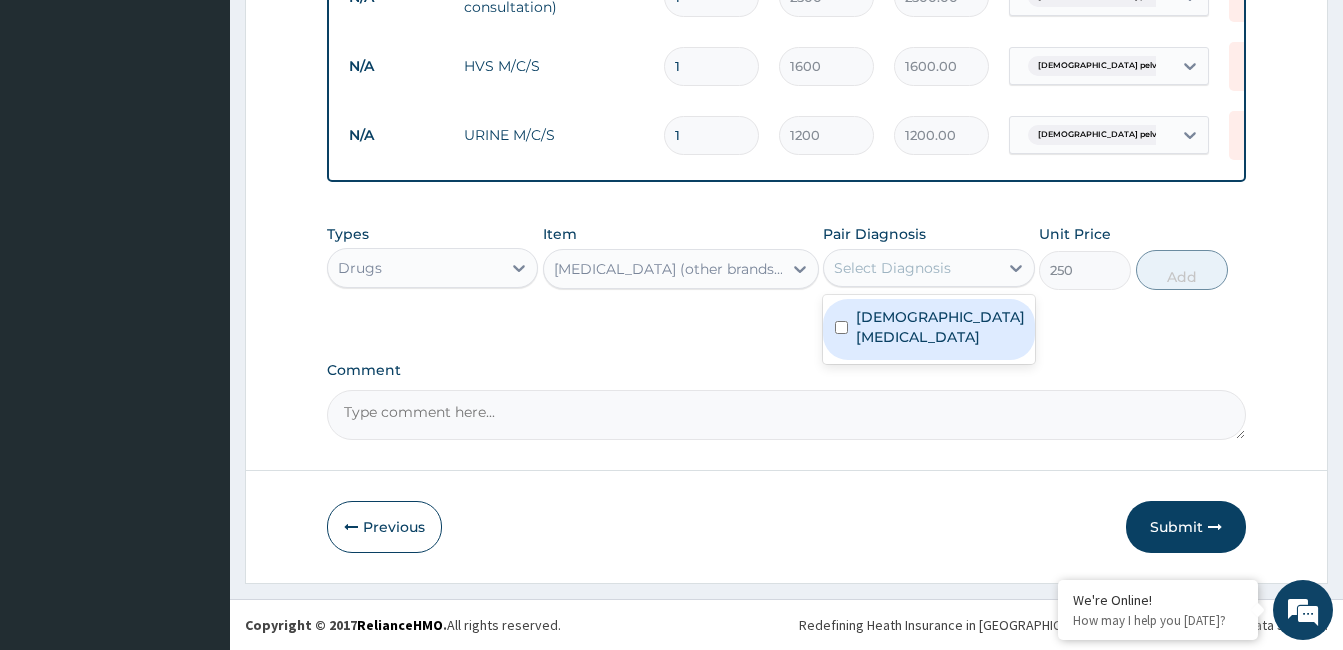 click on "Female pelvic inflammatory disease" at bounding box center (940, 327) 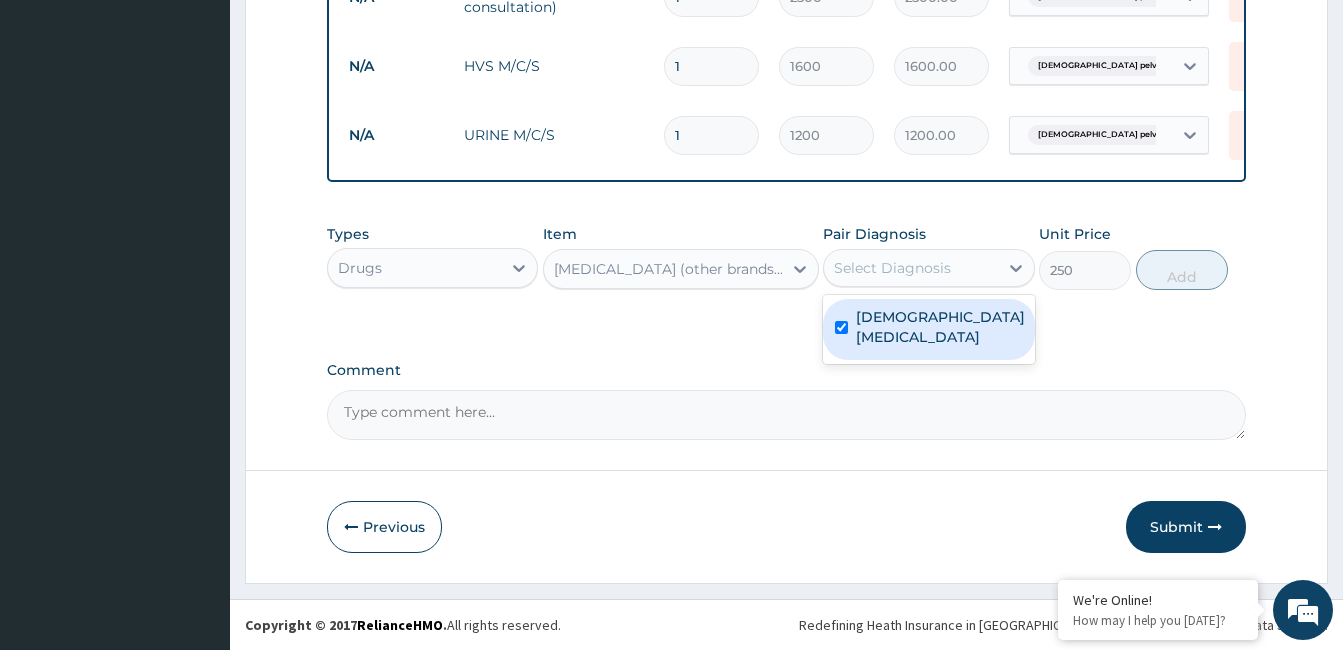 checkbox on "true" 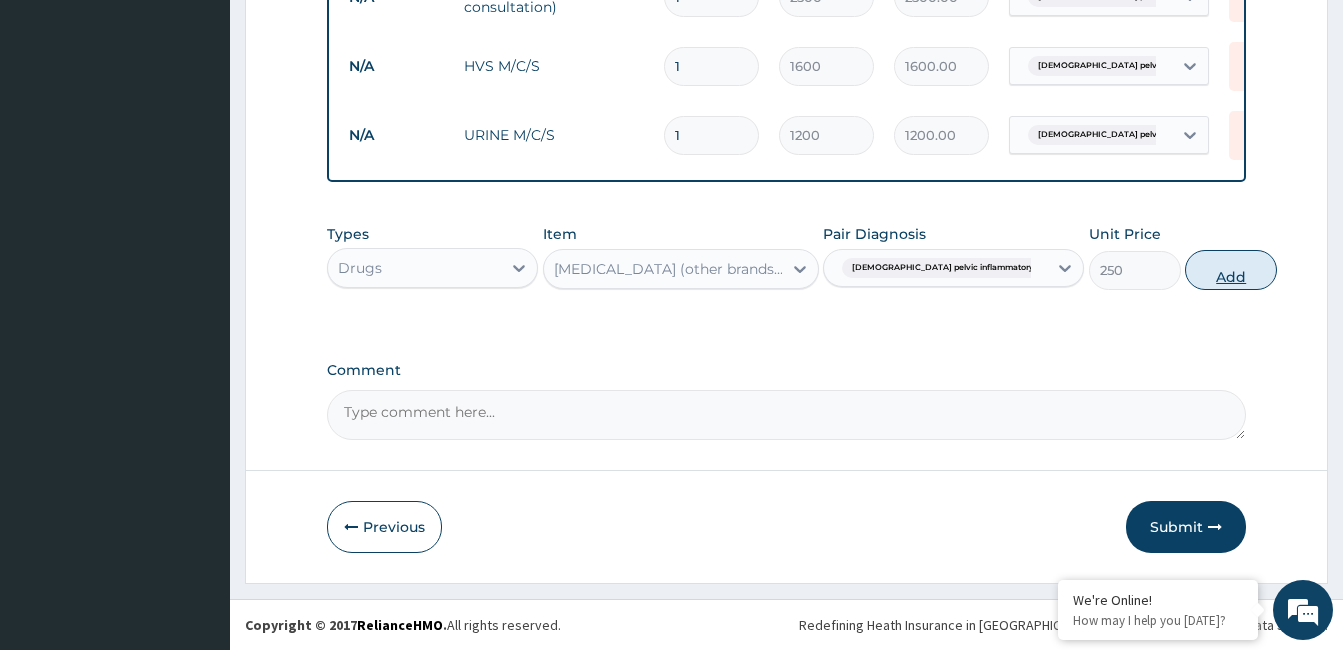 click on "Add" at bounding box center (1231, 270) 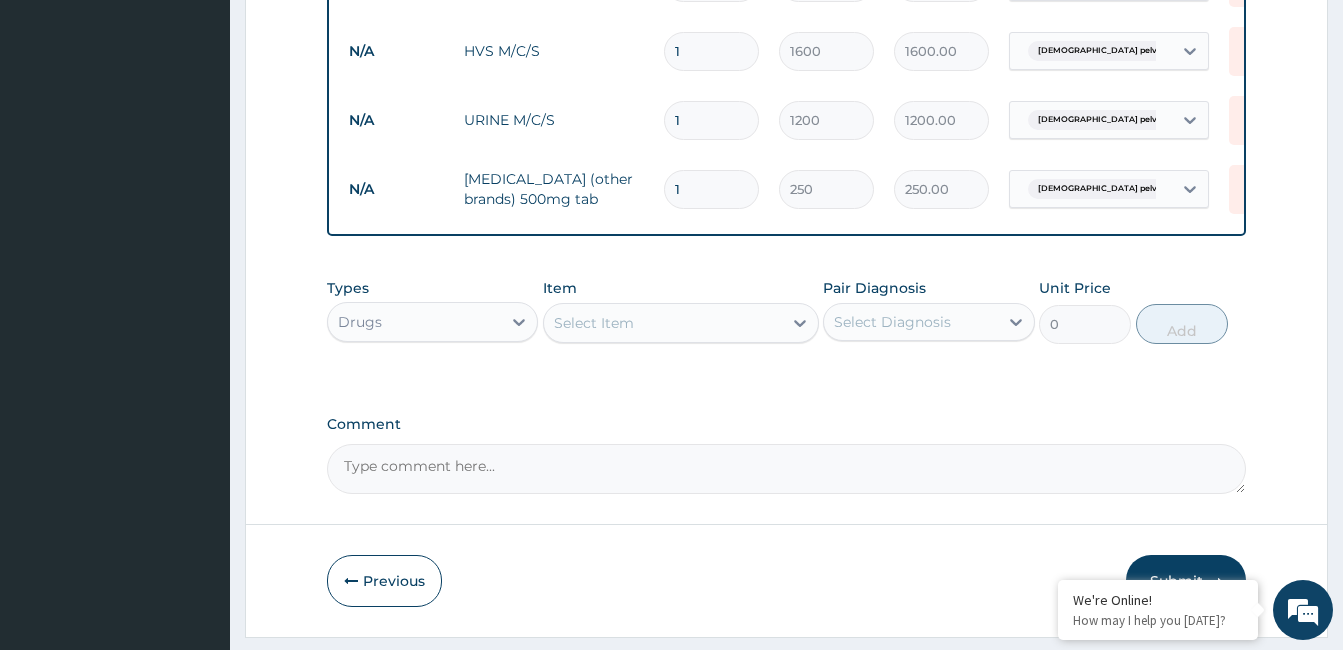 type on "12" 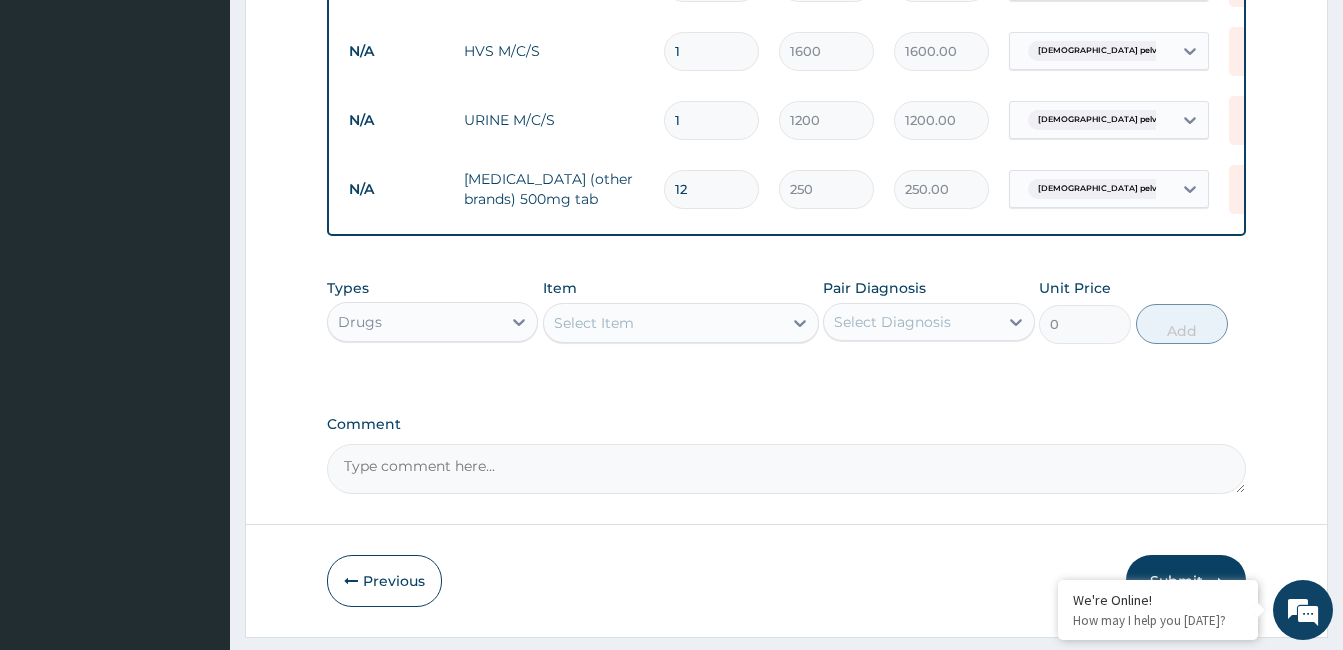 type on "3000.00" 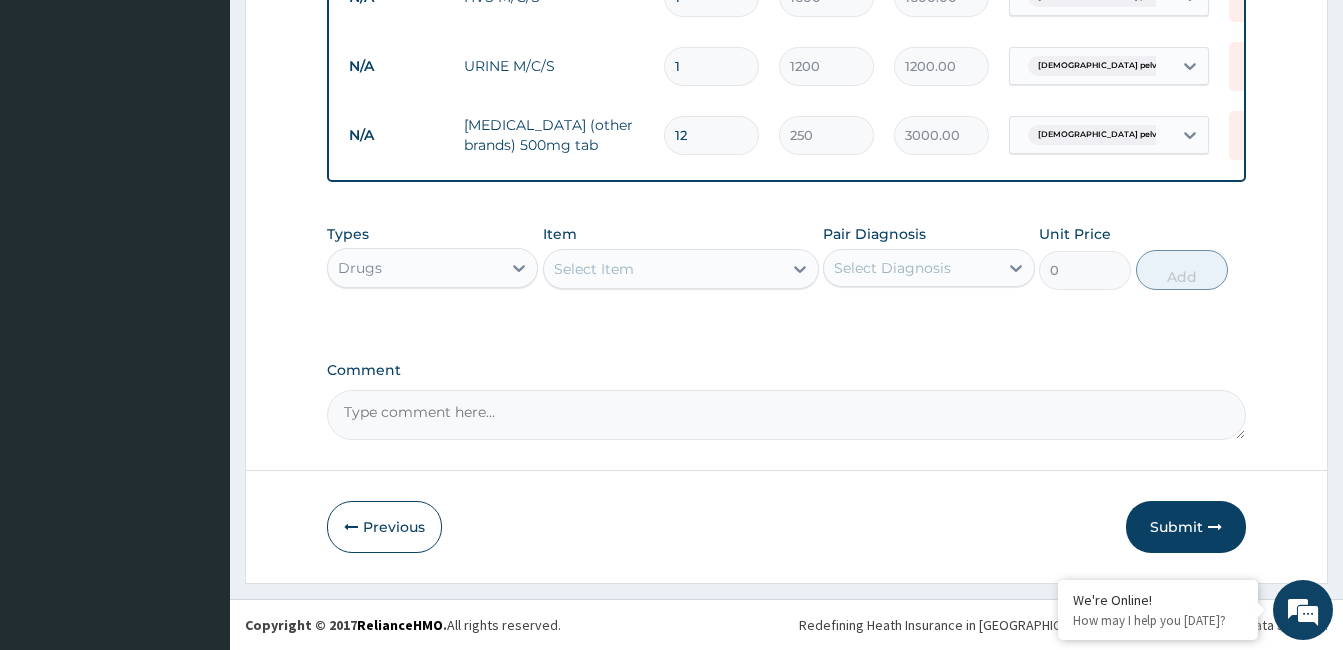scroll, scrollTop: 919, scrollLeft: 0, axis: vertical 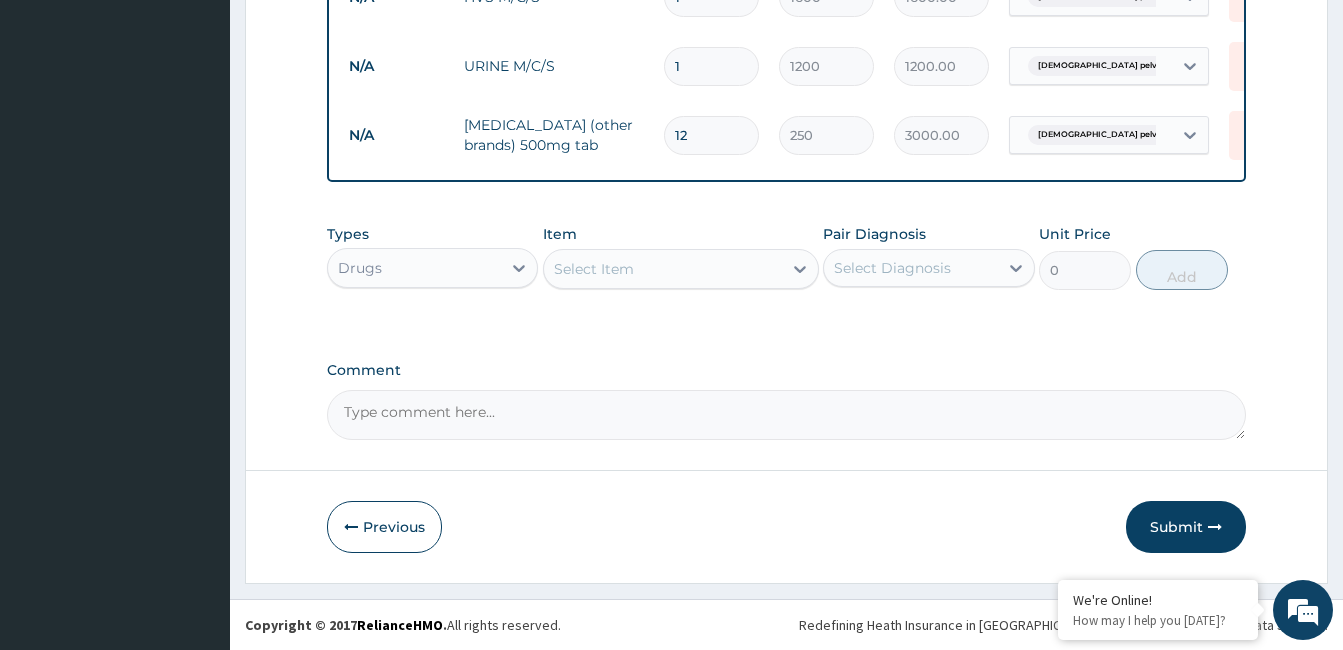 click on "Select Item" at bounding box center (594, 269) 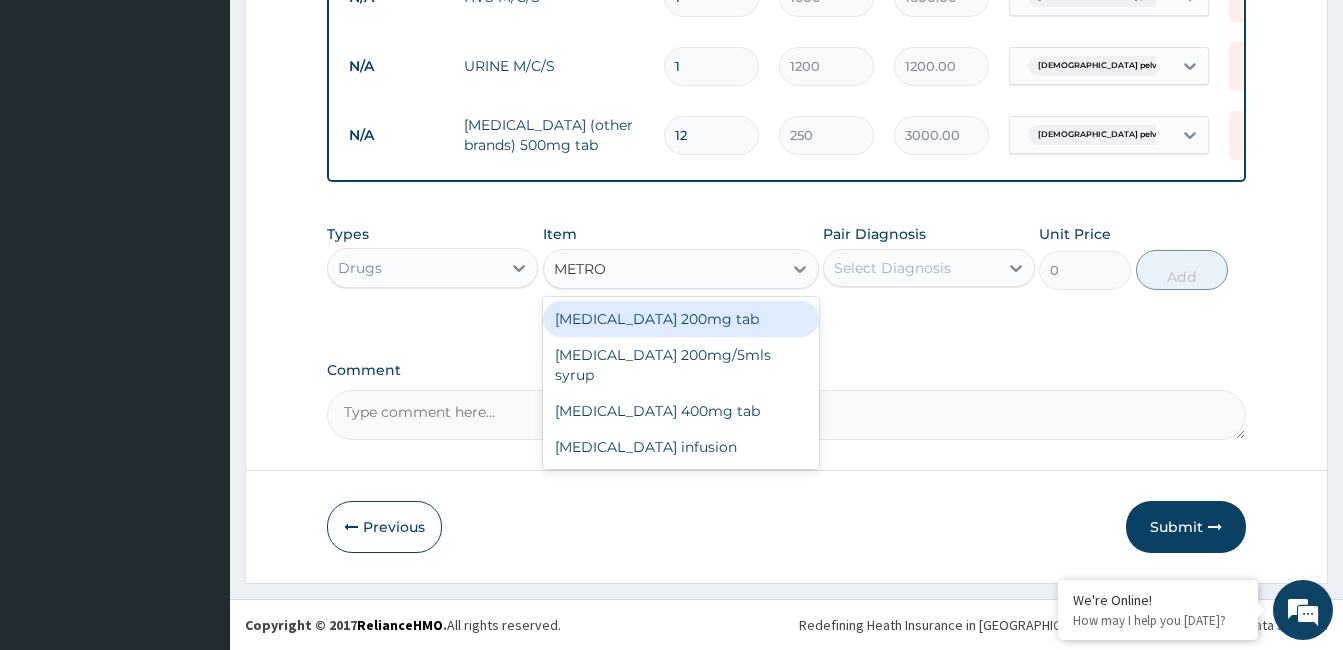 type on "METRON" 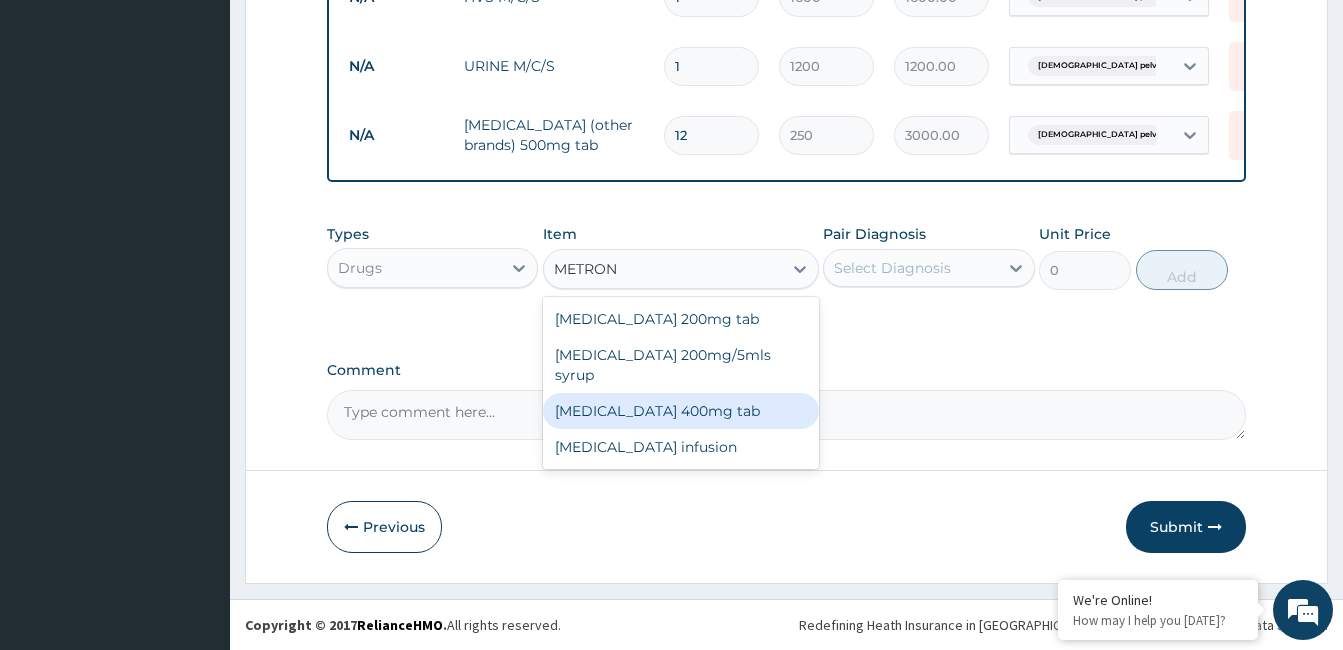 click on "[MEDICAL_DATA] 400mg tab" at bounding box center [681, 411] 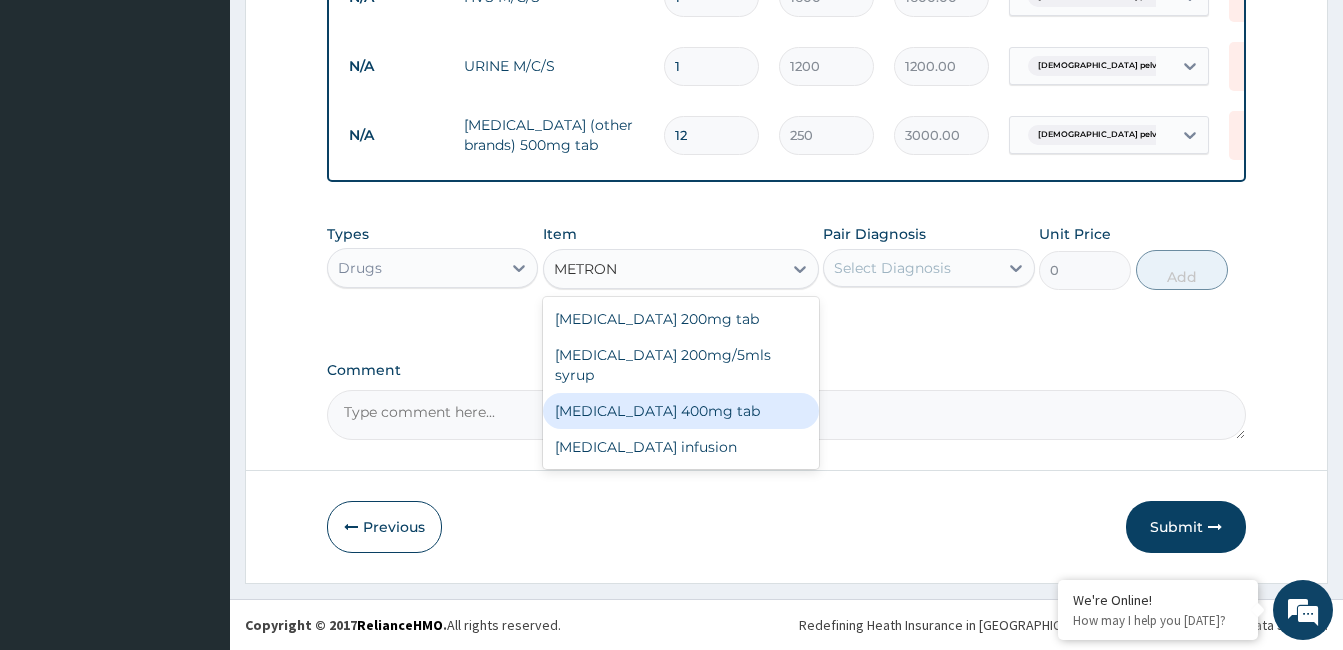 type 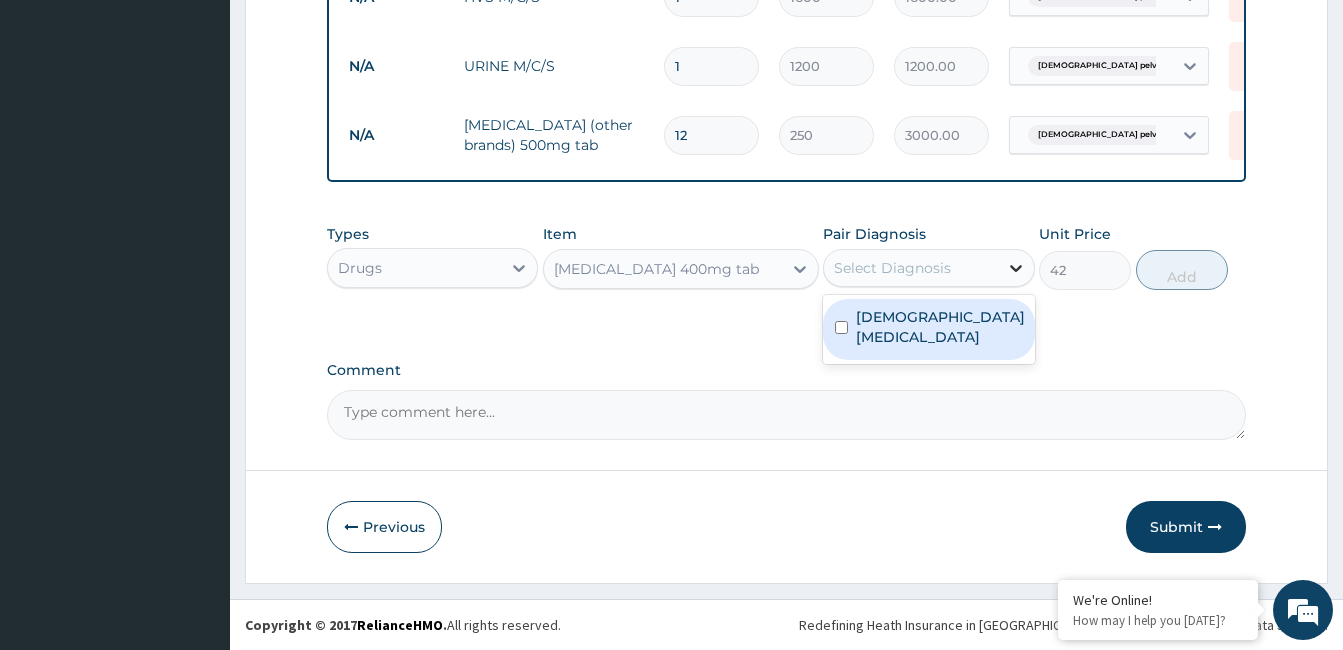 click at bounding box center [1016, 268] 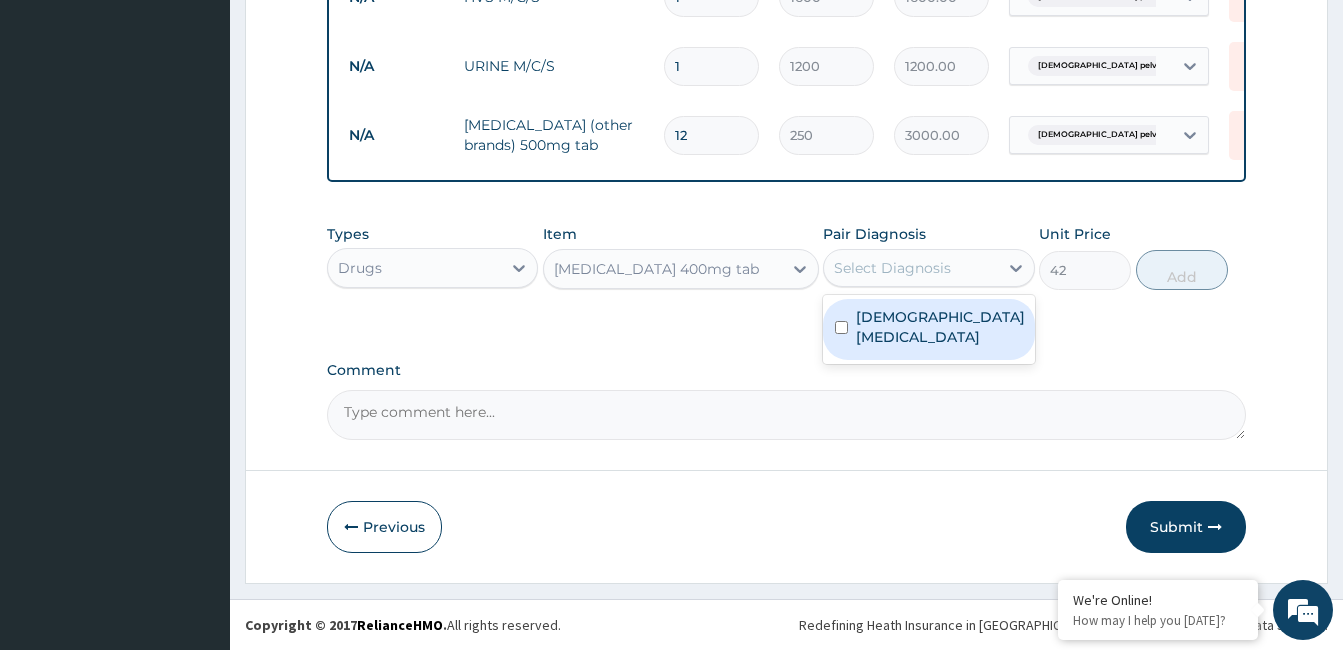 click on "Female pelvic inflammatory disease" at bounding box center (940, 327) 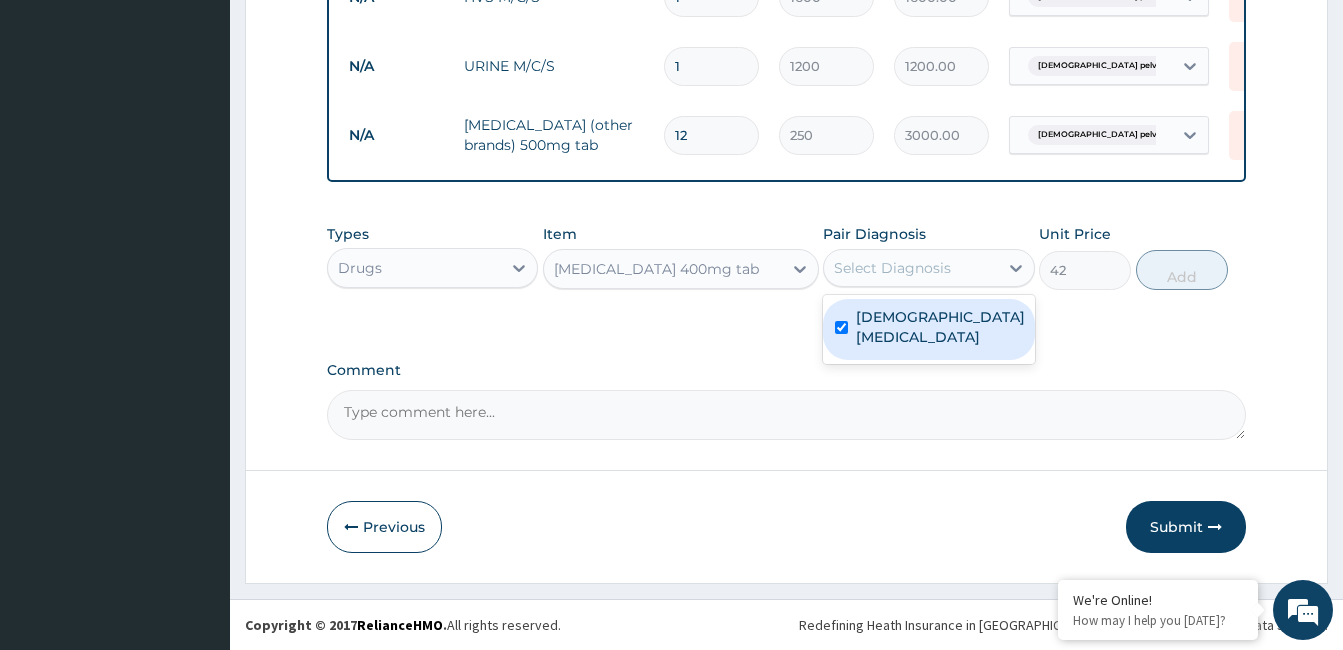 checkbox on "true" 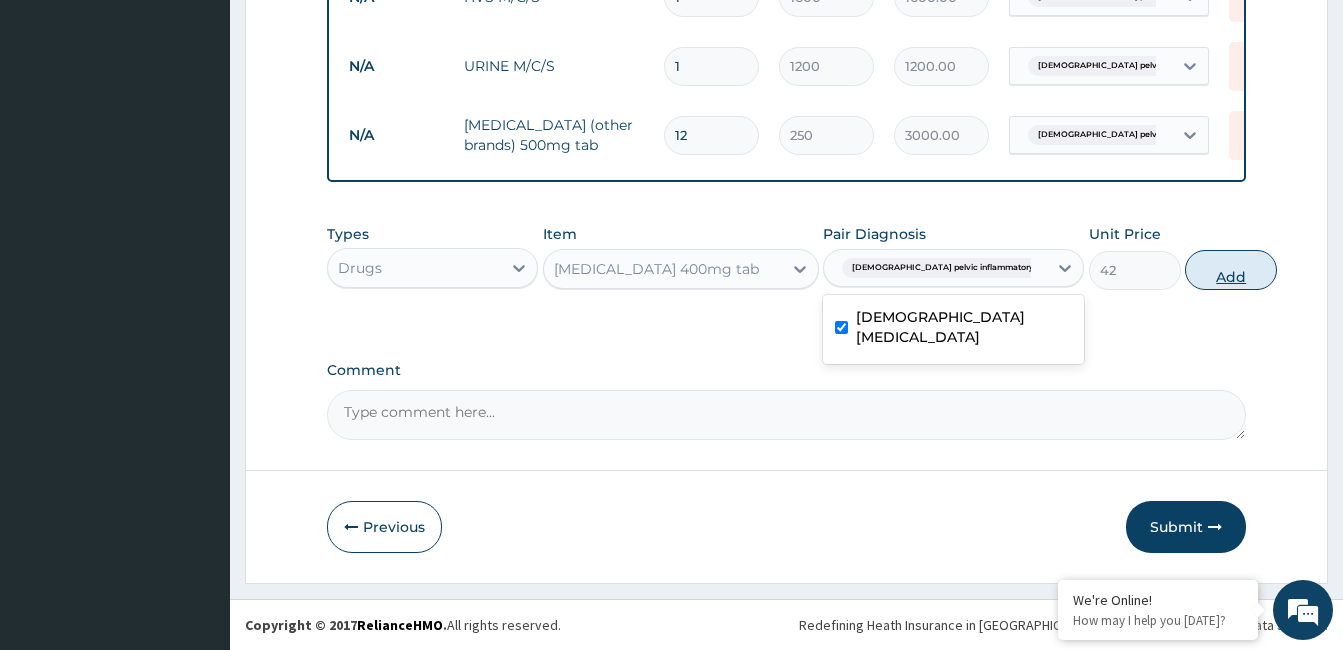 click on "Add" at bounding box center [1231, 270] 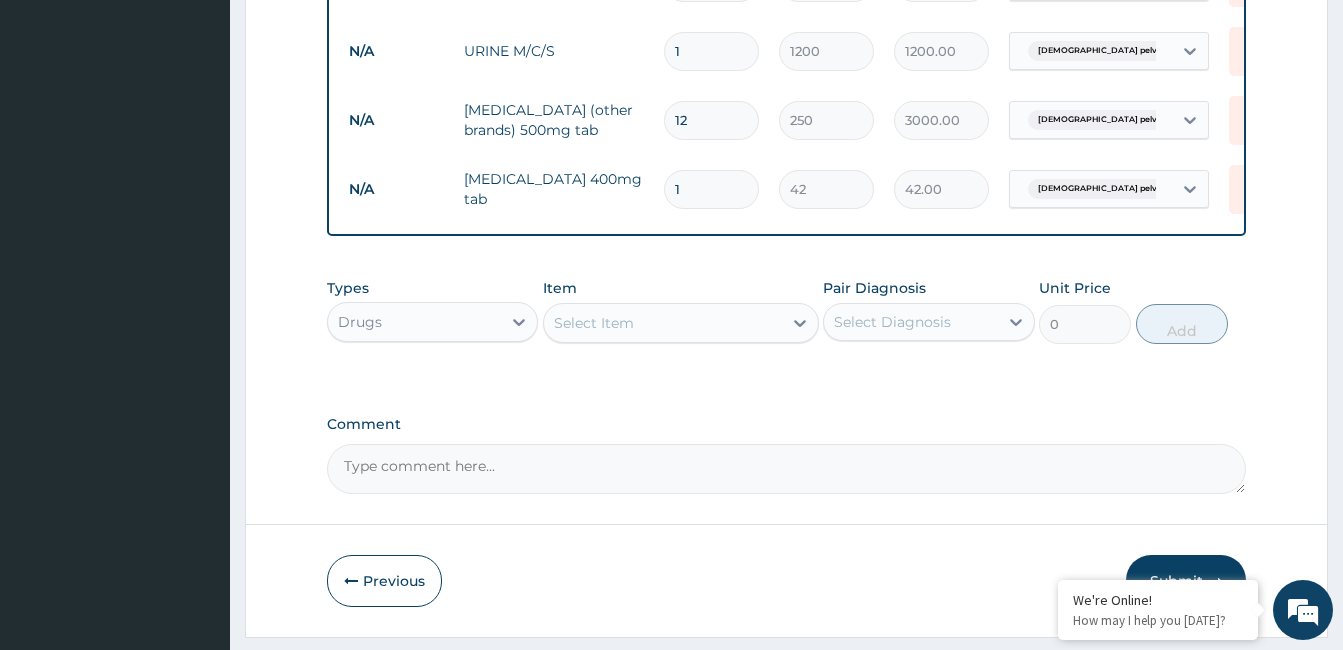 type on "15" 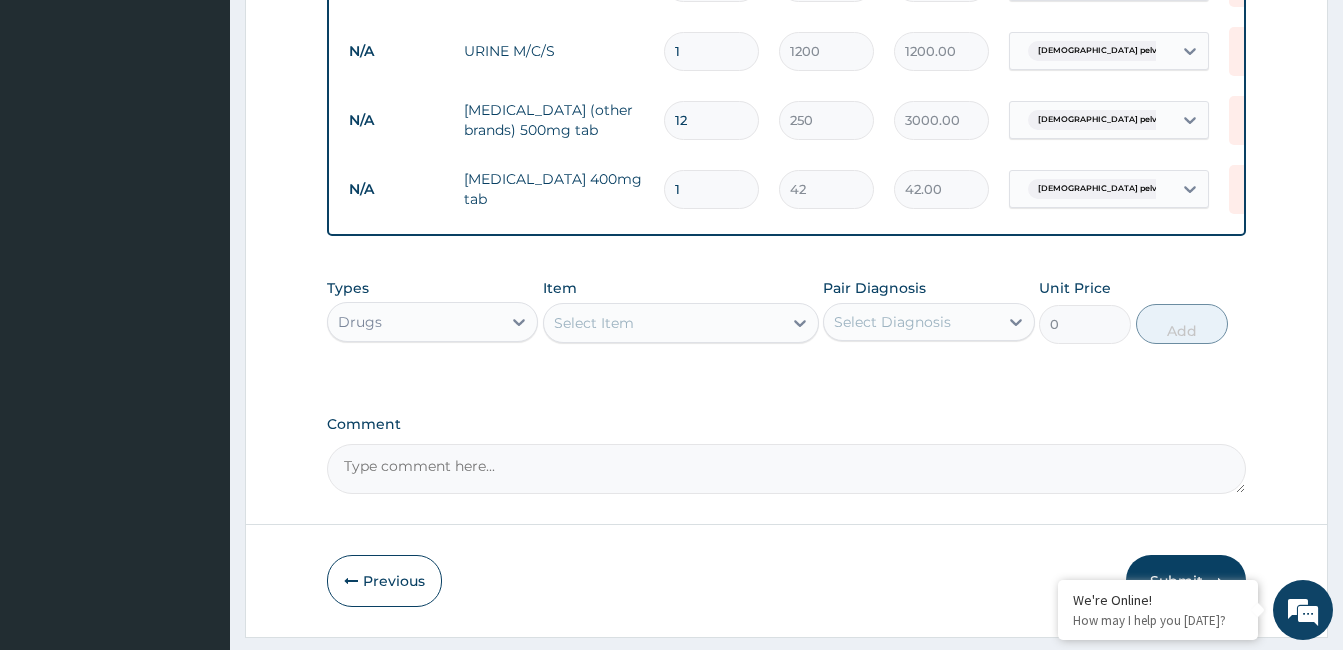 type on "630.00" 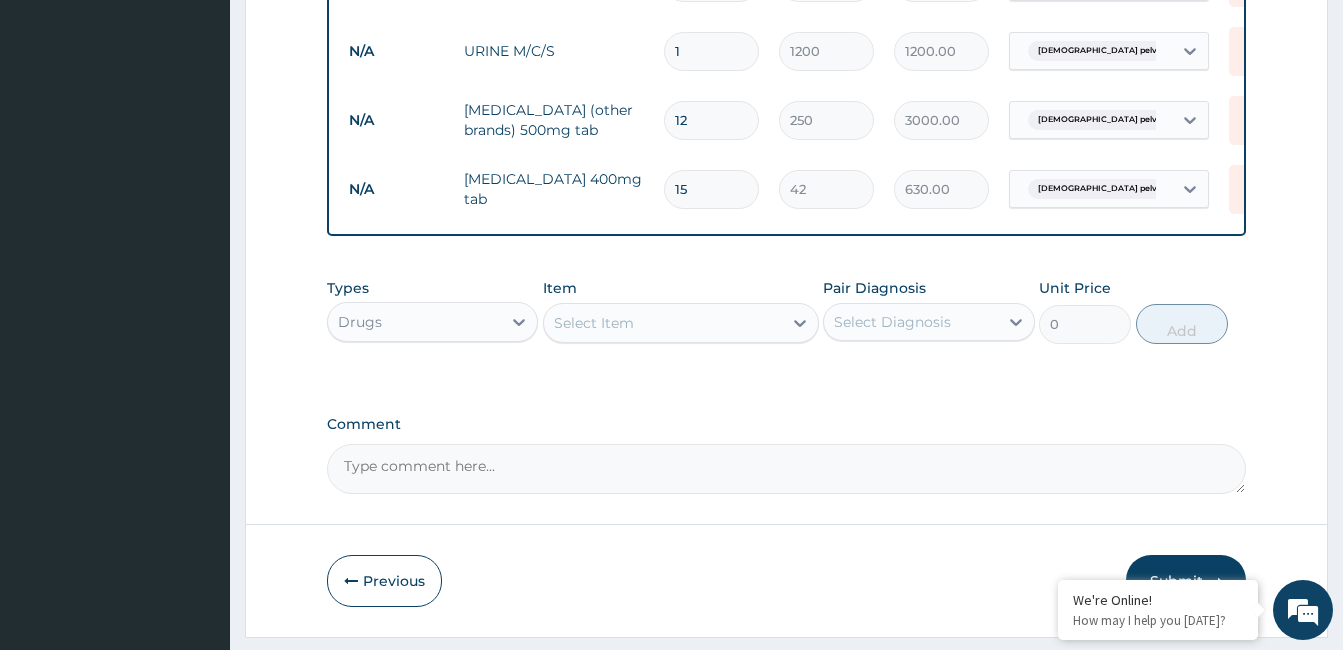 type on "15" 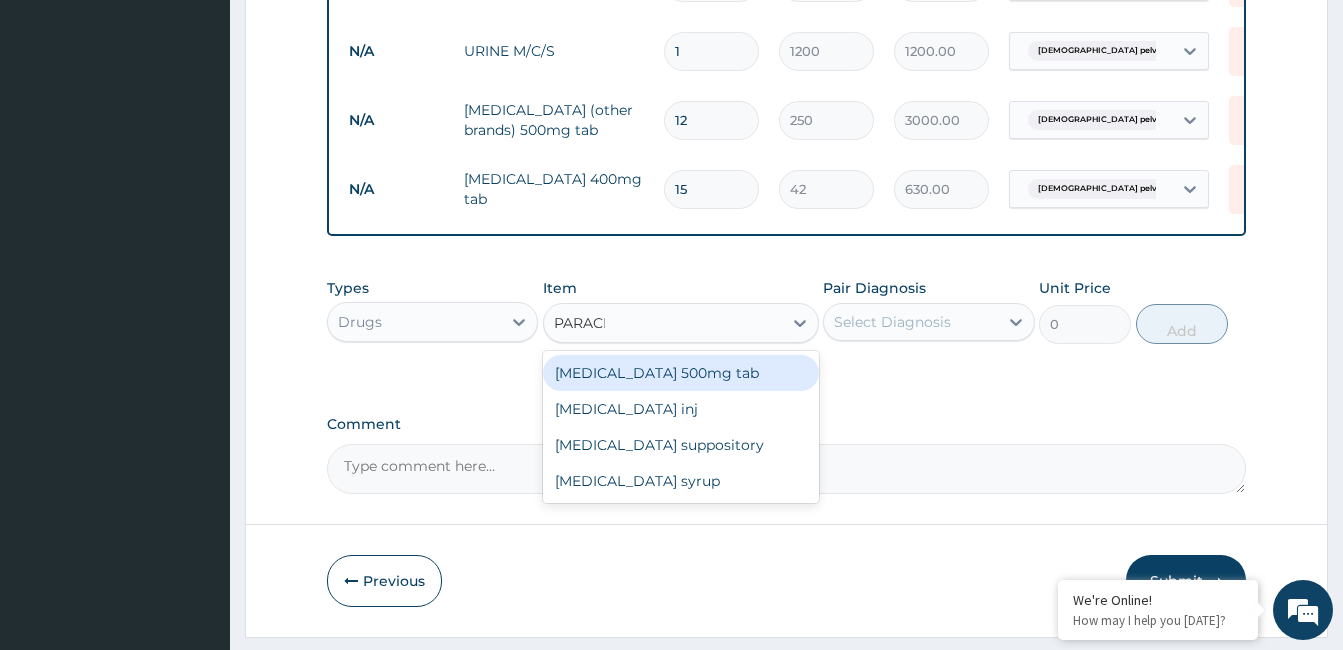 type on "PARACET" 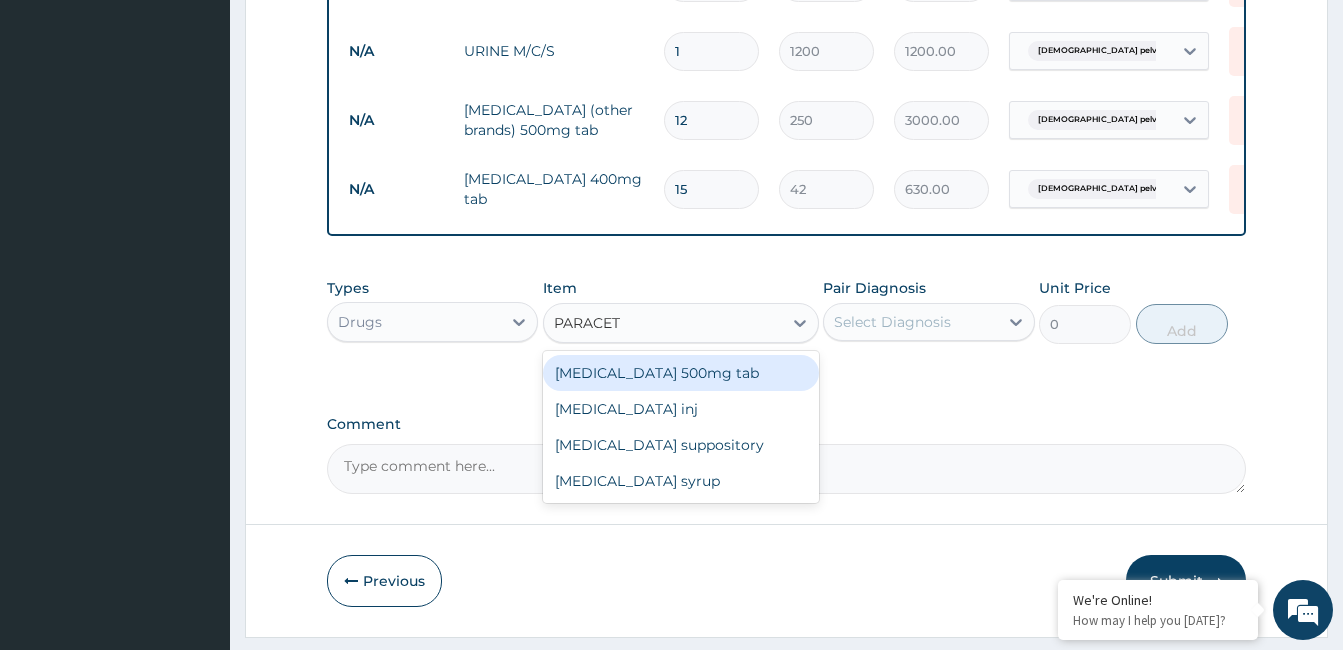 click on "[MEDICAL_DATA] 500mg tab" at bounding box center (681, 373) 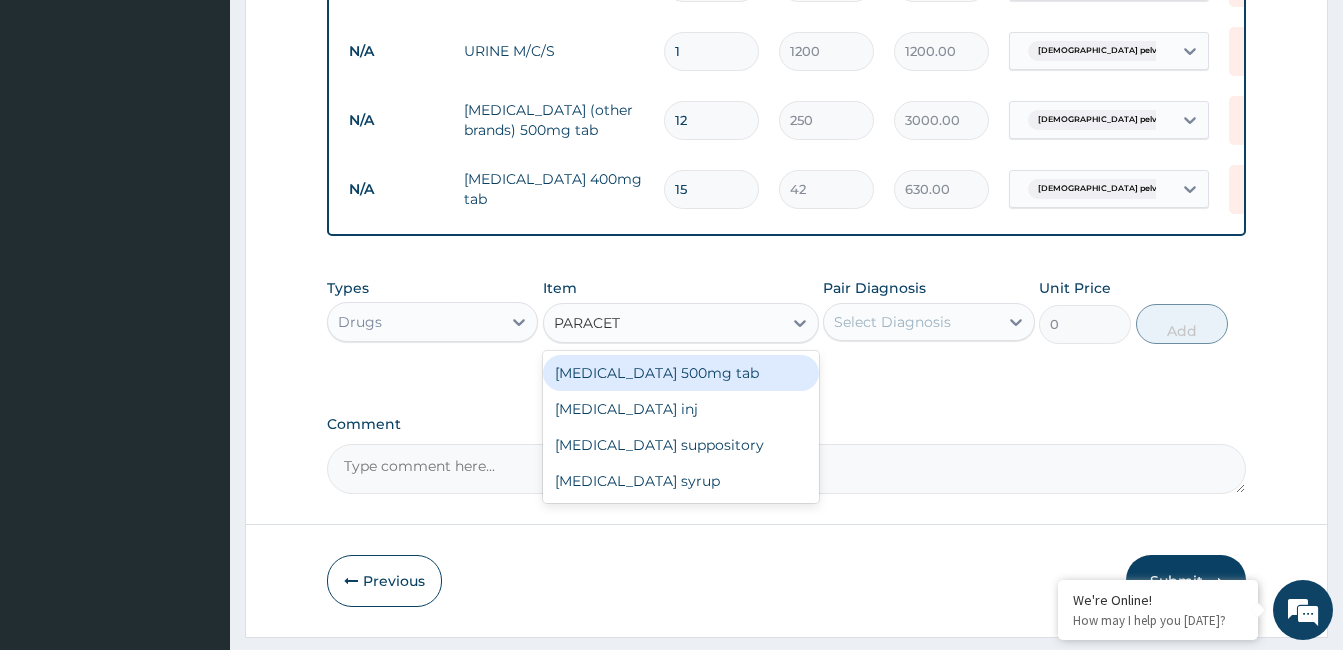 type 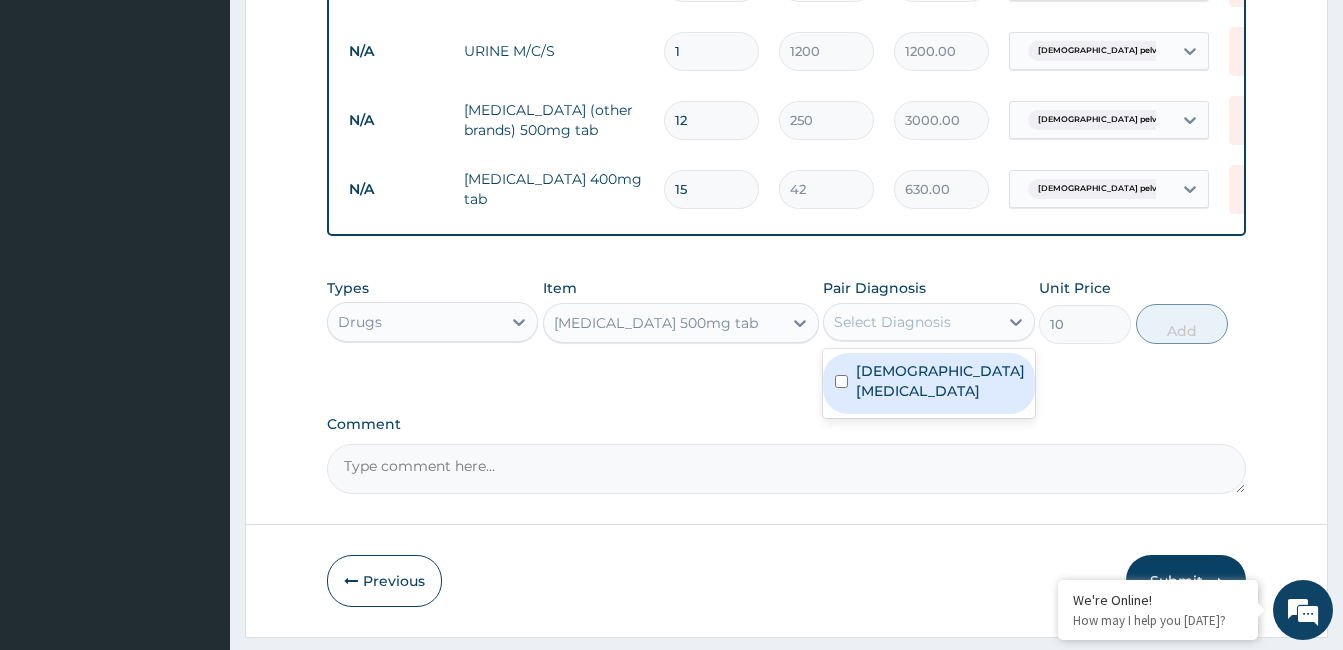 click on "Select Diagnosis" at bounding box center [892, 322] 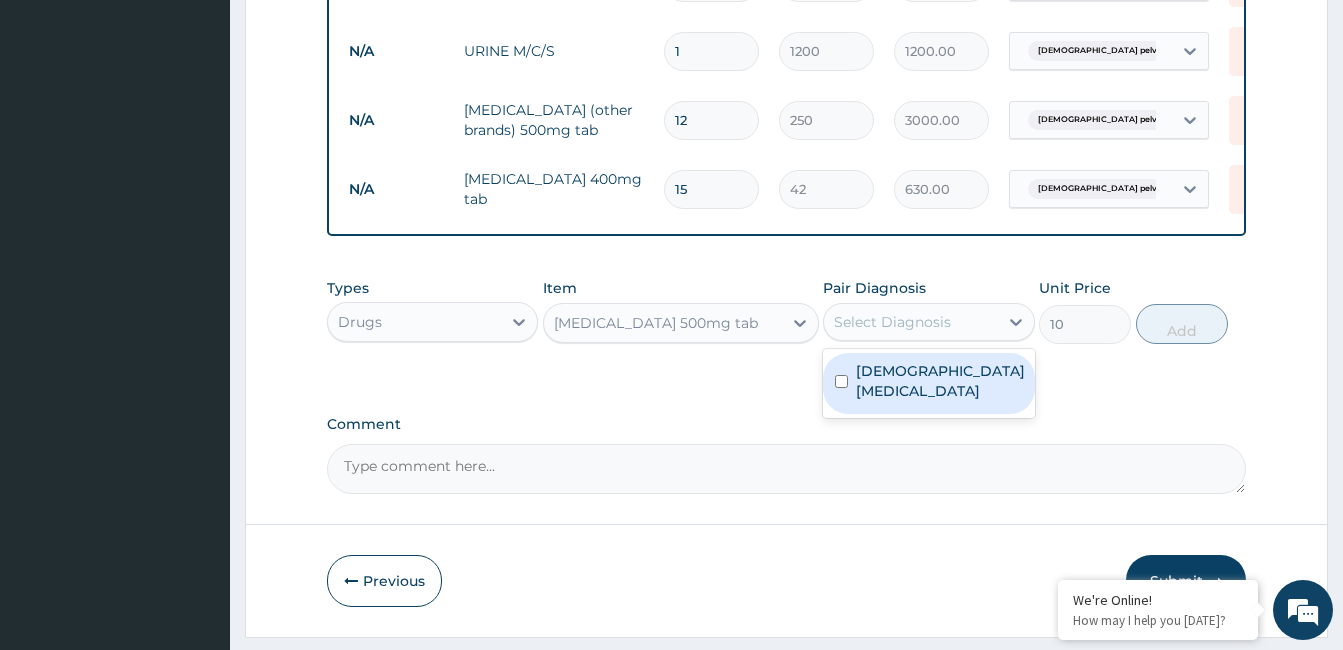 click on "Female pelvic inflammatory disease" at bounding box center [940, 381] 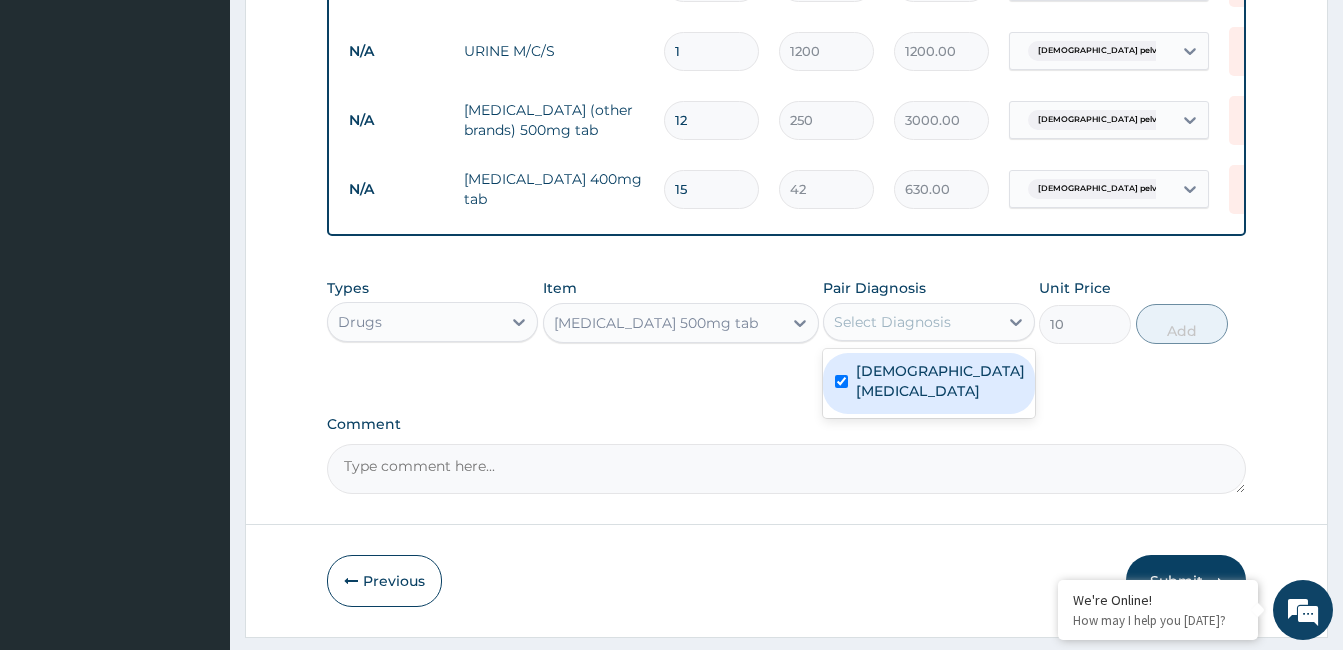 checkbox on "true" 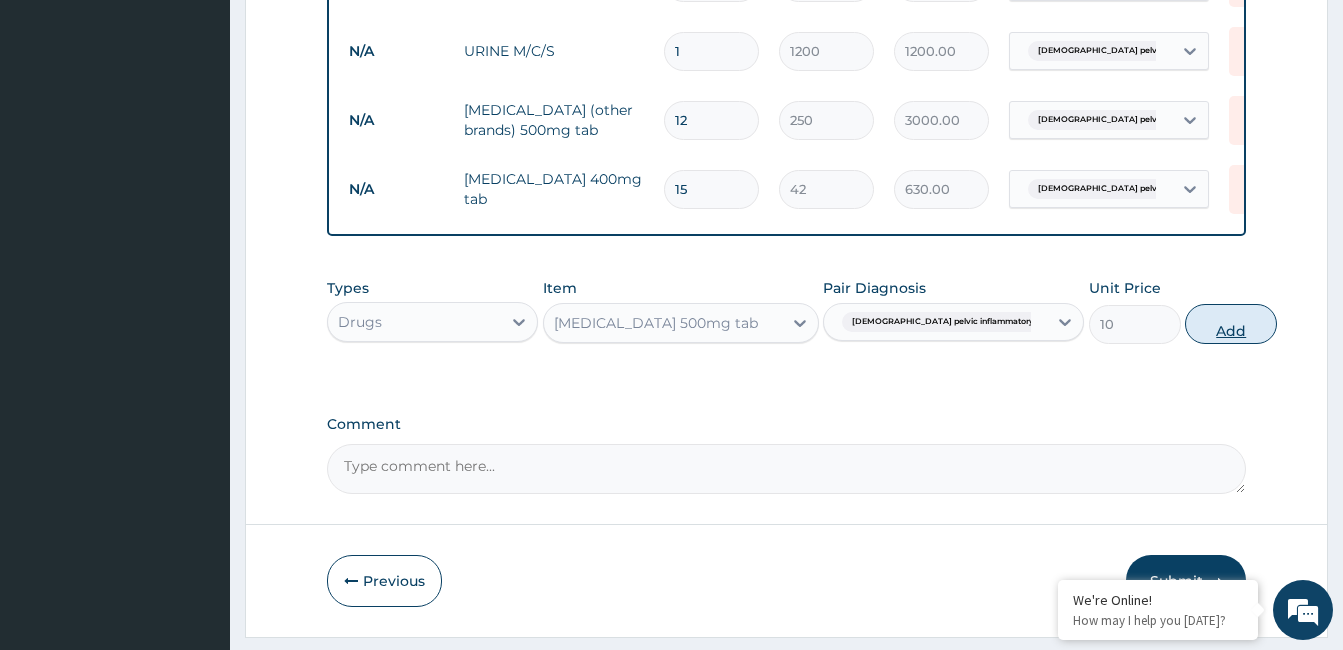 click on "Add" at bounding box center (1231, 324) 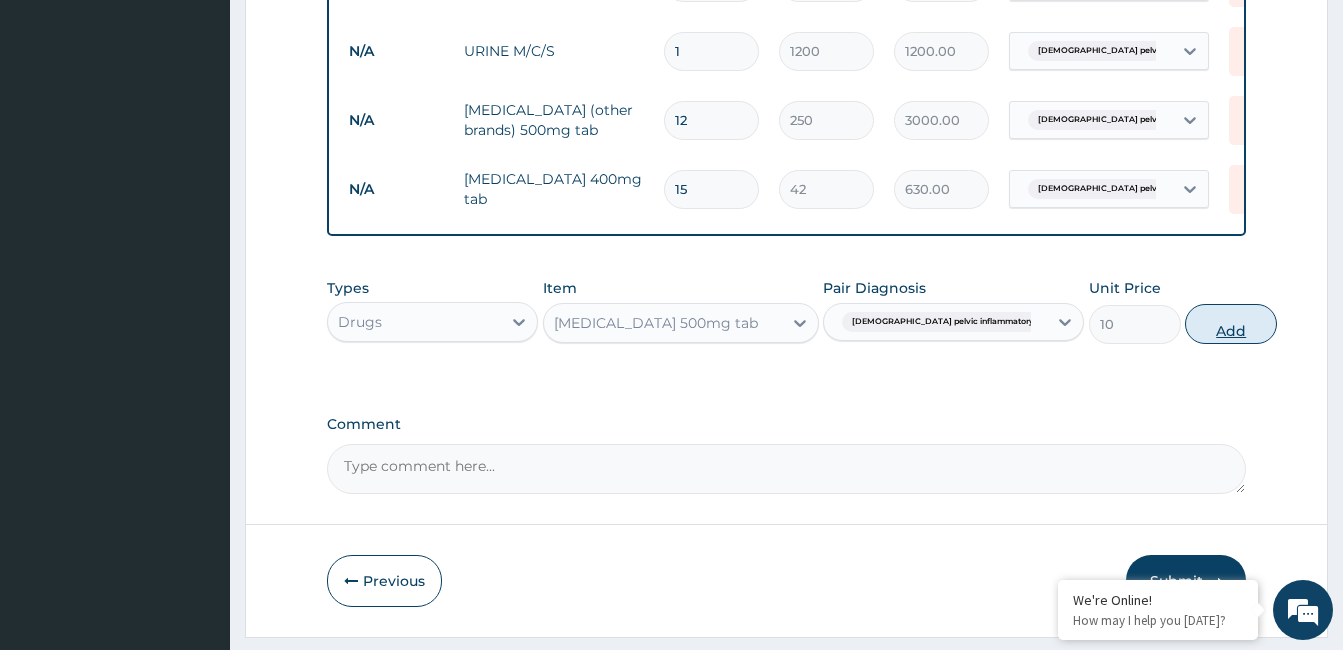 type on "0" 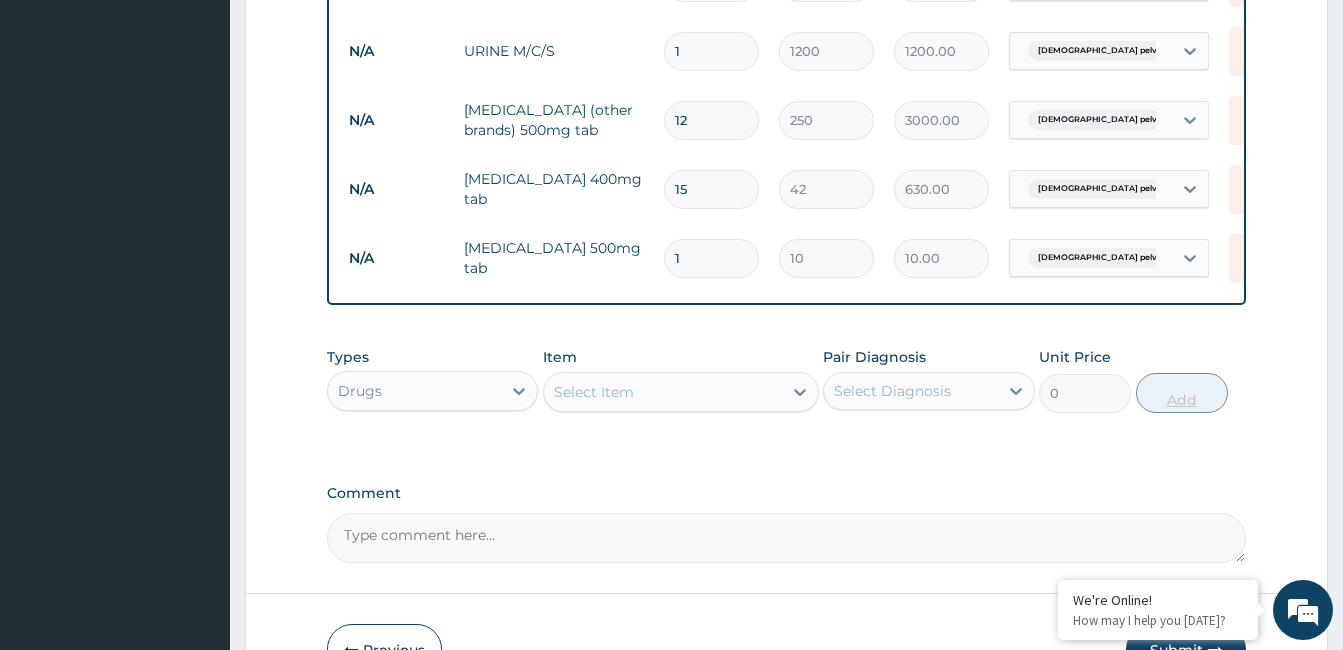 type on "18" 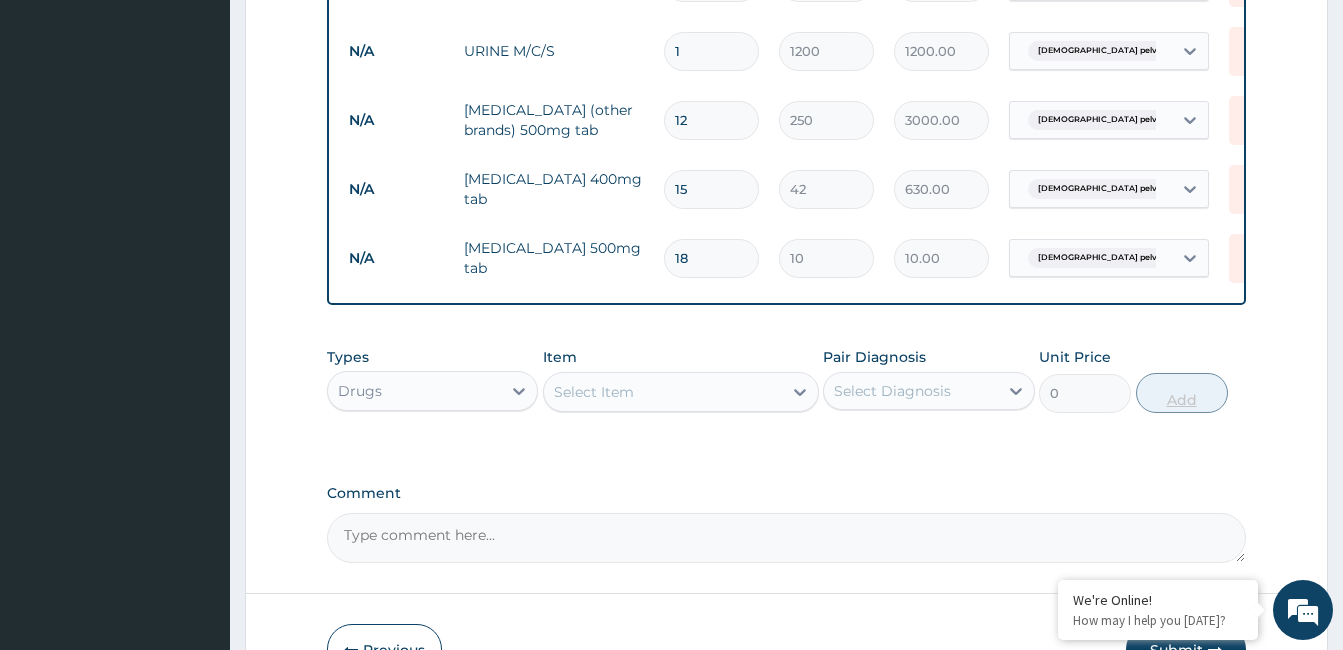 type on "180.00" 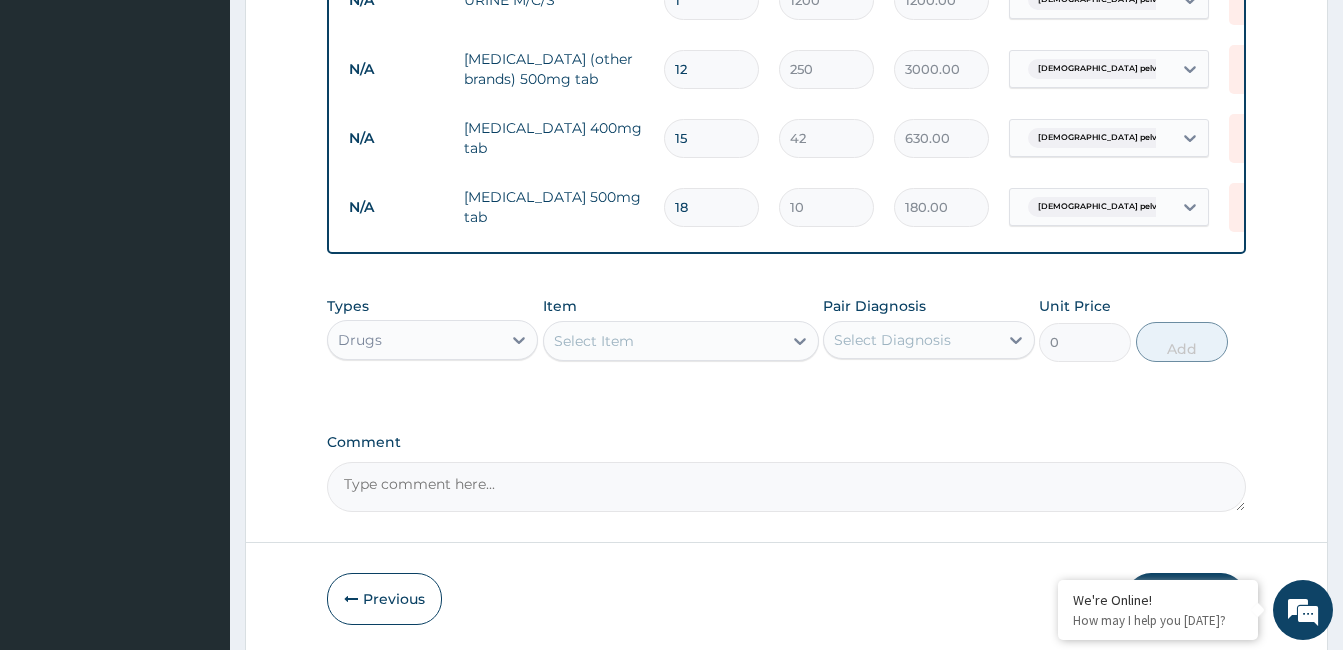 scroll, scrollTop: 1057, scrollLeft: 0, axis: vertical 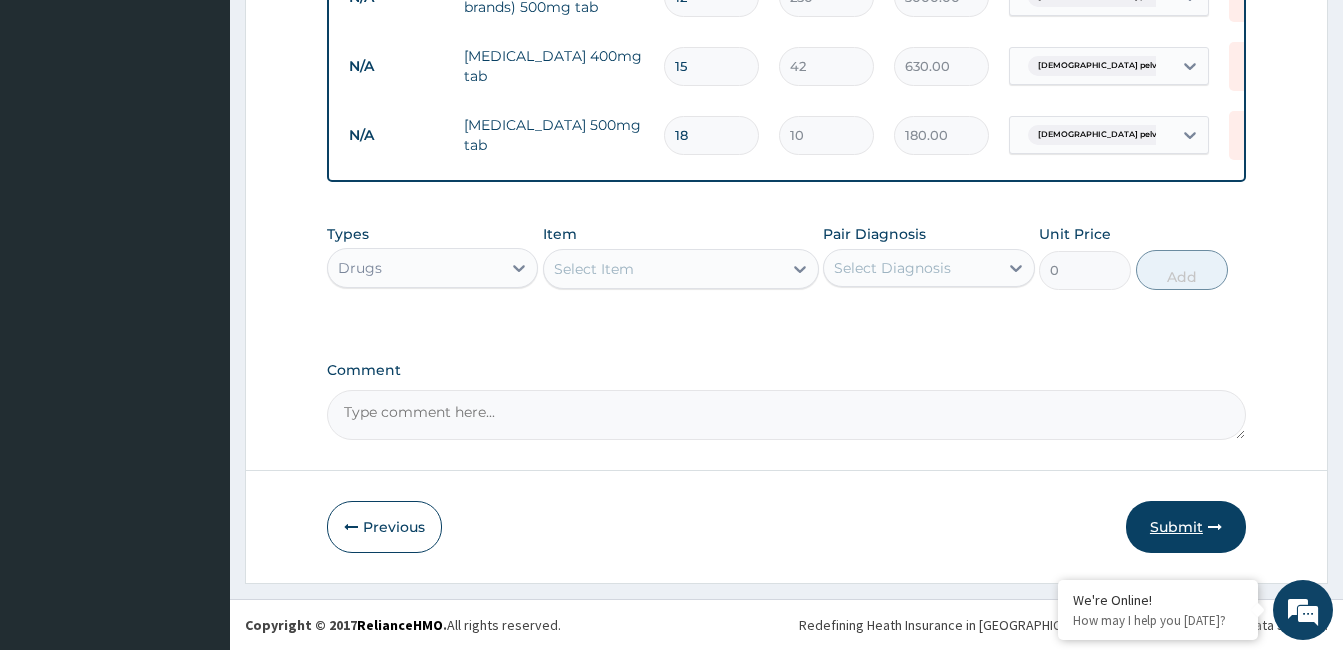 type on "18" 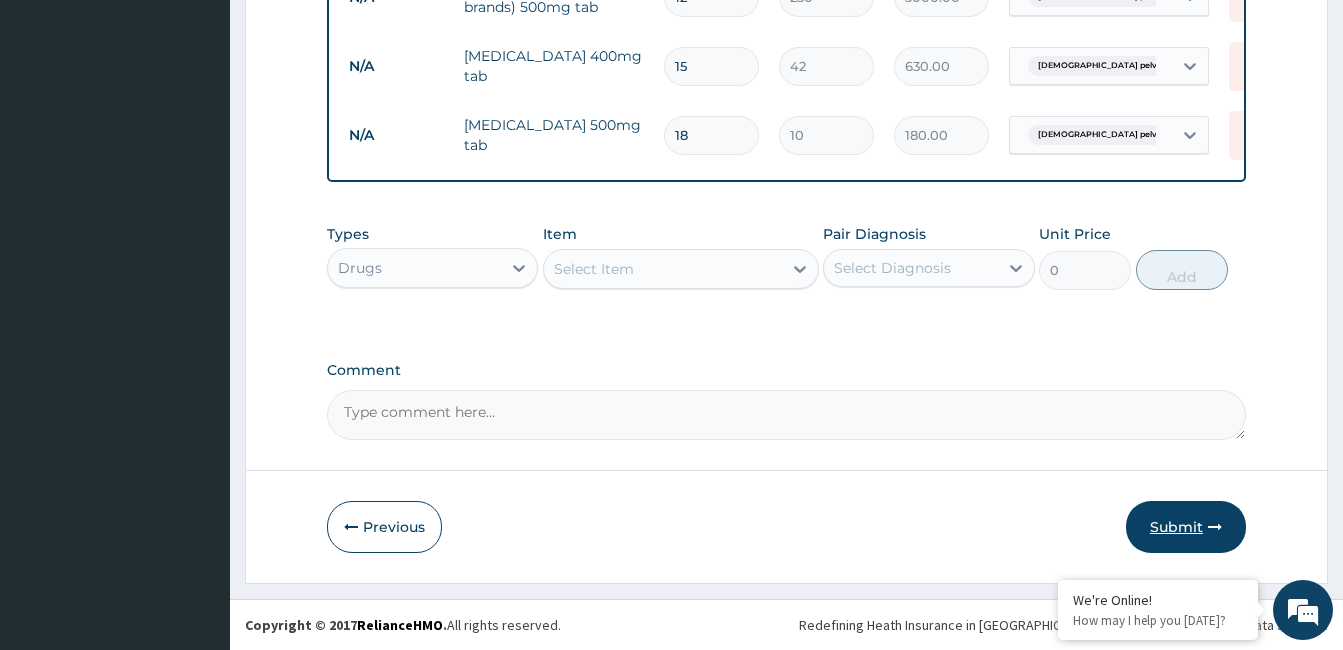 click on "Submit" at bounding box center [1186, 527] 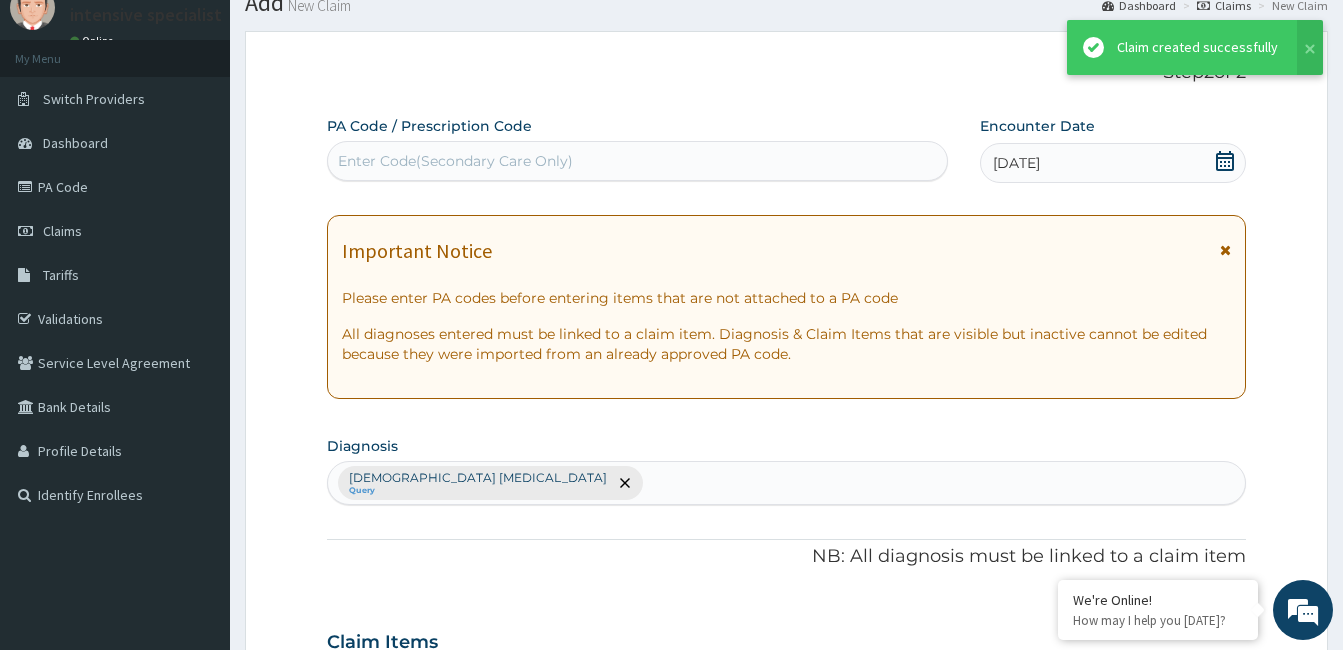 scroll, scrollTop: 1057, scrollLeft: 0, axis: vertical 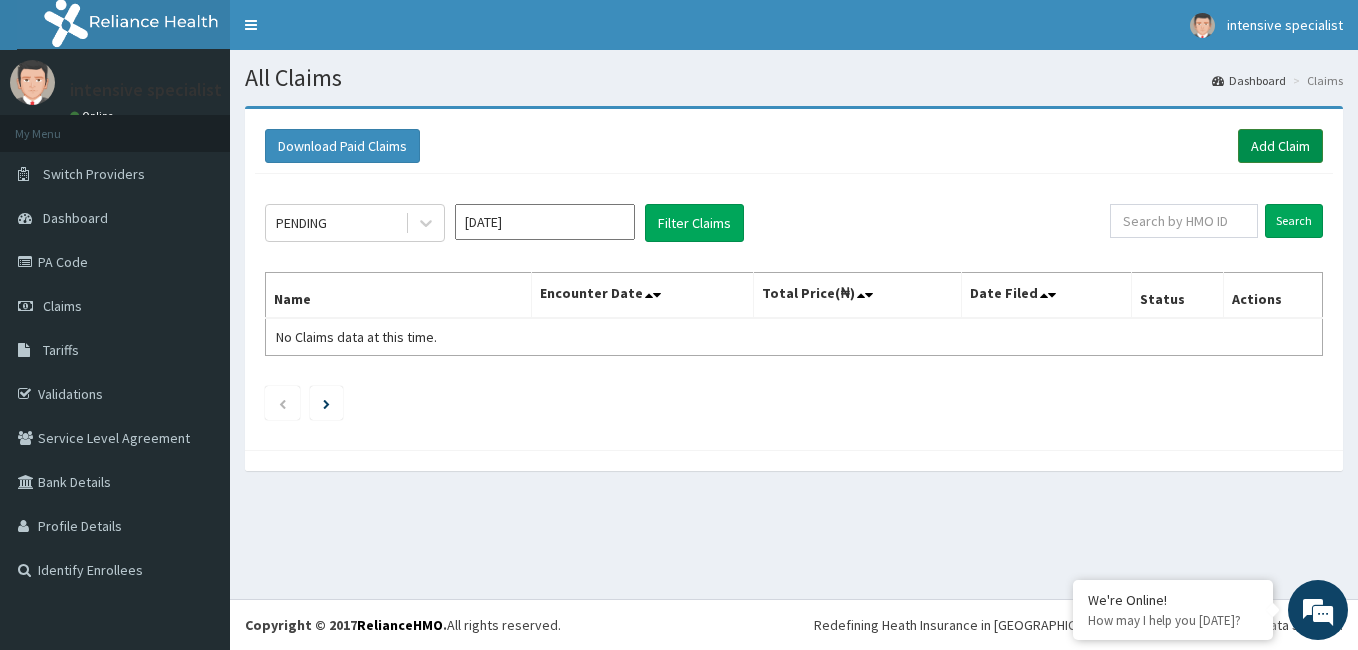 click on "Add Claim" at bounding box center [1280, 146] 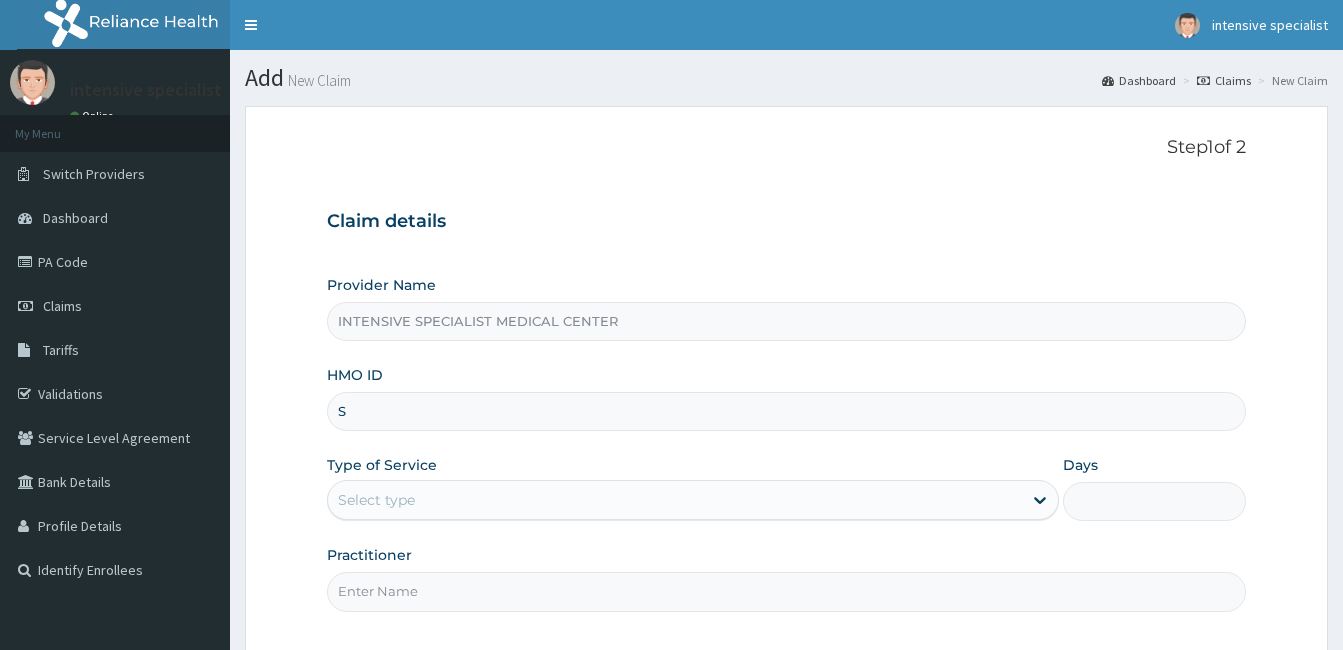 scroll, scrollTop: 0, scrollLeft: 0, axis: both 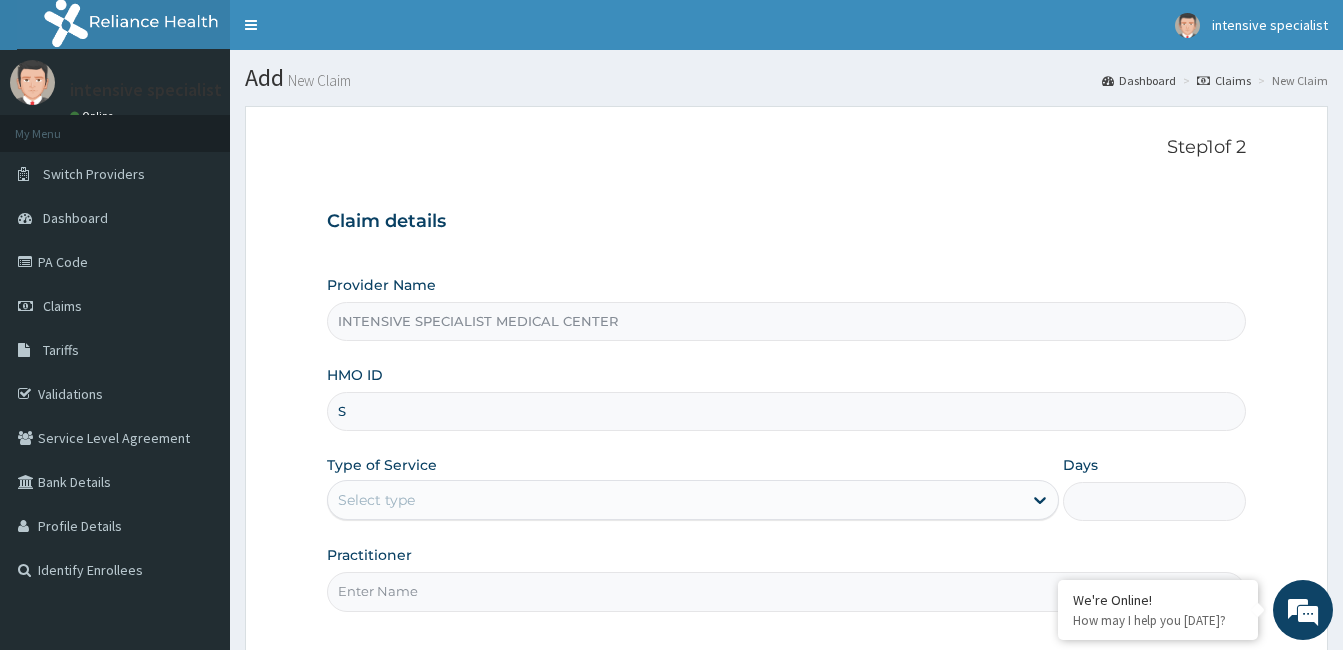 type on "SLB/10659/A" 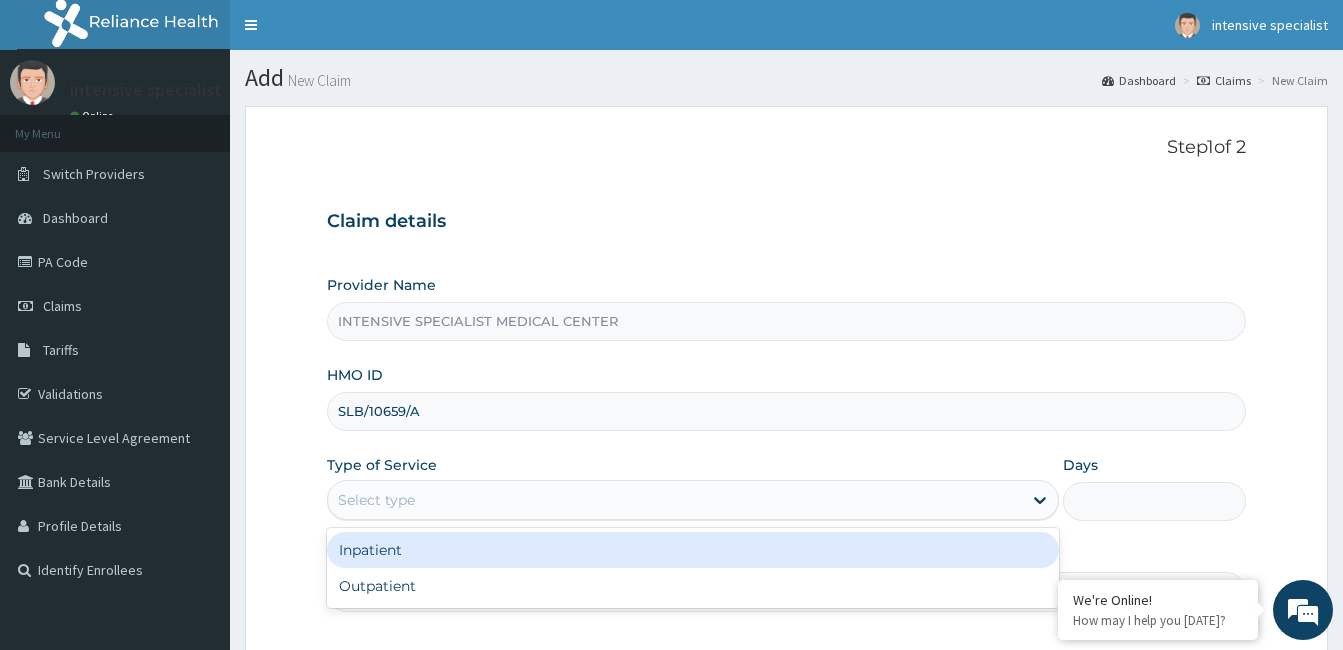 click on "Select type" at bounding box center [675, 500] 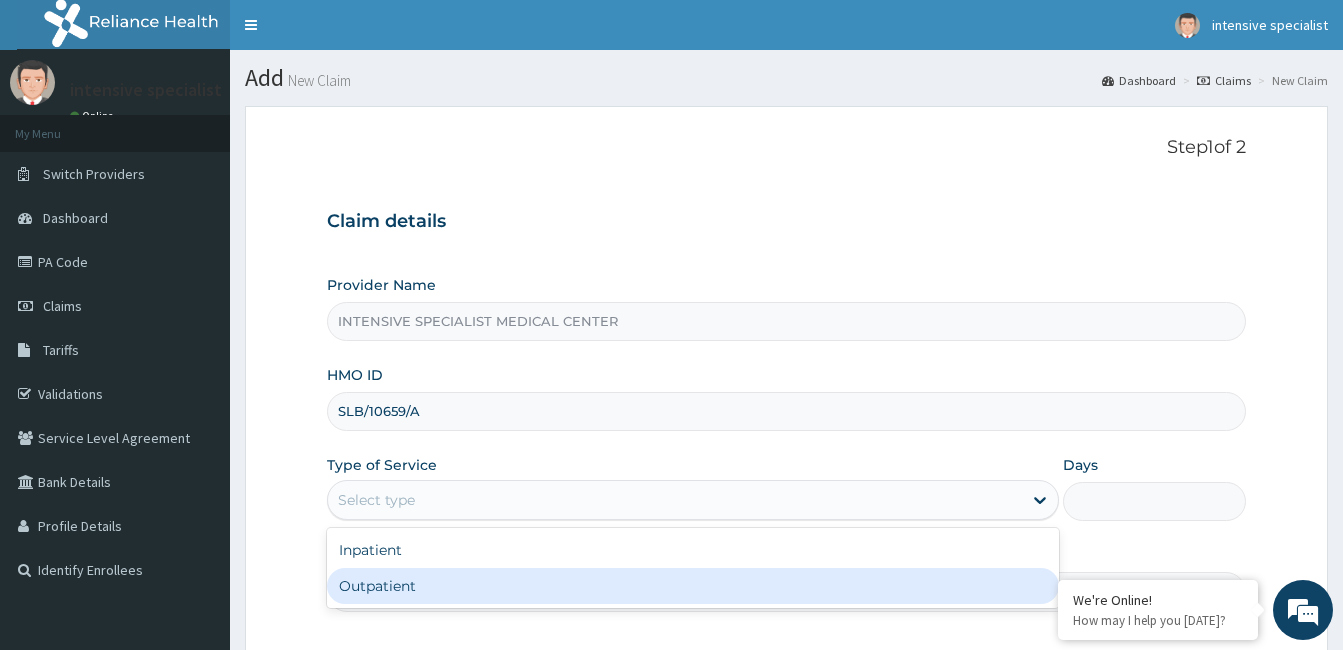 click on "Outpatient" at bounding box center [693, 586] 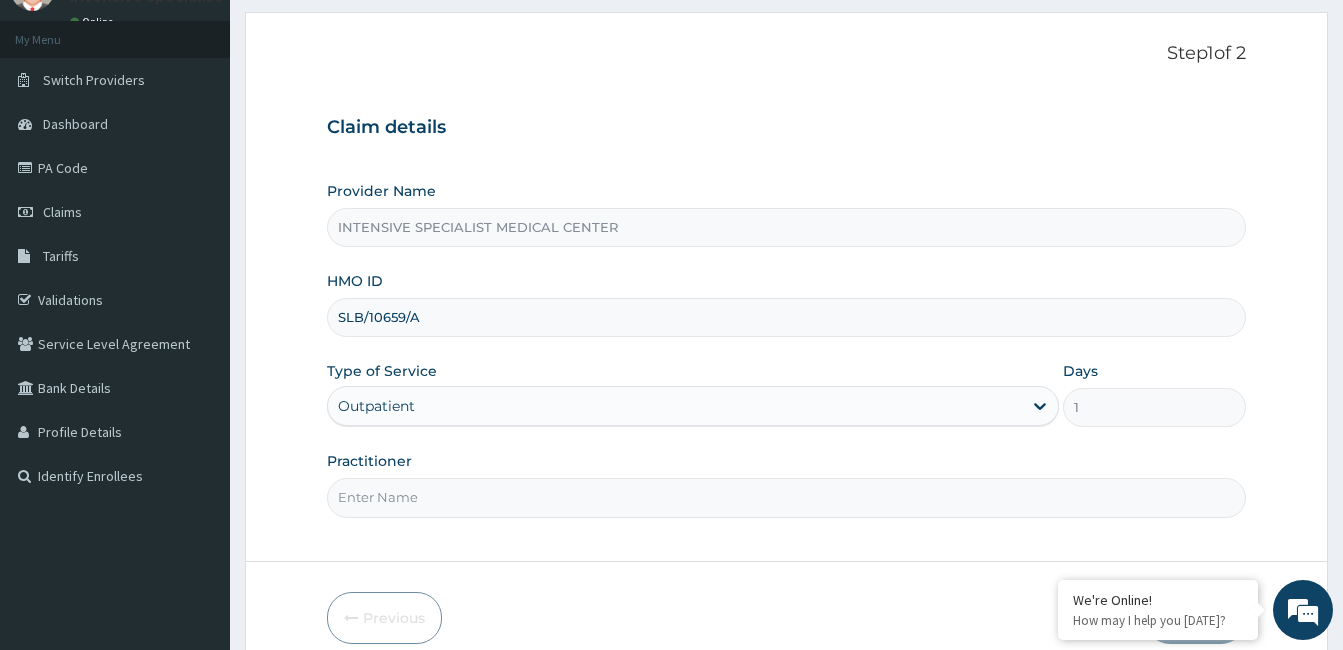scroll, scrollTop: 98, scrollLeft: 0, axis: vertical 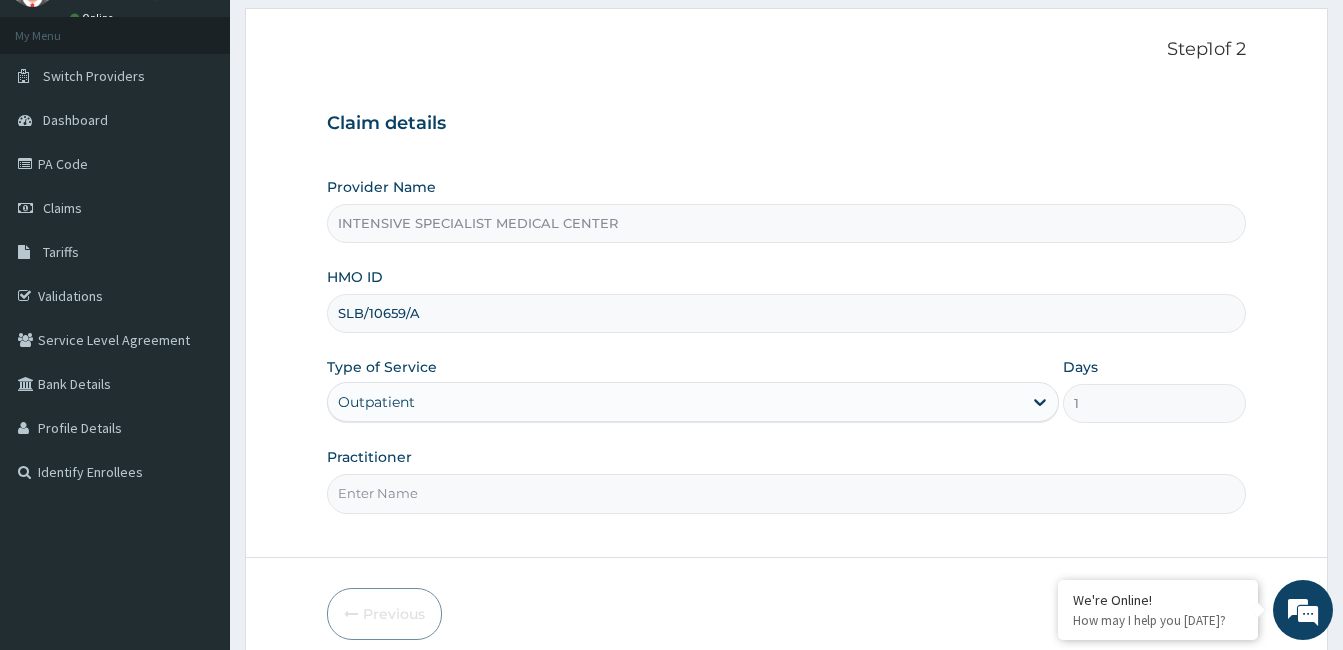 click on "Practitioner" at bounding box center (786, 493) 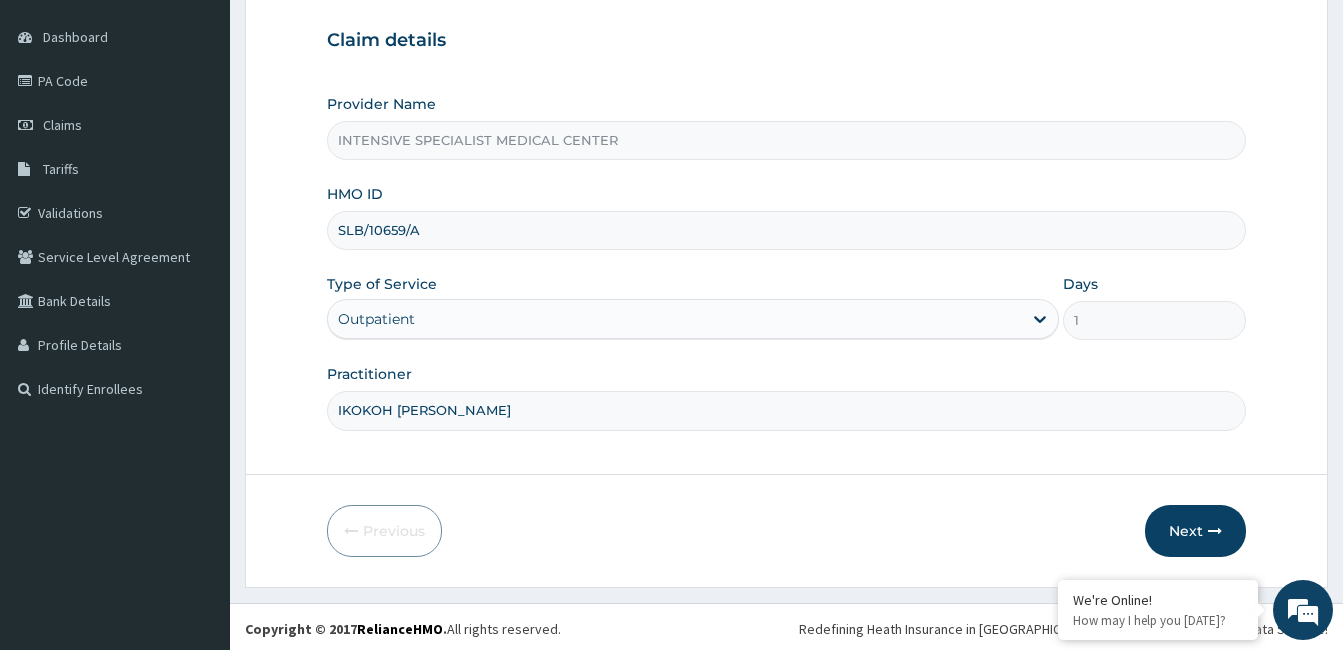 scroll, scrollTop: 185, scrollLeft: 0, axis: vertical 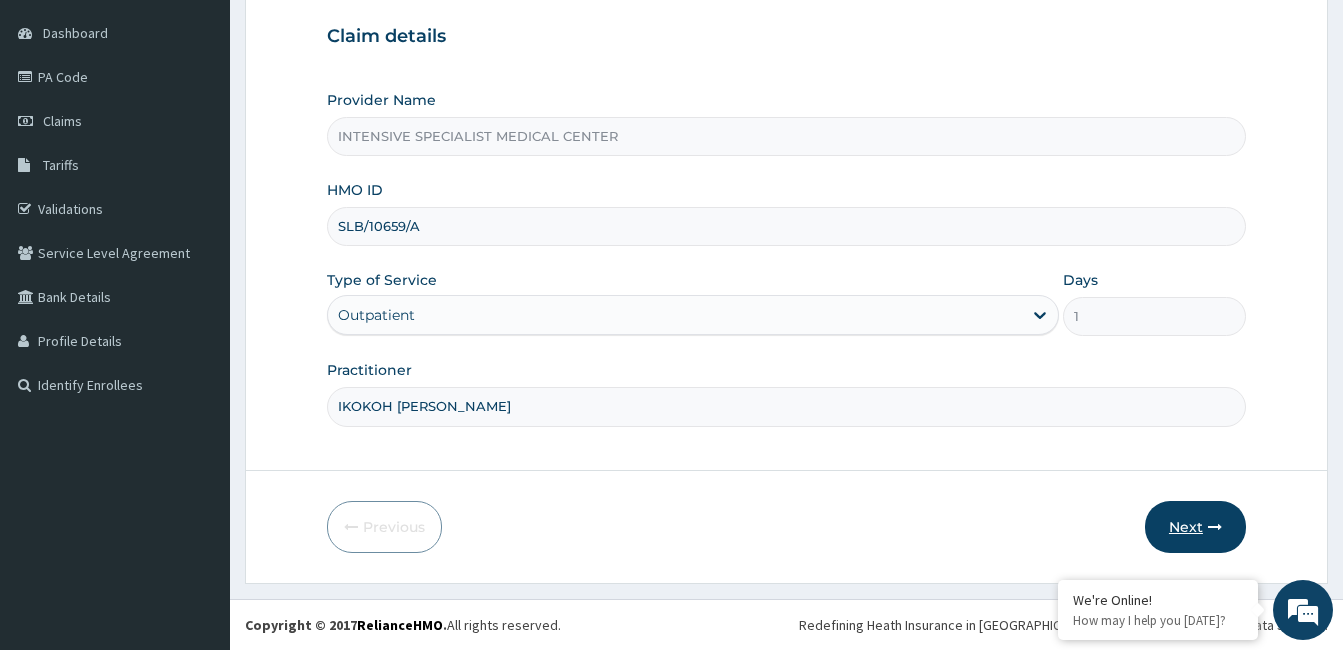 click on "Next" at bounding box center (1195, 527) 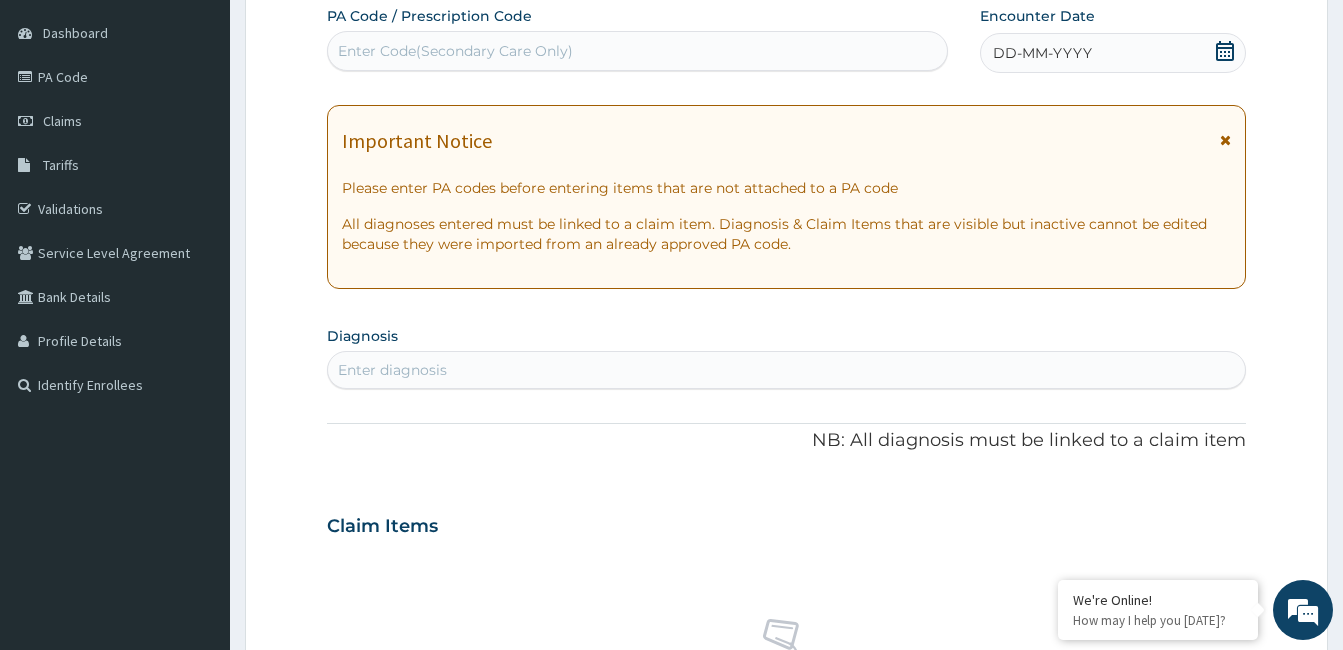 click 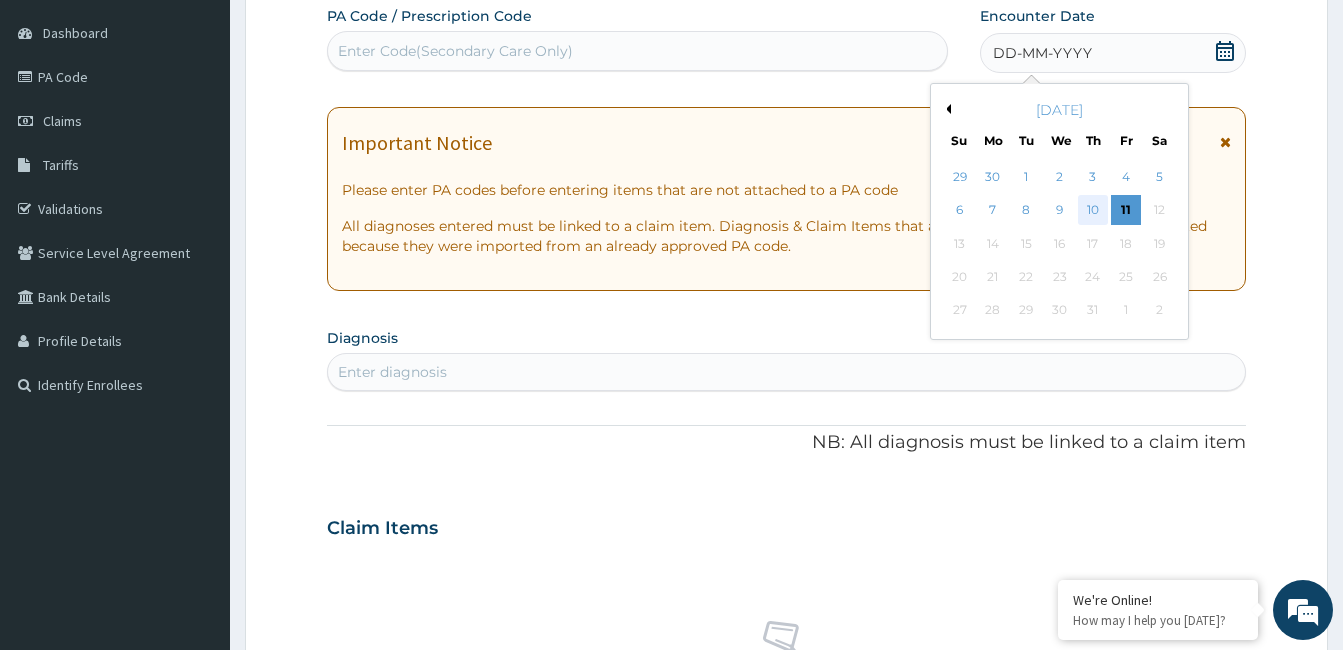 click on "10" at bounding box center (1093, 211) 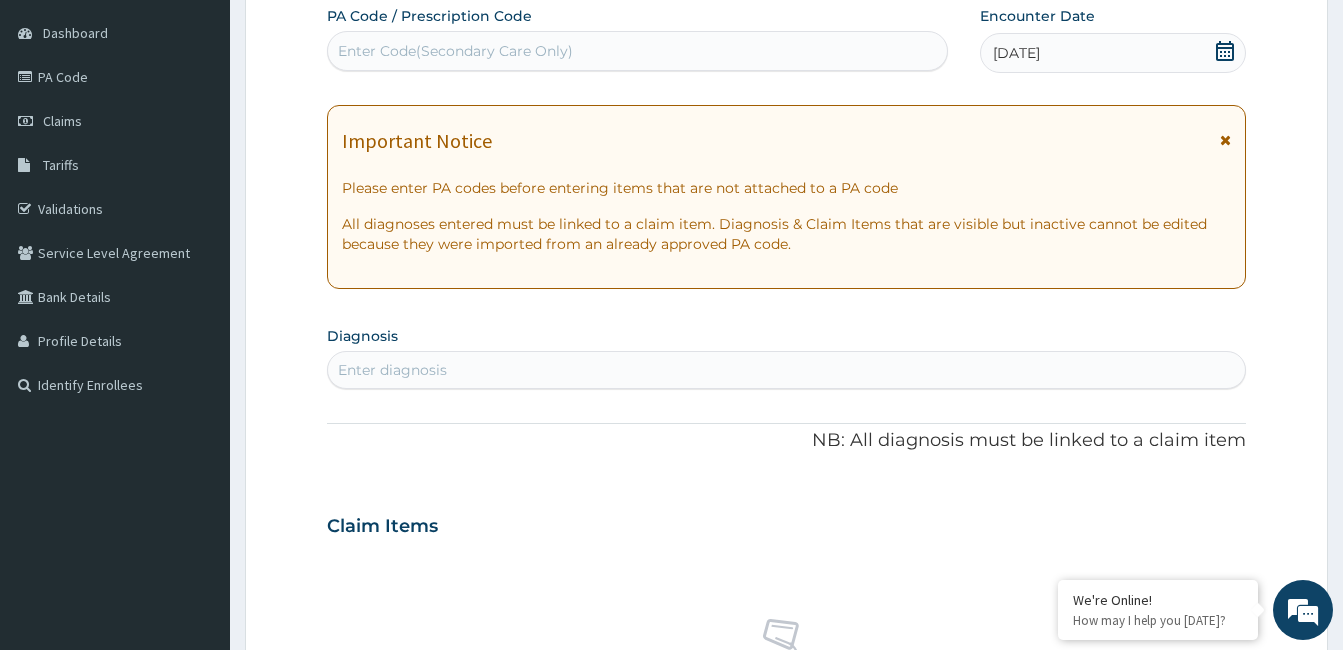 click on "Enter diagnosis" at bounding box center (392, 370) 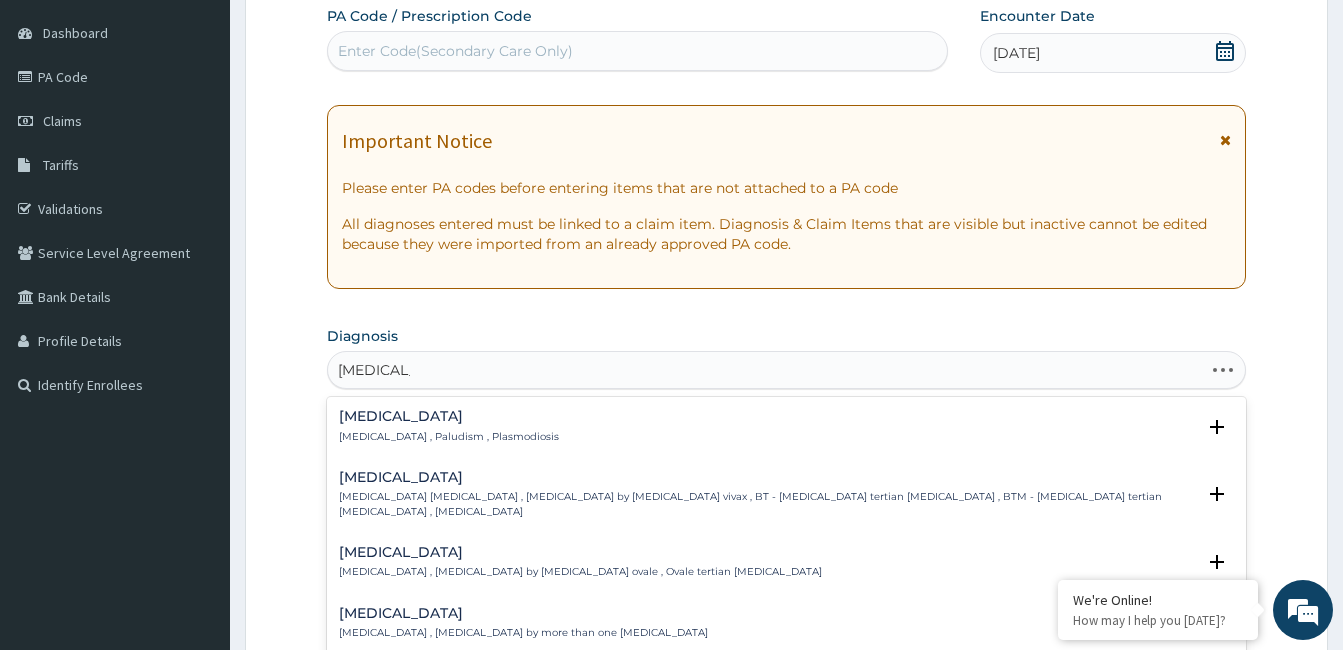 type on "[MEDICAL_DATA] F" 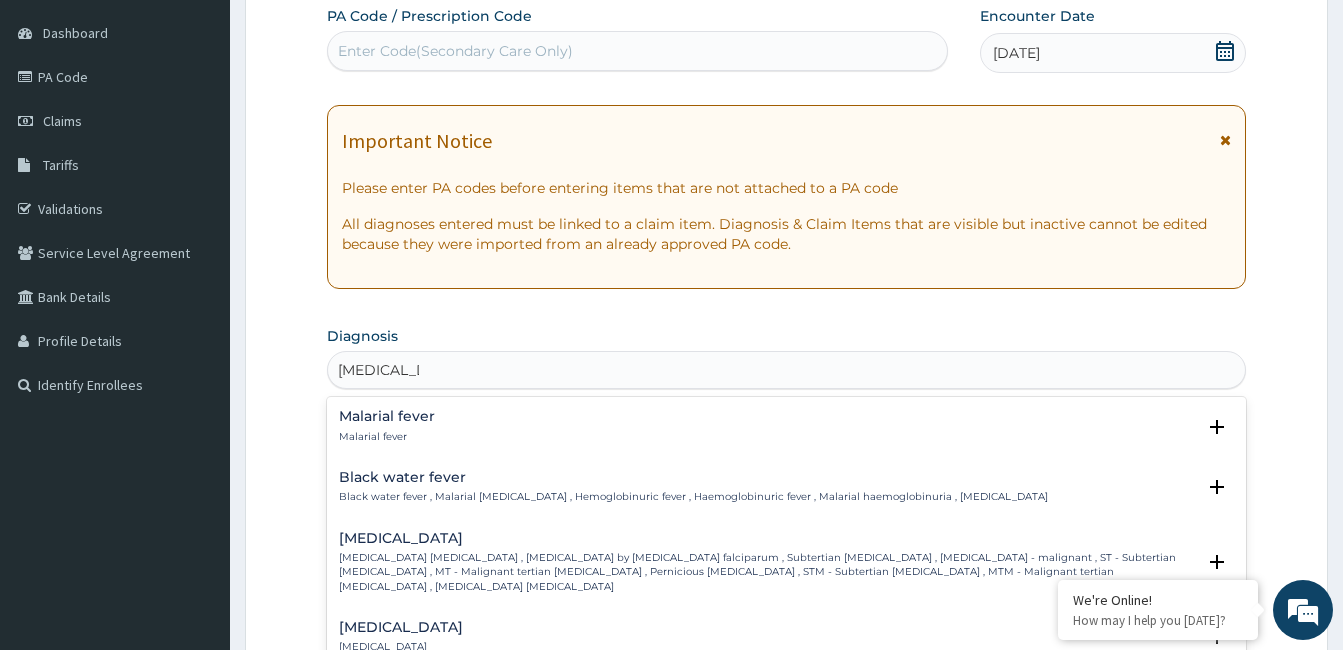 click on "[MEDICAL_DATA]" at bounding box center (767, 538) 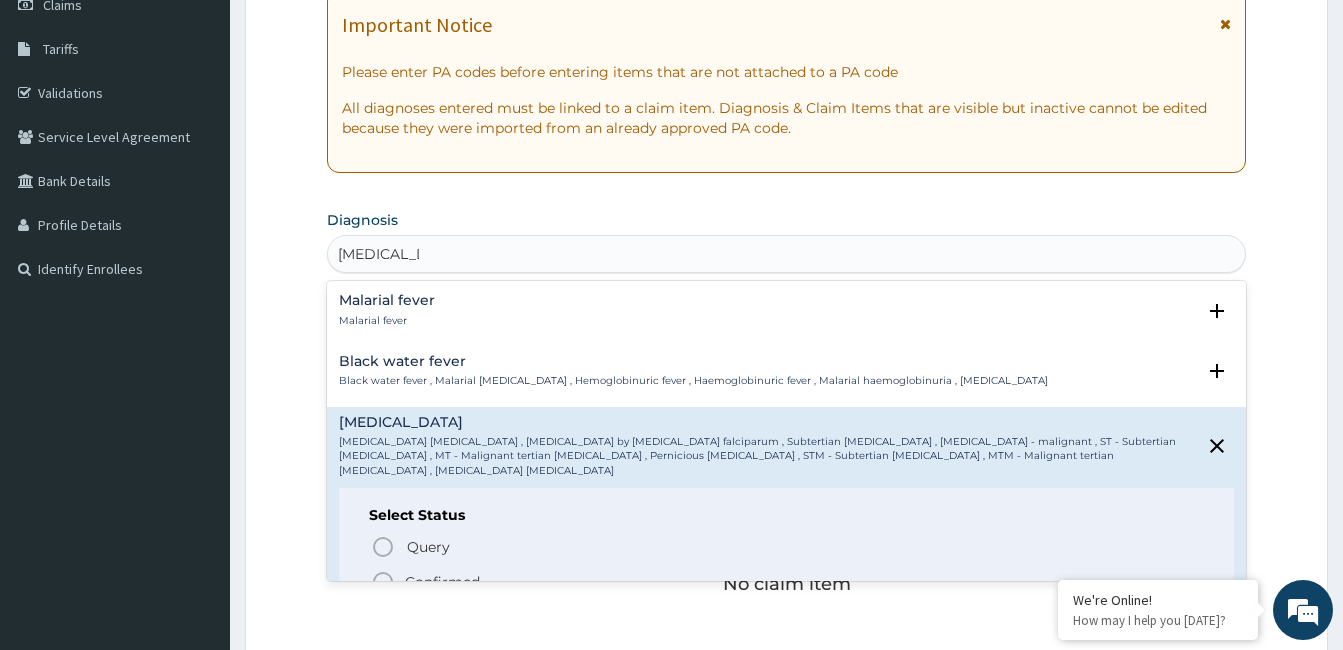 scroll, scrollTop: 406, scrollLeft: 0, axis: vertical 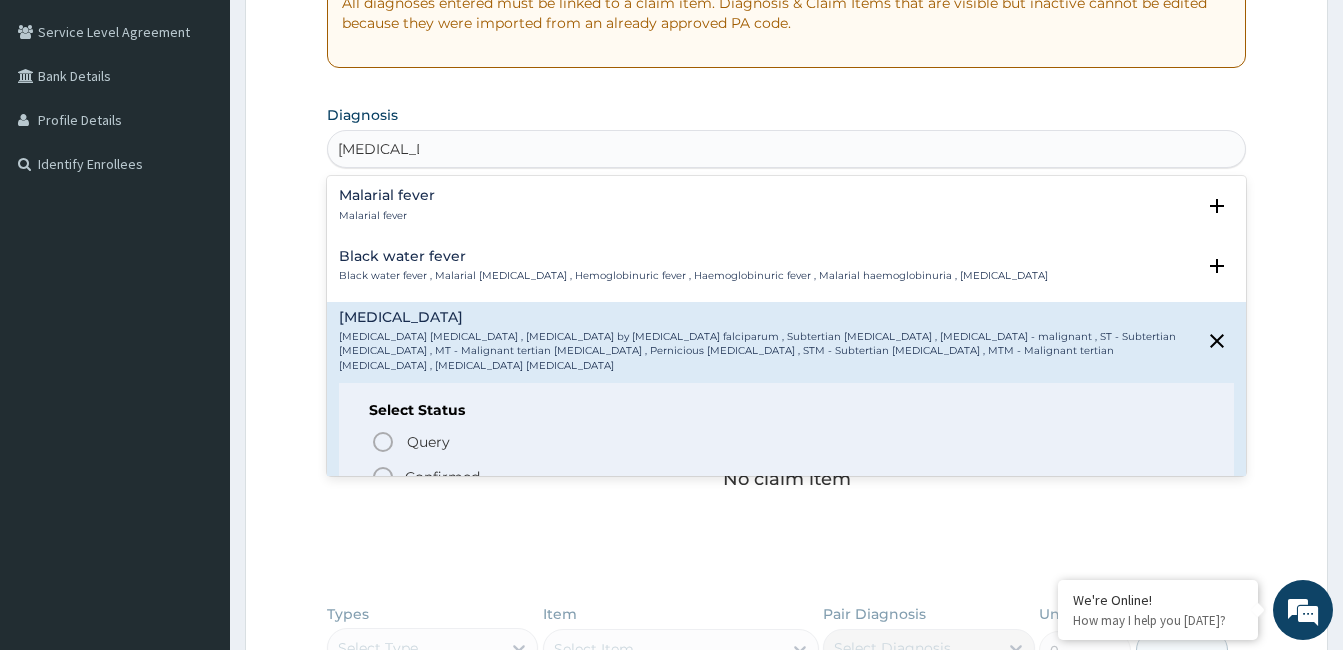 click on "Confirmed" at bounding box center (442, 477) 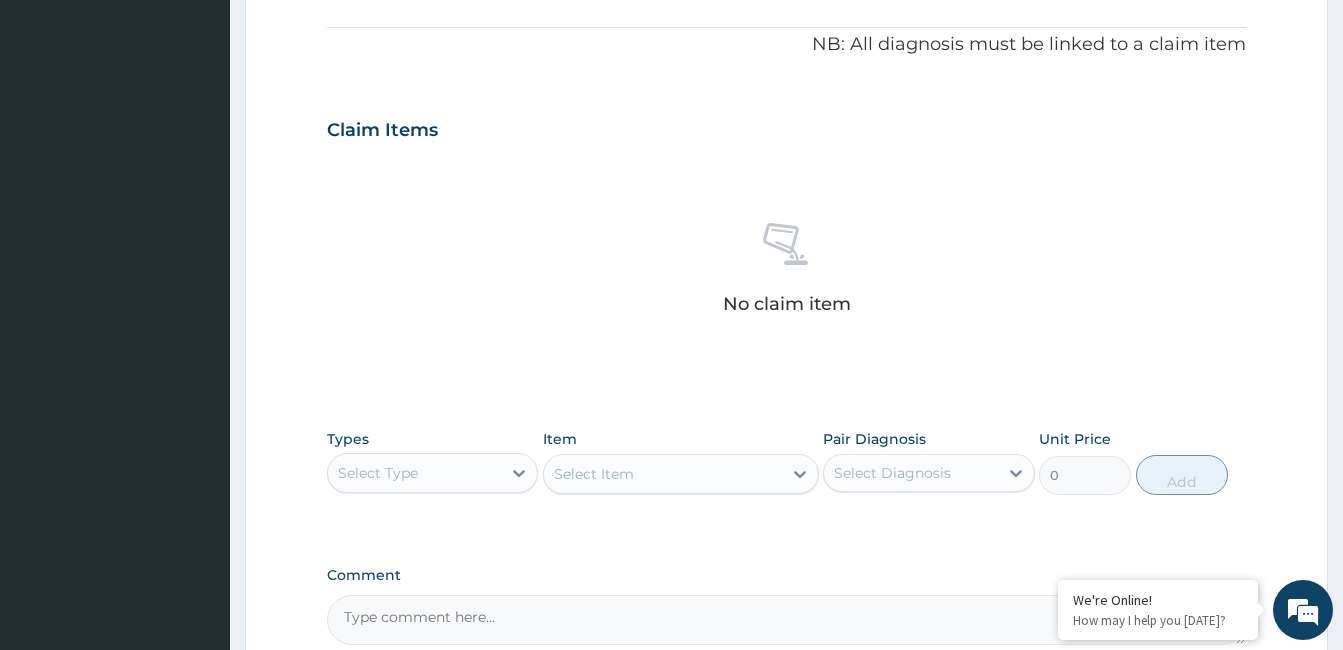 scroll, scrollTop: 656, scrollLeft: 0, axis: vertical 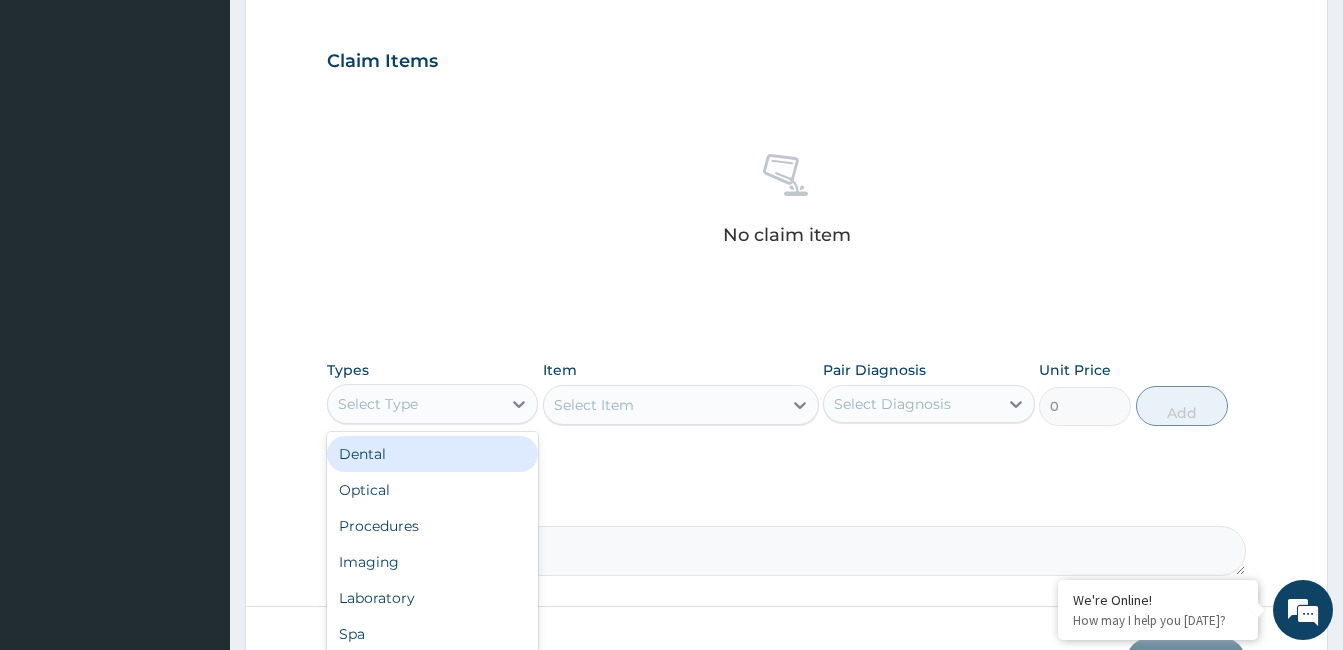 click on "Select Type" at bounding box center (414, 404) 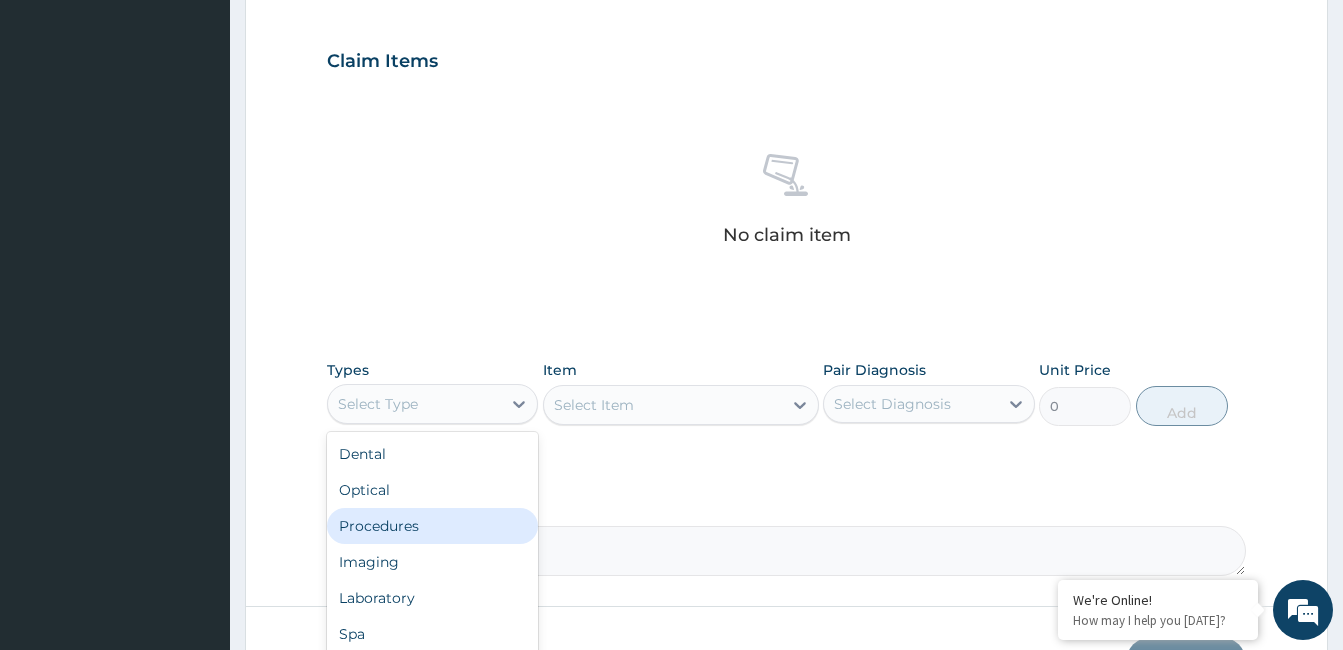 click on "Procedures" at bounding box center [432, 526] 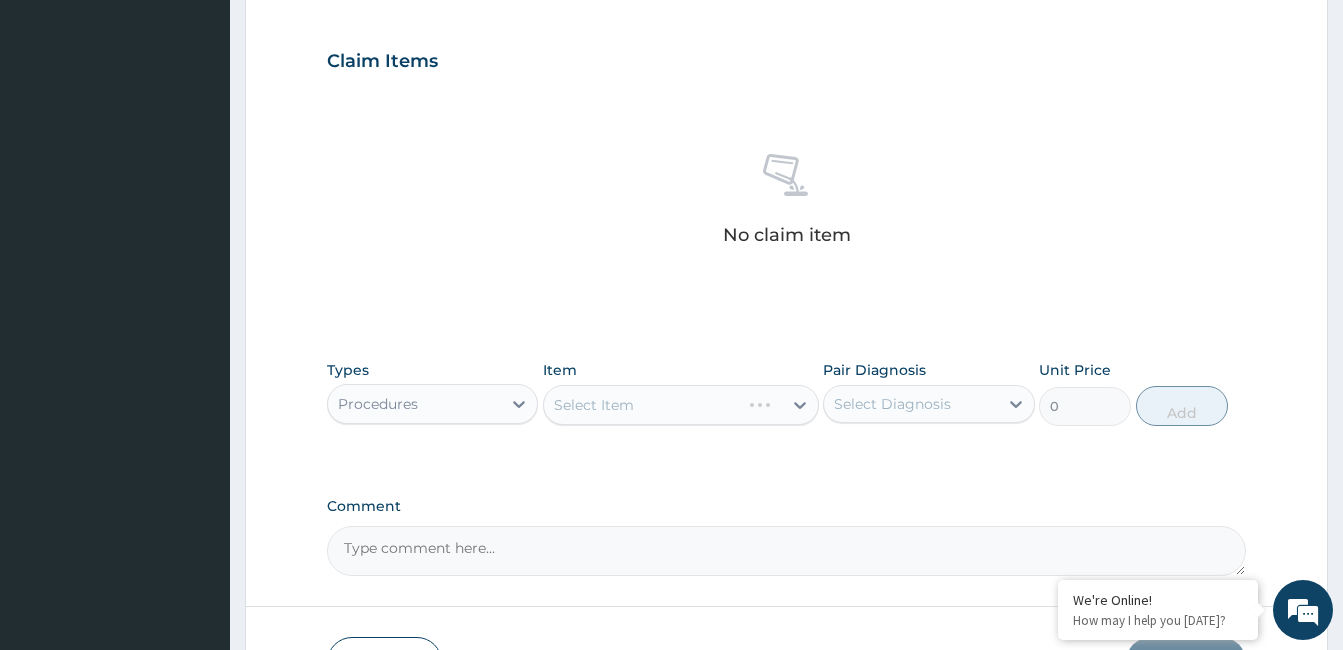 click on "Select Item" at bounding box center (681, 405) 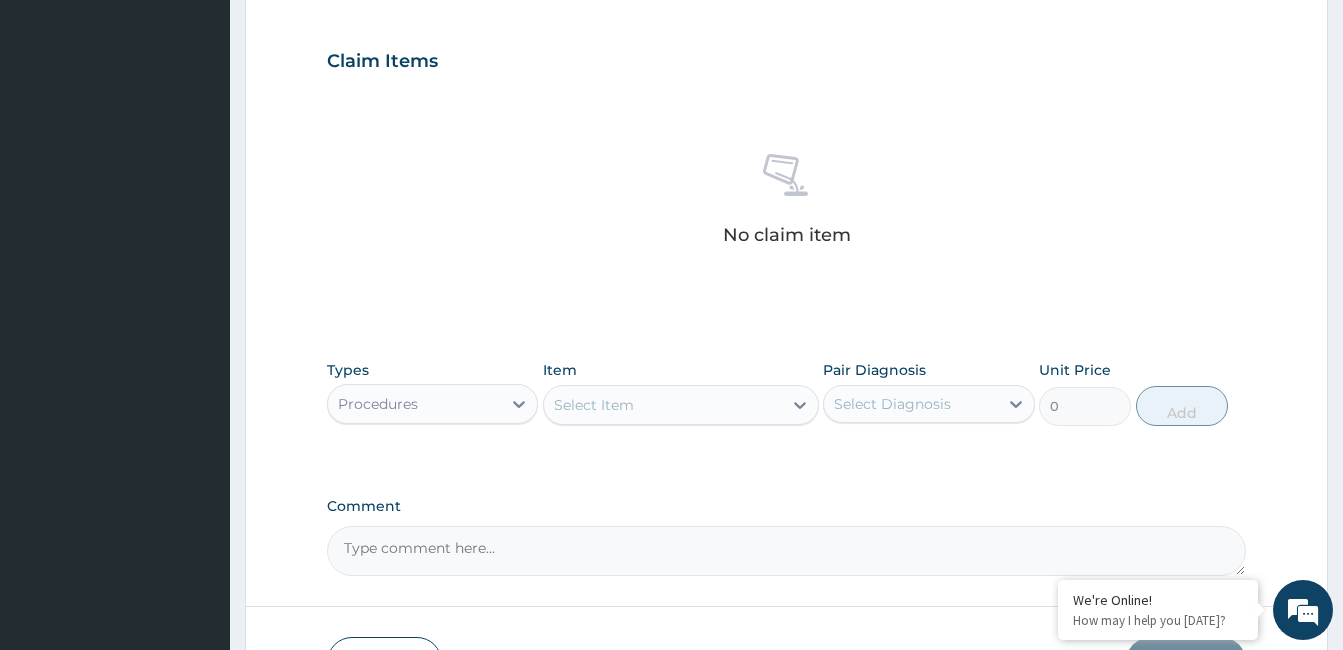 click on "Select Item" at bounding box center (663, 405) 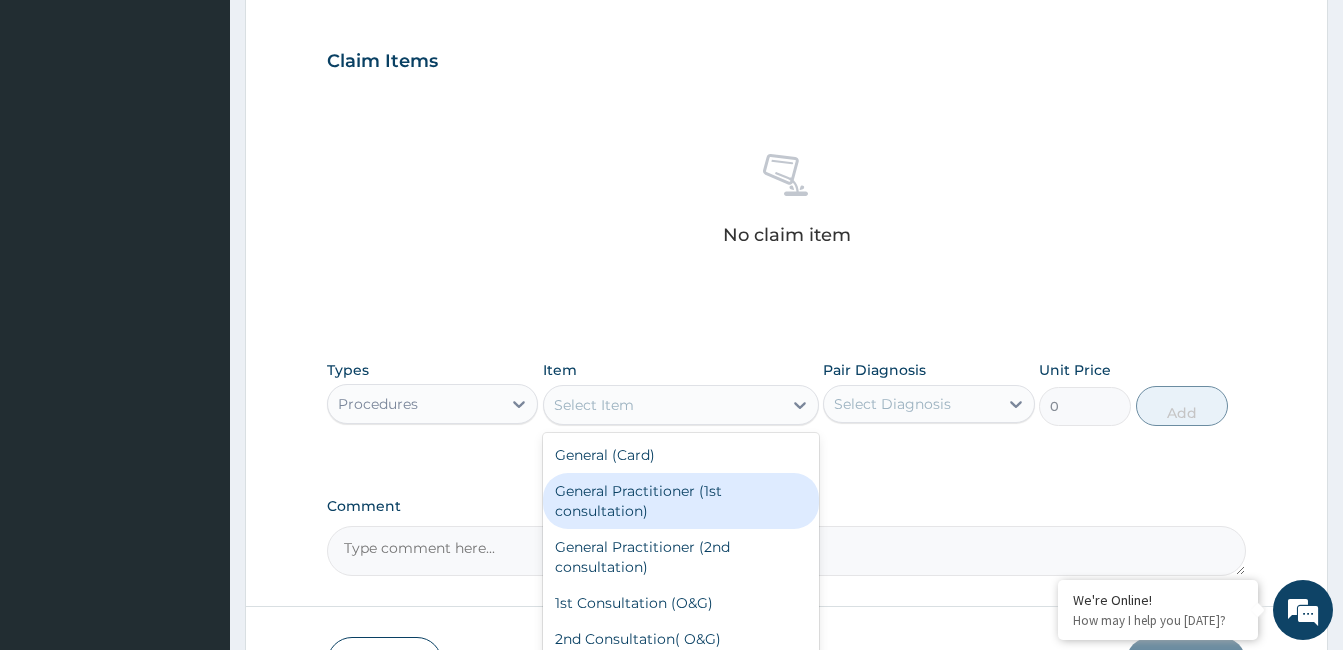 click on "General Practitioner (1st consultation)" at bounding box center (681, 501) 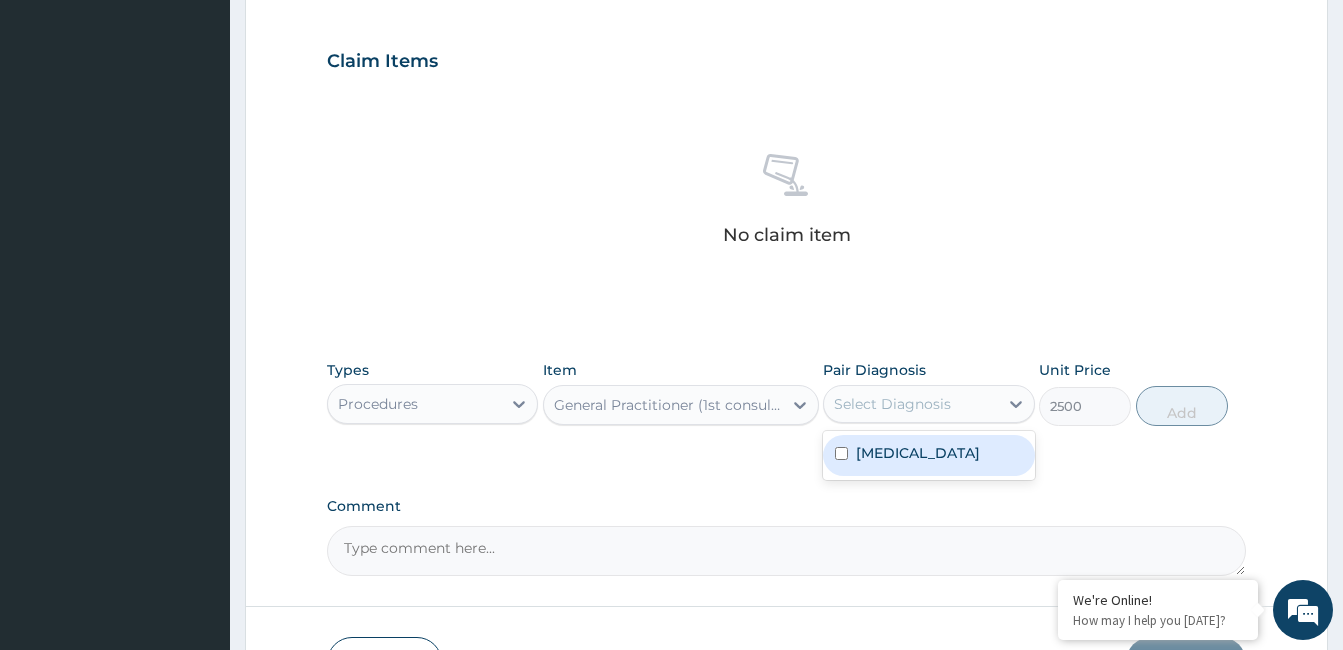 click on "Select Diagnosis" at bounding box center (910, 404) 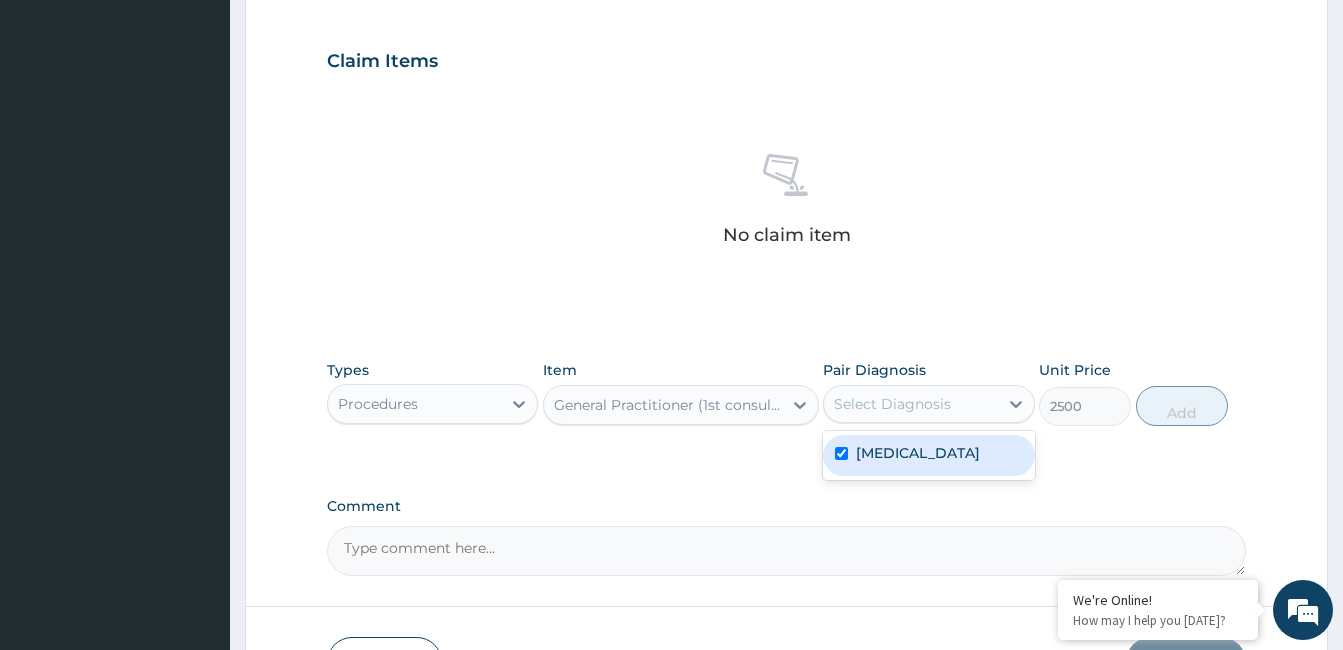 checkbox on "true" 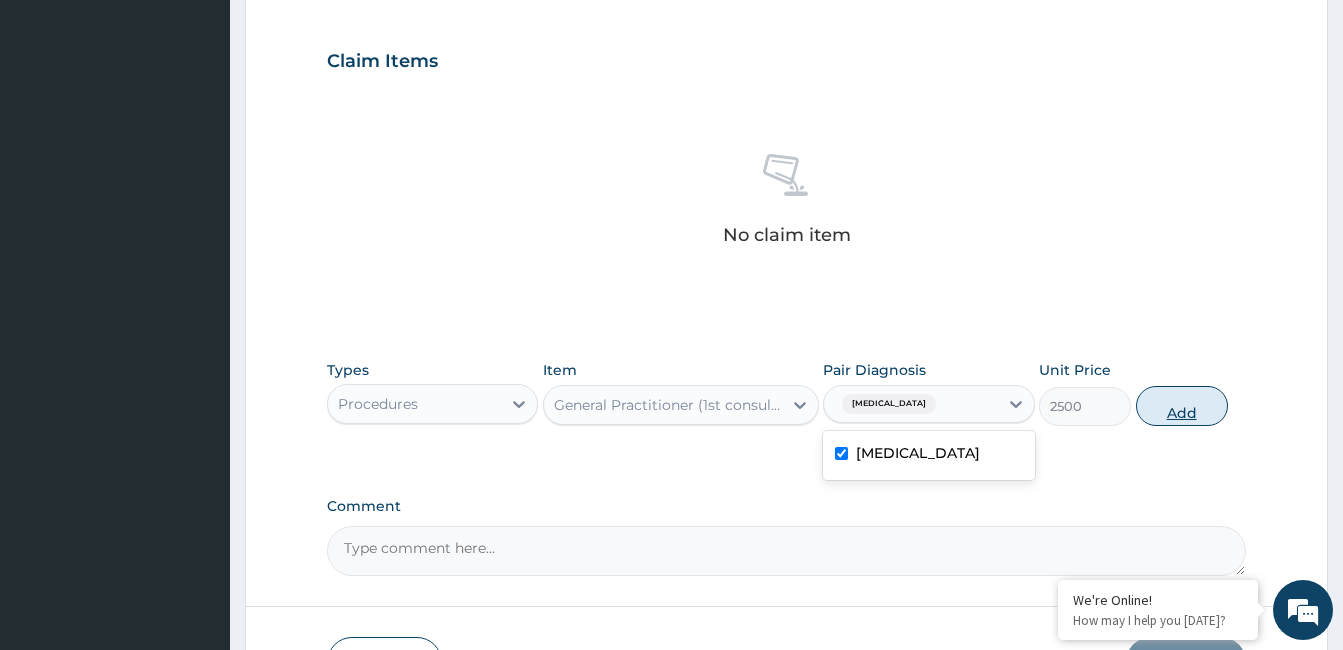 click on "Add" at bounding box center (1182, 406) 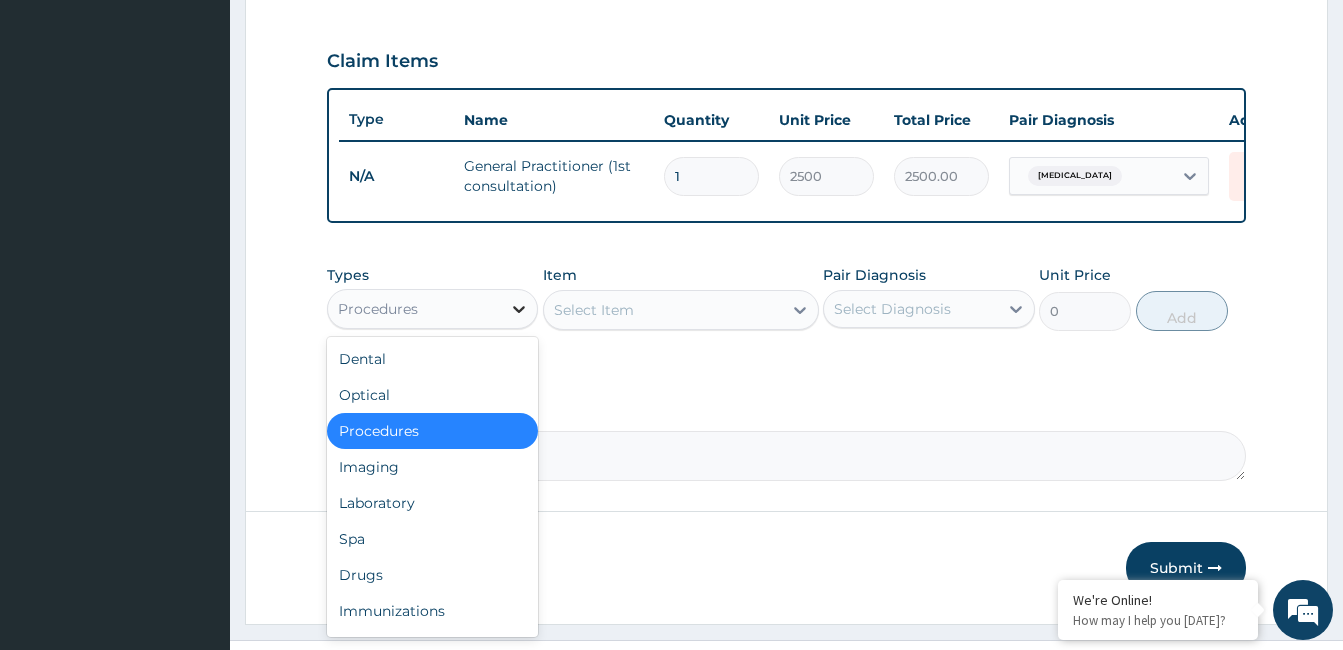 click 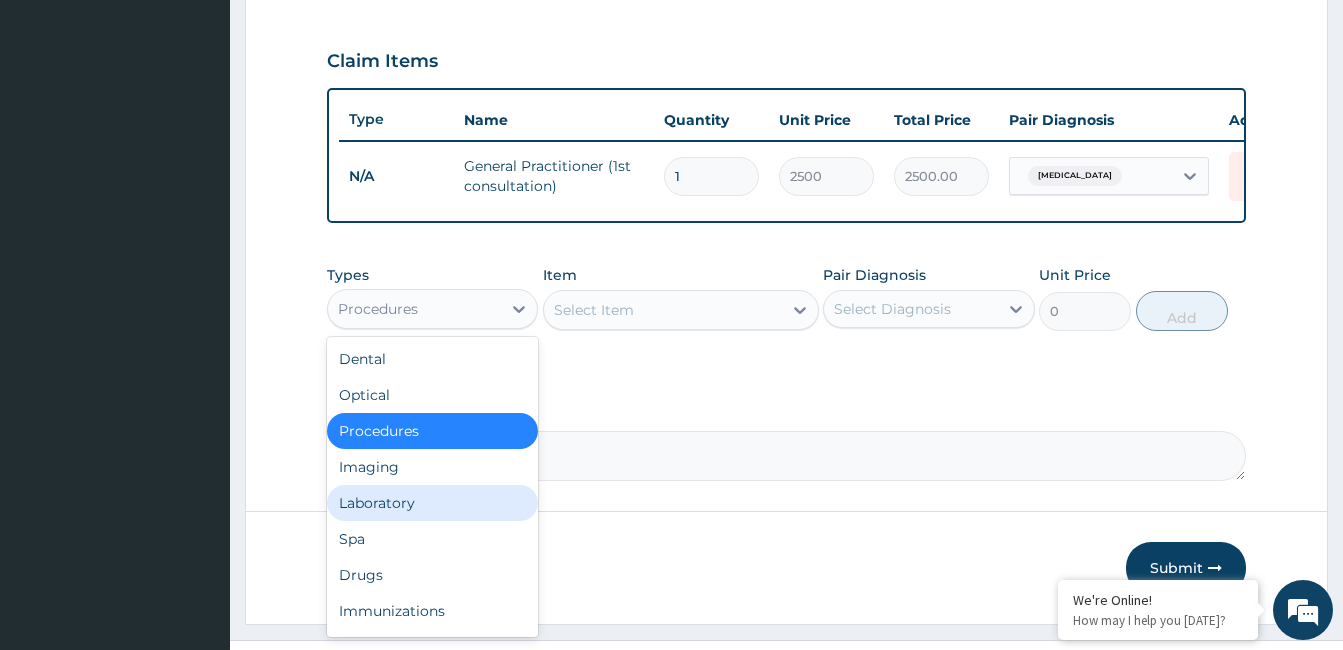 click on "Laboratory" at bounding box center [432, 503] 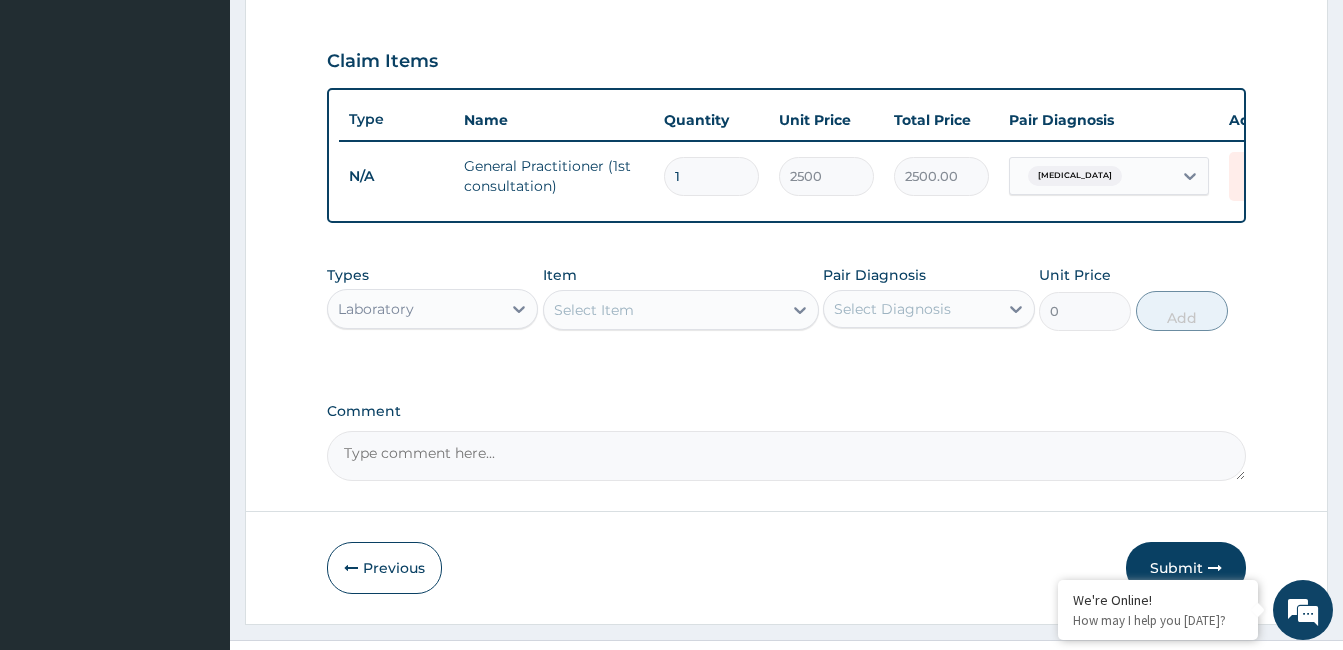 click on "Select Item" at bounding box center (663, 310) 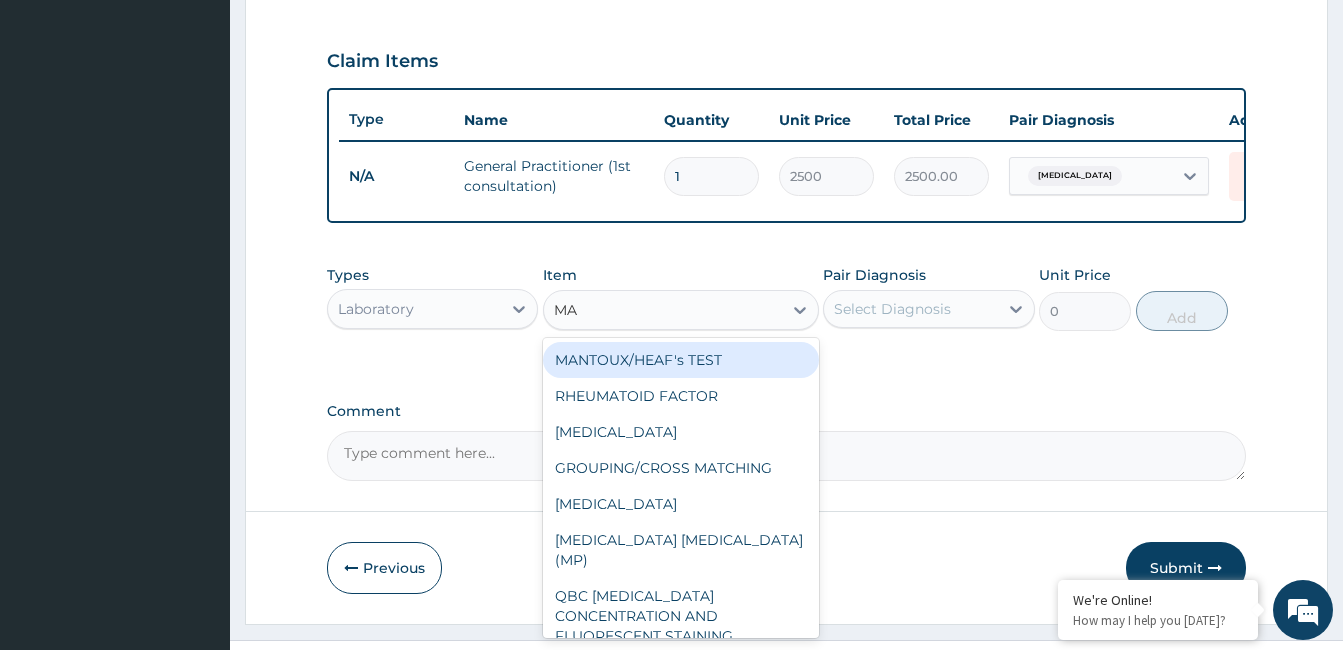 type on "MAL" 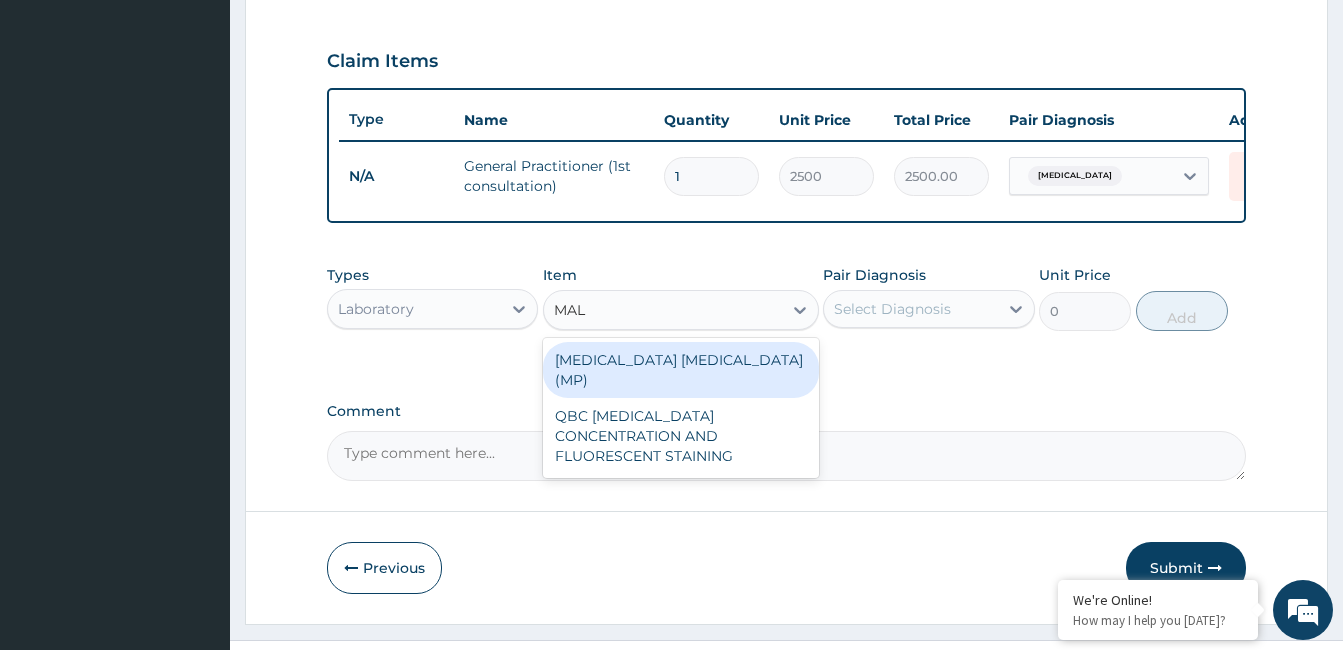 click on "[MEDICAL_DATA] [MEDICAL_DATA] (MP)" at bounding box center [681, 370] 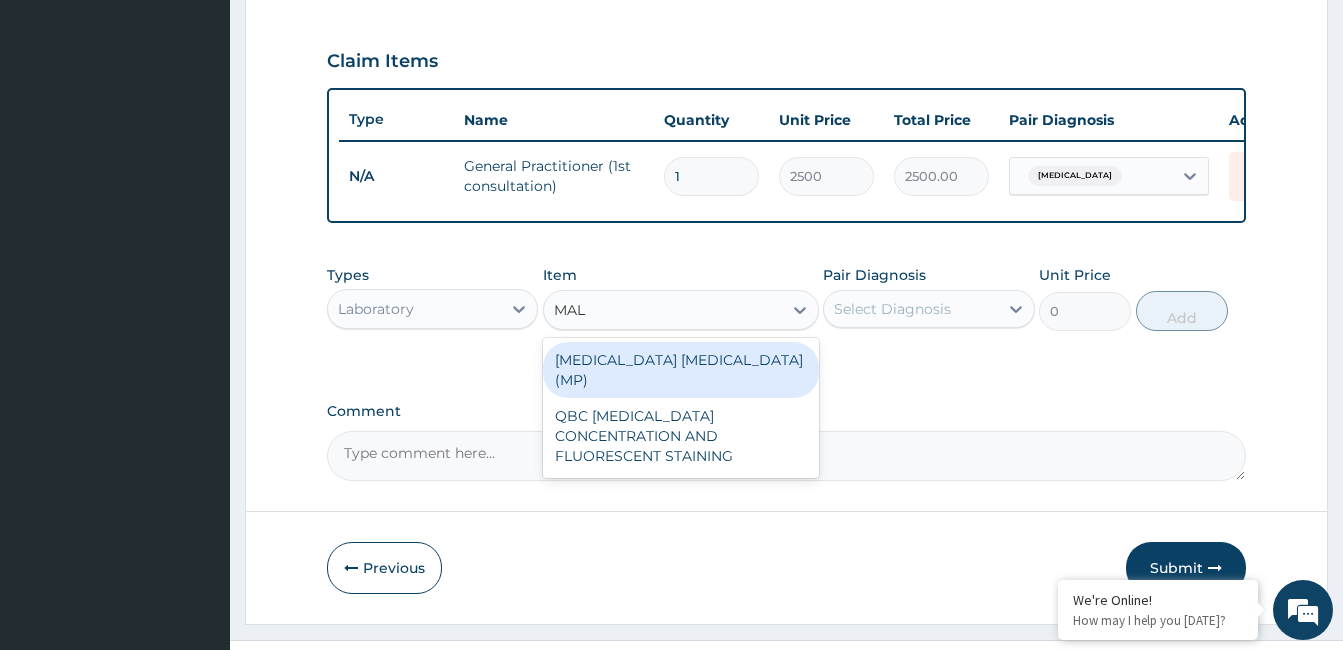 type 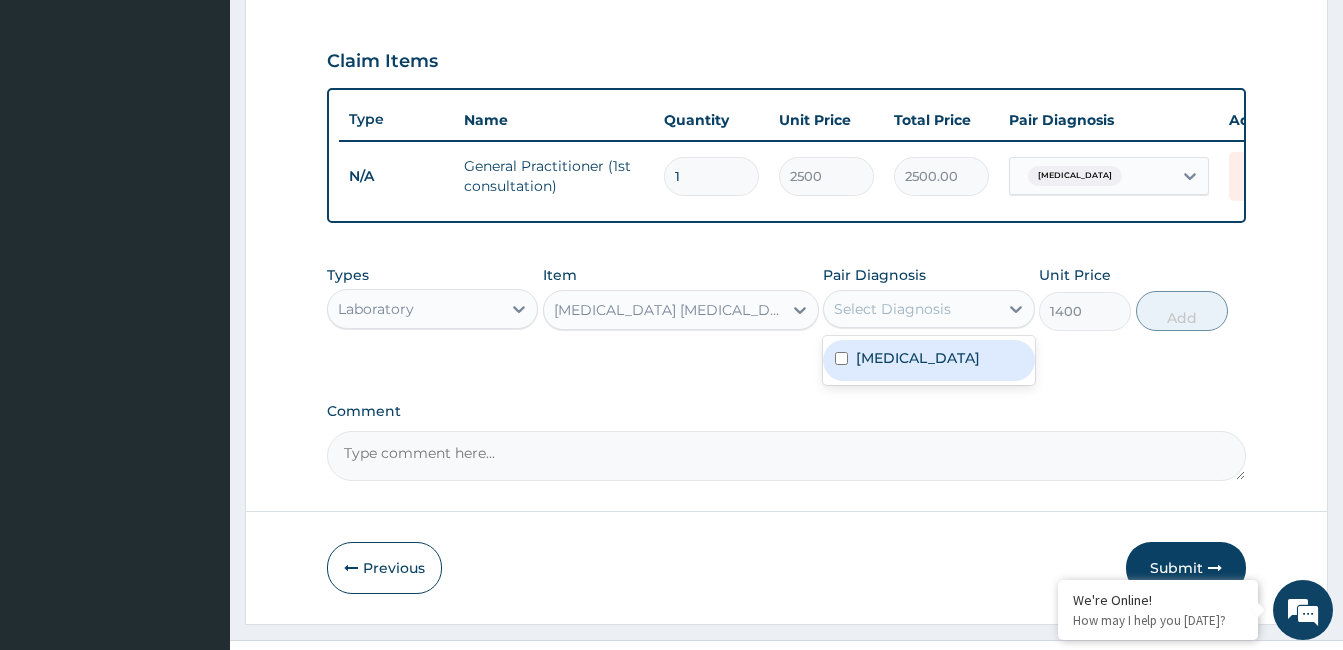 click on "Select Diagnosis" at bounding box center (892, 309) 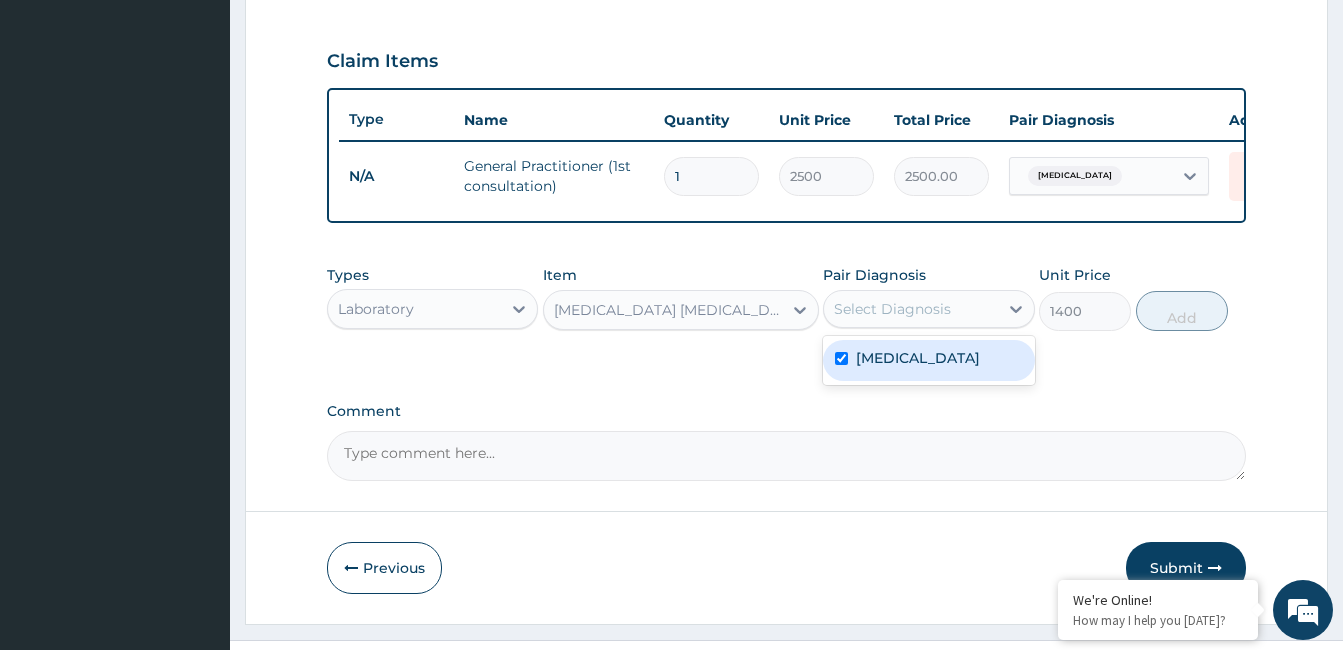 checkbox on "true" 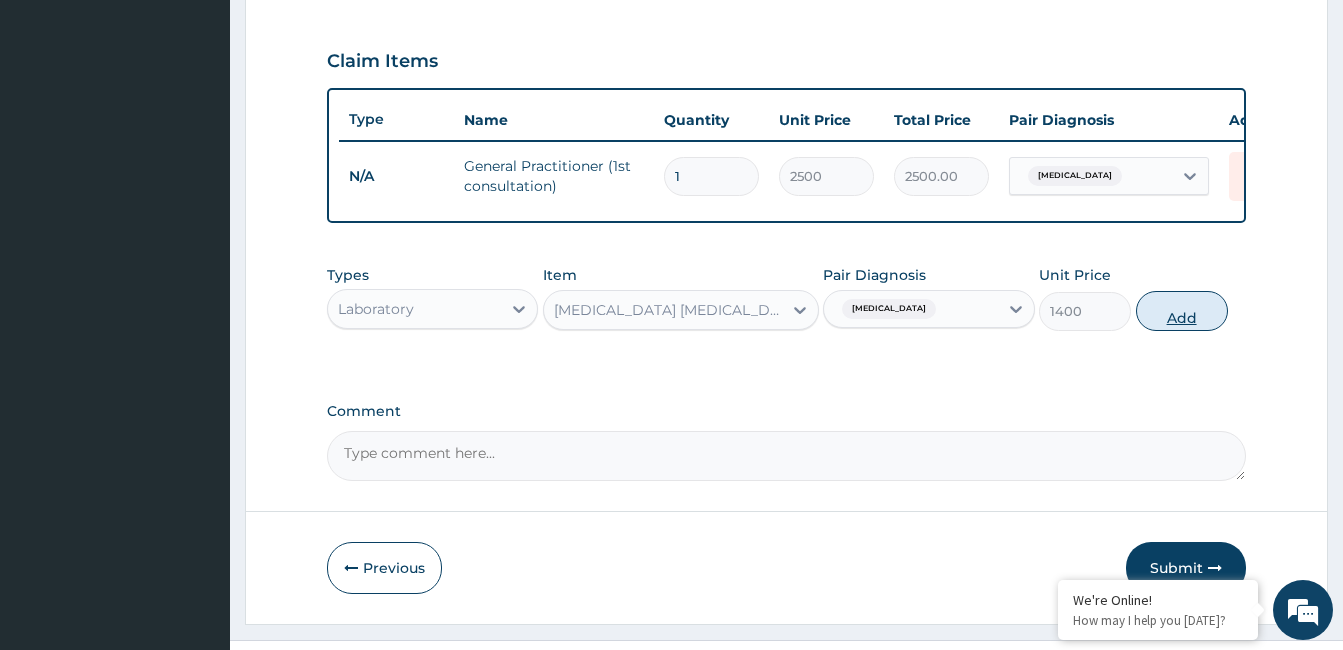 click on "Add" at bounding box center [1182, 311] 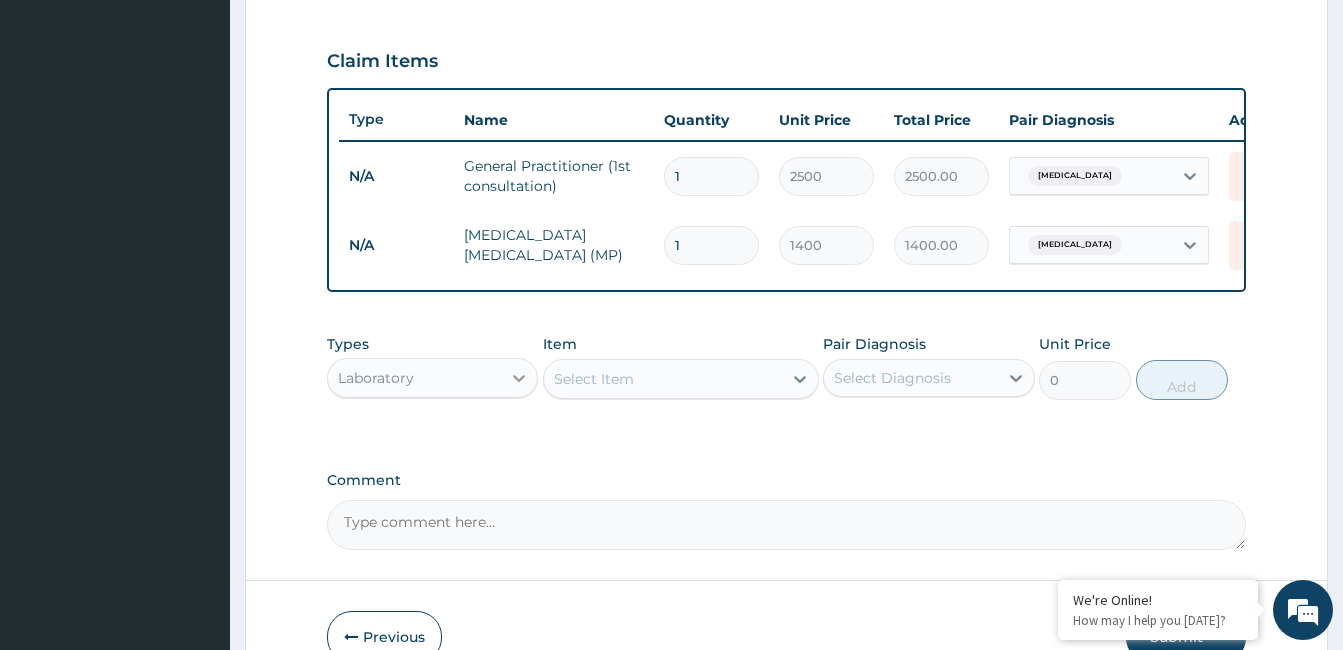 click 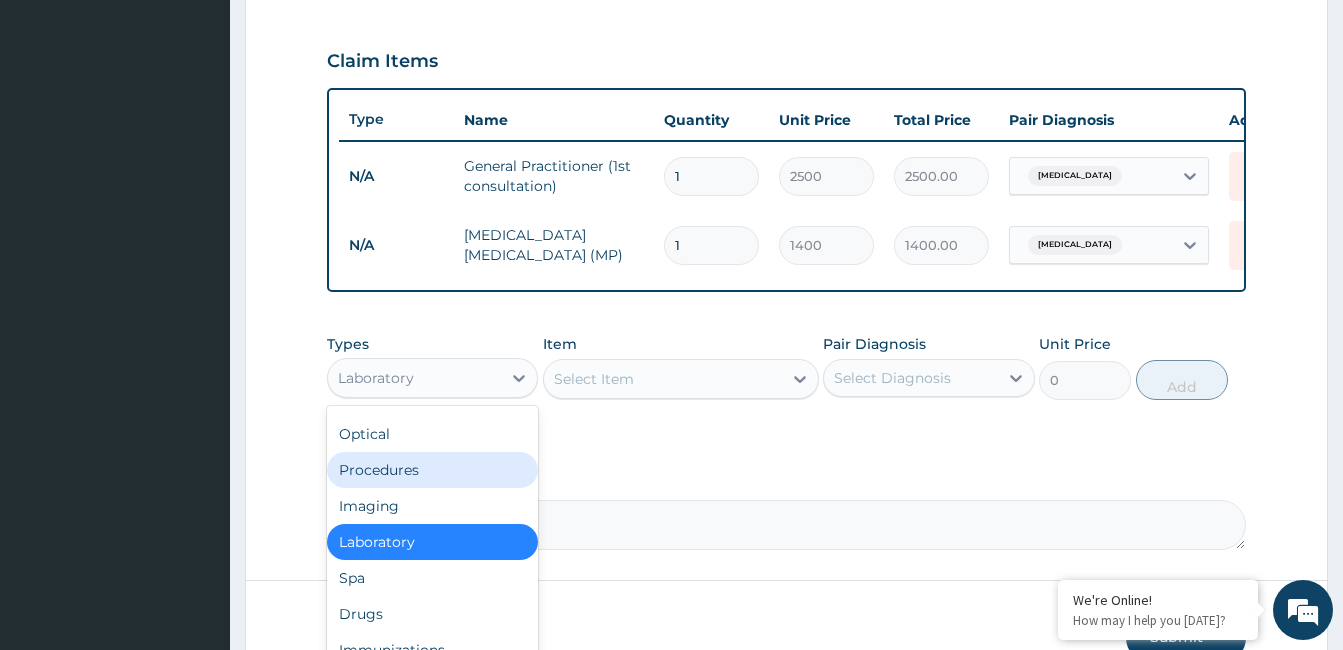 scroll, scrollTop: 68, scrollLeft: 0, axis: vertical 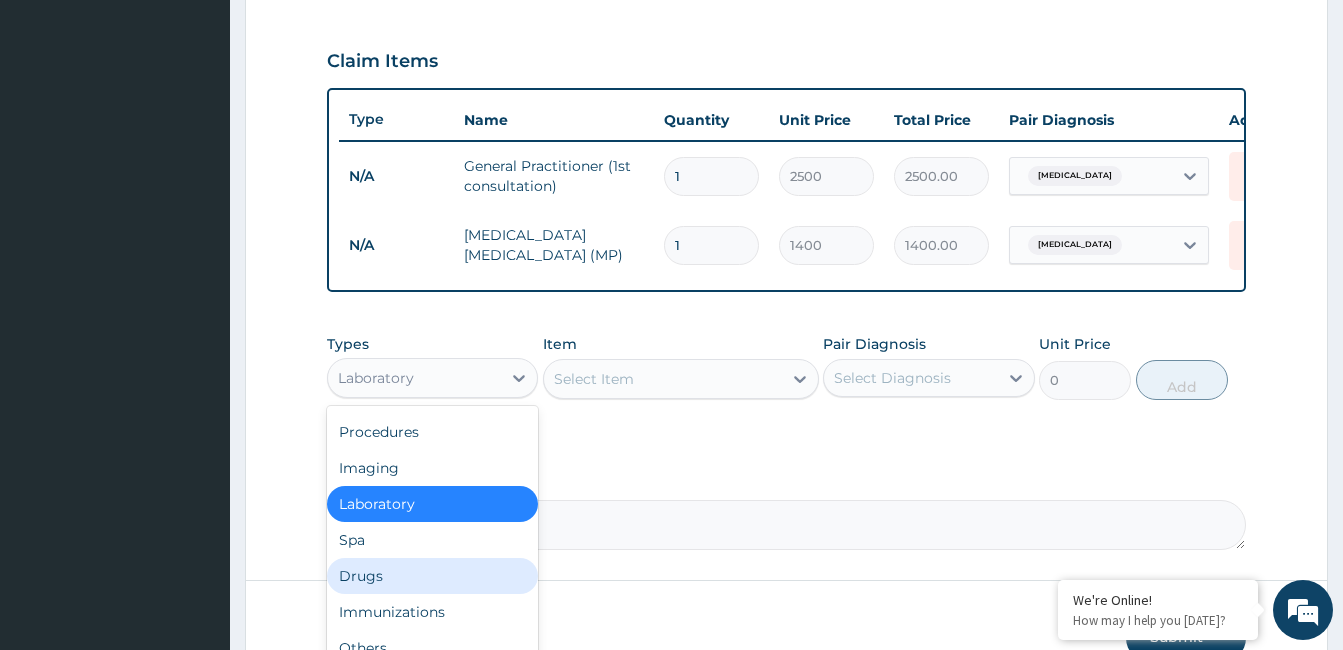 click on "Drugs" at bounding box center (432, 576) 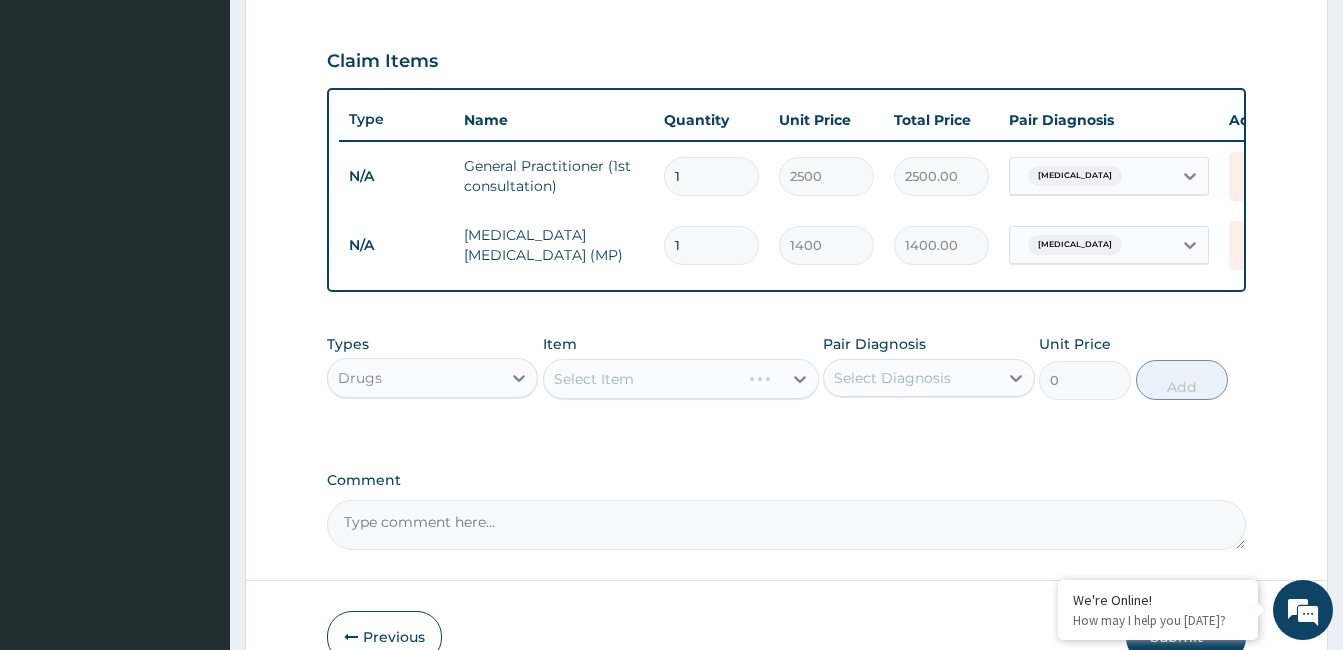 click on "Types Drugs Item Select Item Pair Diagnosis Select Diagnosis Unit Price 0 Add" at bounding box center [786, 382] 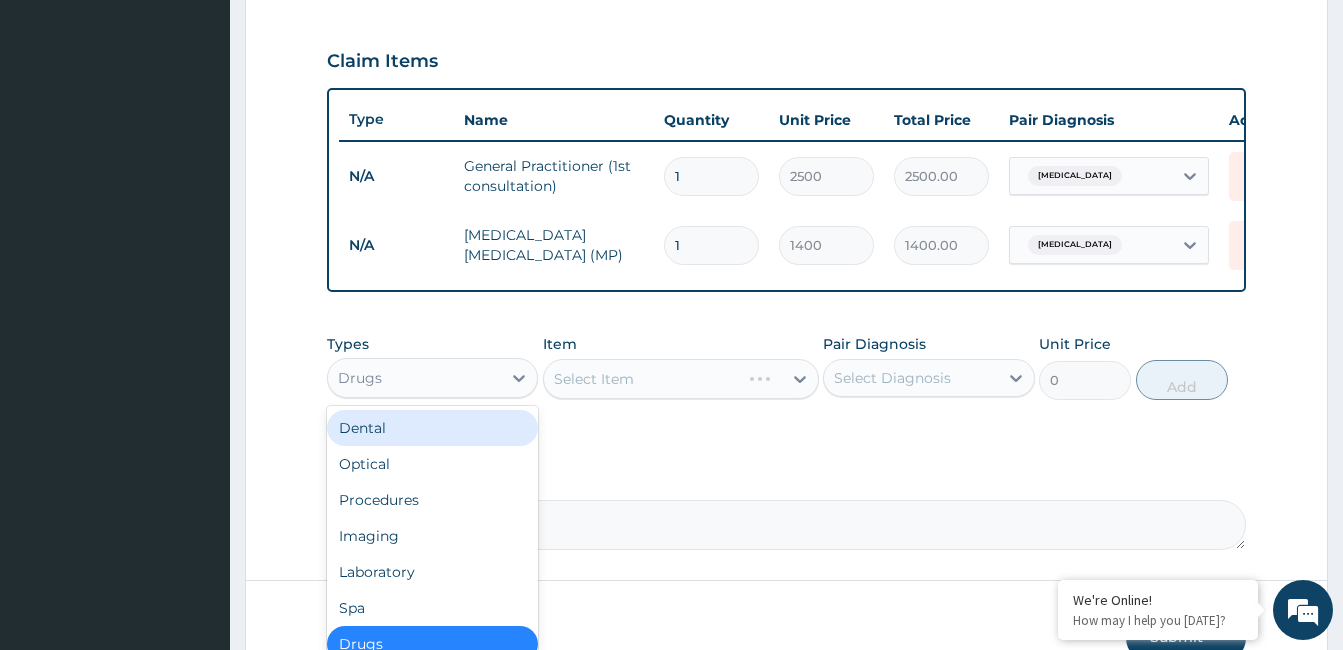 click on "Dental" at bounding box center [432, 428] 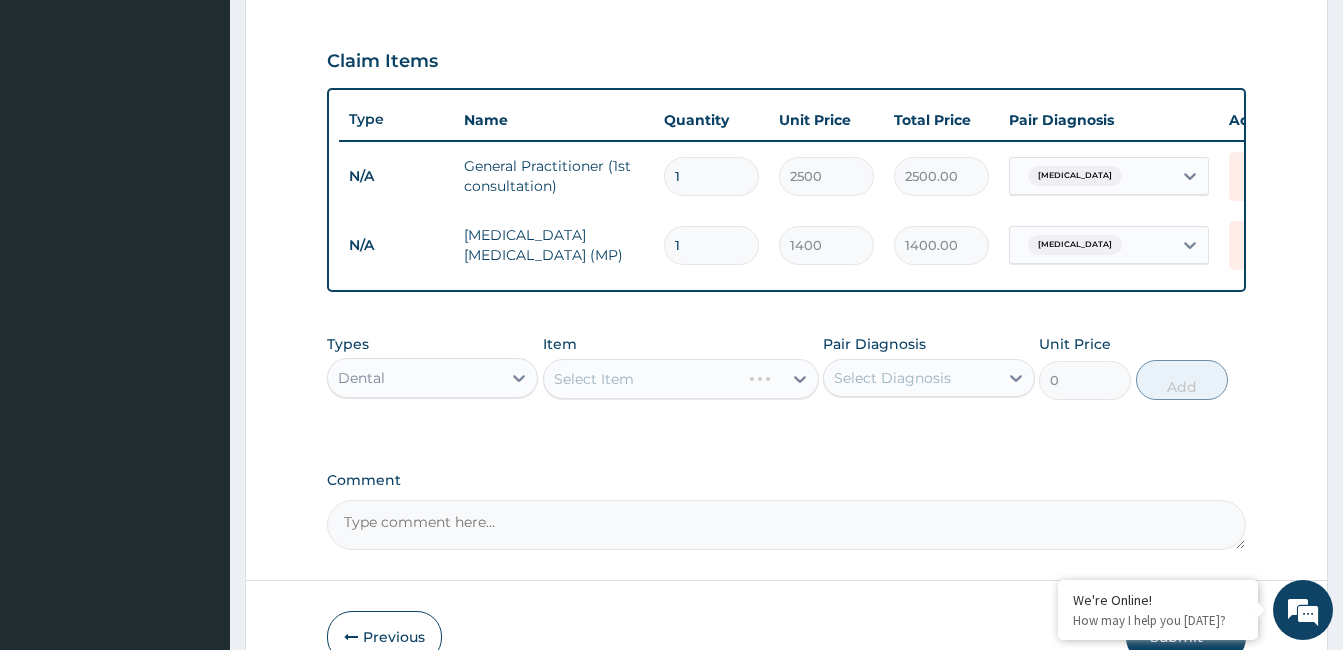 click on "Select Item" at bounding box center [681, 379] 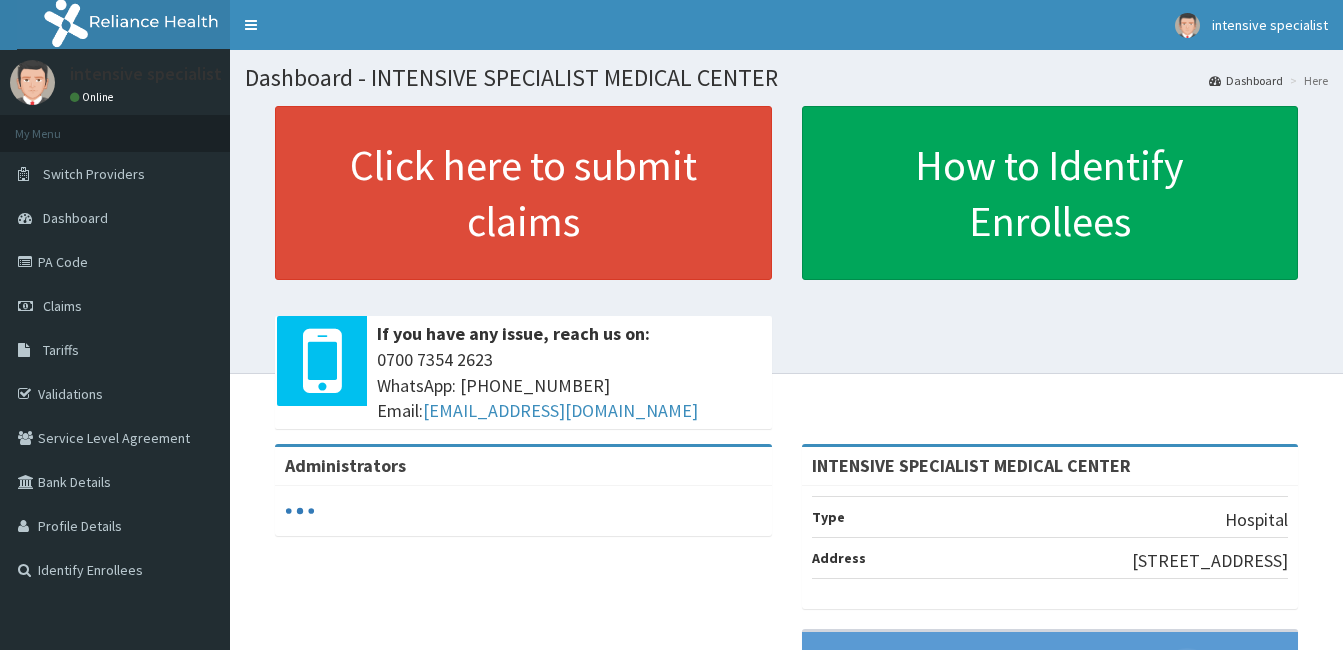 scroll, scrollTop: 0, scrollLeft: 0, axis: both 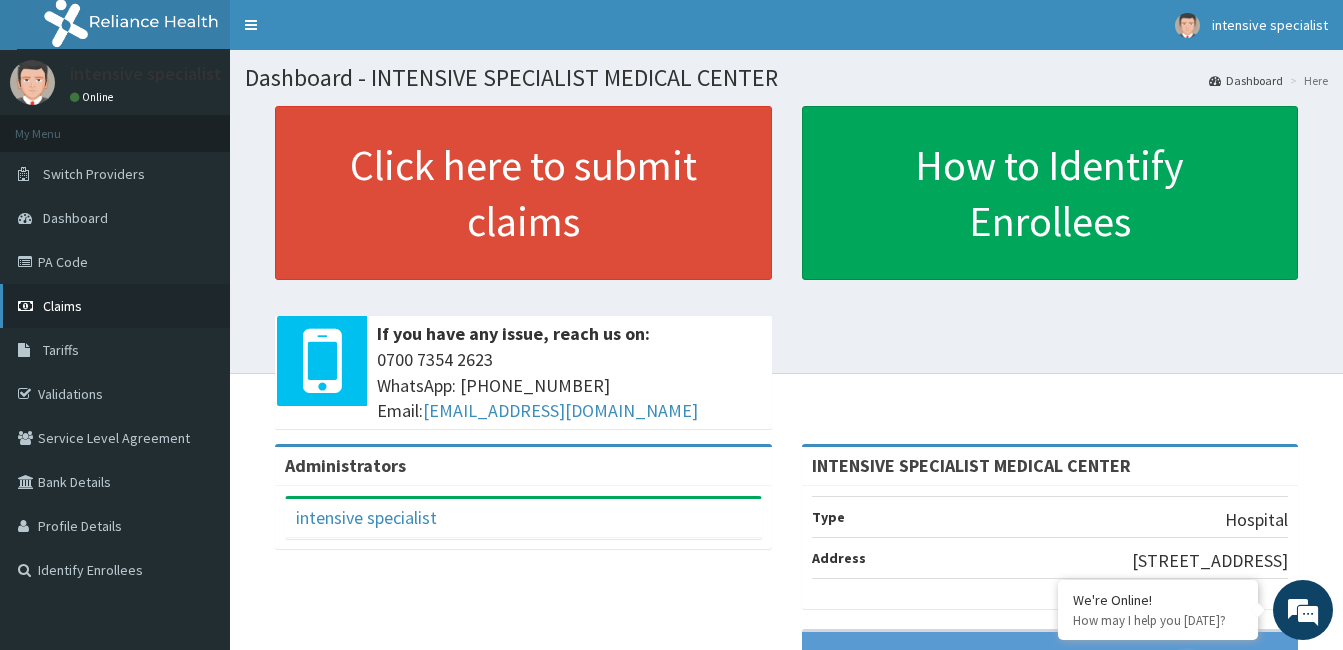 click on "Claims" at bounding box center (115, 306) 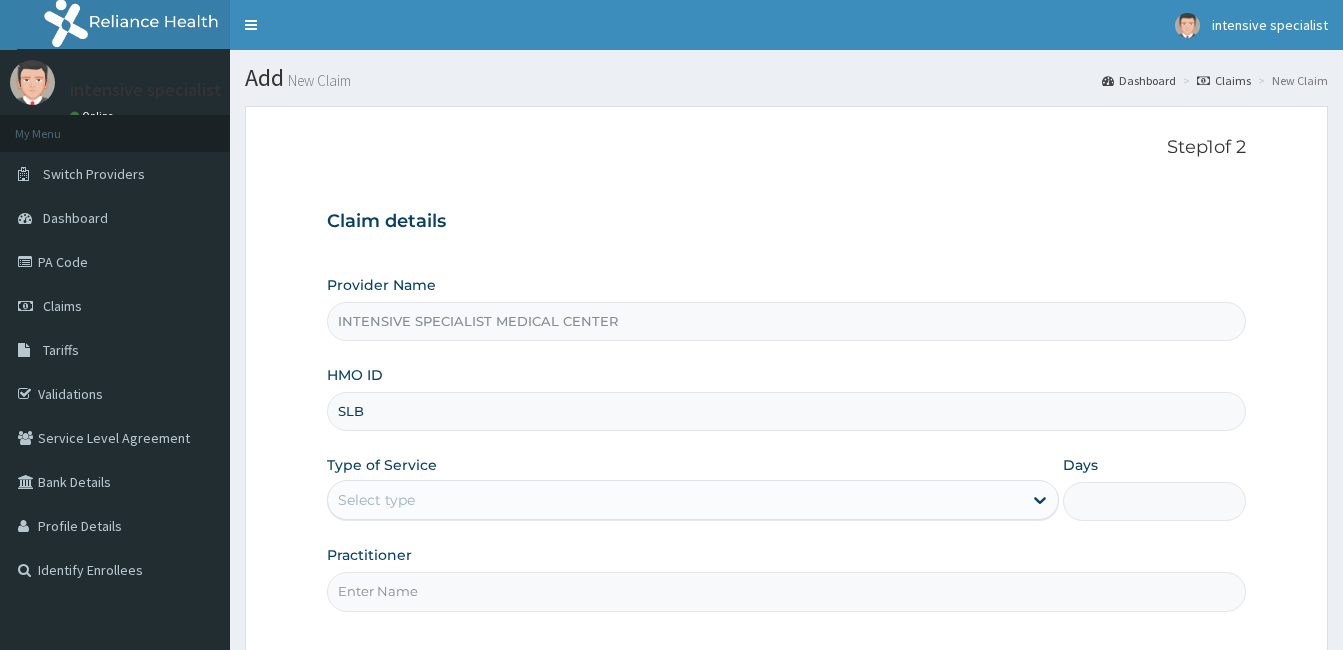 scroll, scrollTop: 0, scrollLeft: 0, axis: both 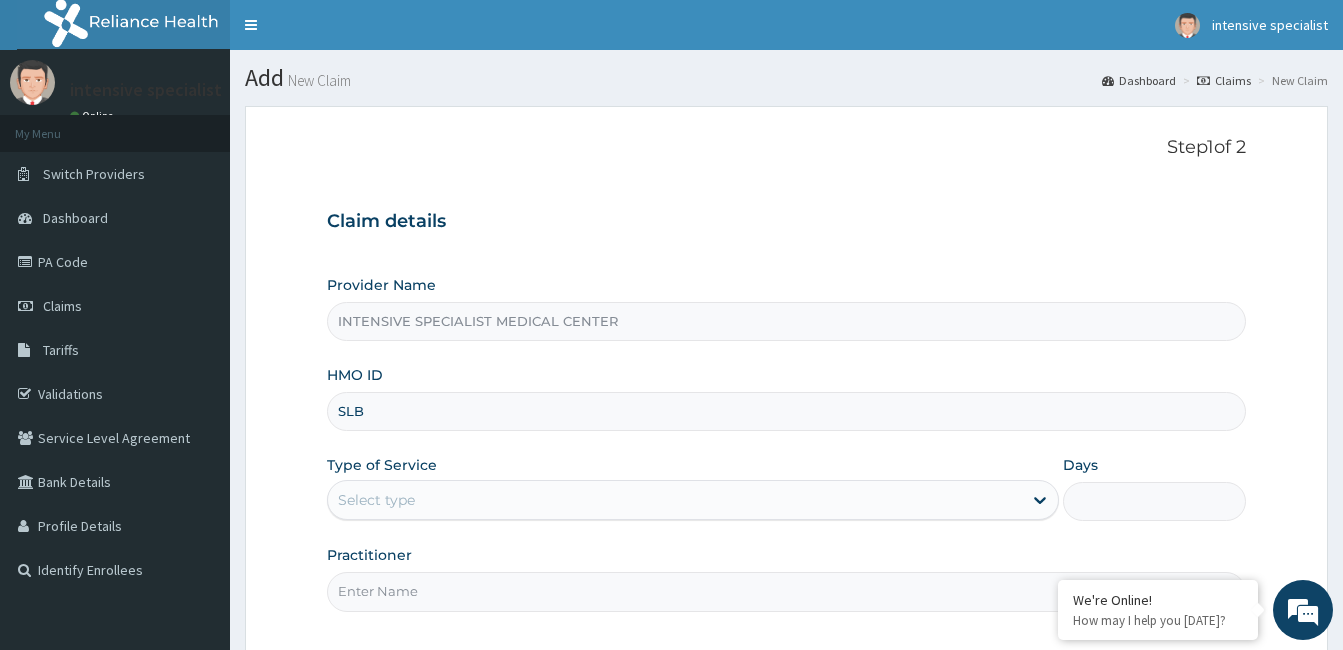 type on "SLB/10659/A" 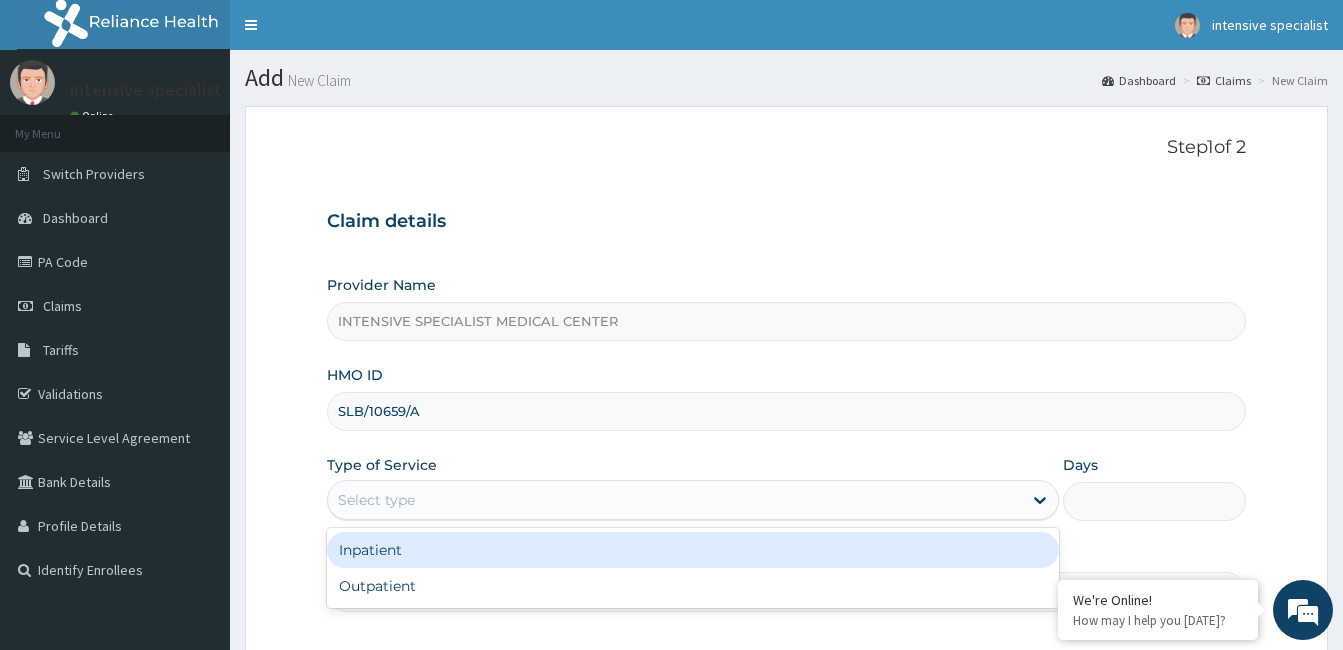 click on "Select type" at bounding box center [675, 500] 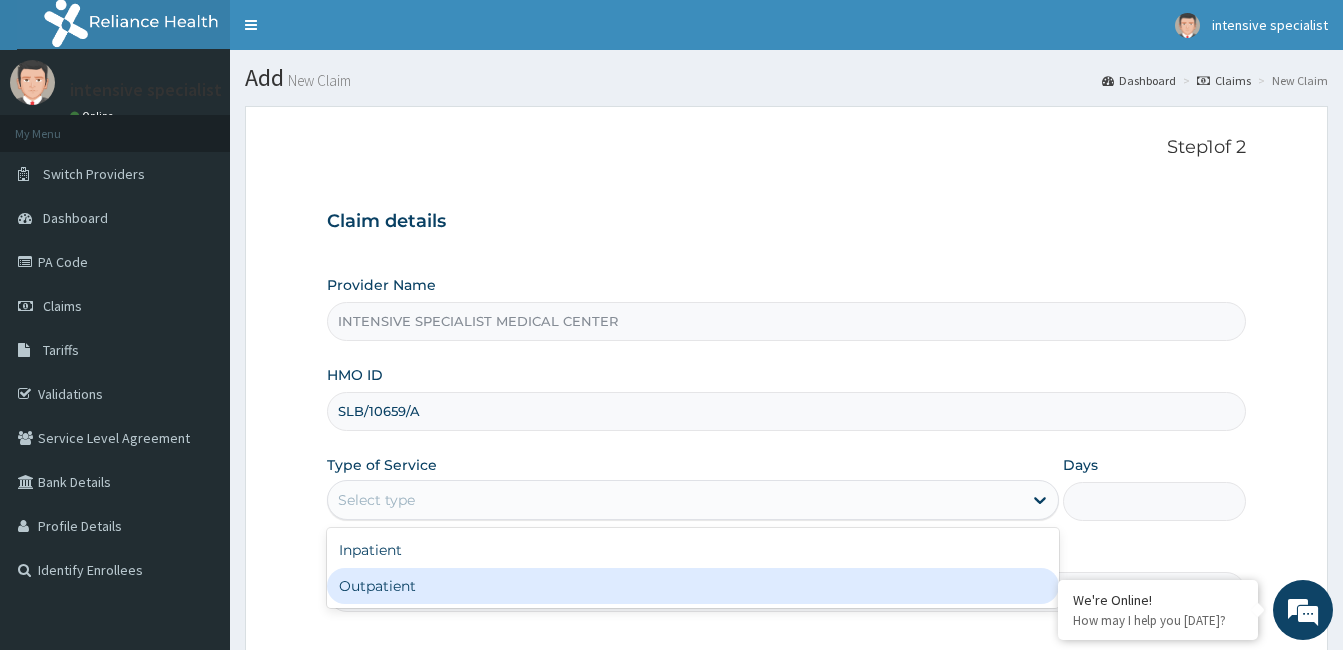click on "Outpatient" at bounding box center (693, 586) 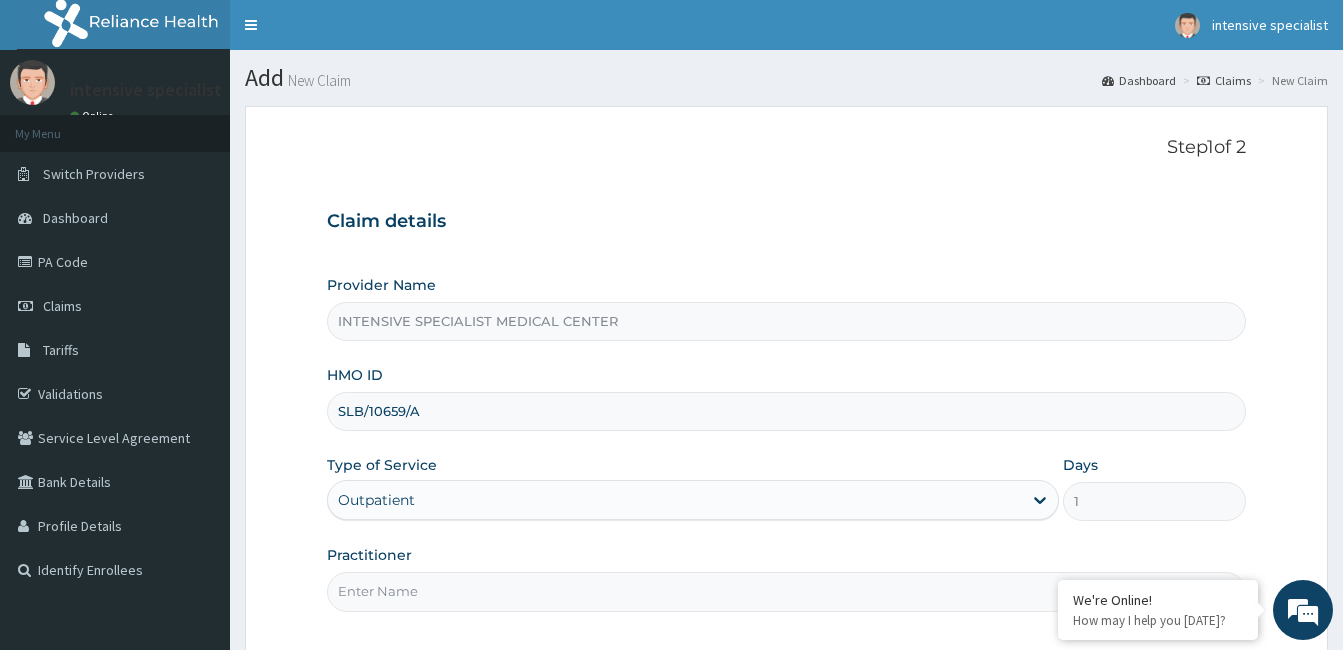 click on "Practitioner" at bounding box center [786, 591] 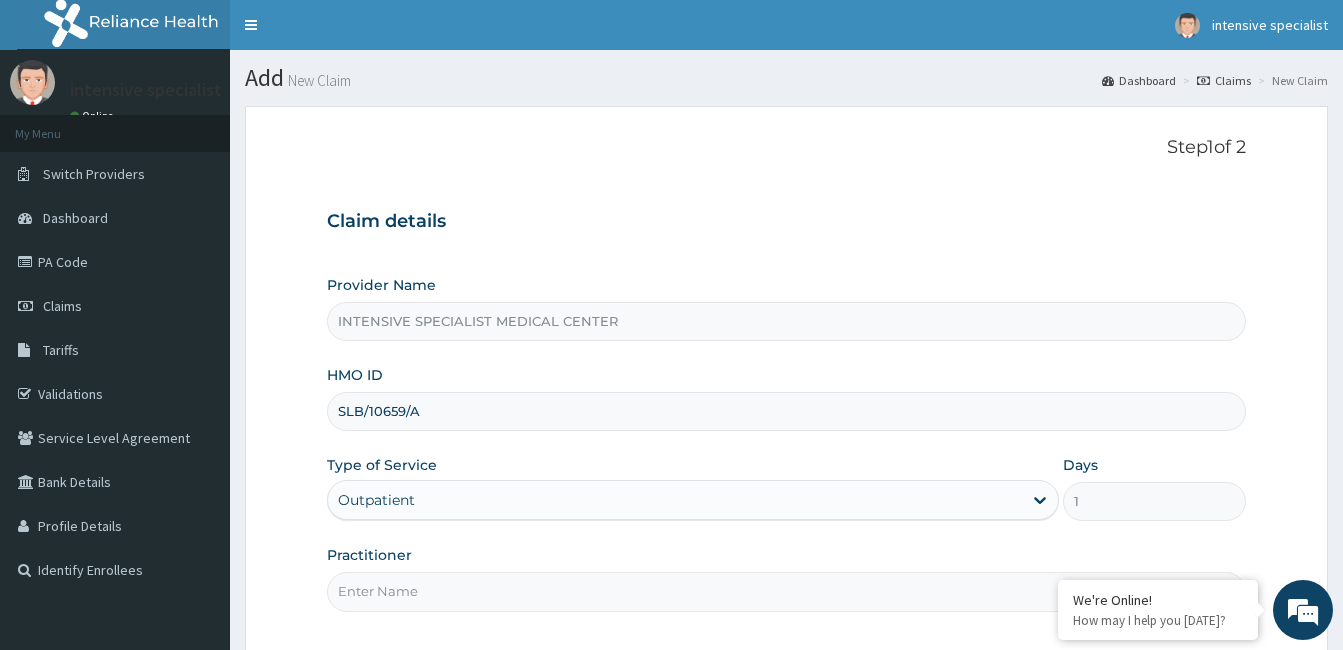 type on "IKOKOH [PERSON_NAME]" 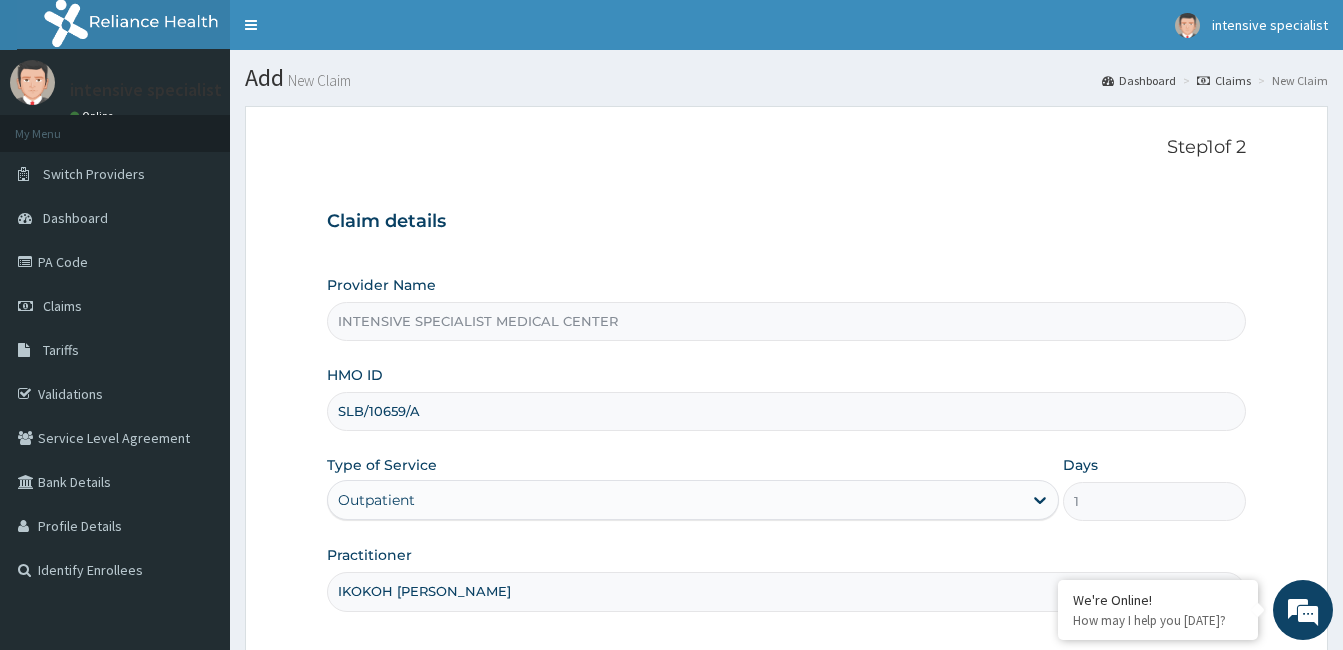 scroll, scrollTop: 185, scrollLeft: 0, axis: vertical 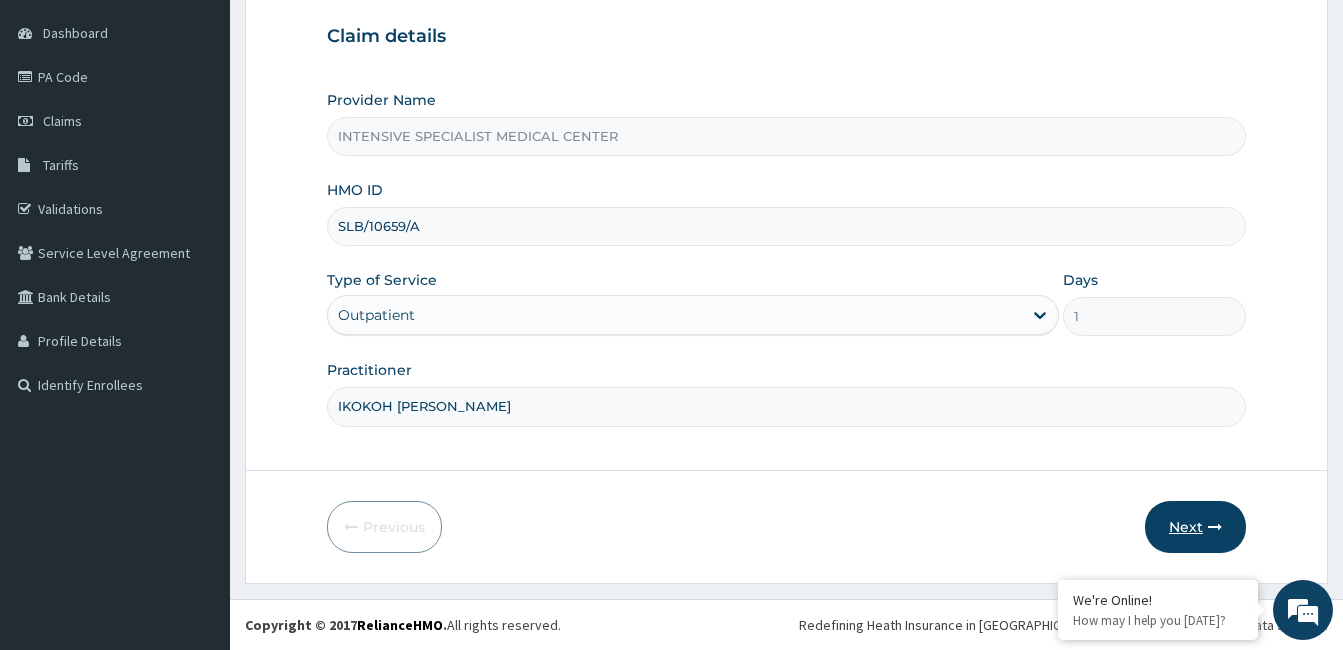 click on "Next" at bounding box center [1195, 527] 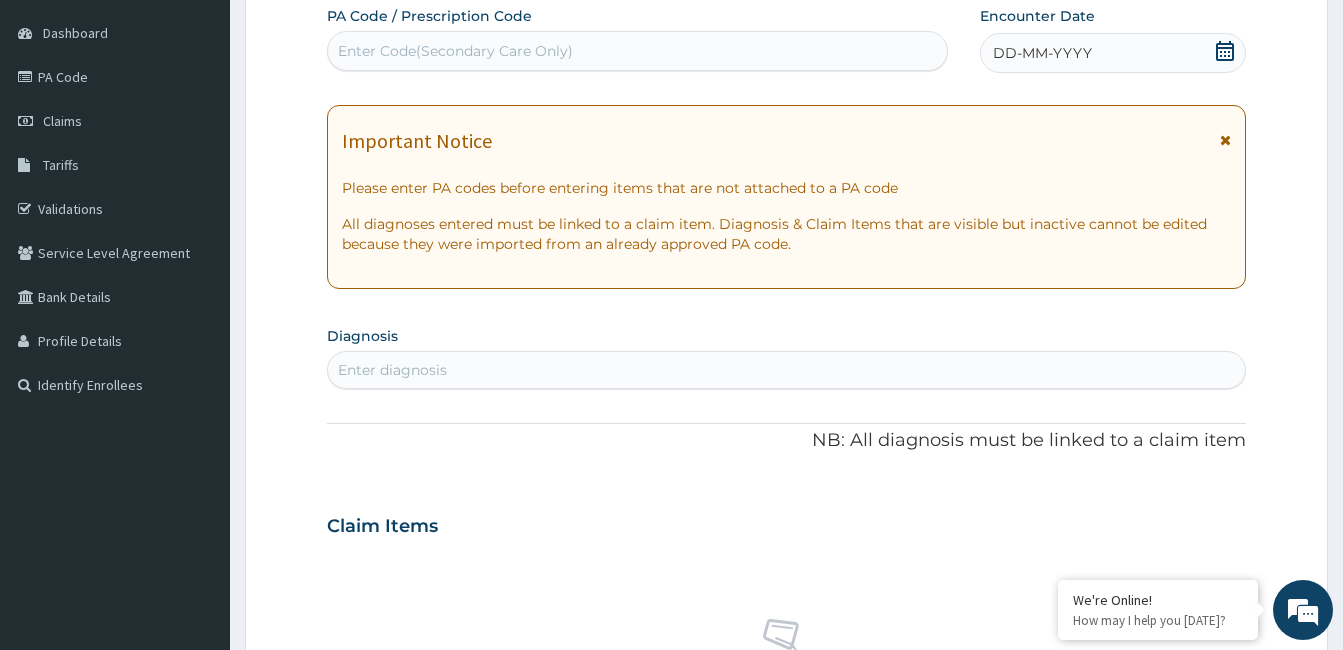 scroll, scrollTop: 0, scrollLeft: 0, axis: both 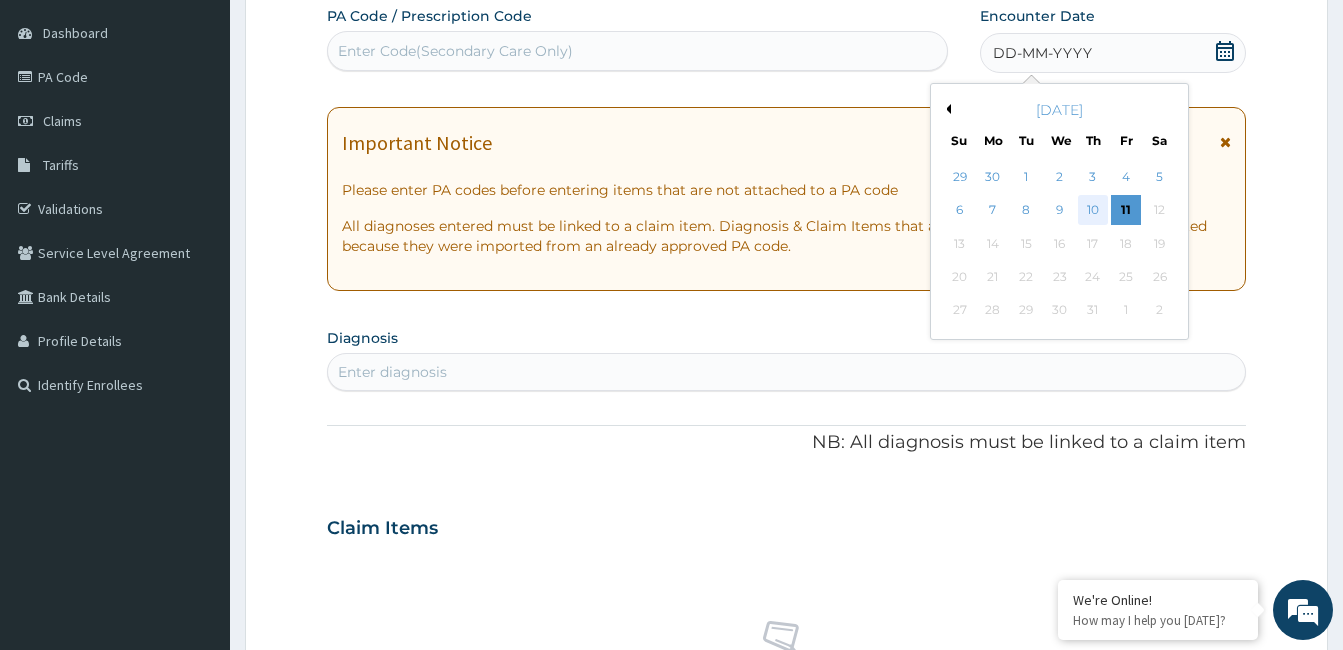 click on "10" at bounding box center [1093, 211] 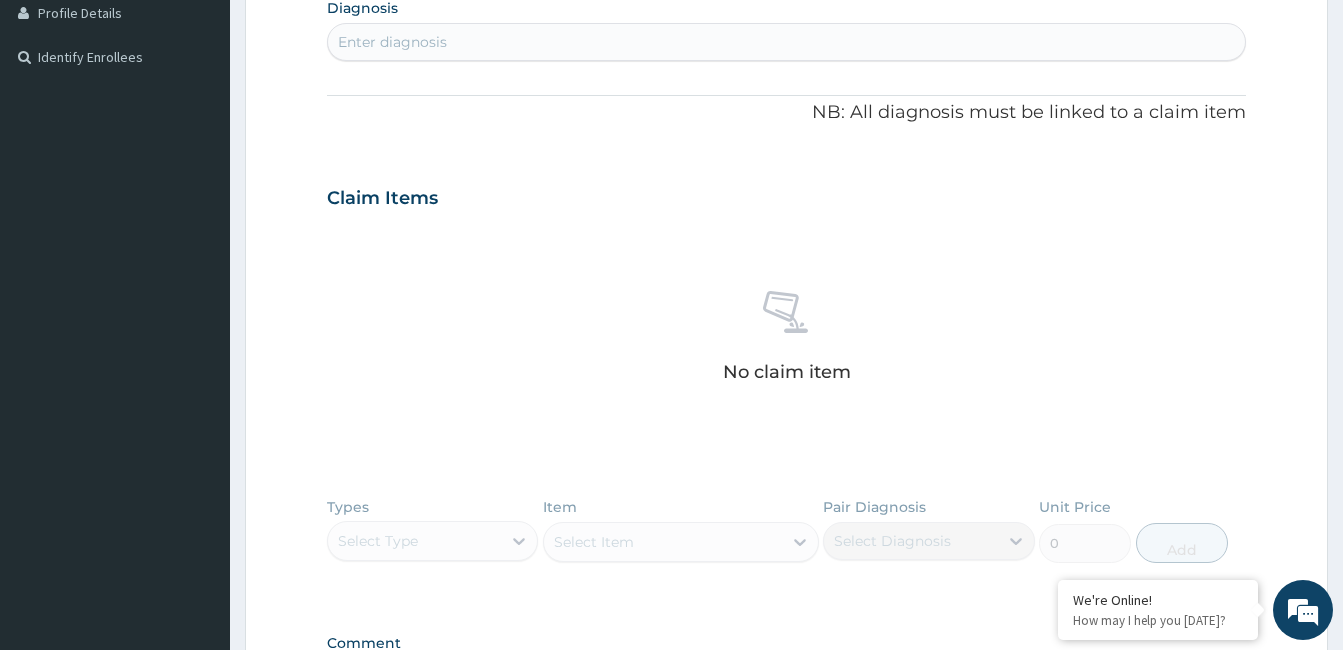 scroll, scrollTop: 598, scrollLeft: 0, axis: vertical 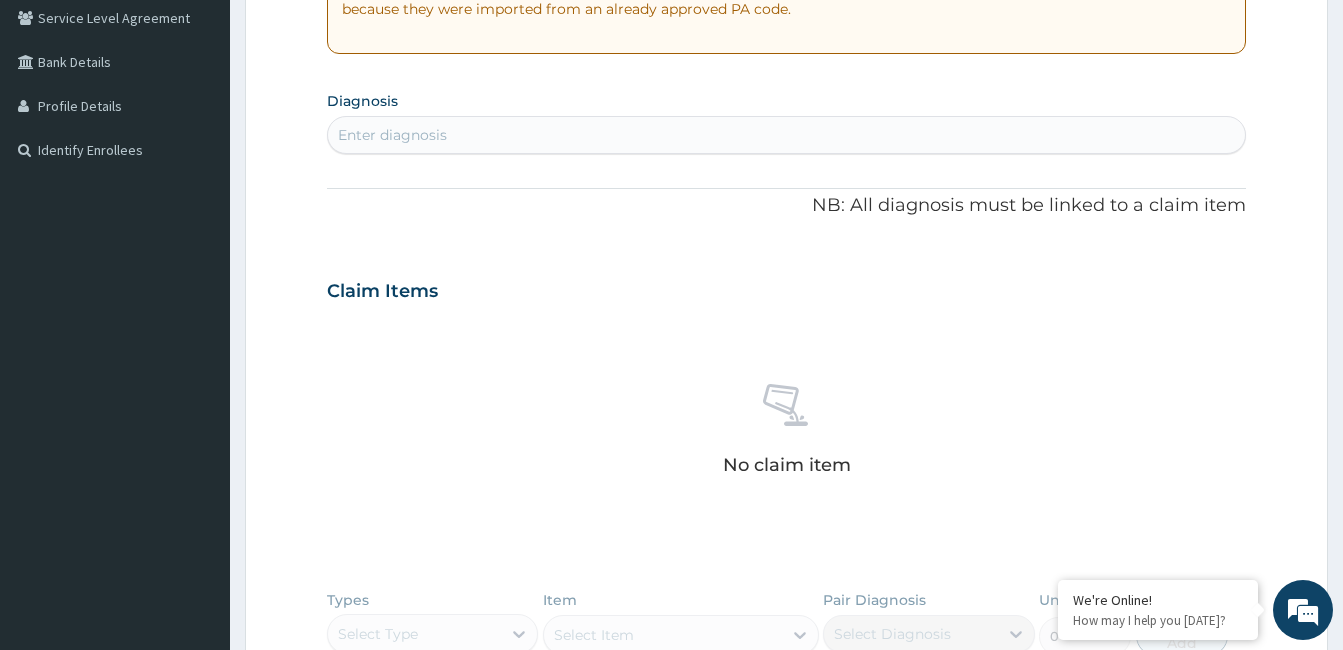 click on "Enter diagnosis" at bounding box center [786, 135] 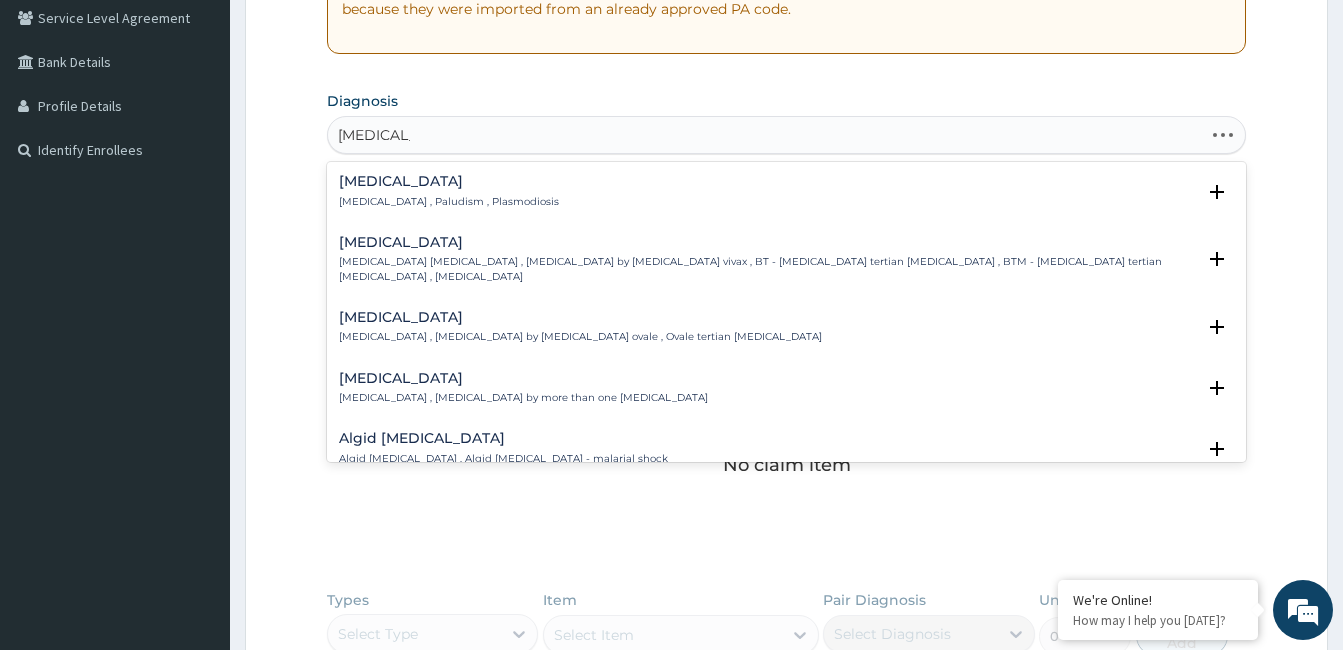 type on "[MEDICAL_DATA] FA" 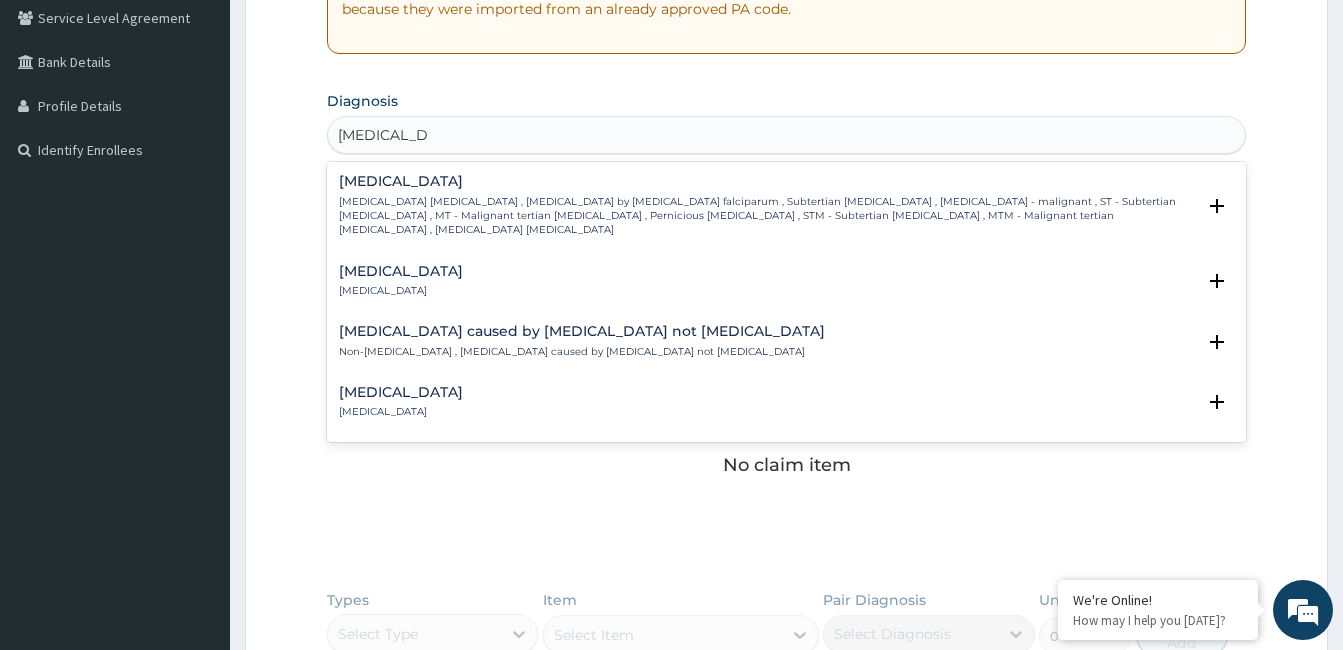 click on "[MEDICAL_DATA]" at bounding box center (767, 181) 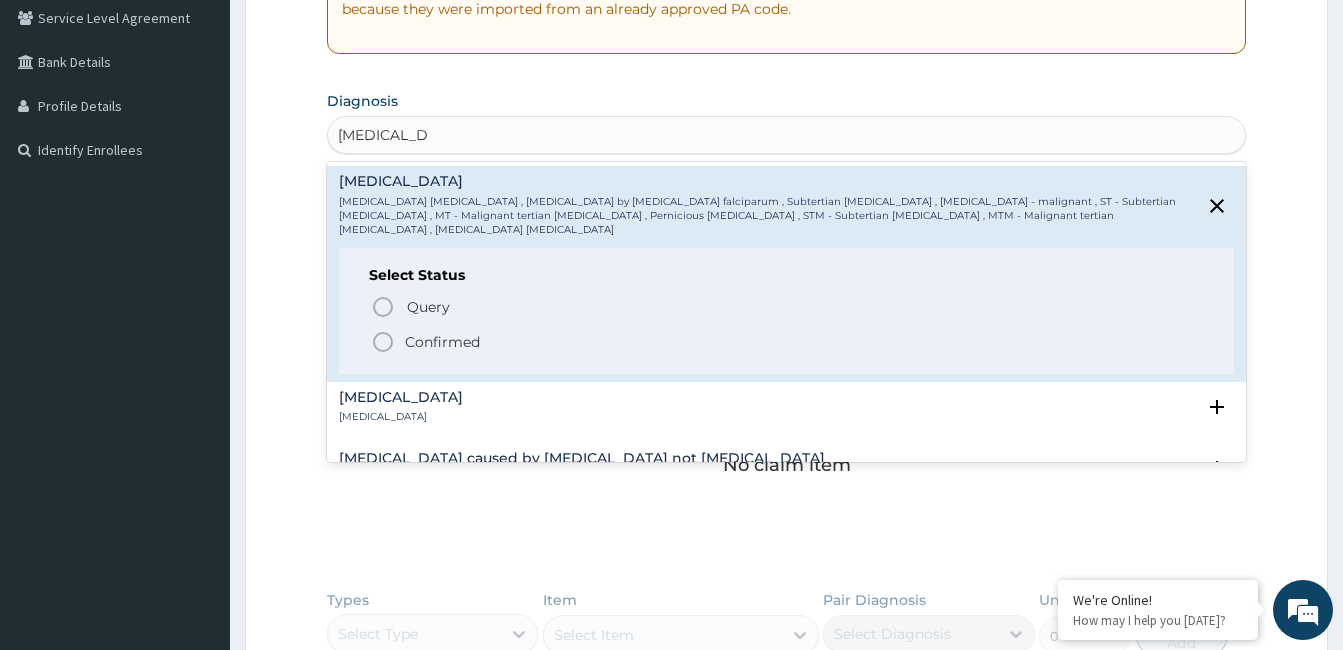 click on "Confirmed" at bounding box center [442, 342] 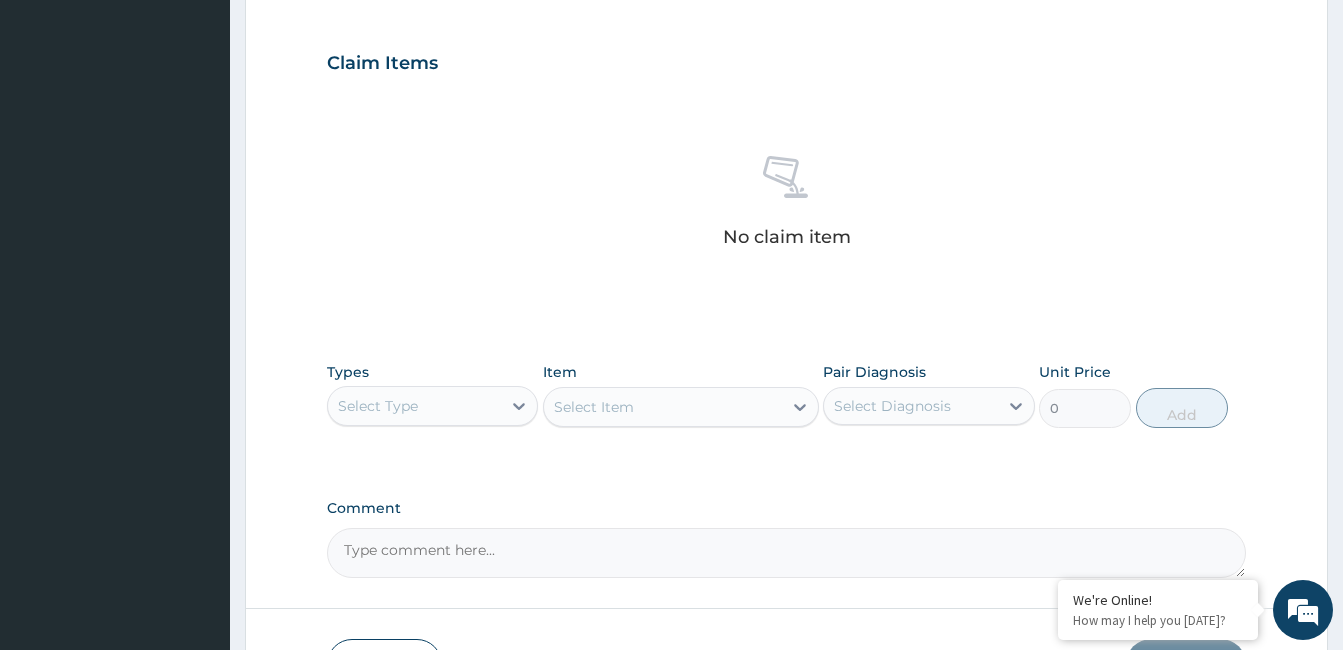 scroll, scrollTop: 668, scrollLeft: 0, axis: vertical 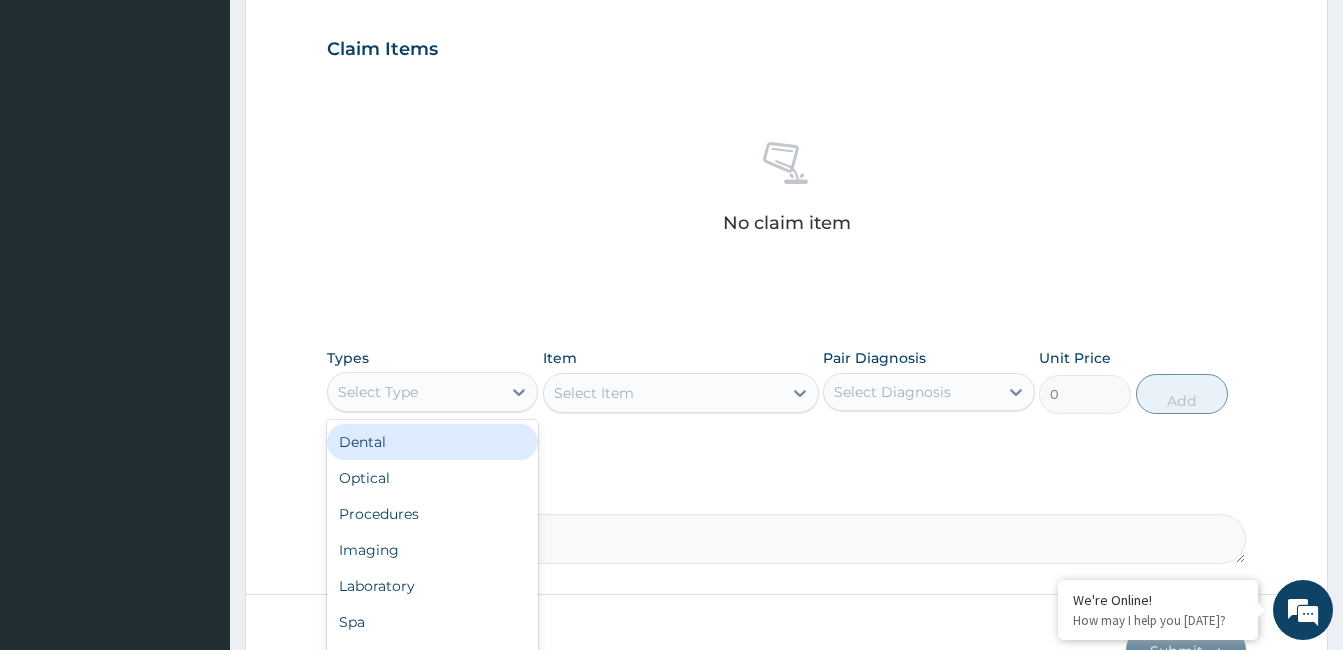 click on "Select Type" at bounding box center (414, 392) 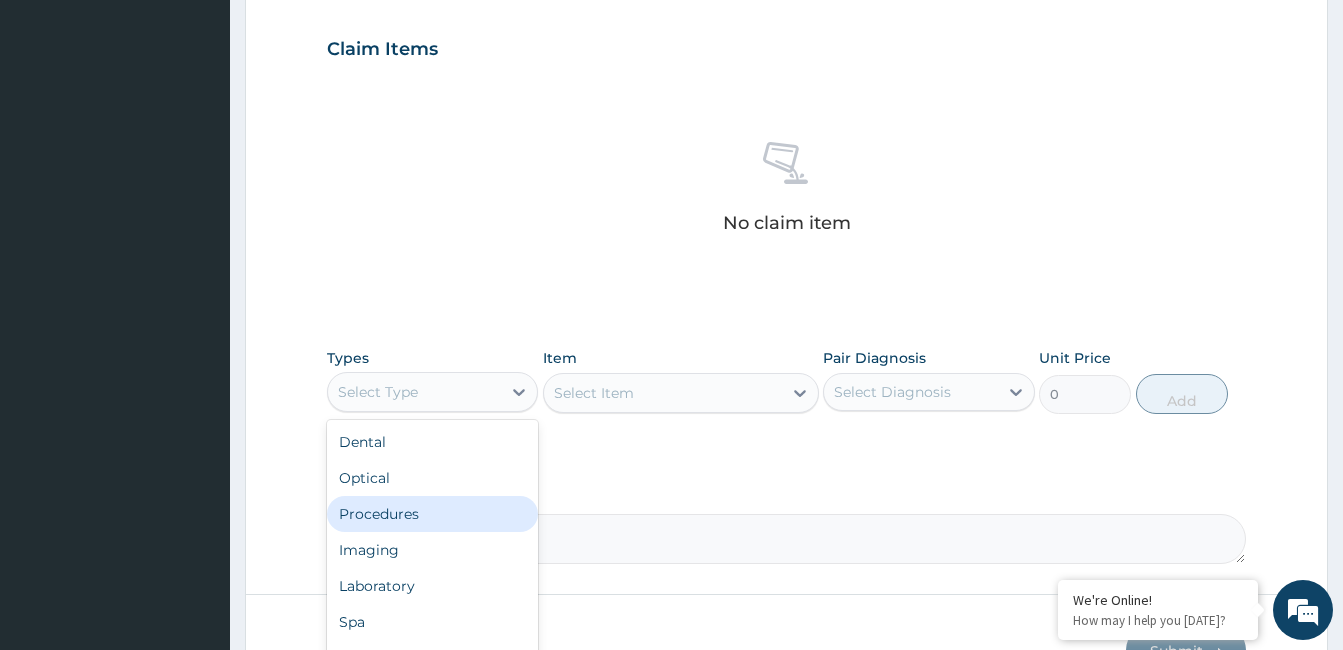 click on "Procedures" at bounding box center [432, 514] 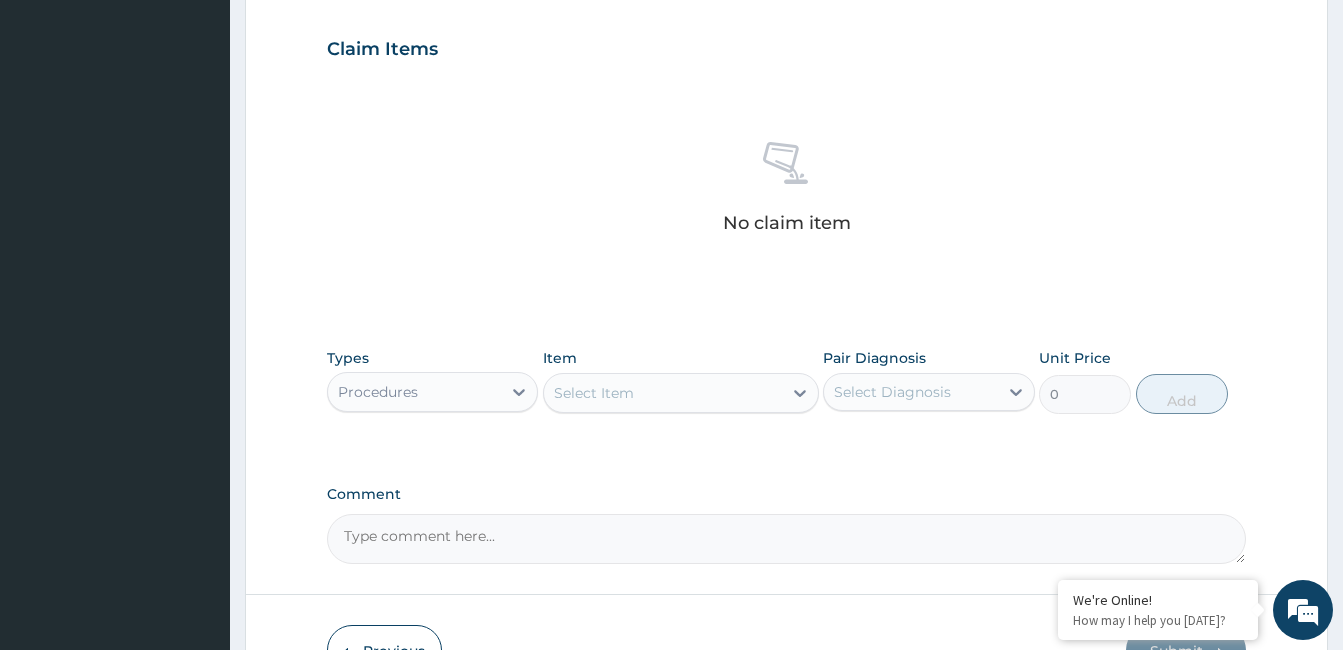 click on "Select Item" at bounding box center (663, 393) 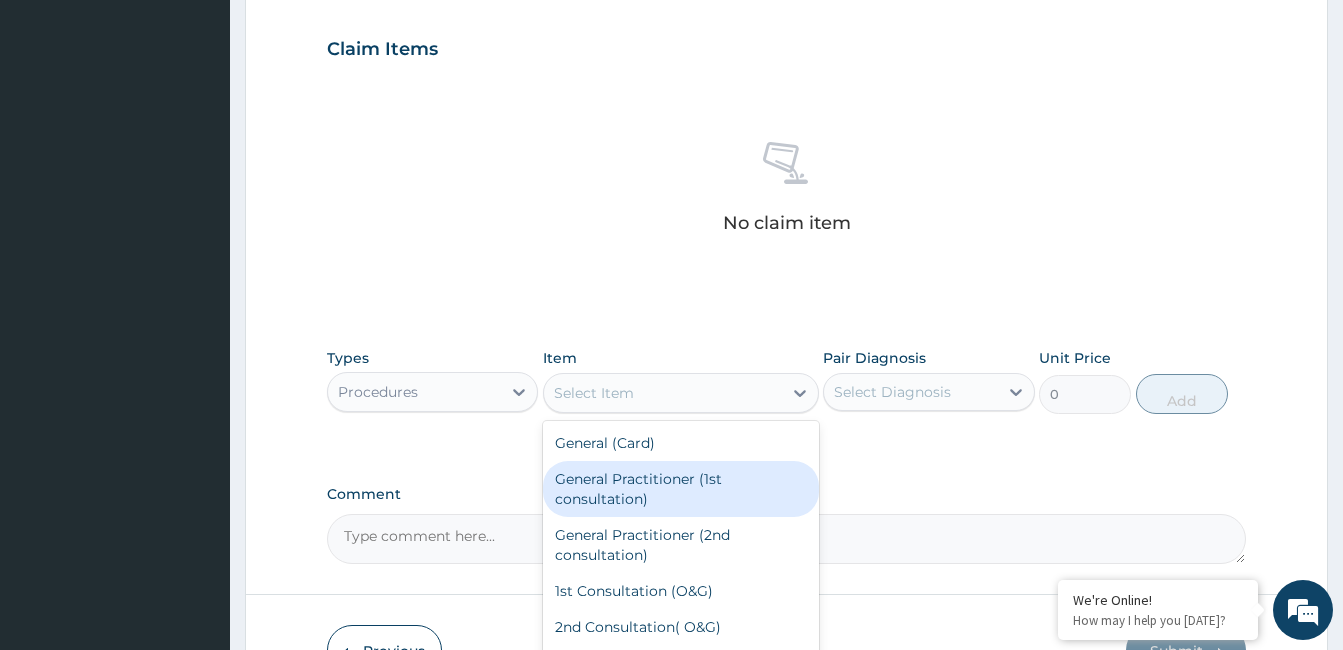 click on "General Practitioner (1st consultation)" at bounding box center (681, 489) 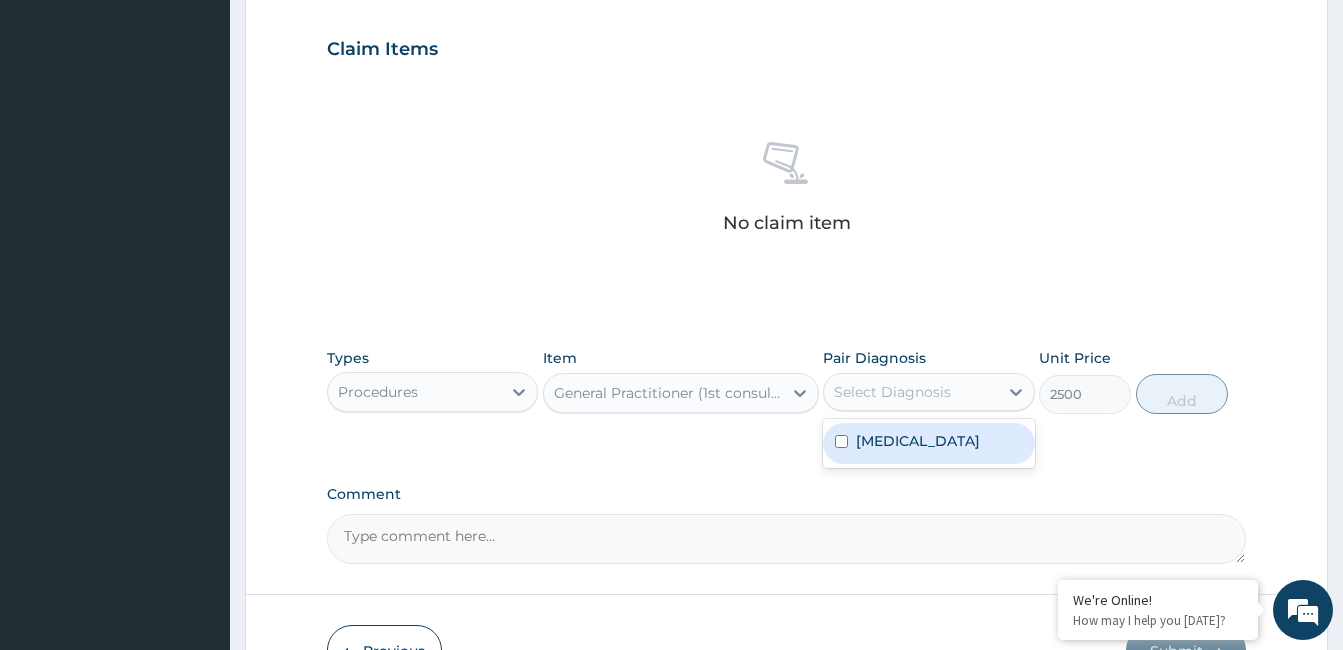 click on "Select Diagnosis" at bounding box center [910, 392] 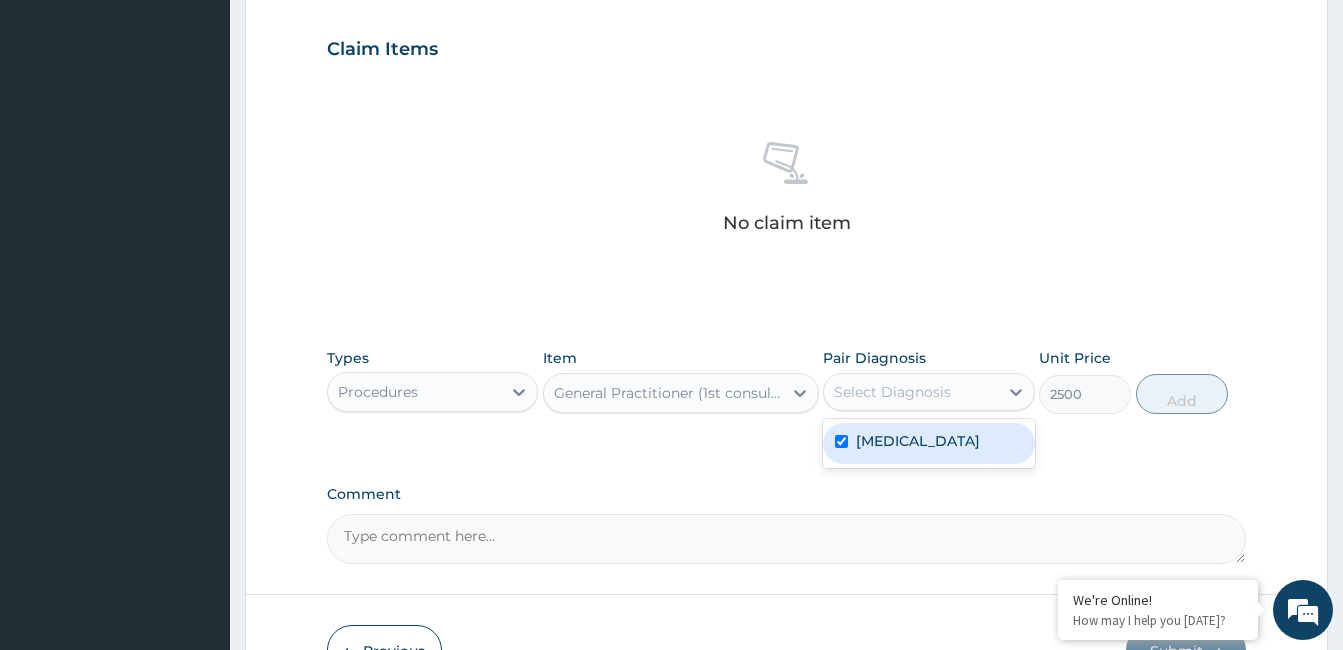 checkbox on "true" 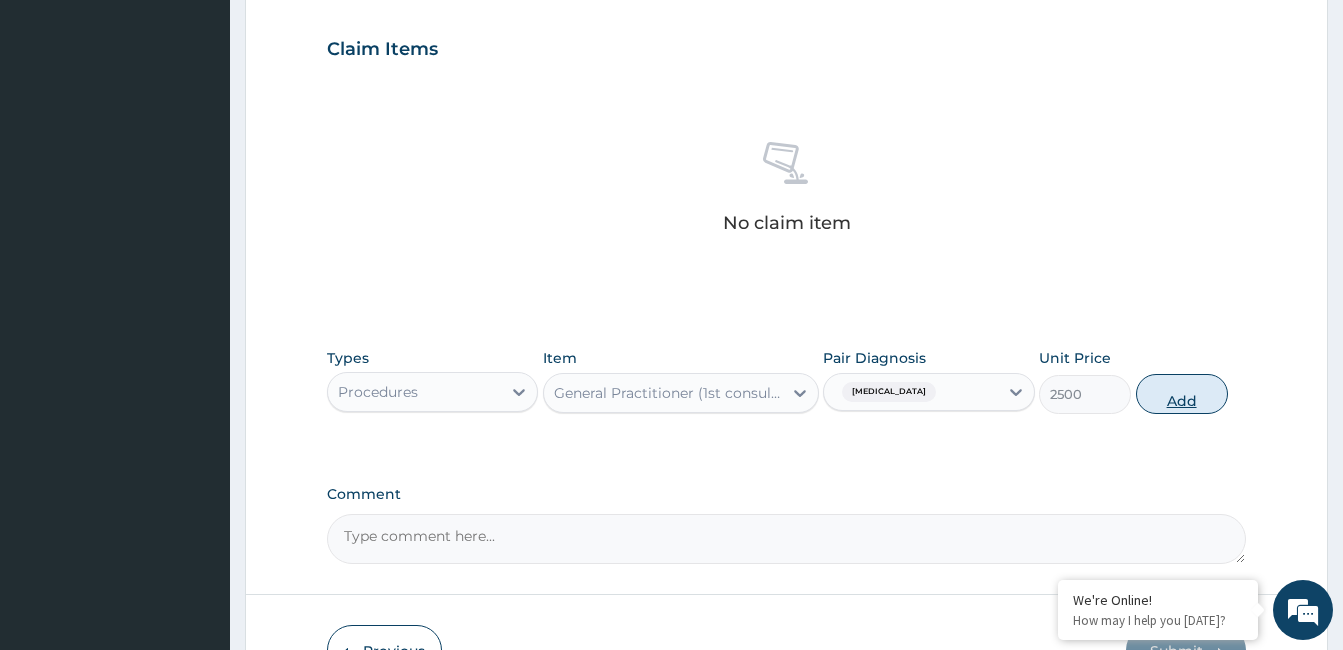click on "Add" at bounding box center (1182, 394) 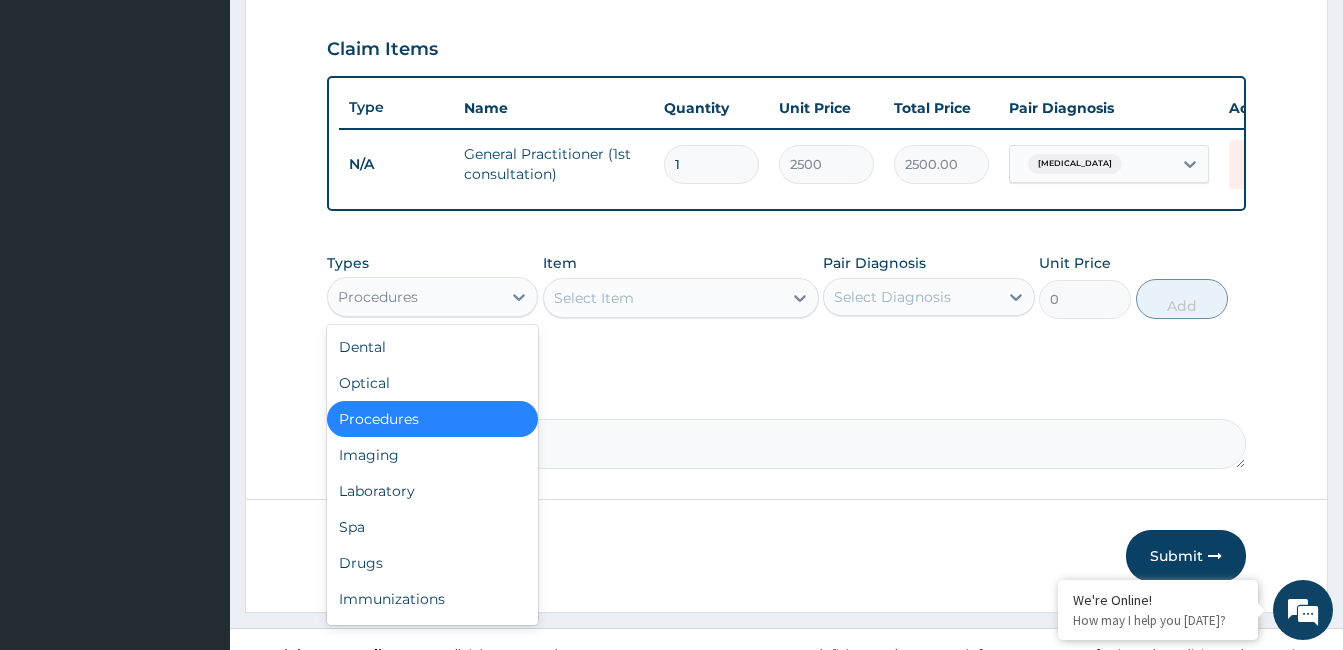 click on "Procedures" at bounding box center (414, 297) 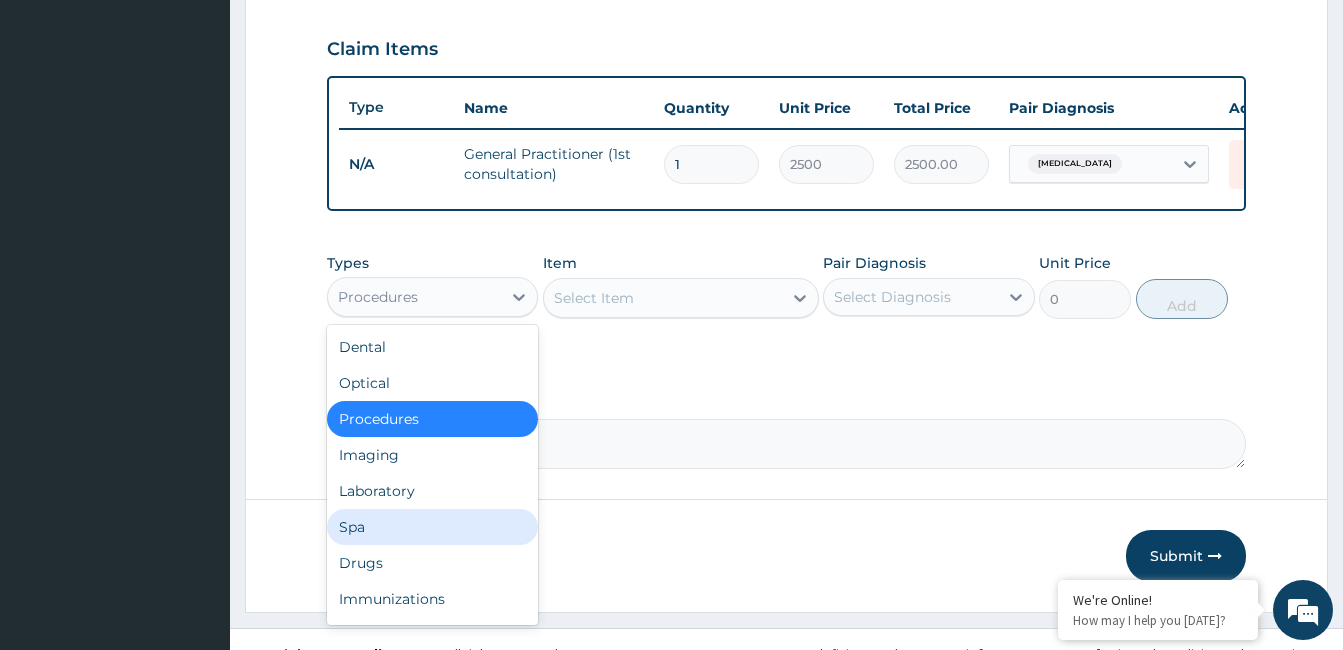 click on "Spa" at bounding box center (432, 527) 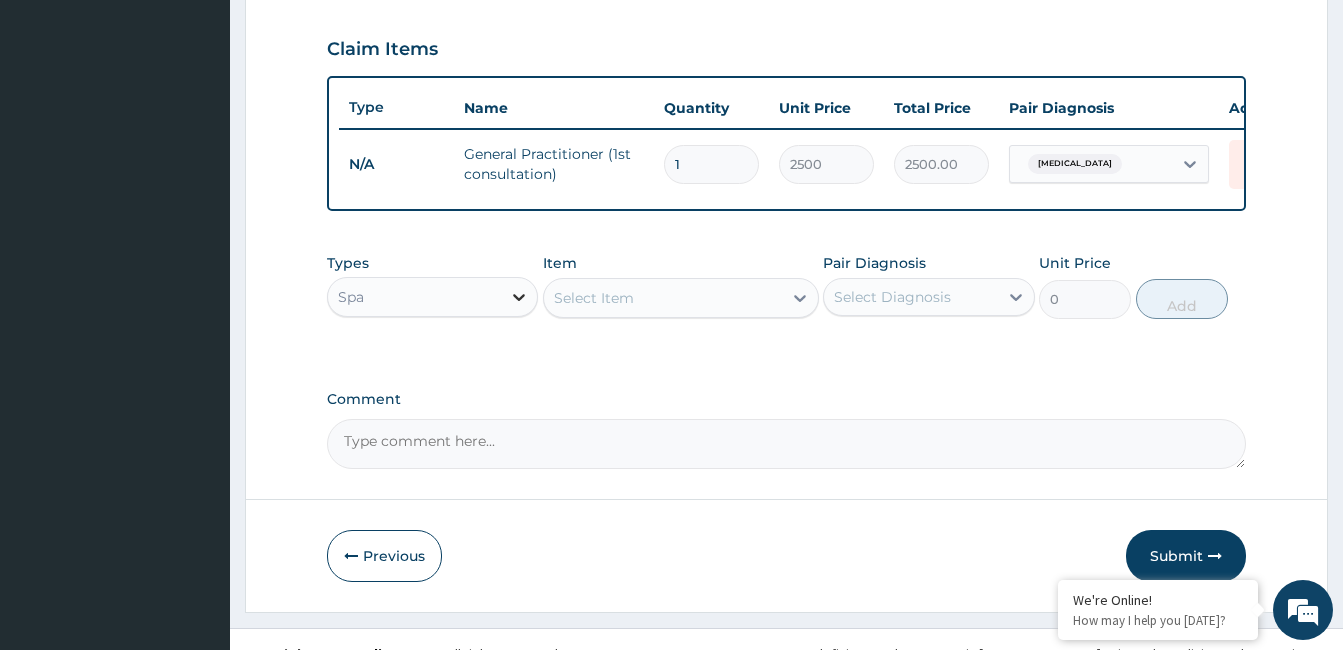 click 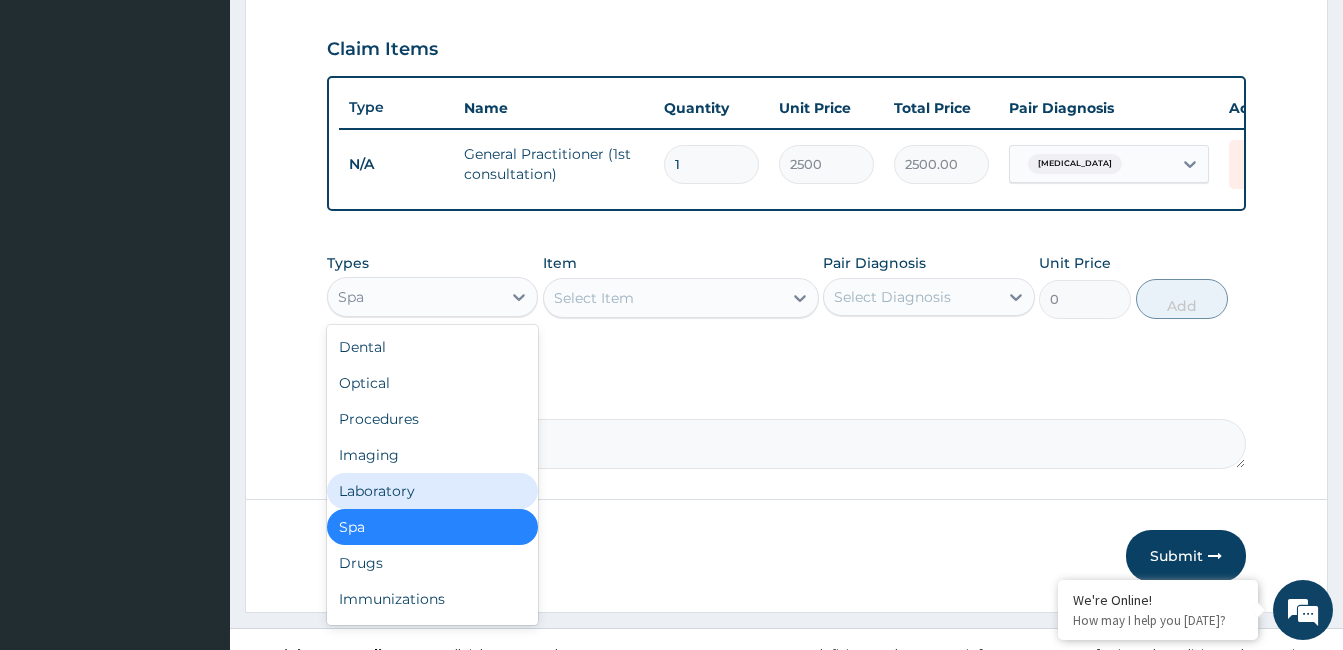 click on "Laboratory" at bounding box center [432, 491] 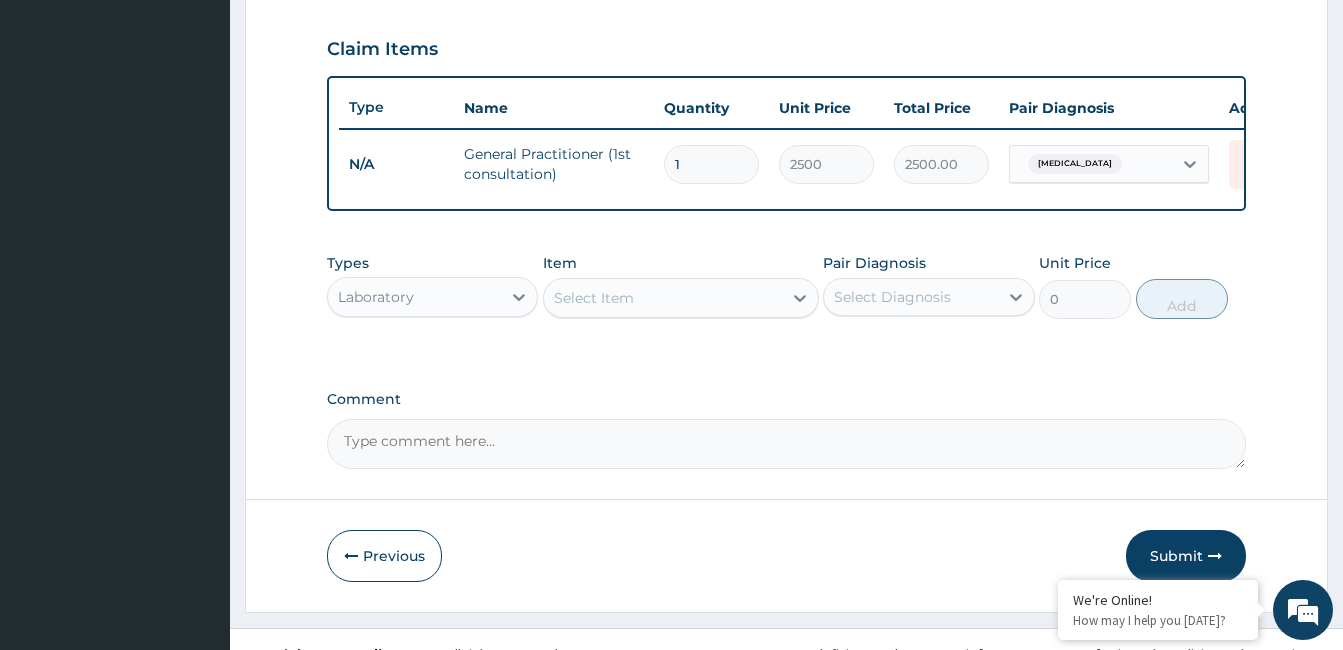 click on "Select Item" at bounding box center (663, 298) 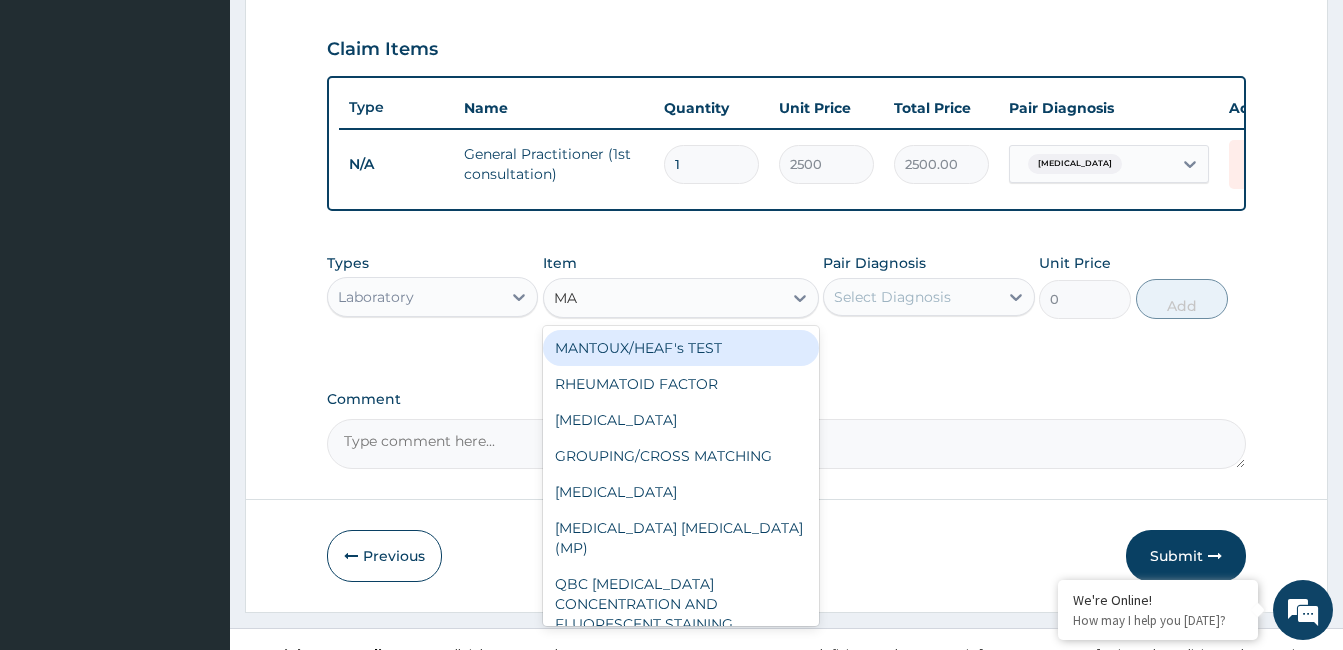 type on "MAL" 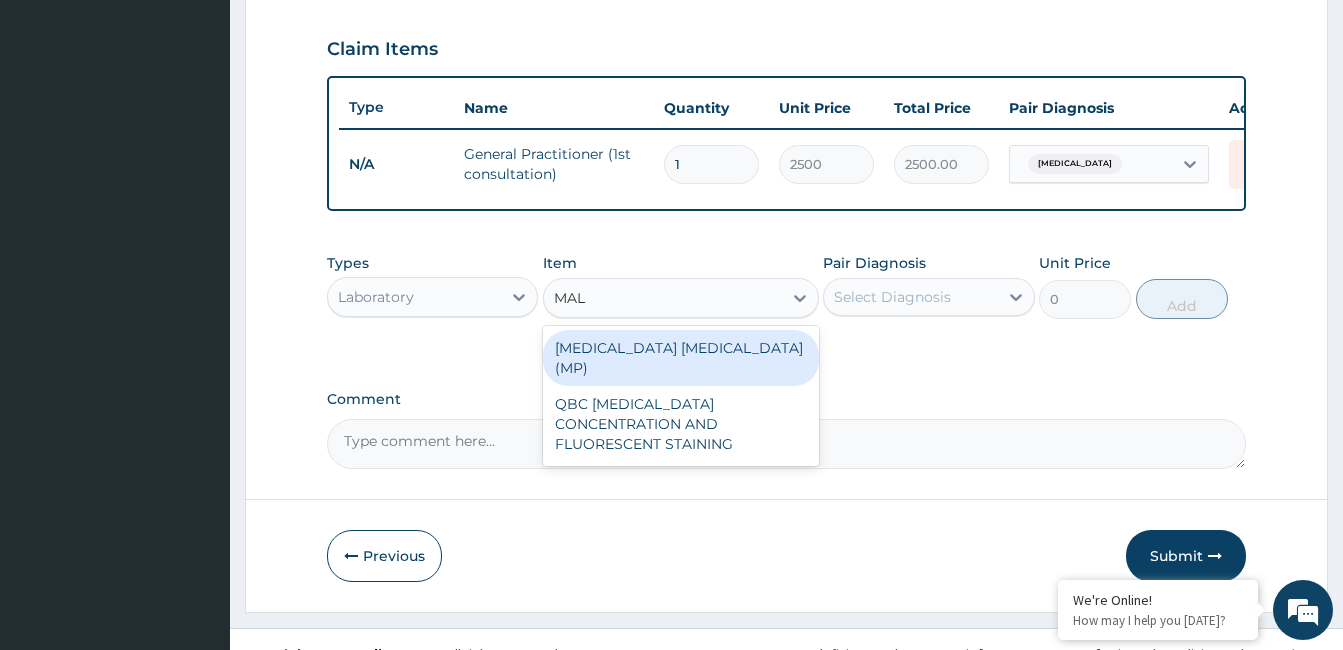 click on "[MEDICAL_DATA] [MEDICAL_DATA] (MP)" at bounding box center (681, 358) 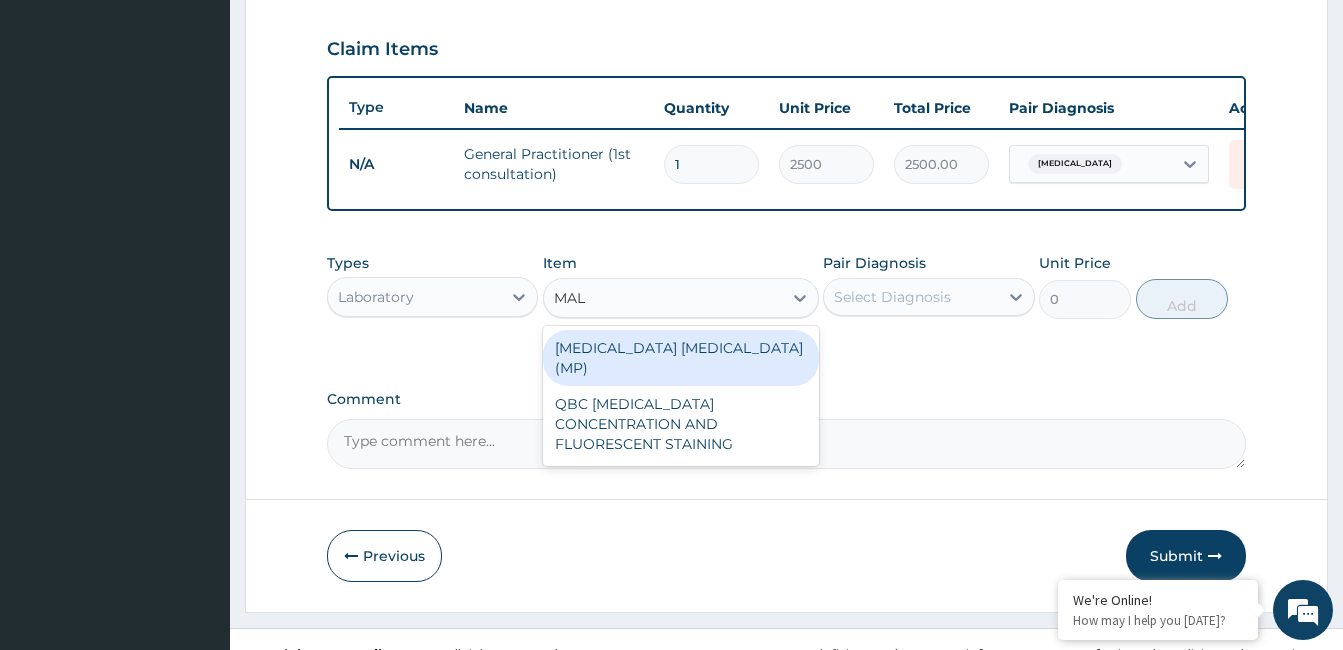 type 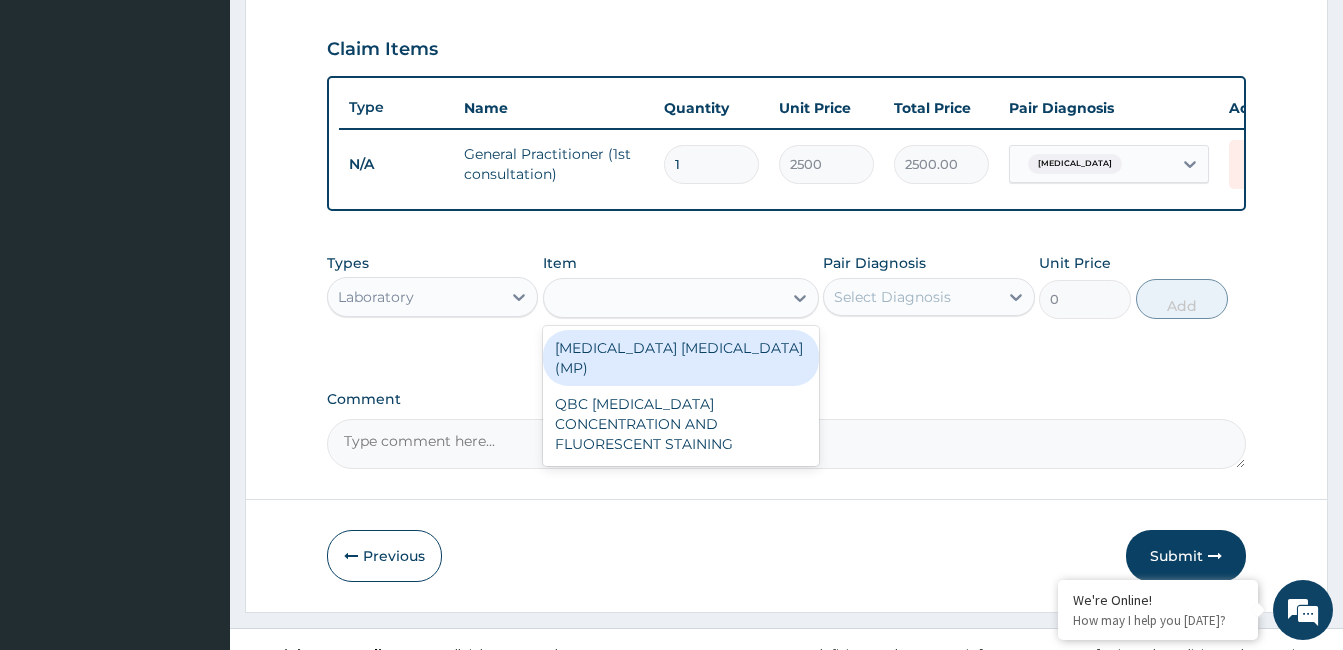 type on "1400" 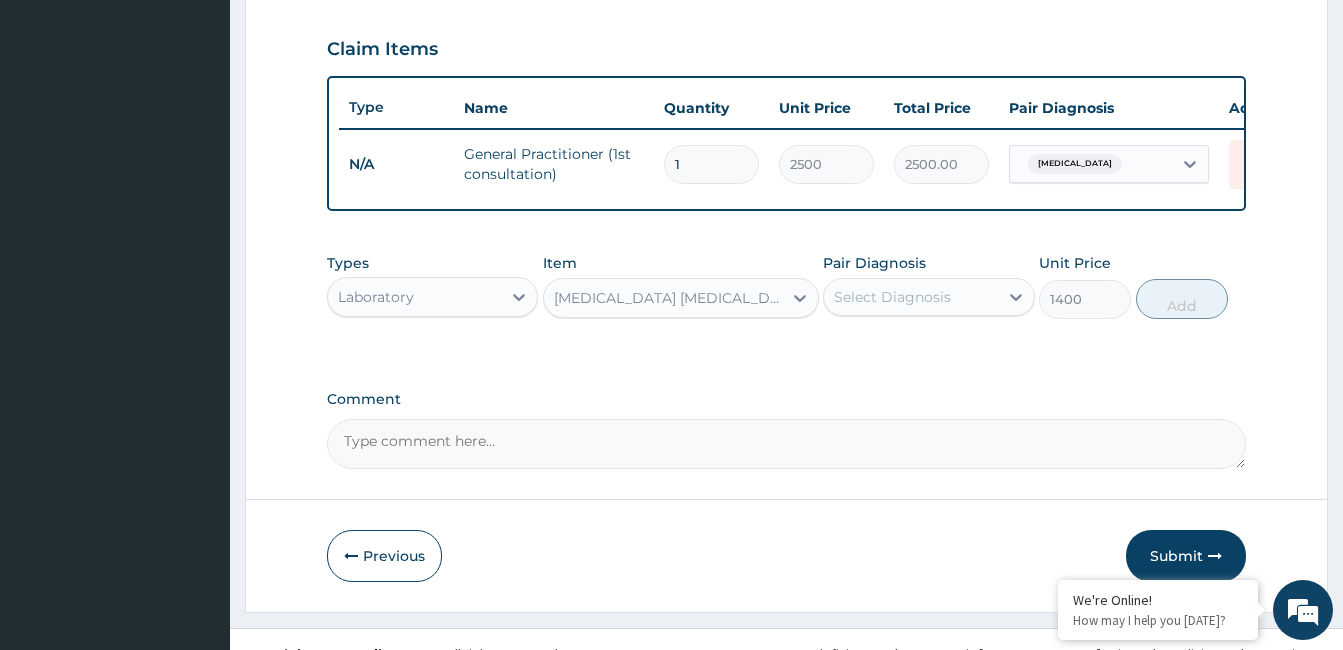 click on "Select Diagnosis" at bounding box center [910, 297] 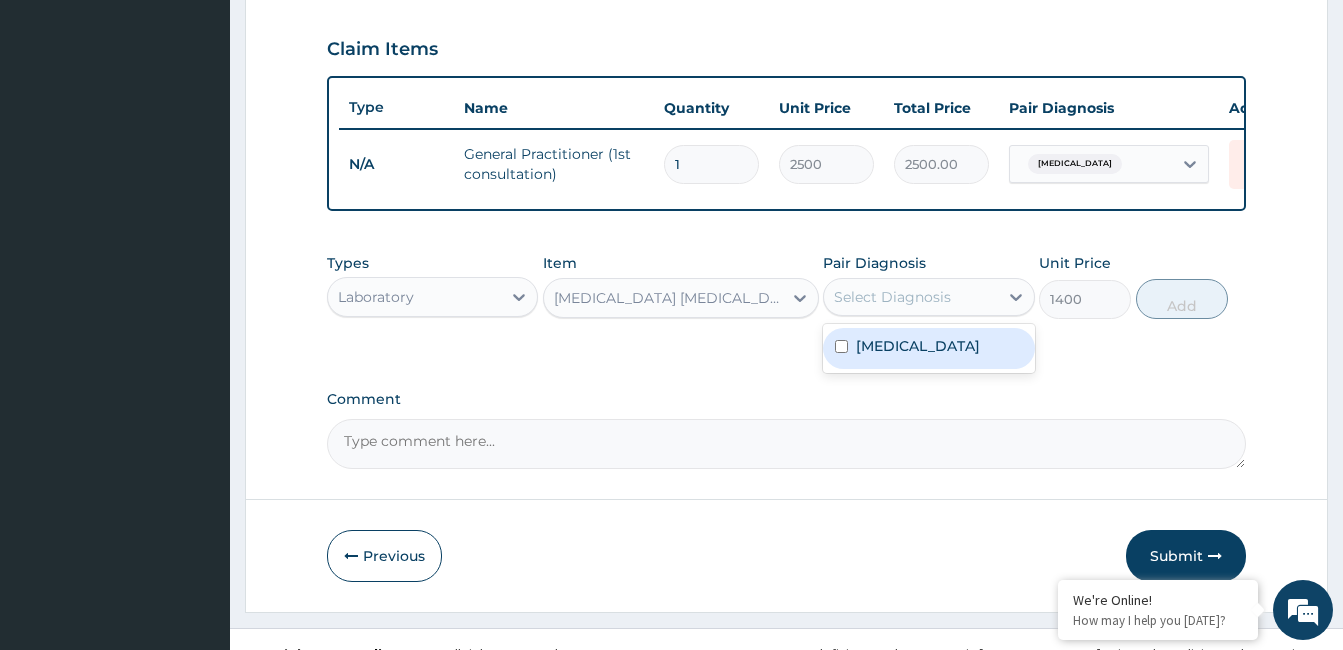 click on "[MEDICAL_DATA]" at bounding box center (918, 346) 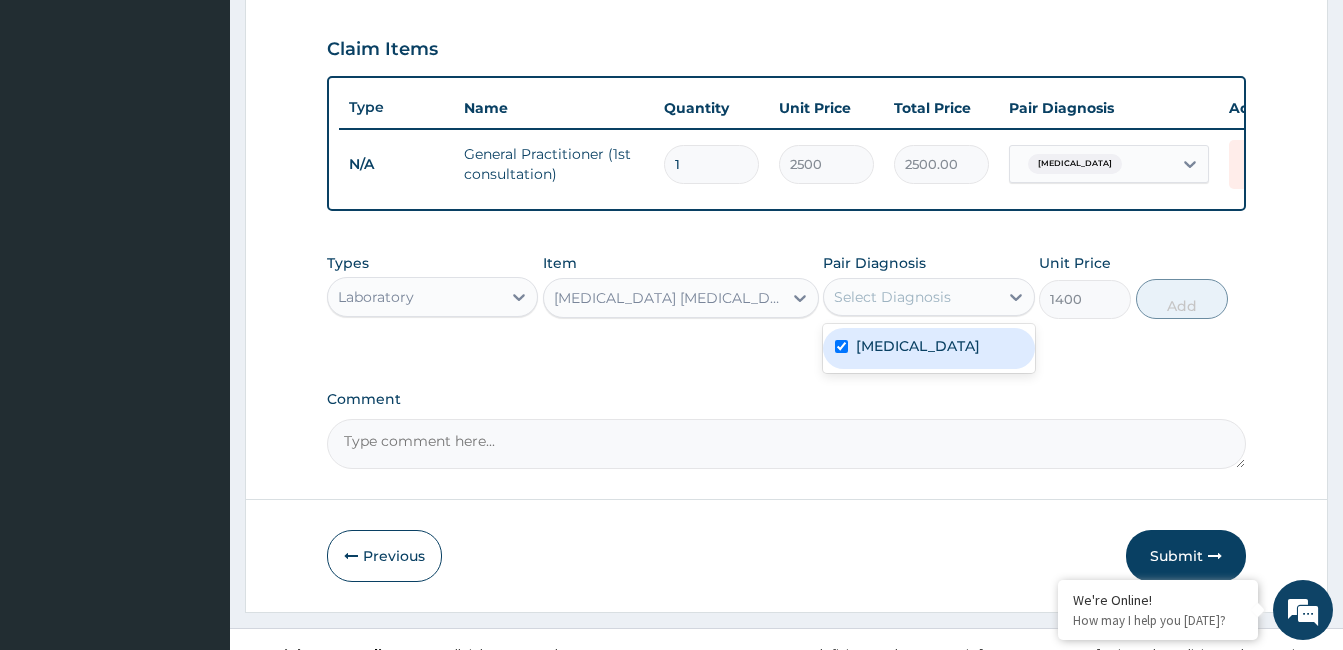 checkbox on "true" 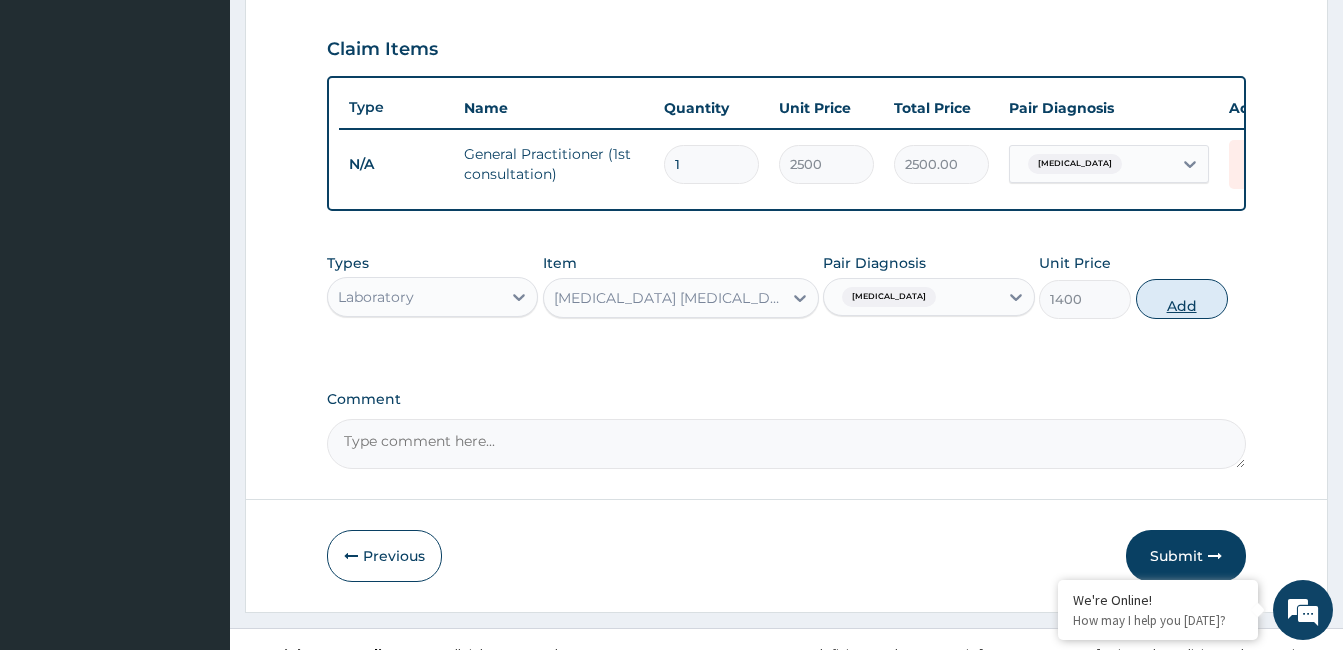click on "Add" at bounding box center (1182, 299) 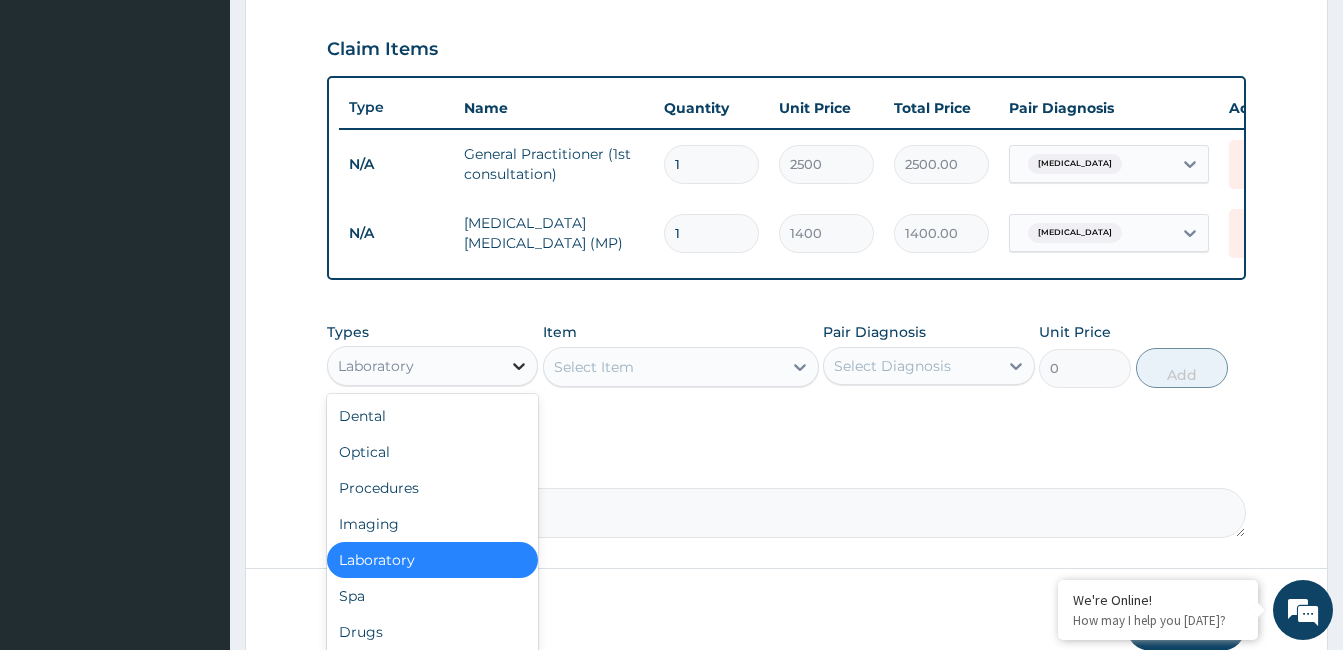click at bounding box center [519, 366] 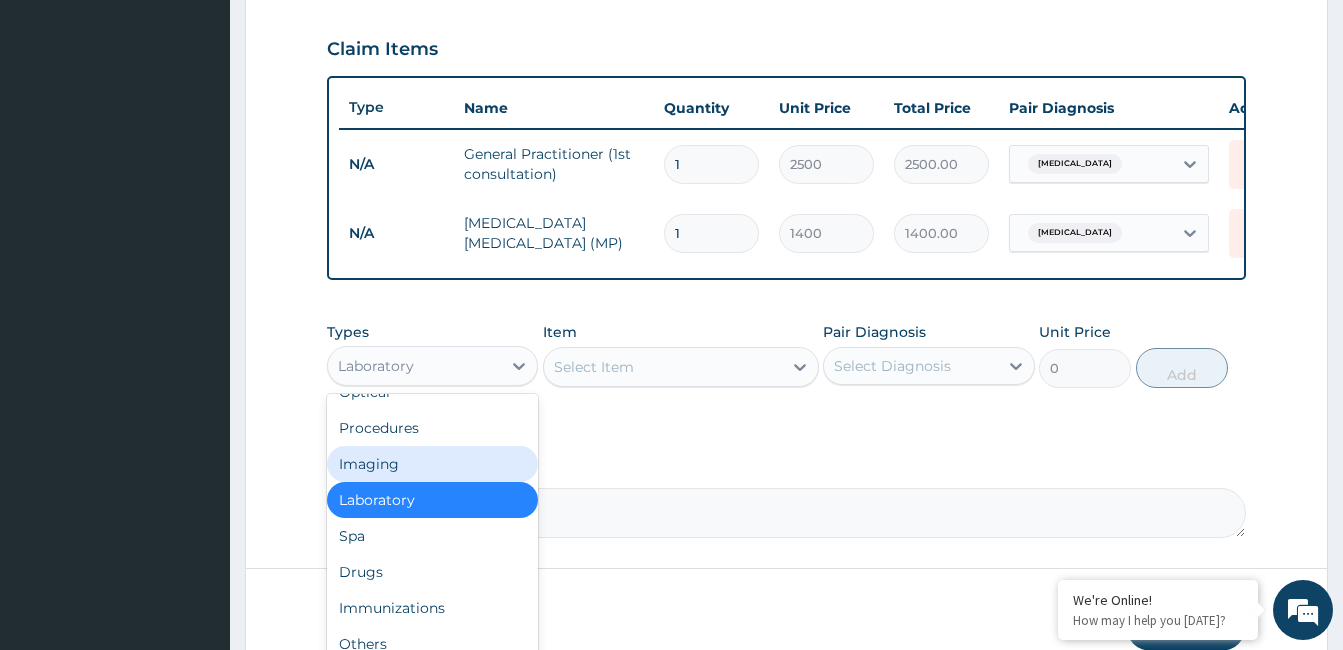 scroll, scrollTop: 68, scrollLeft: 0, axis: vertical 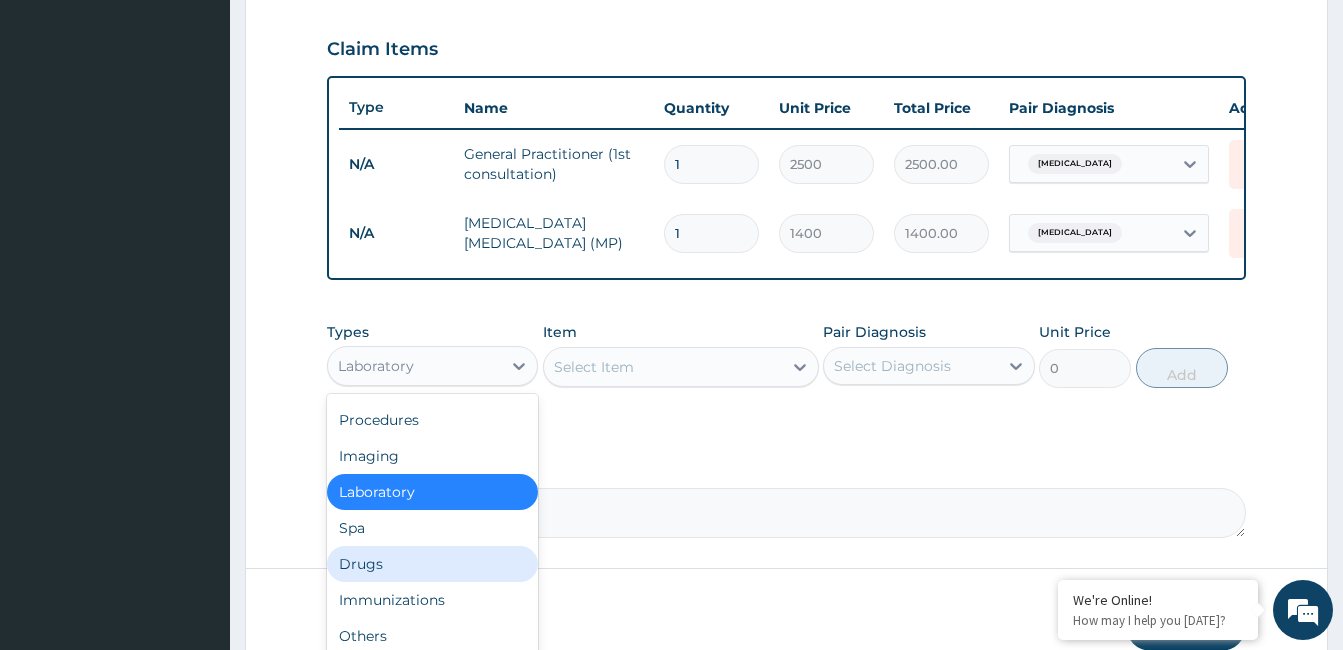 click on "Drugs" at bounding box center (432, 564) 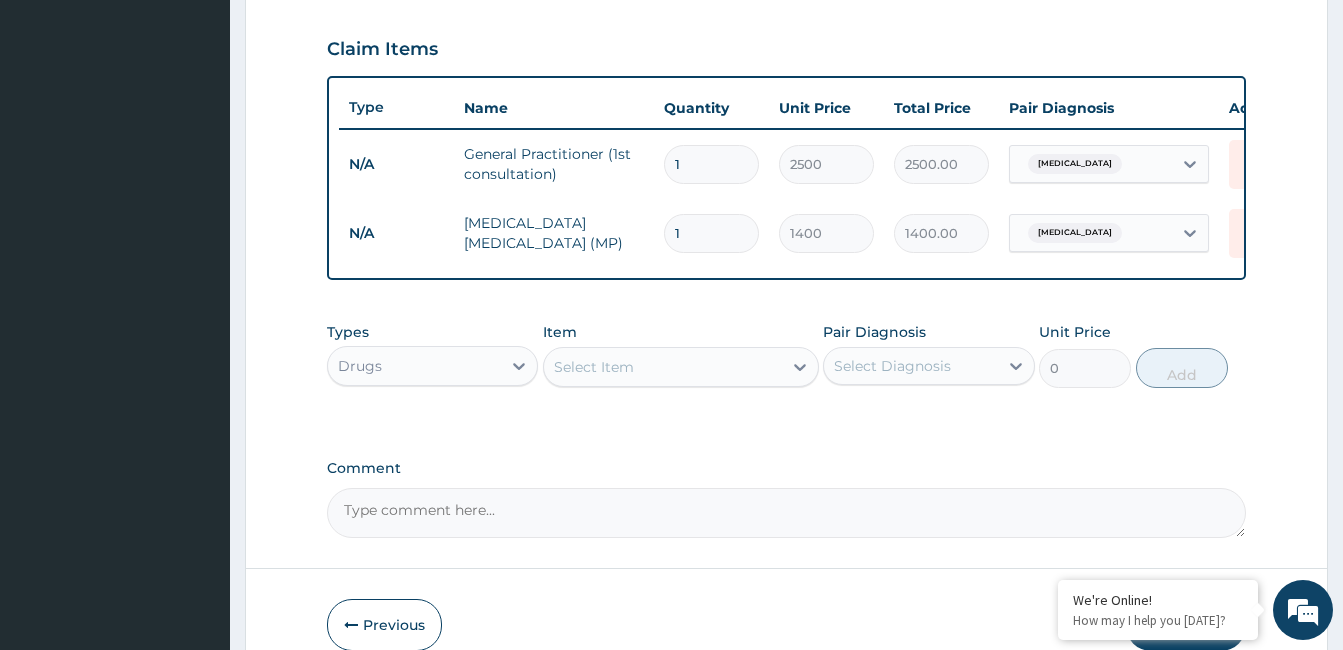 click on "Select Item" at bounding box center [663, 367] 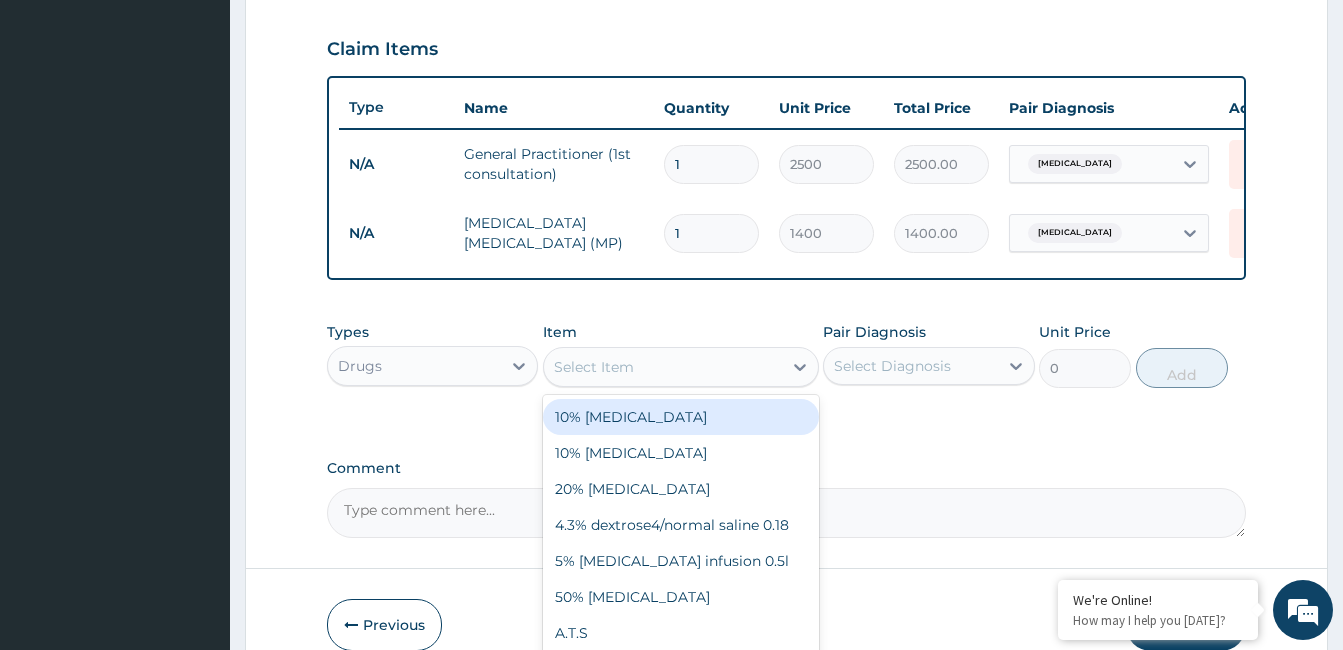 click on "Select Item" at bounding box center [663, 367] 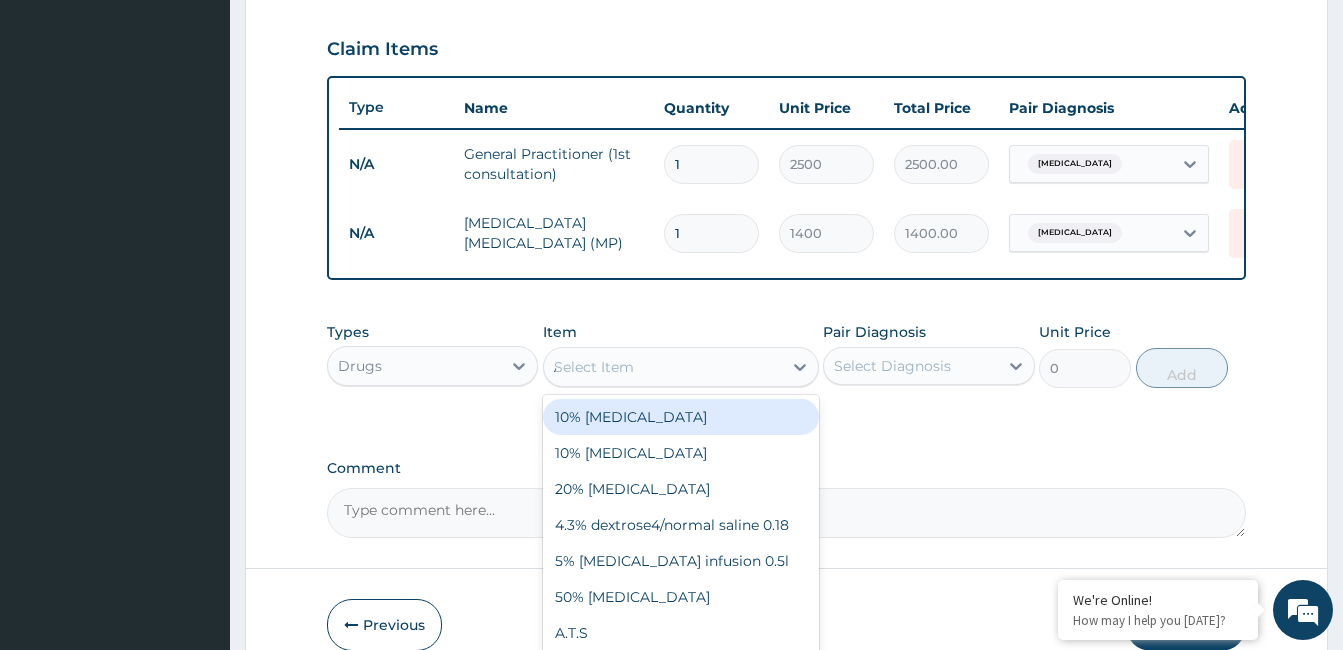 type on "ARTHE" 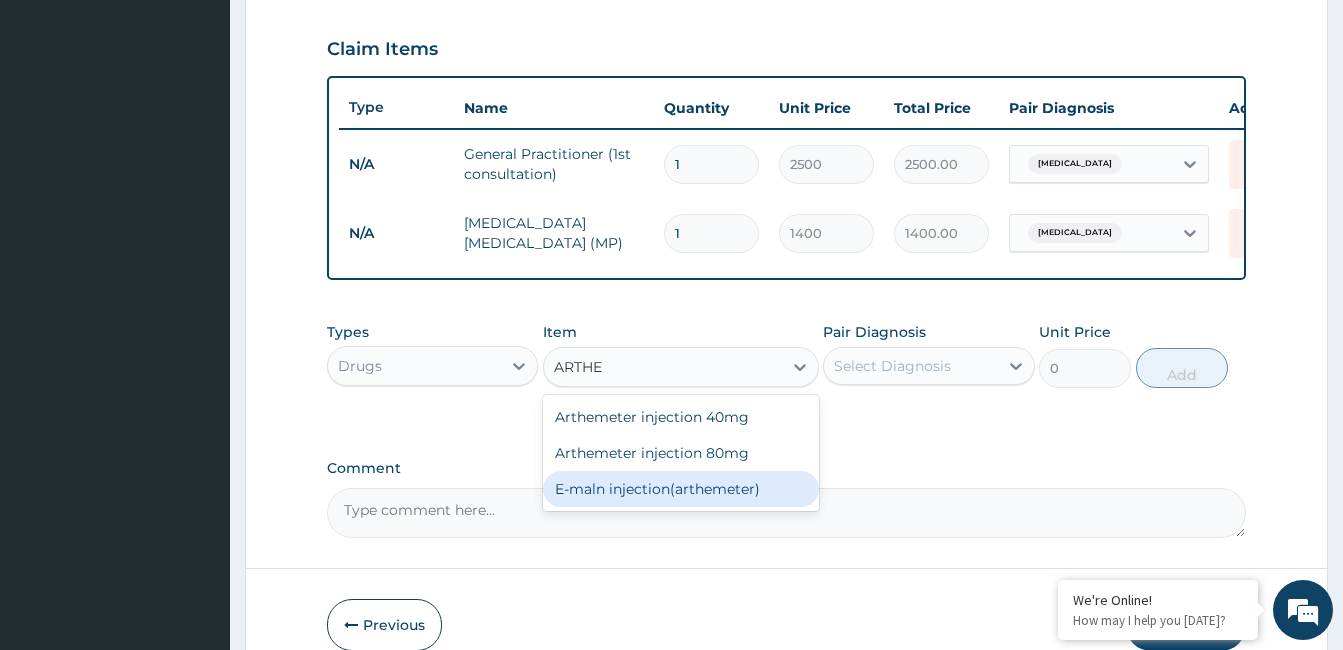 click on "E-maln injection(arthemeter)" at bounding box center (681, 489) 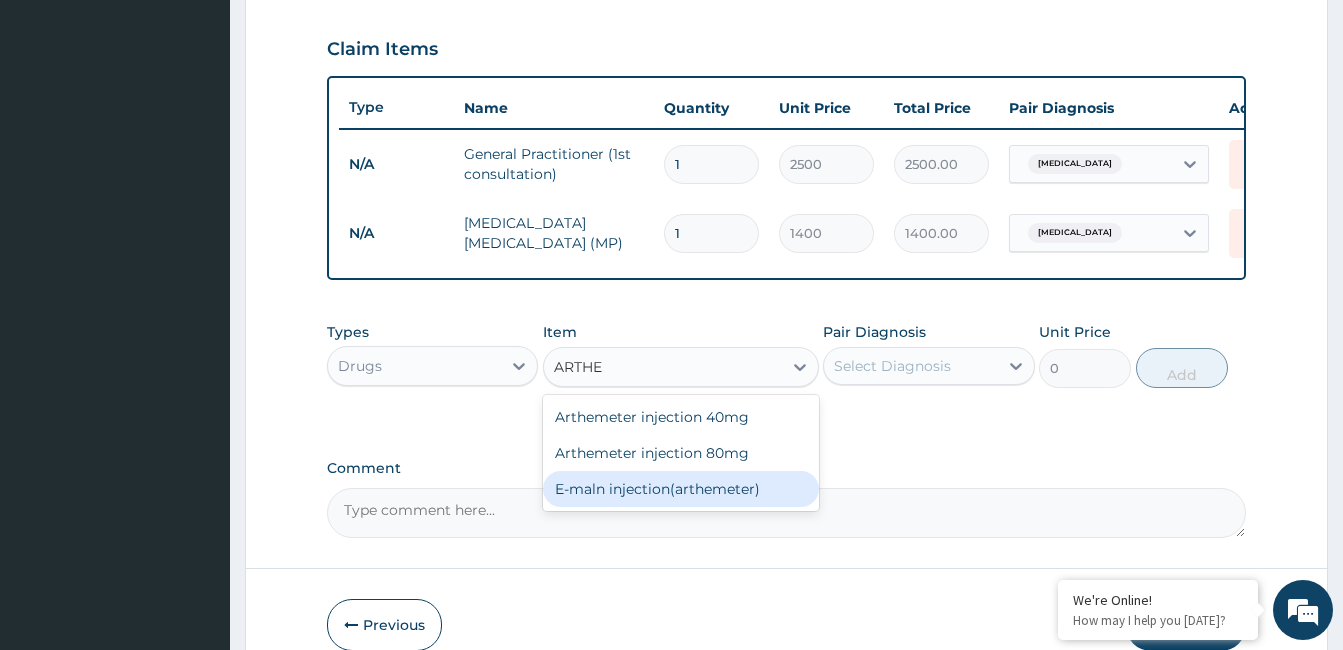 type 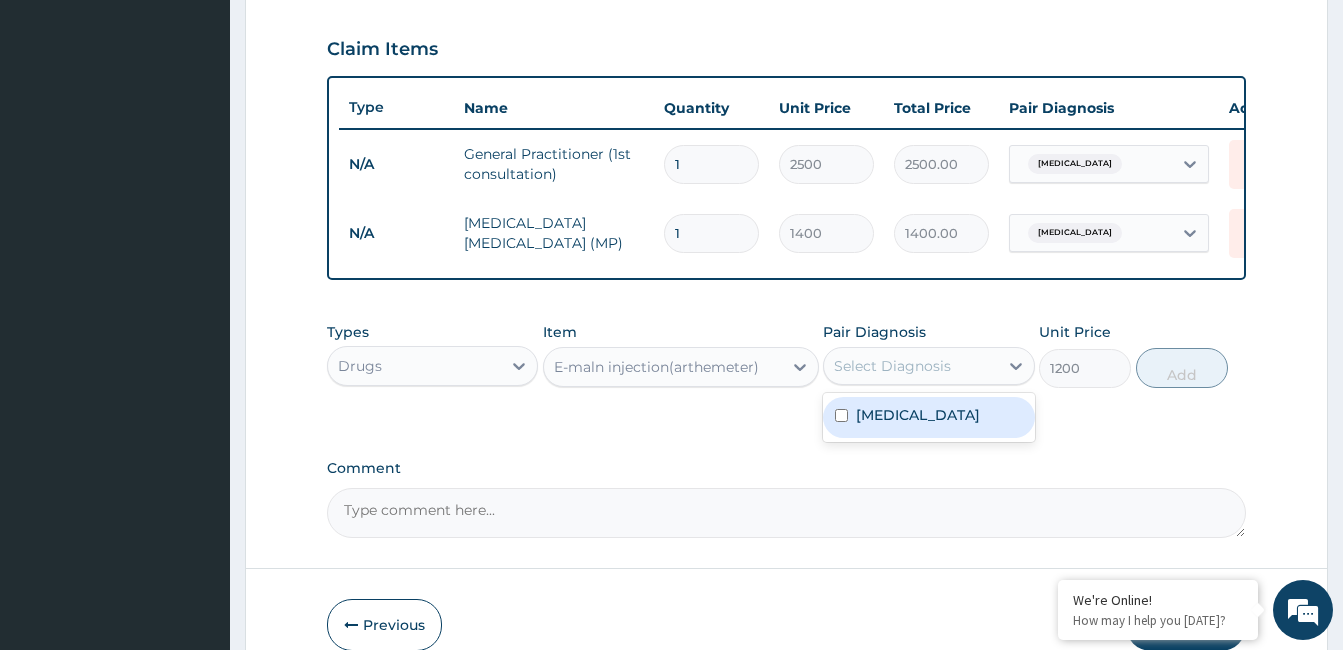 click on "Select Diagnosis" at bounding box center (910, 366) 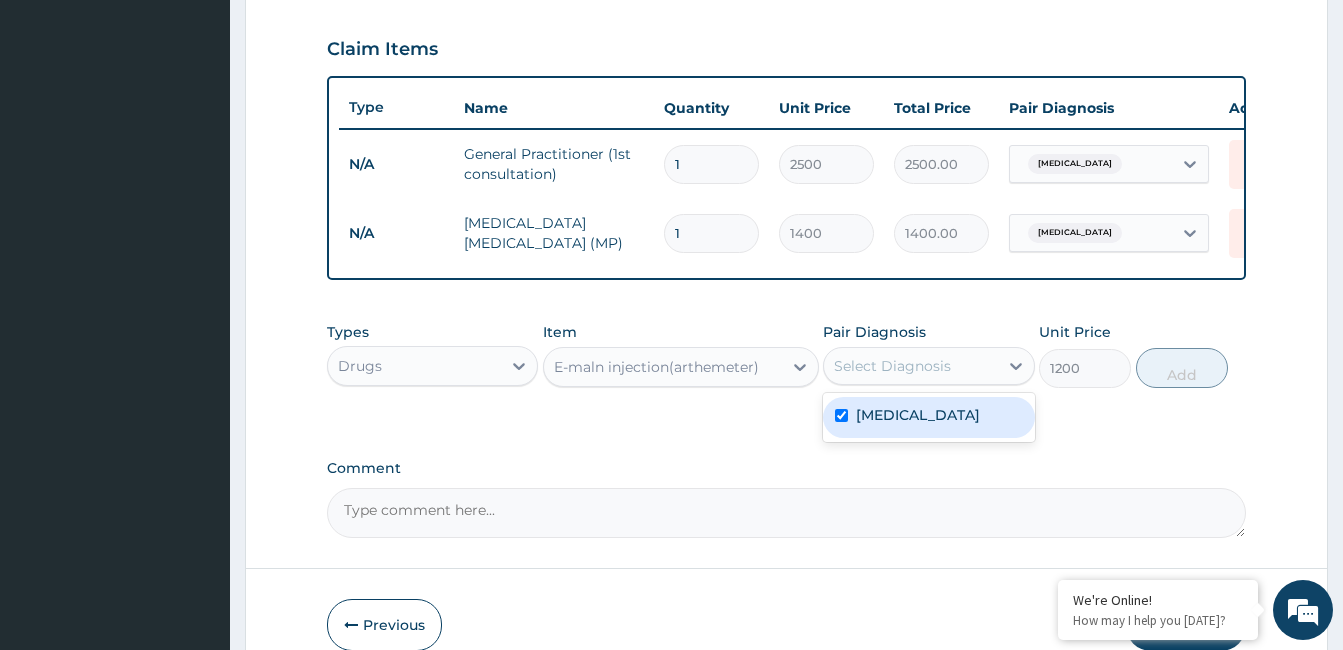 checkbox on "true" 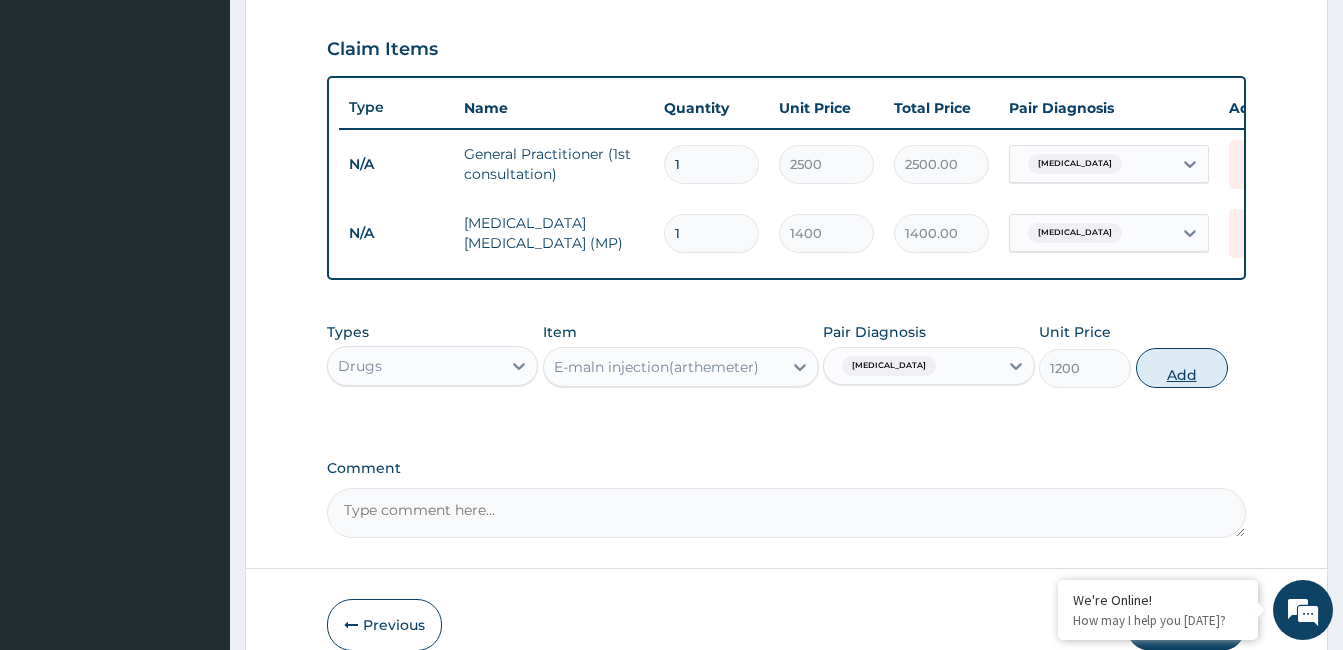 click on "Add" at bounding box center (1182, 368) 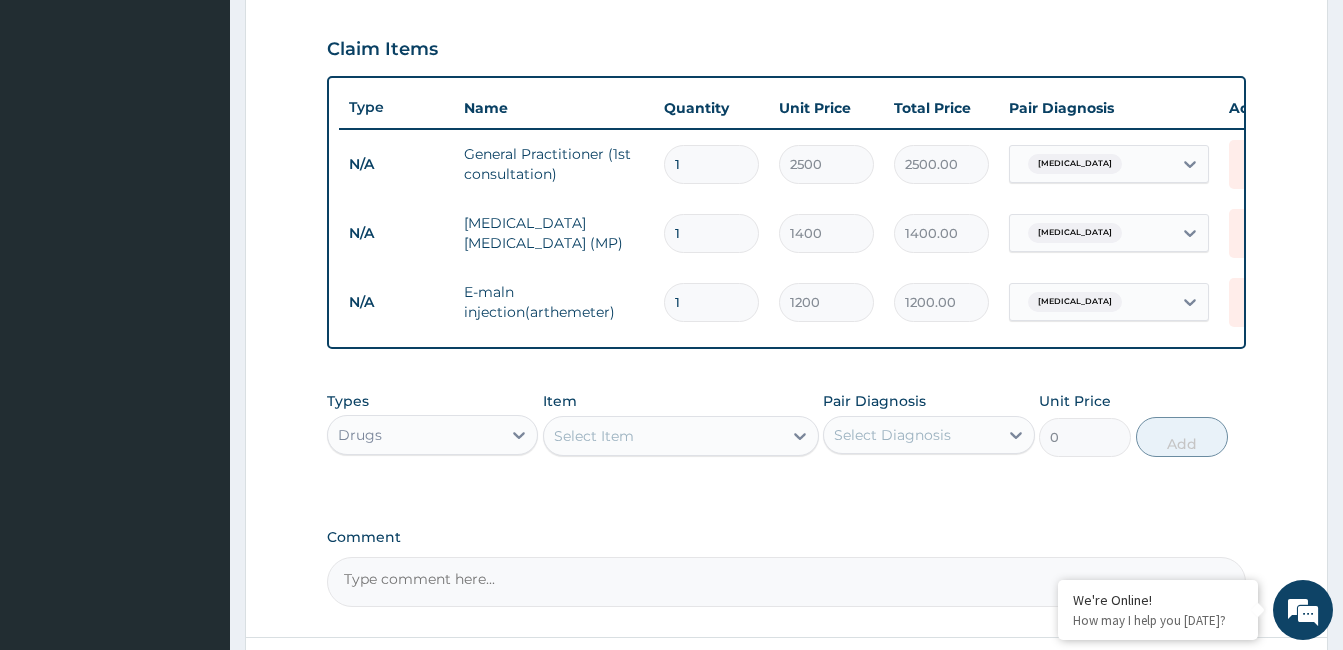 type 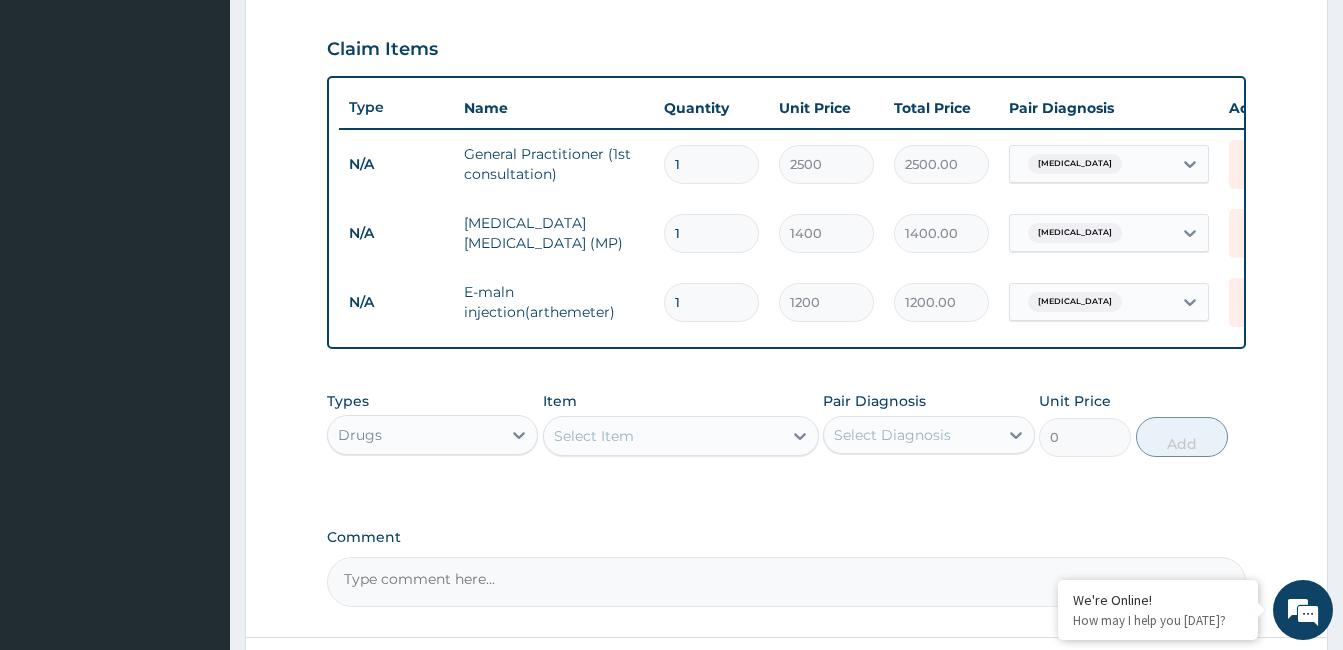 type on "0.00" 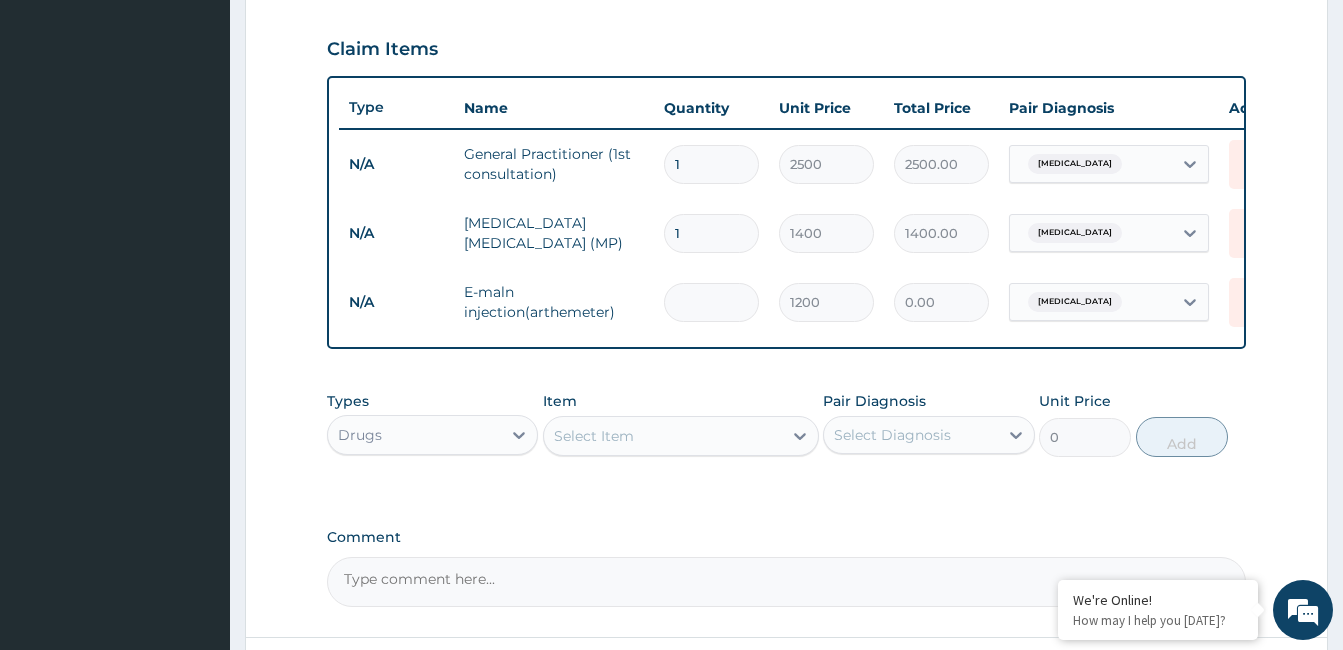 type on "3" 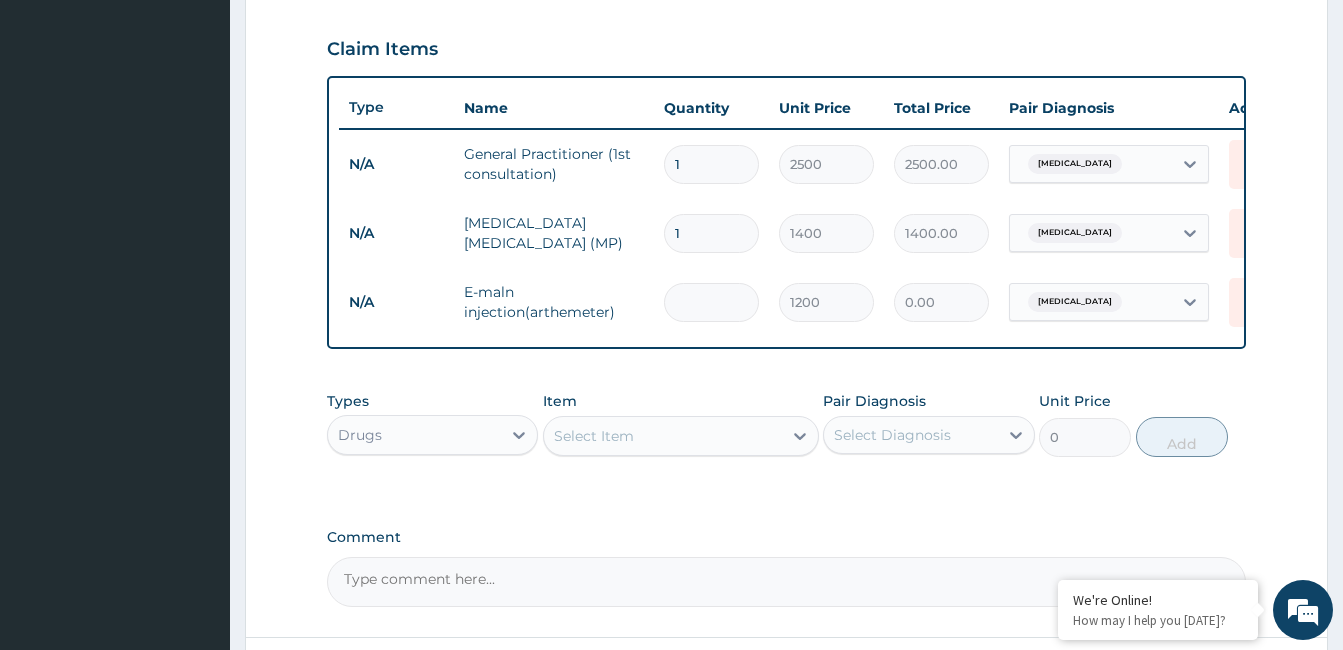 type on "3600.00" 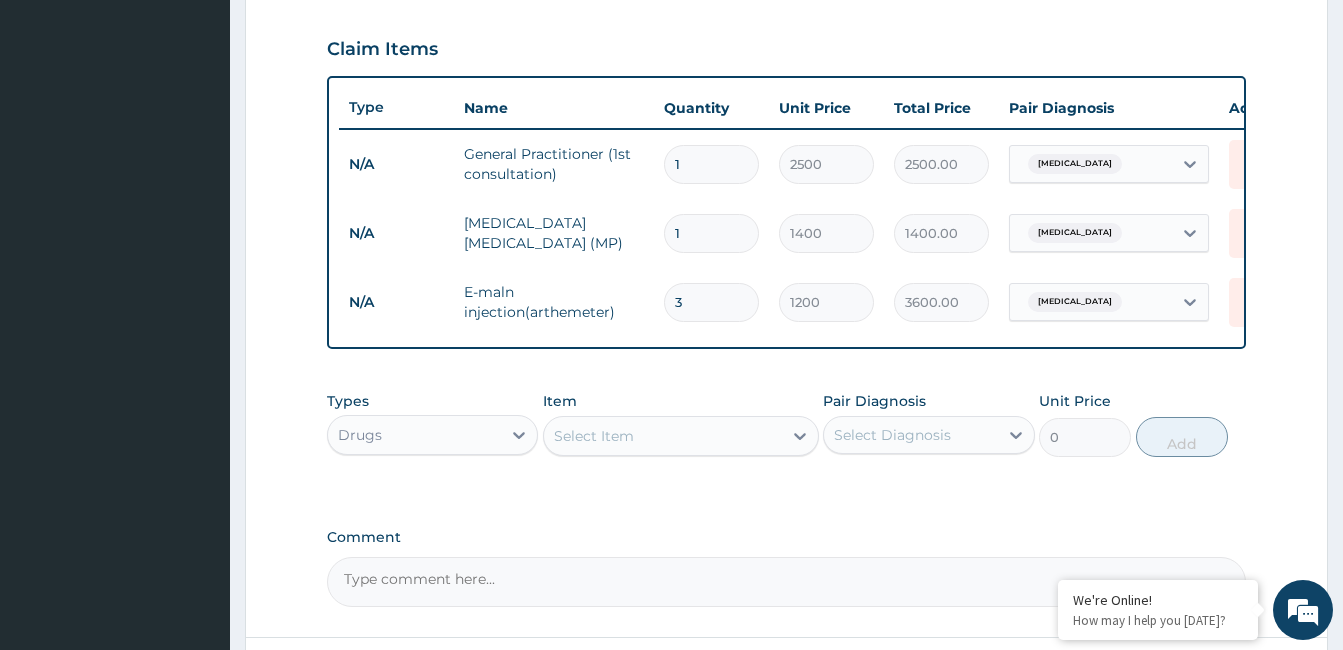 type on "3" 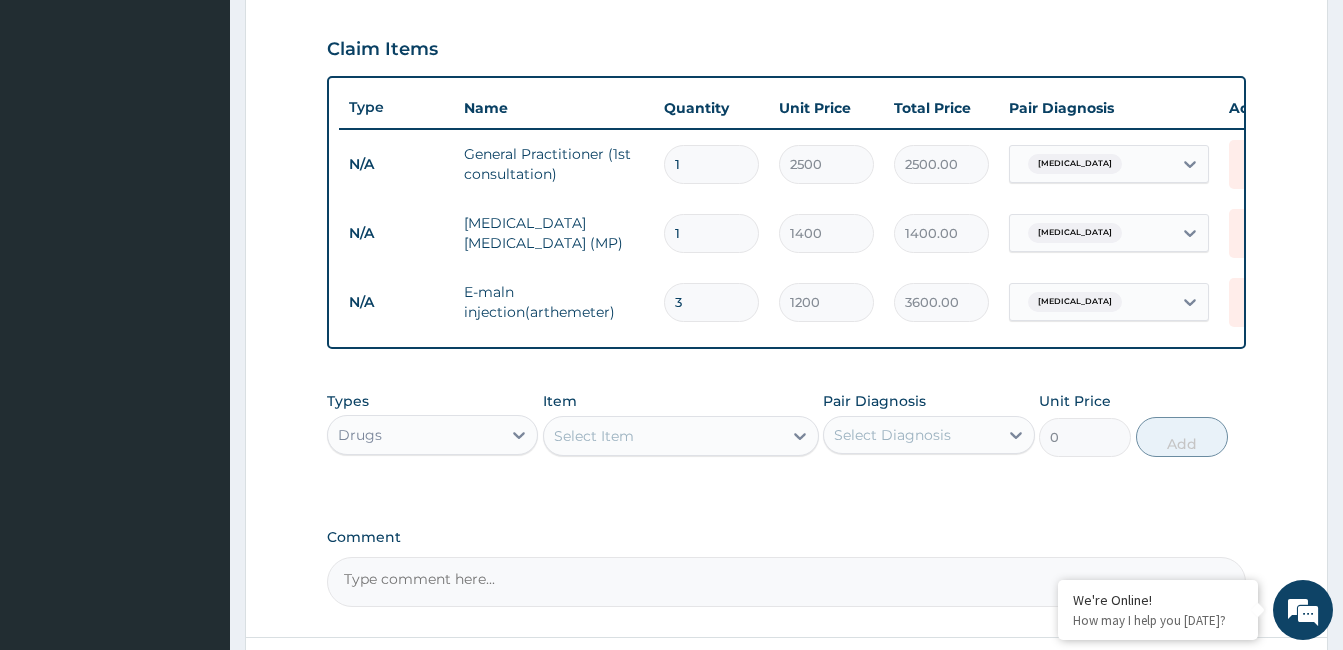 click on "Select Item" at bounding box center (594, 436) 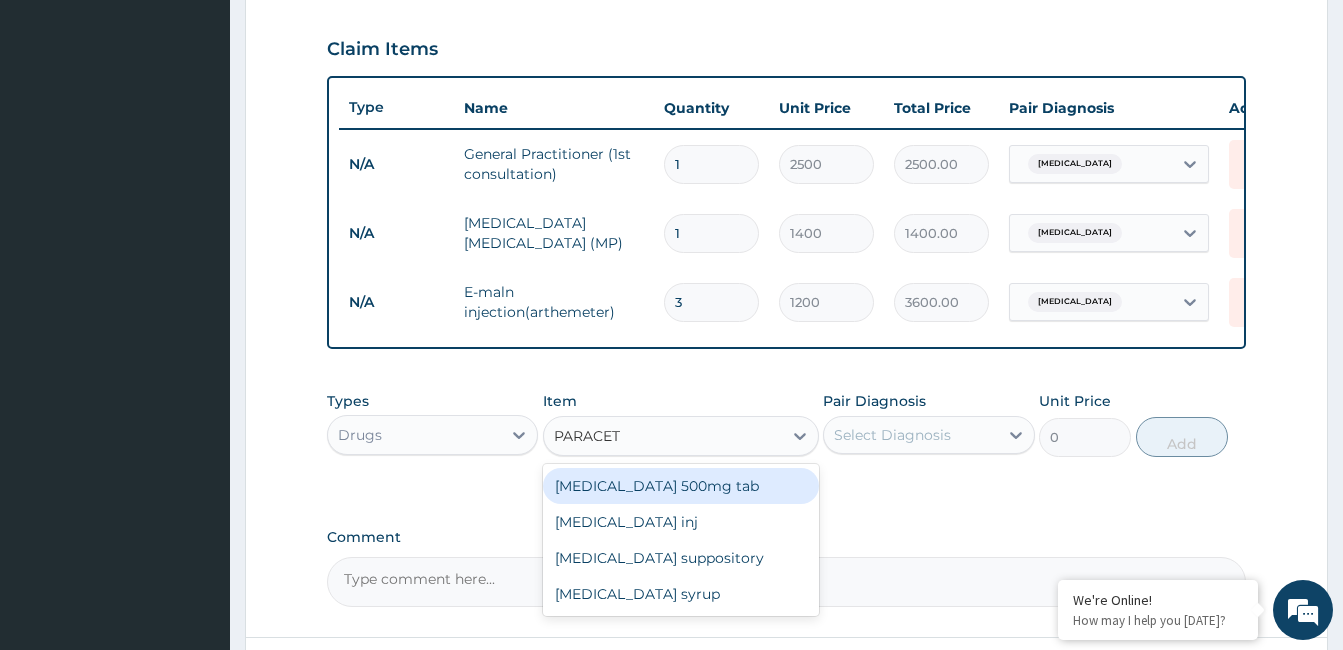 type on "PARACETA" 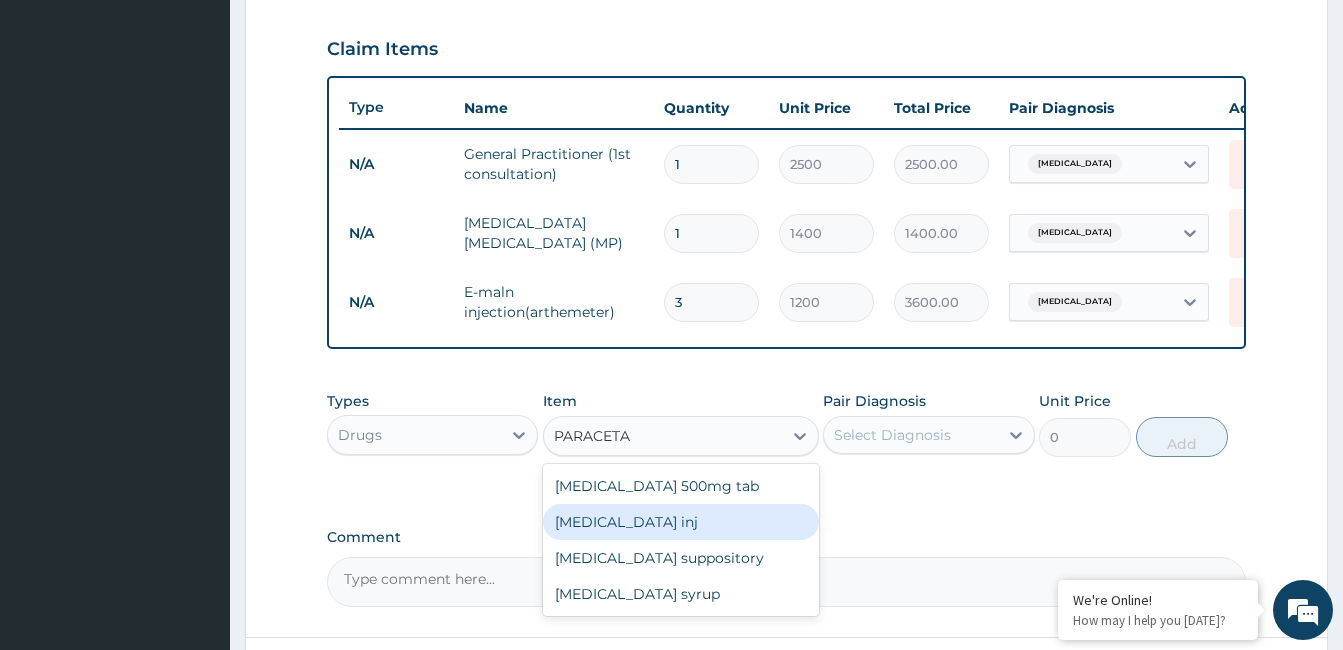 click on "Paracetamol inj" at bounding box center [681, 522] 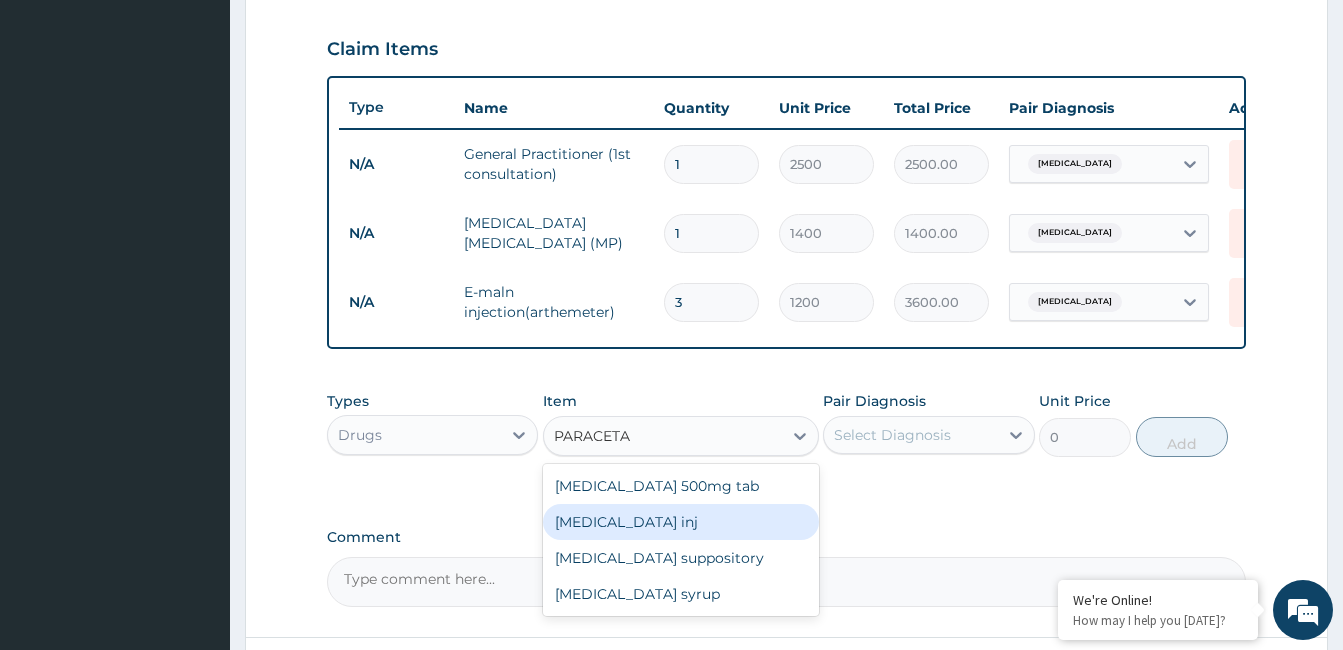 type 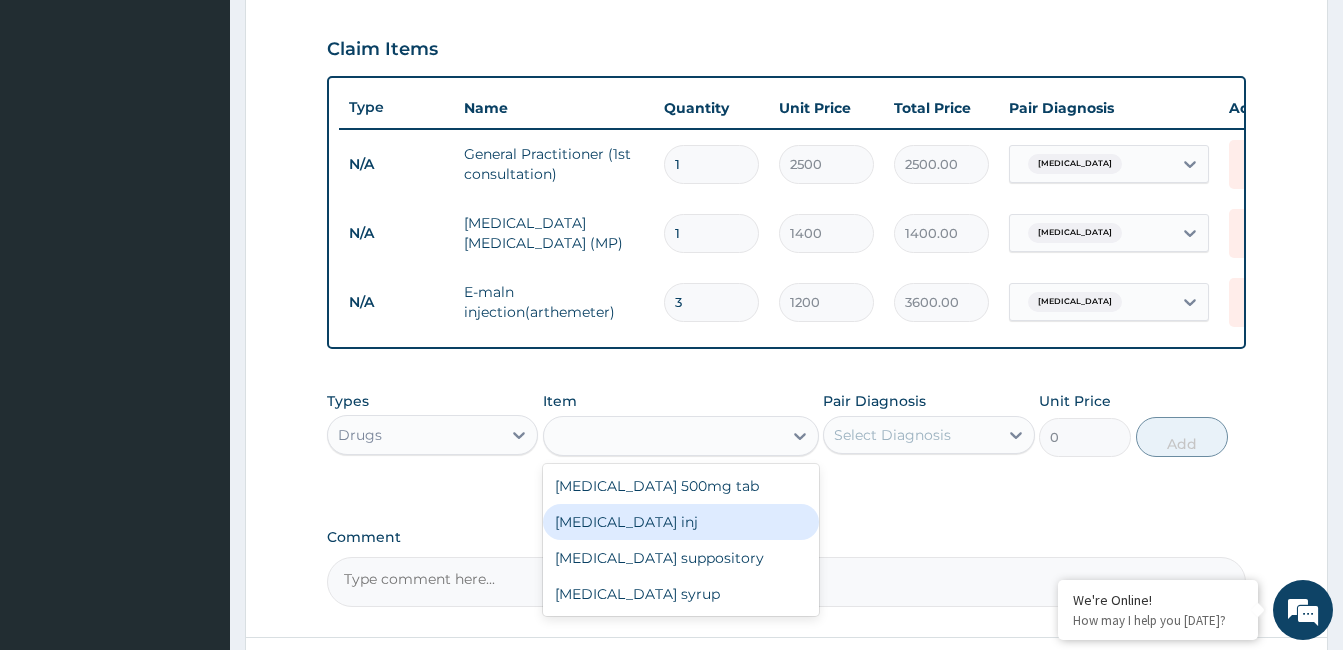 type on "150" 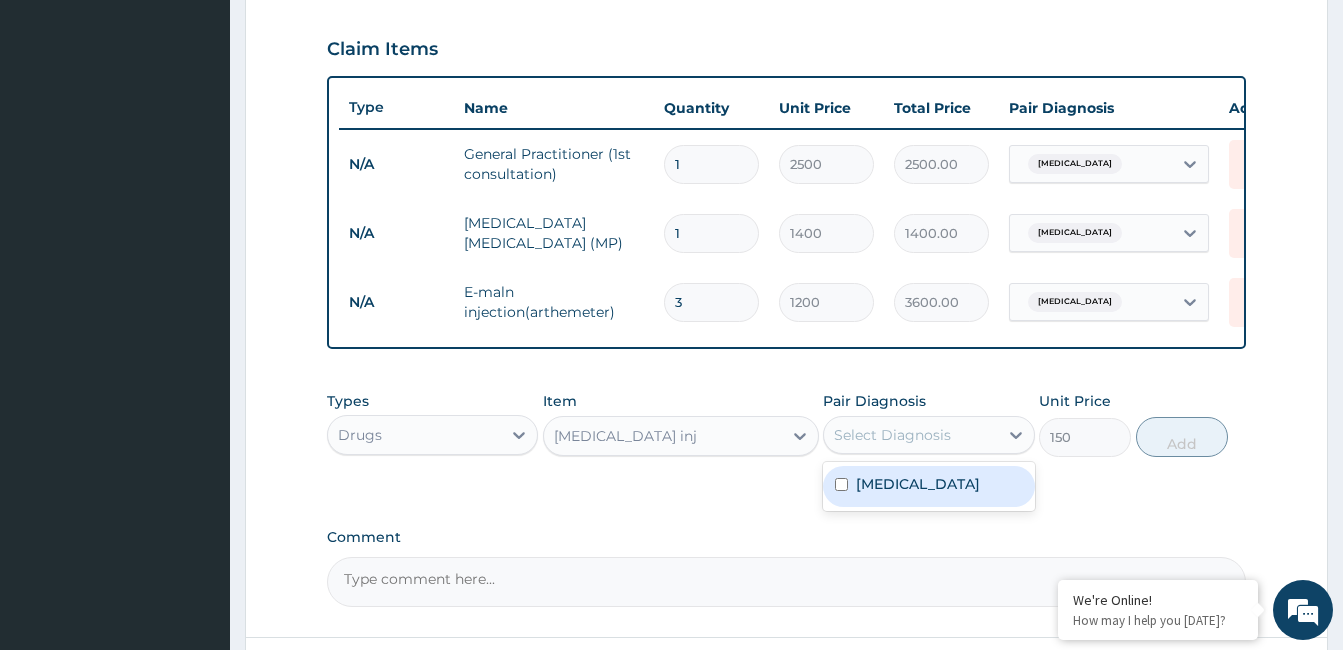 drag, startPoint x: 952, startPoint y: 448, endPoint x: 956, endPoint y: 489, distance: 41.19466 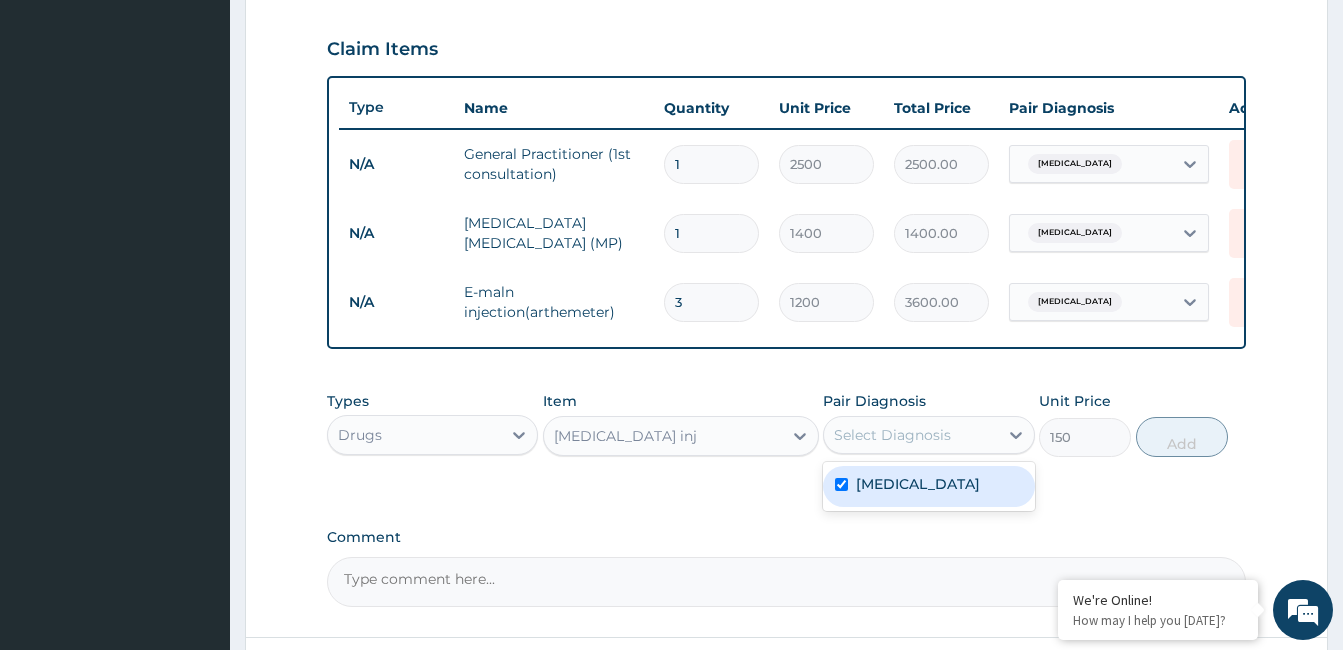 checkbox on "true" 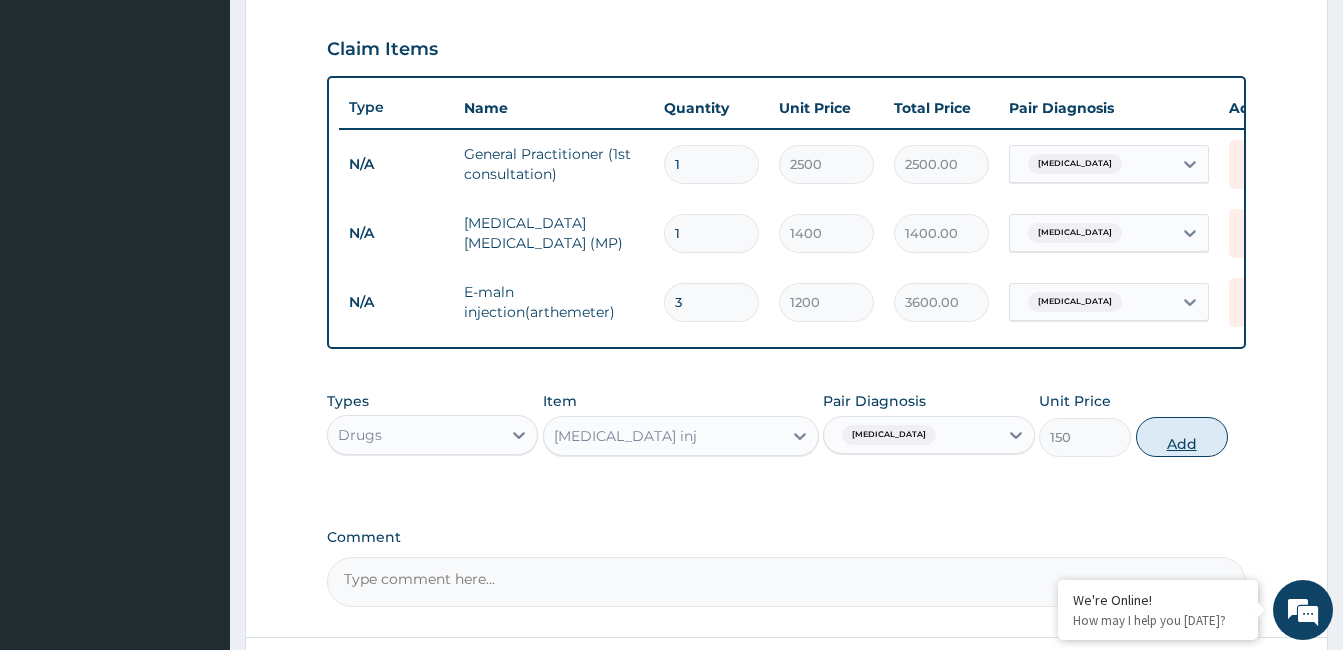 click on "Add" at bounding box center (1182, 437) 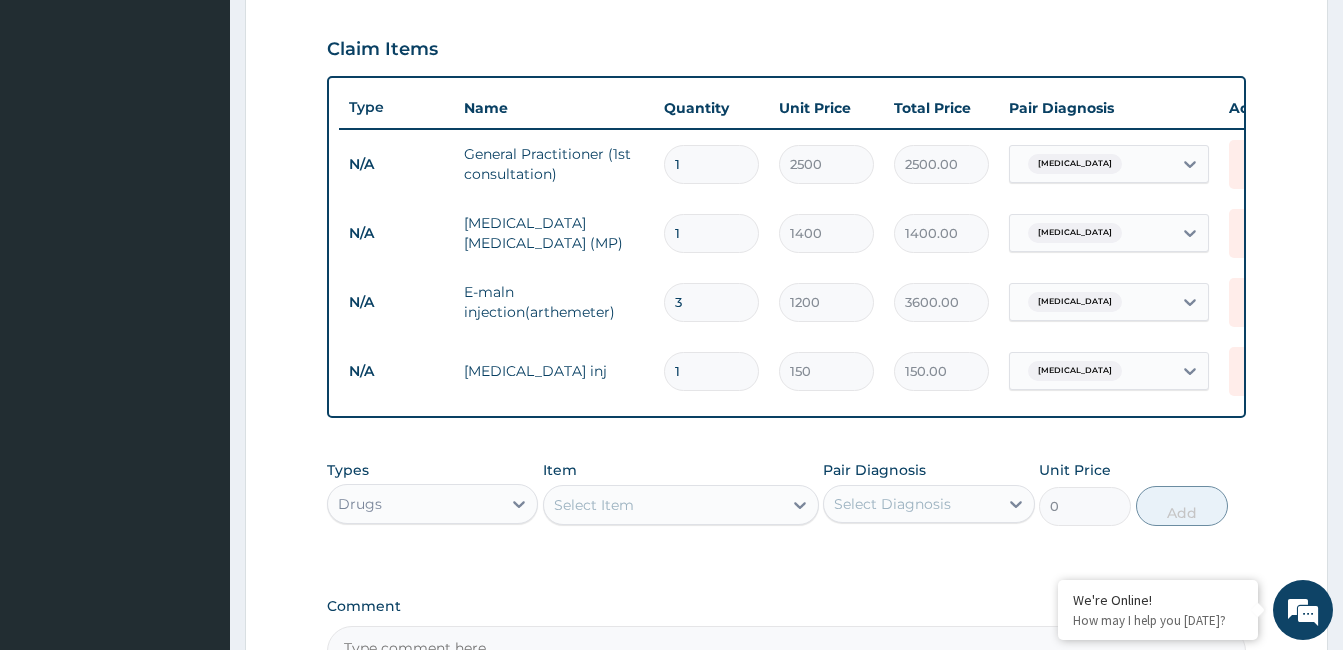 type 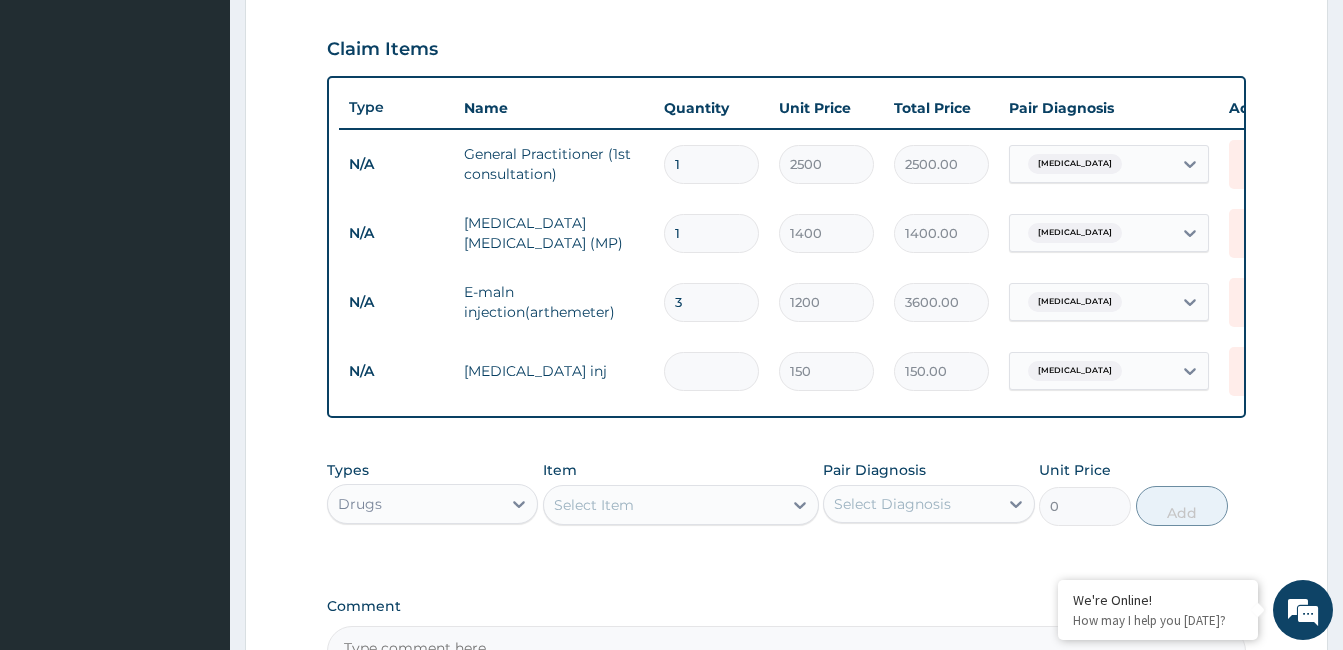 type on "0.00" 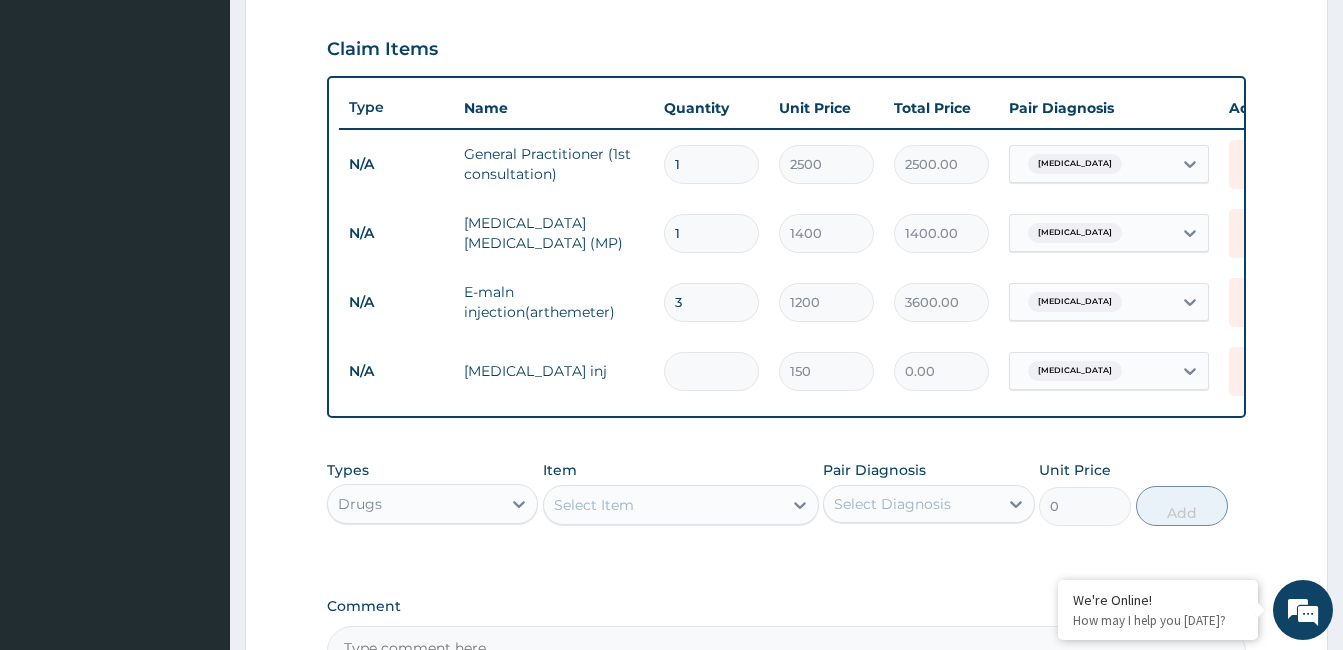 type on "6" 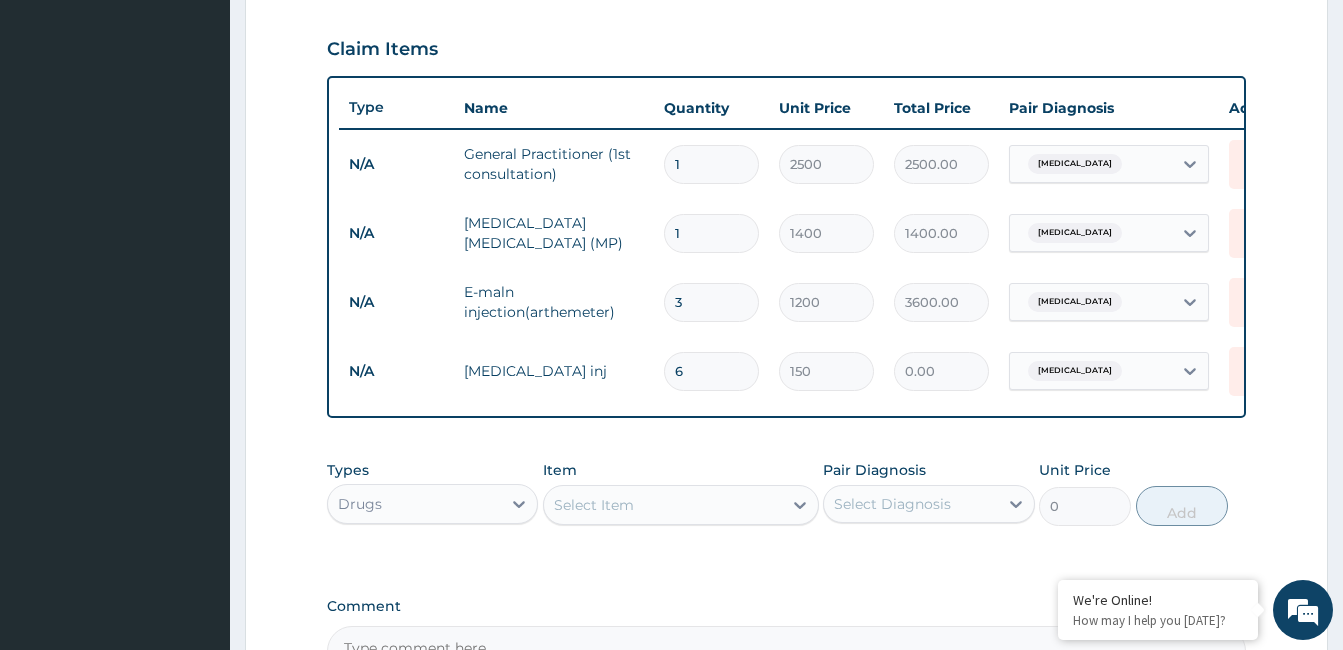 type on "900.00" 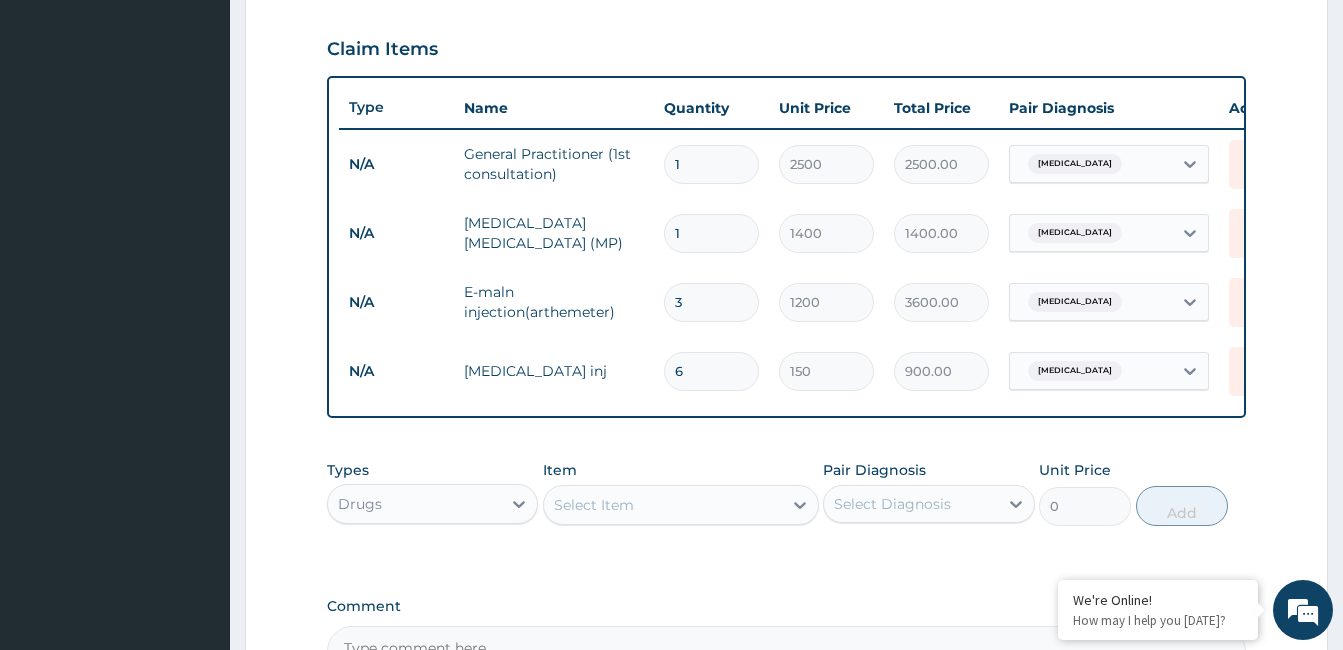 type on "6" 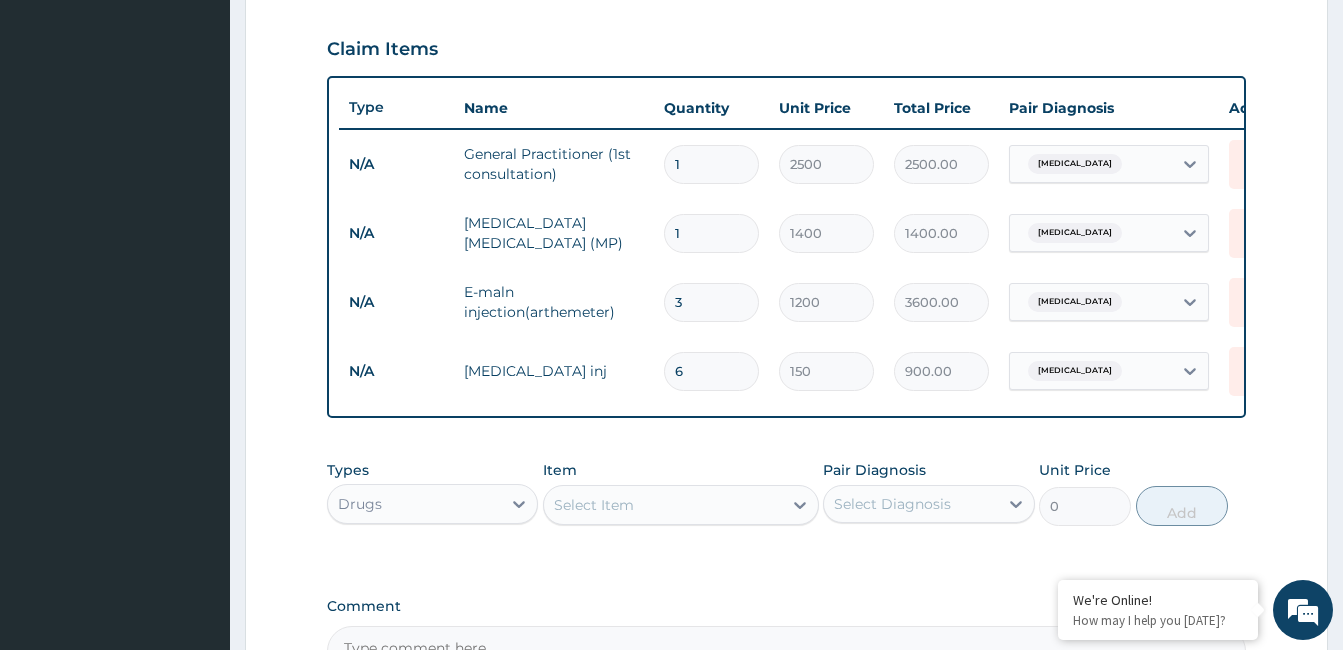 click on "Select Item" at bounding box center (663, 505) 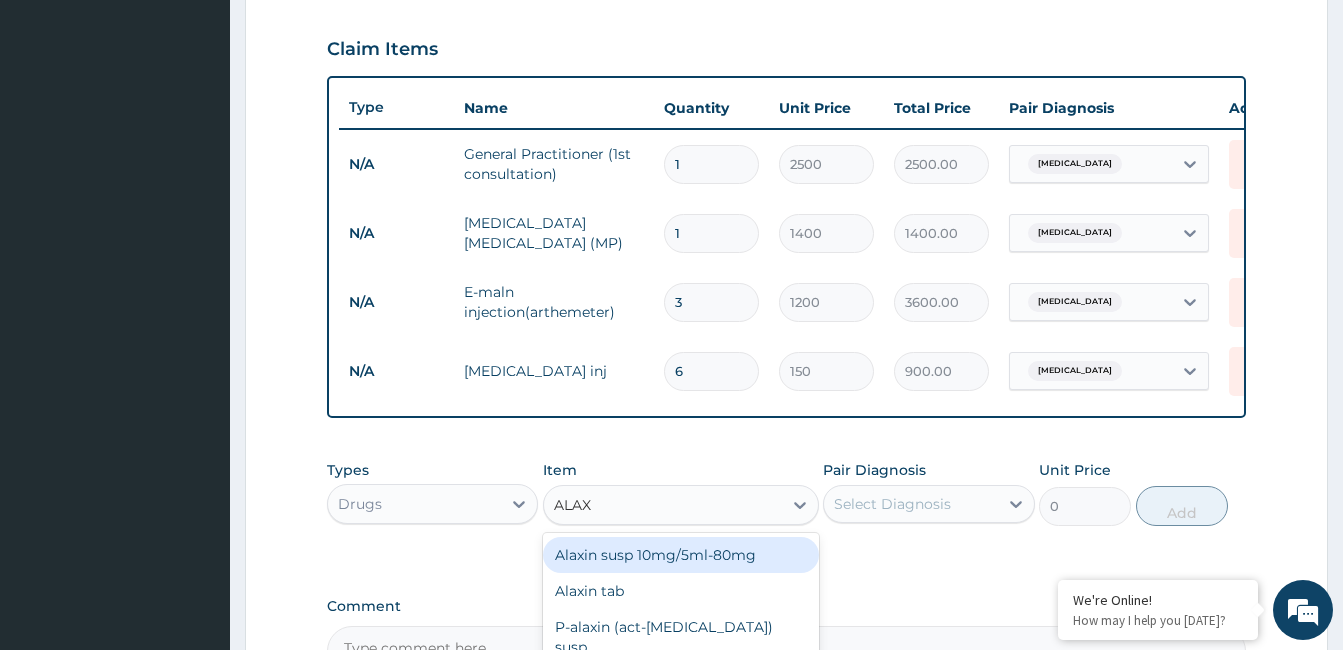 type on "ALAXI" 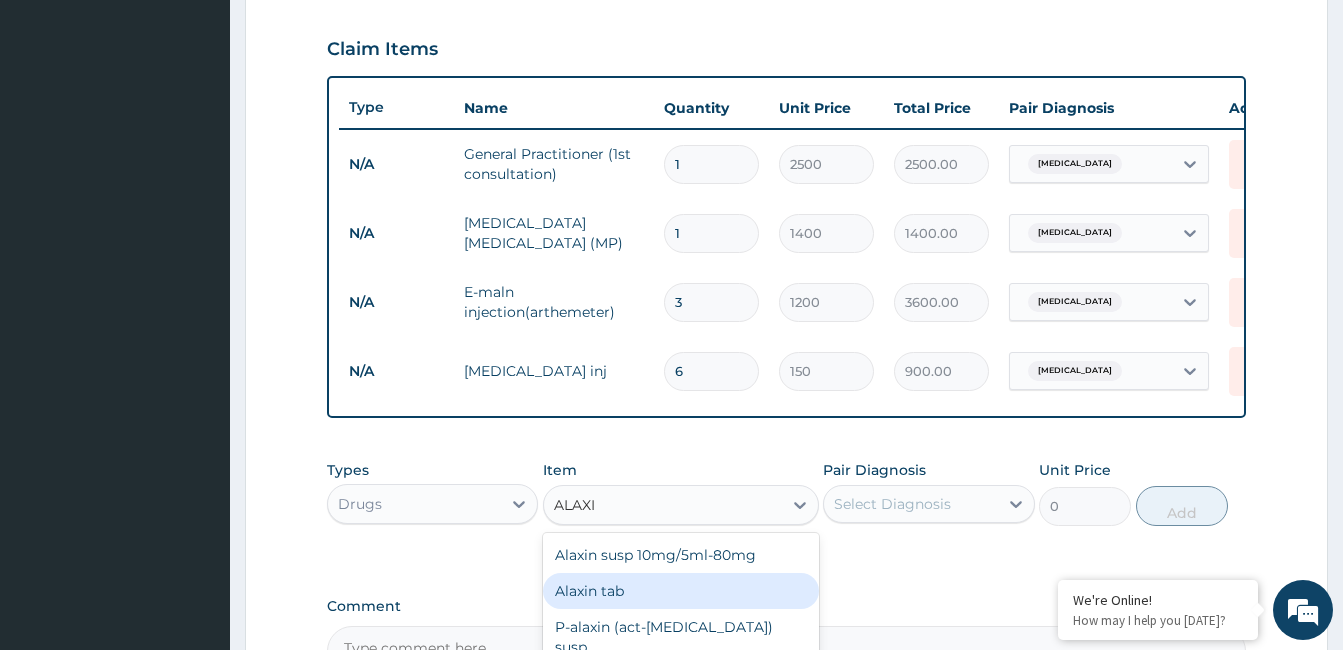 click on "Alaxin tab" at bounding box center [681, 591] 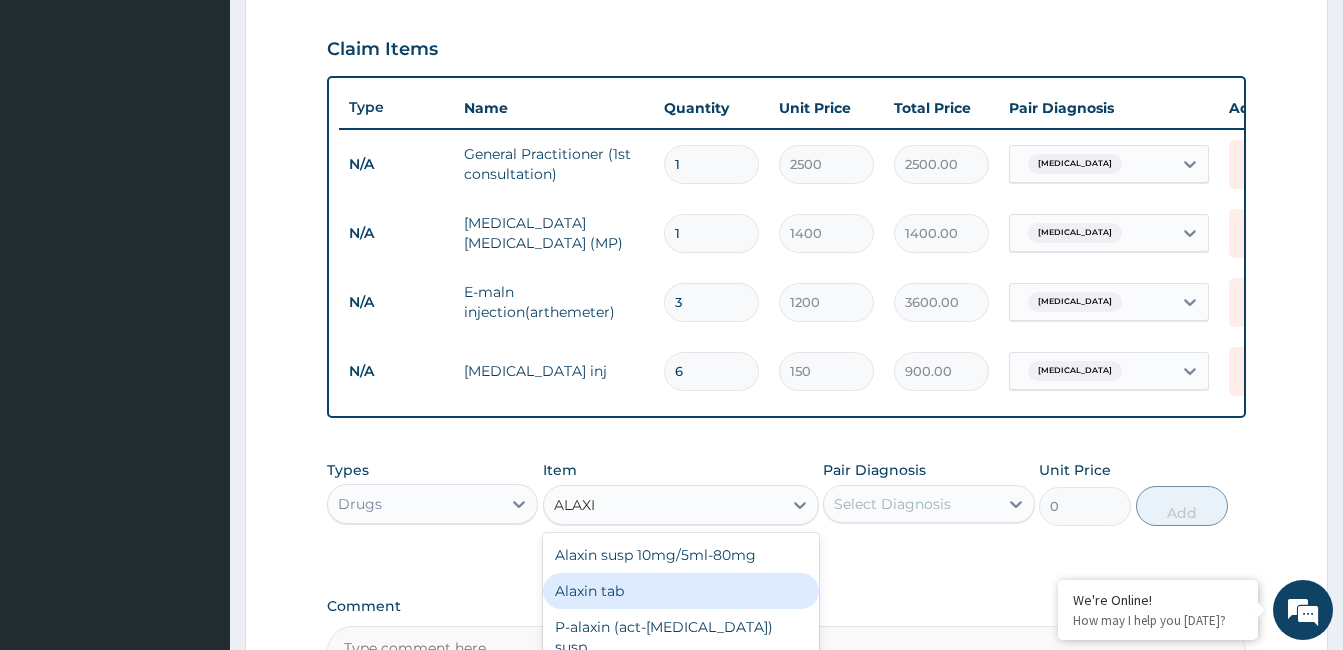 type 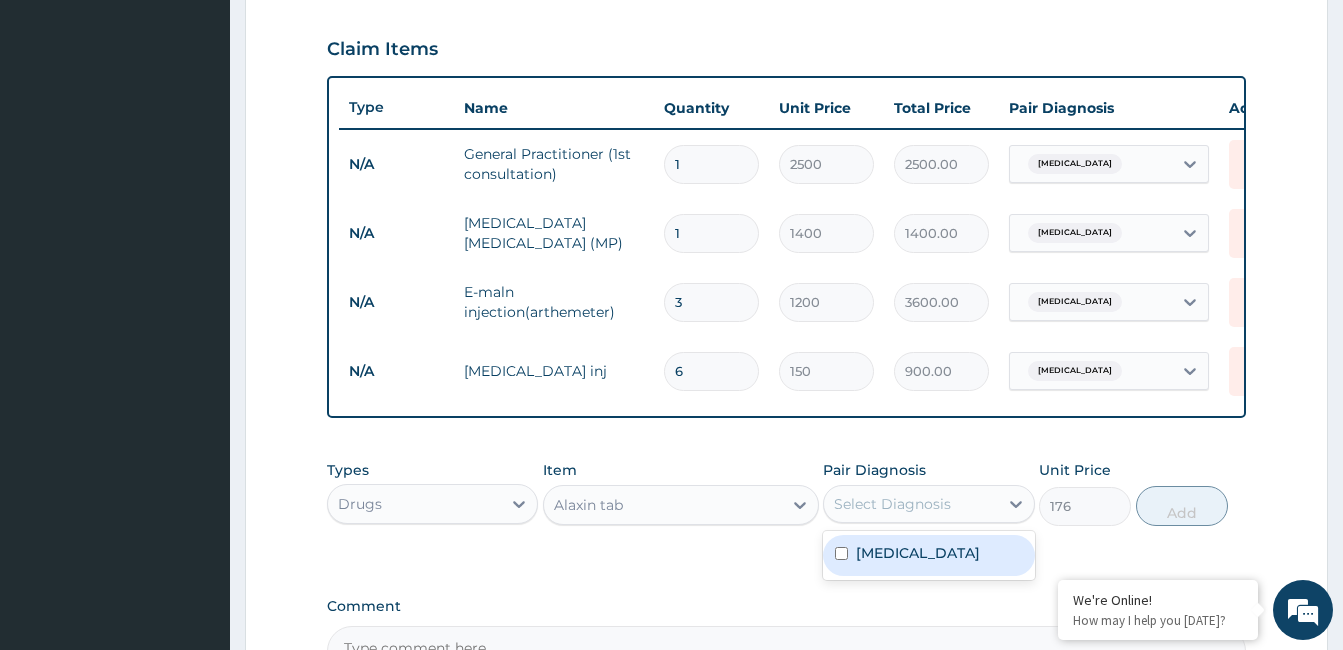click on "Select Diagnosis" at bounding box center (892, 504) 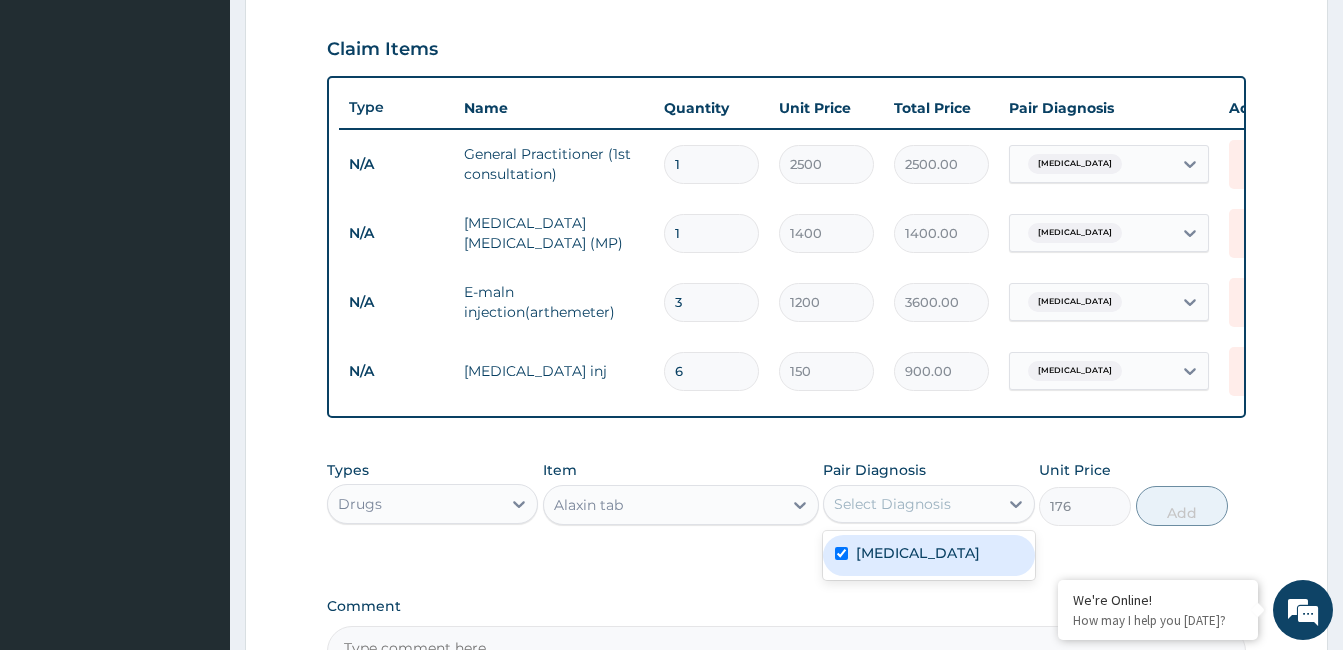 checkbox on "true" 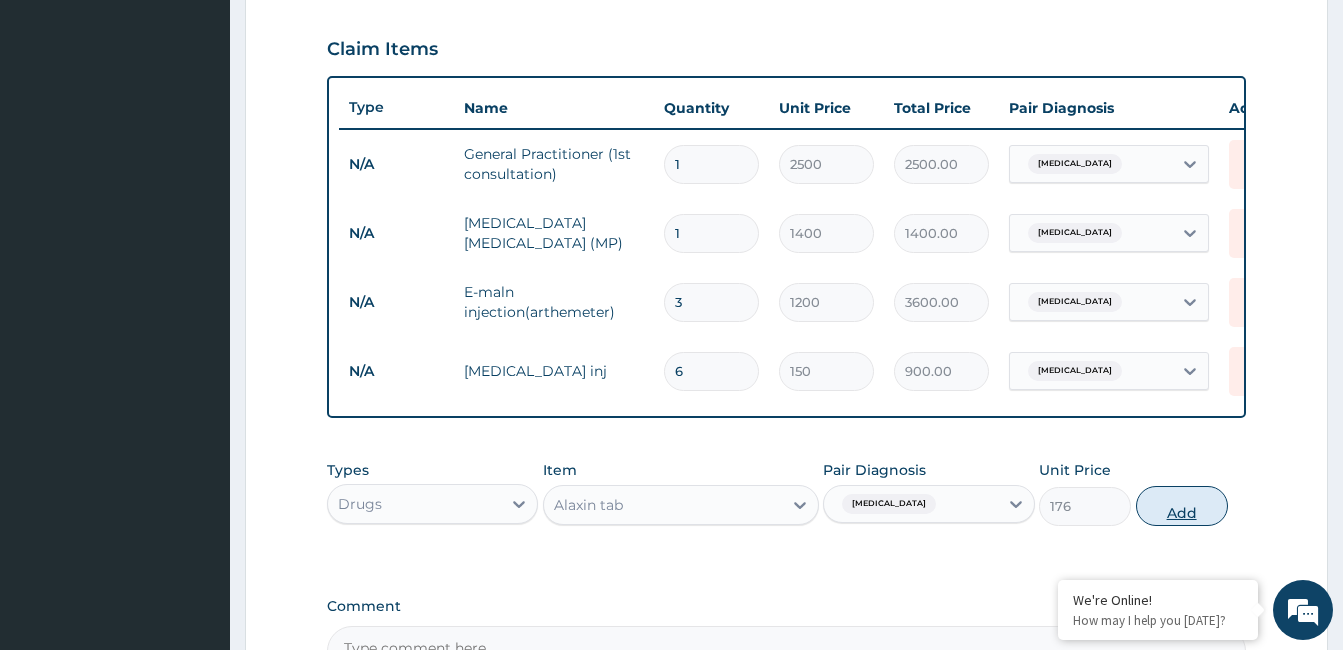 click on "Add" at bounding box center [1182, 506] 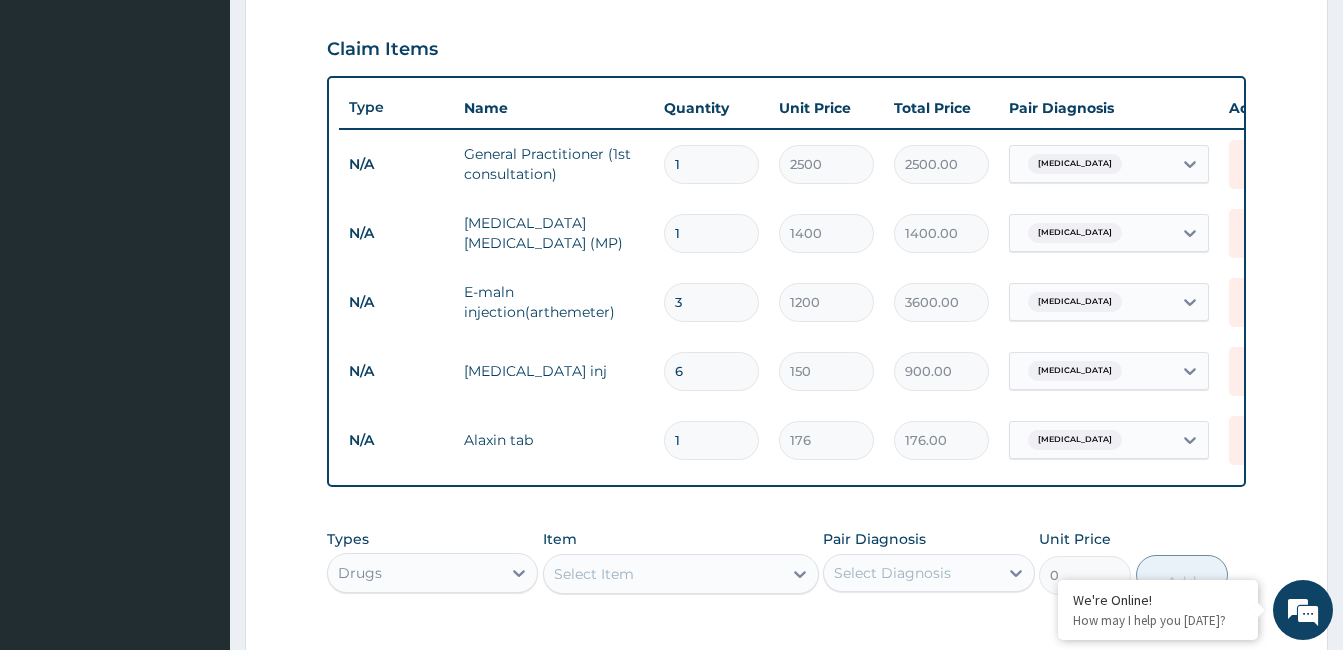 type 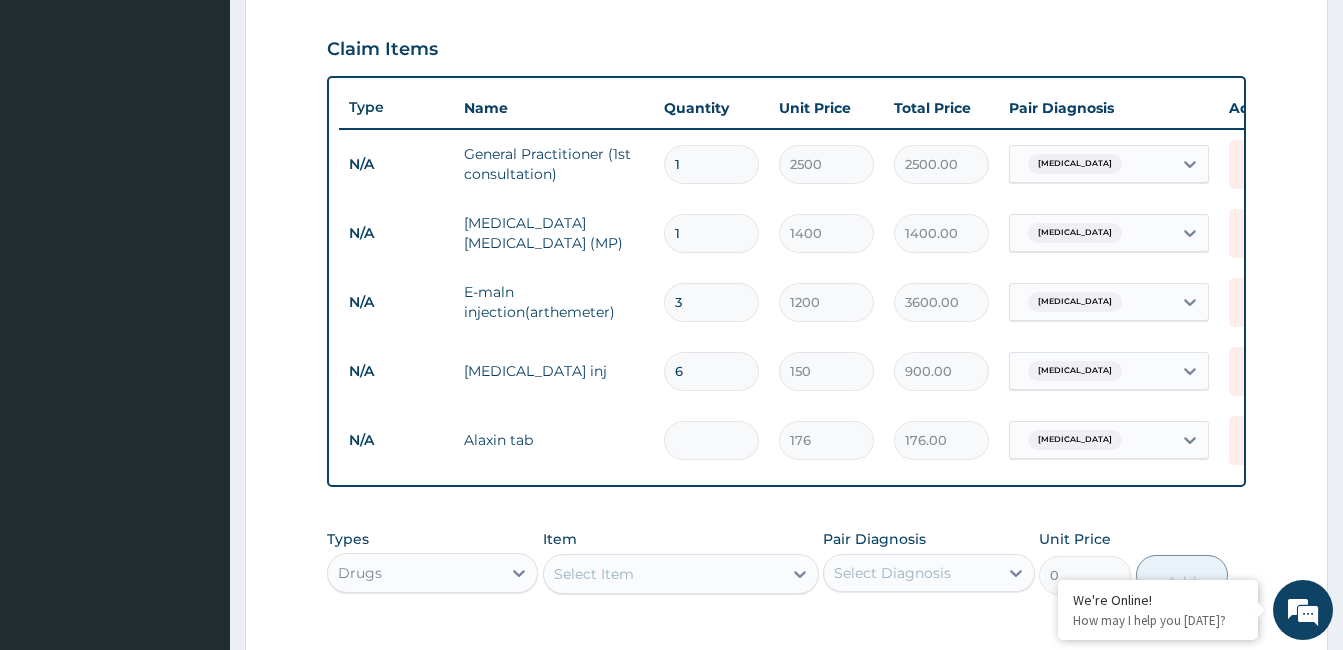 type on "0.00" 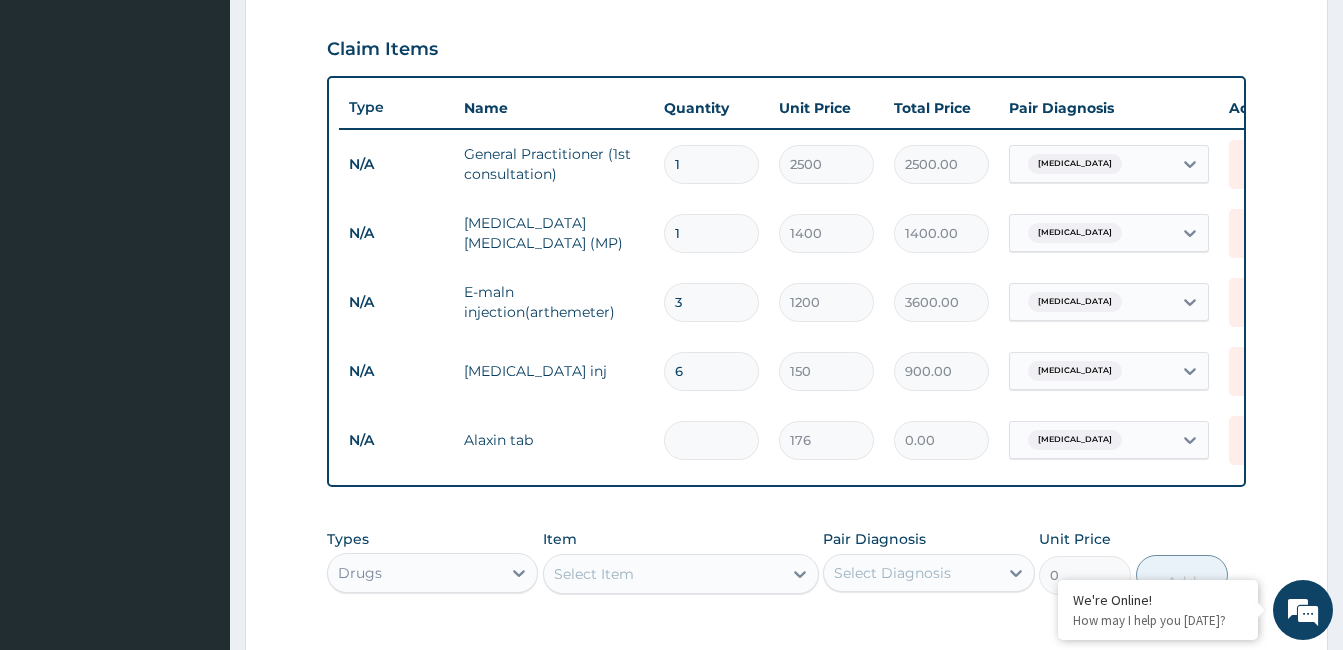 type on "9" 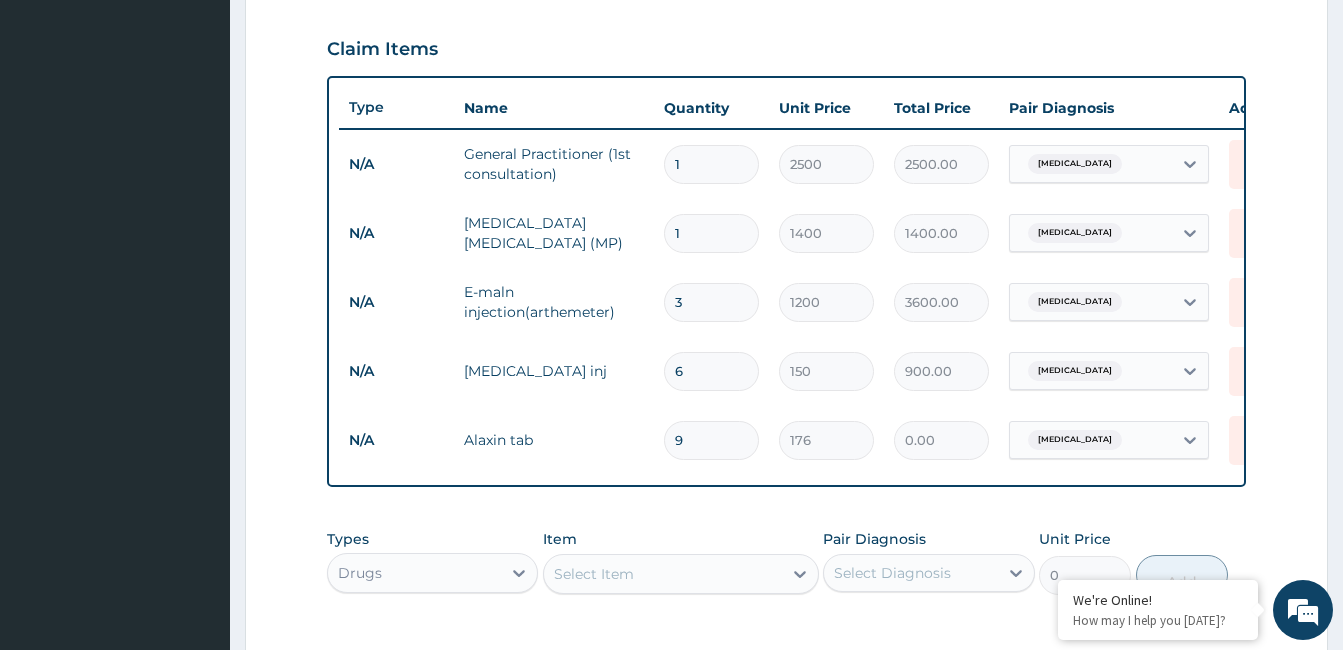 type on "1584.00" 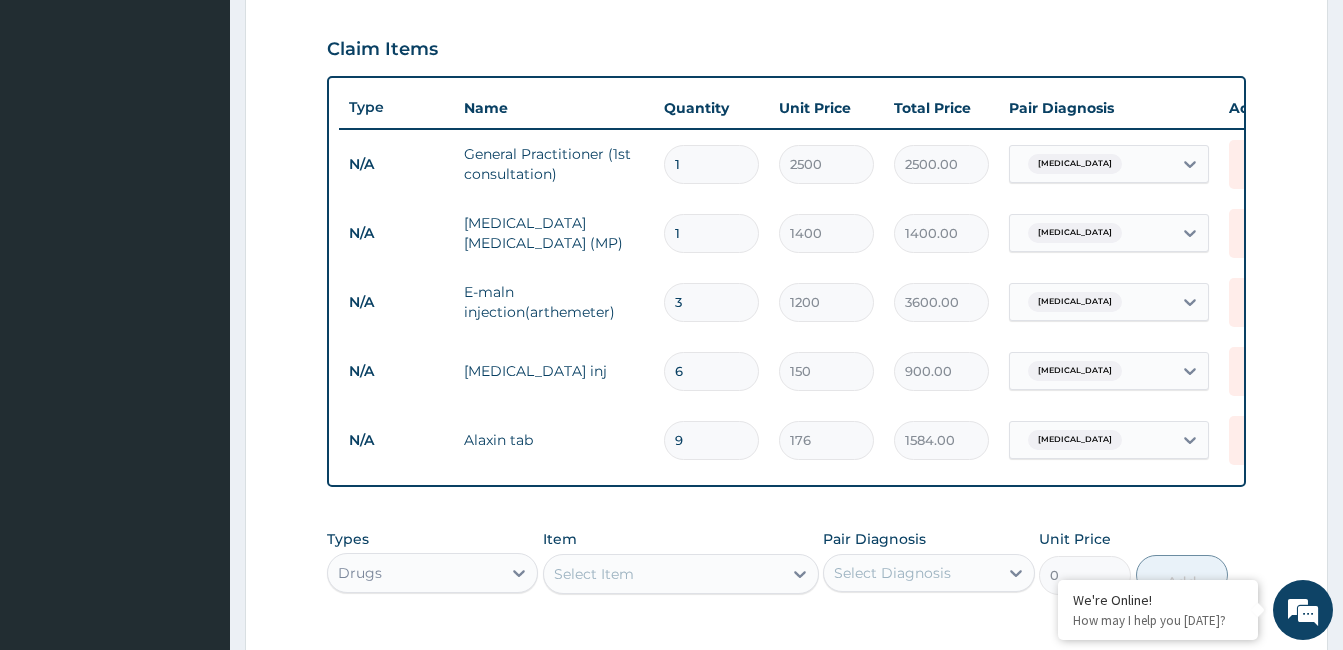 scroll, scrollTop: 912, scrollLeft: 0, axis: vertical 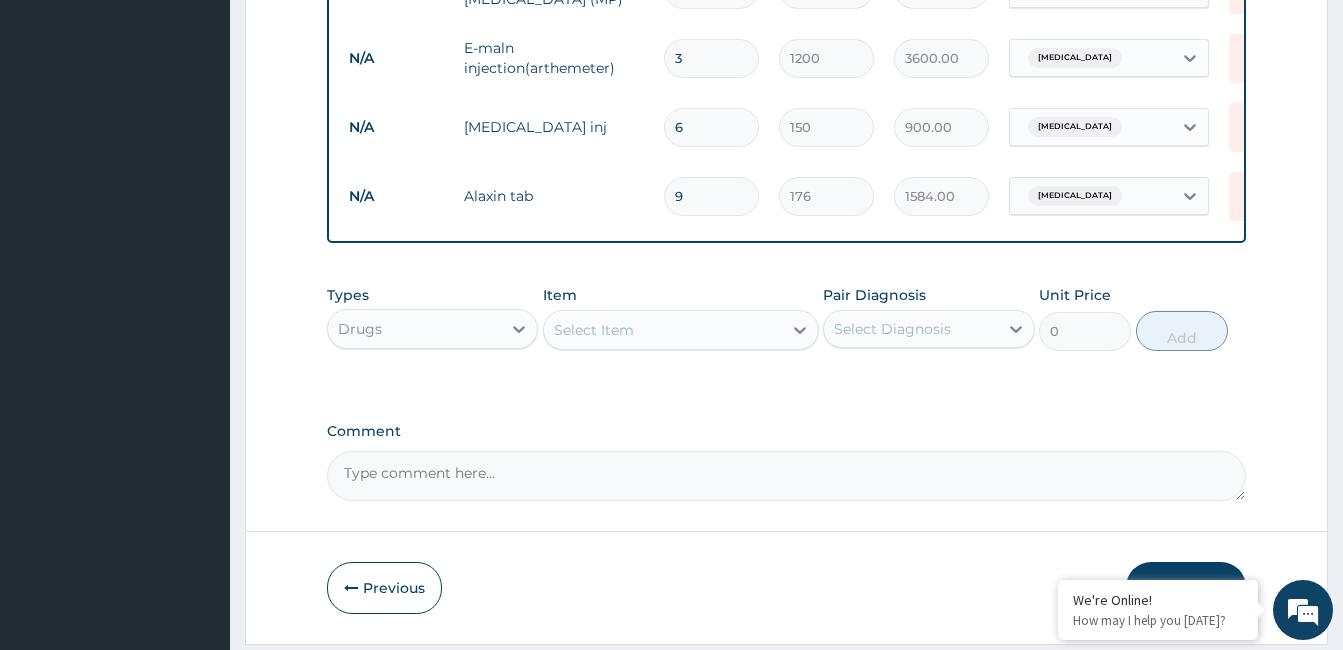 type on "9" 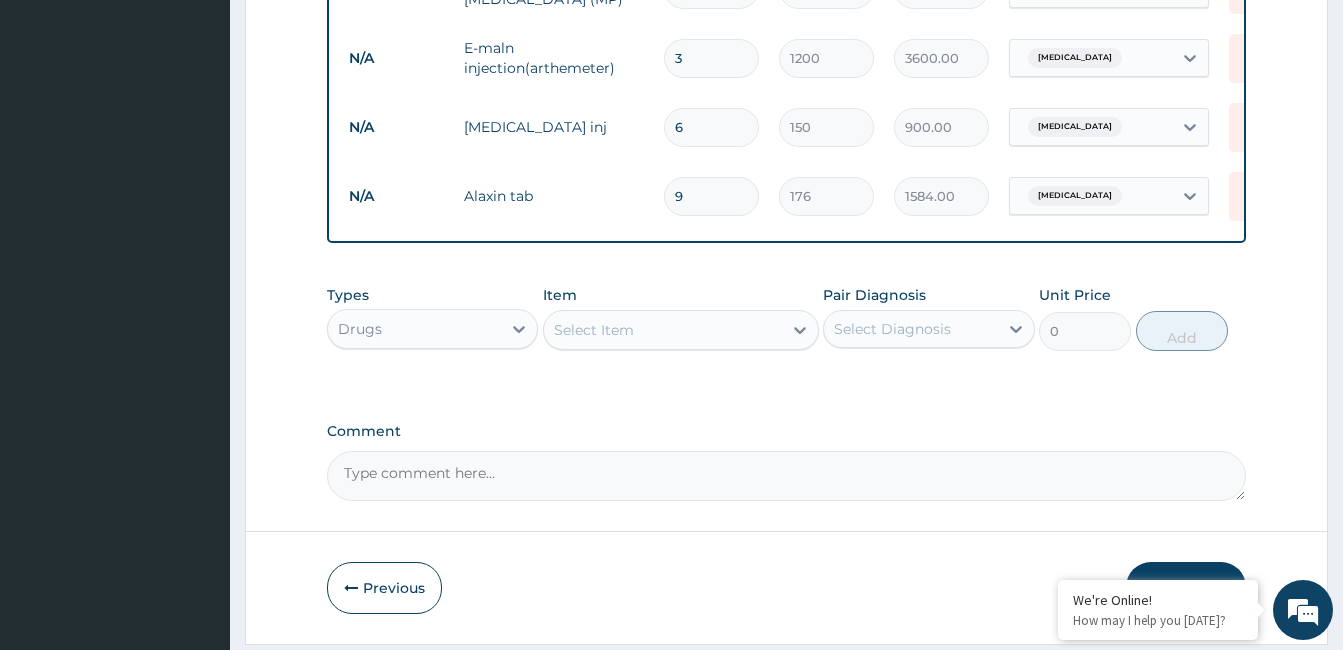 click on "Select Item" at bounding box center (663, 330) 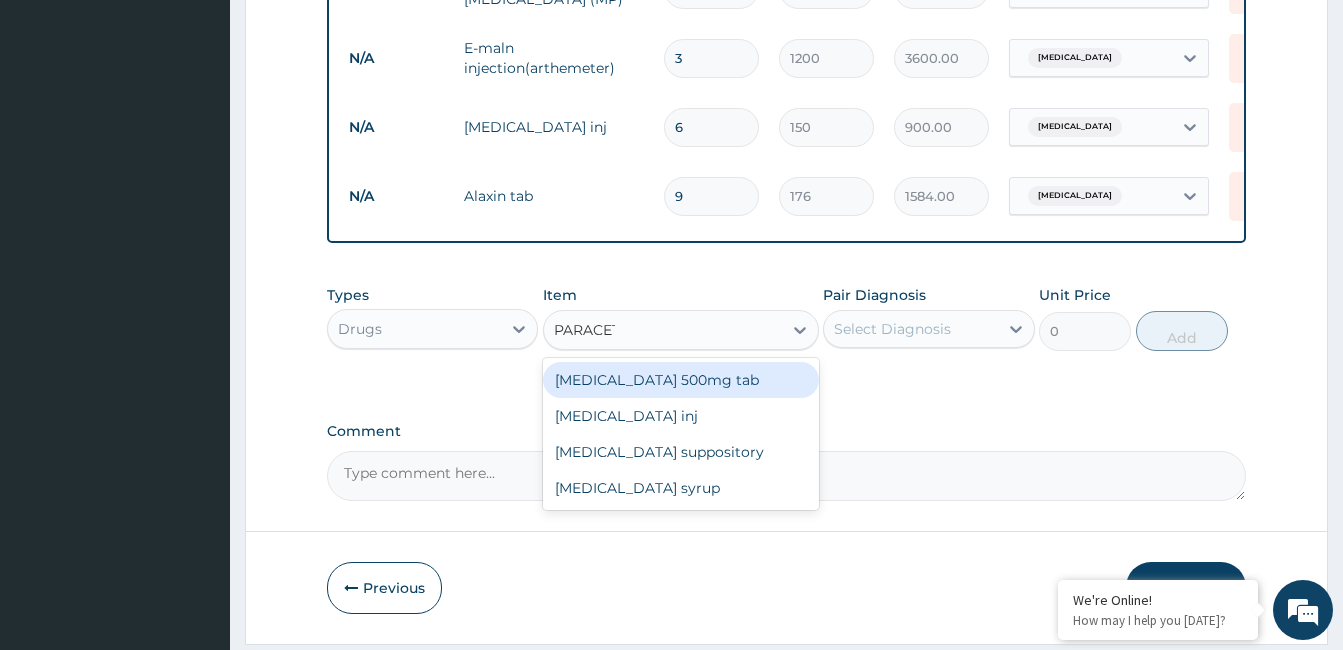type on "PARACETA" 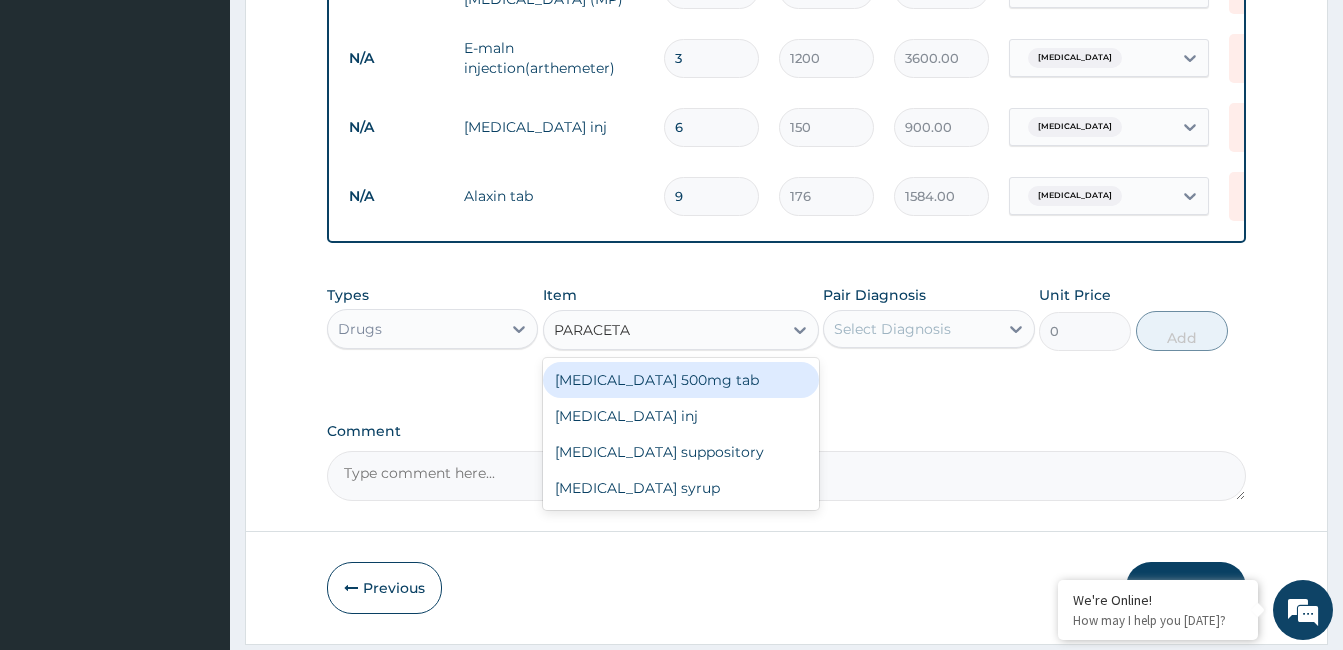 click on "Paracetamol 500mg tab" at bounding box center [681, 380] 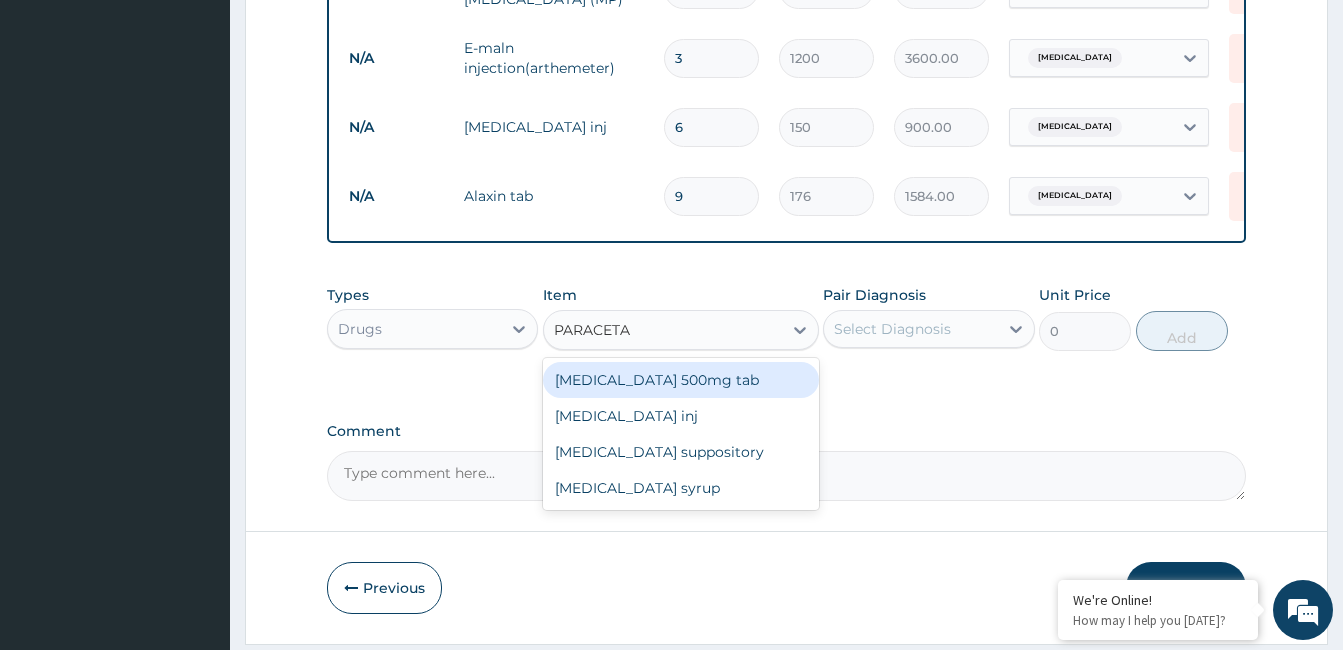 type 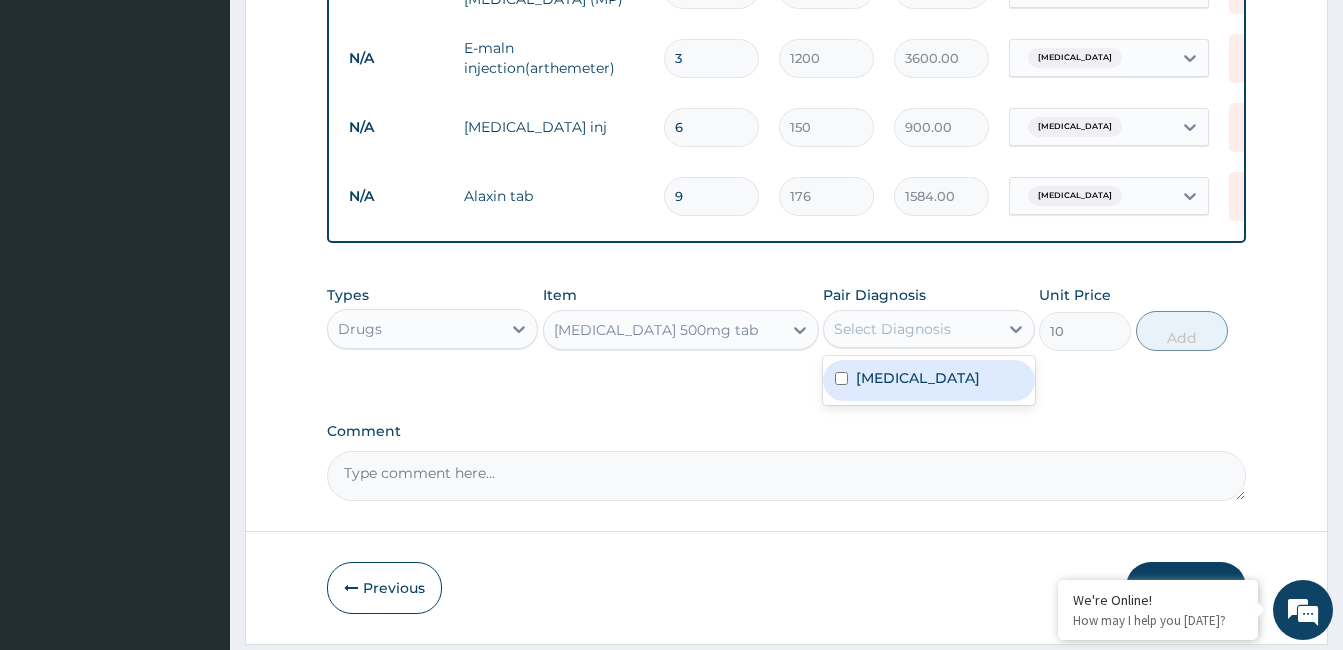 click on "Select Diagnosis" at bounding box center [892, 329] 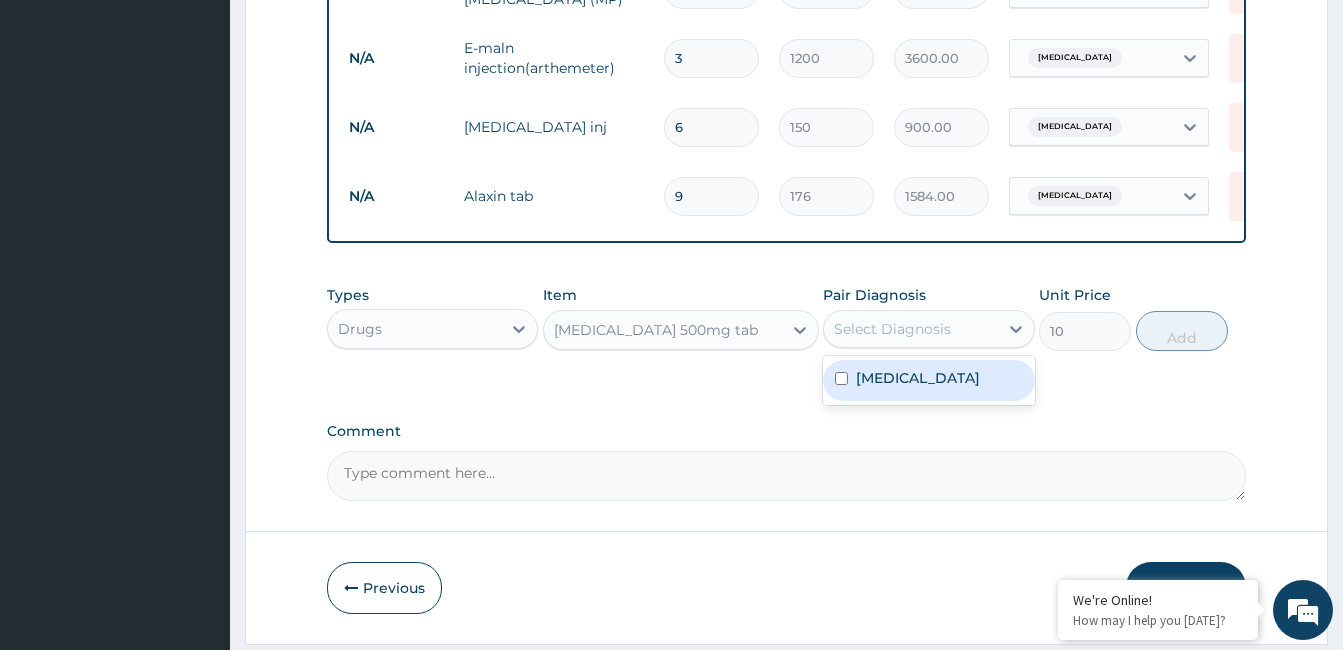 click on "Falciparum malaria" at bounding box center (928, 380) 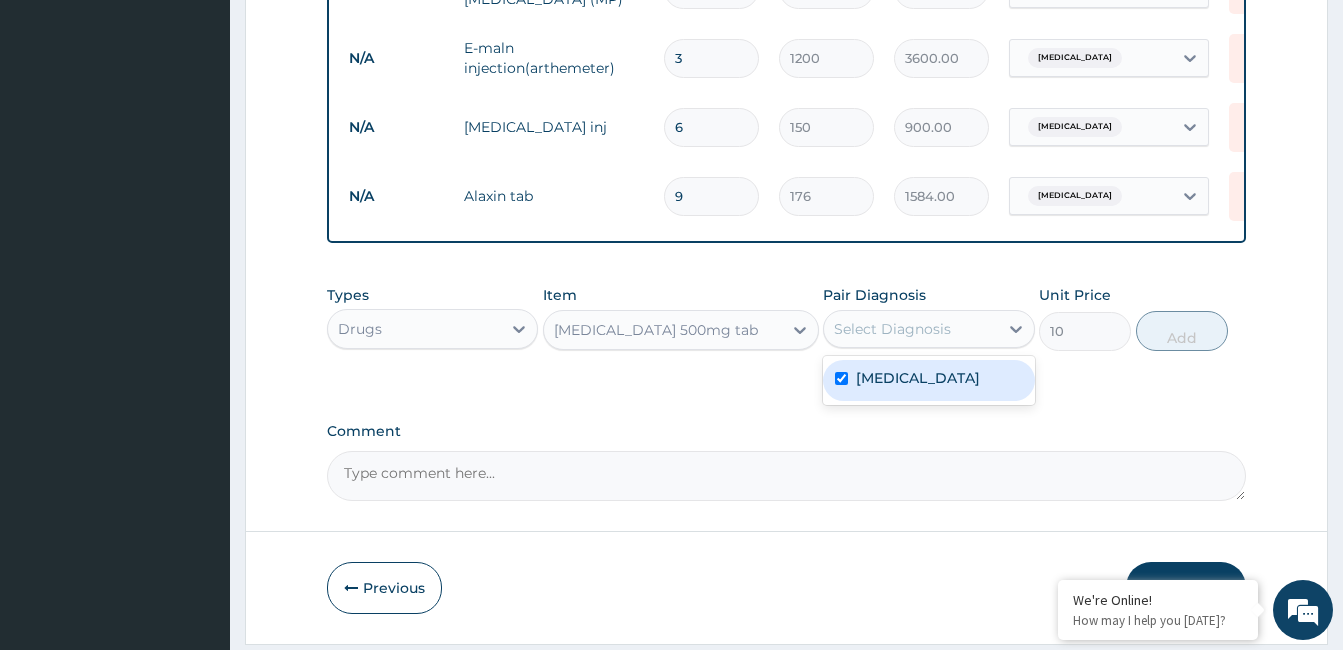 checkbox on "true" 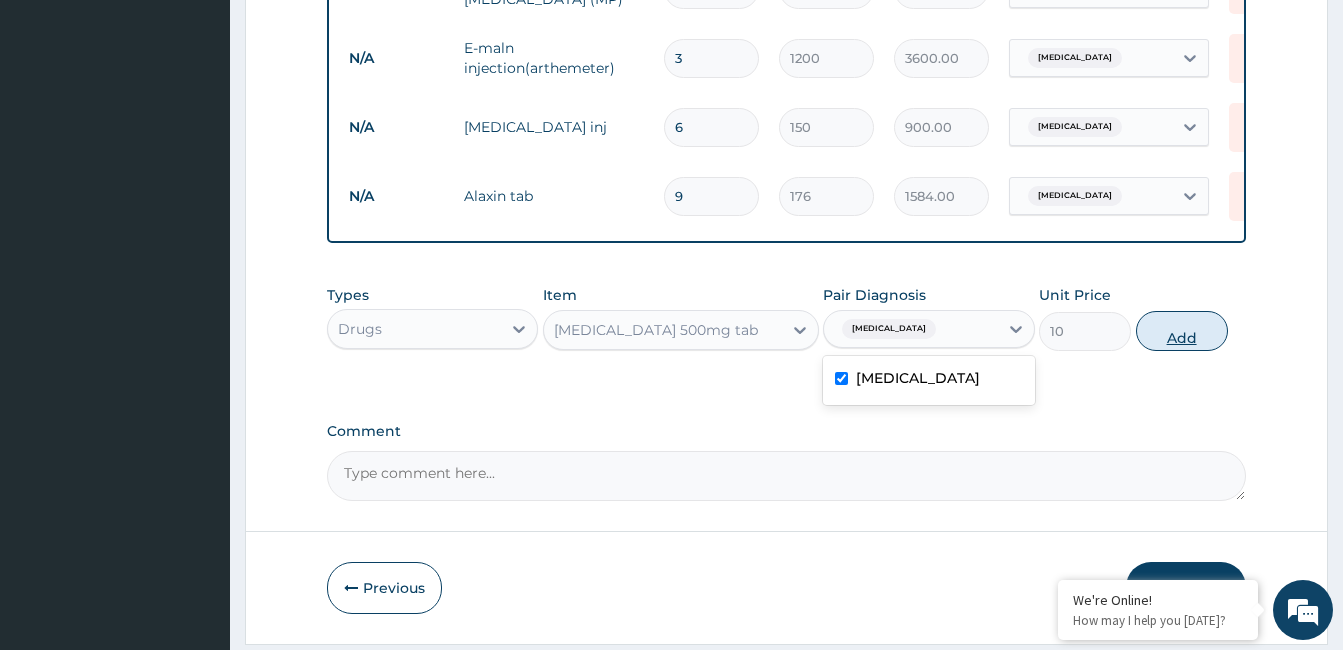 click on "Add" at bounding box center (1182, 331) 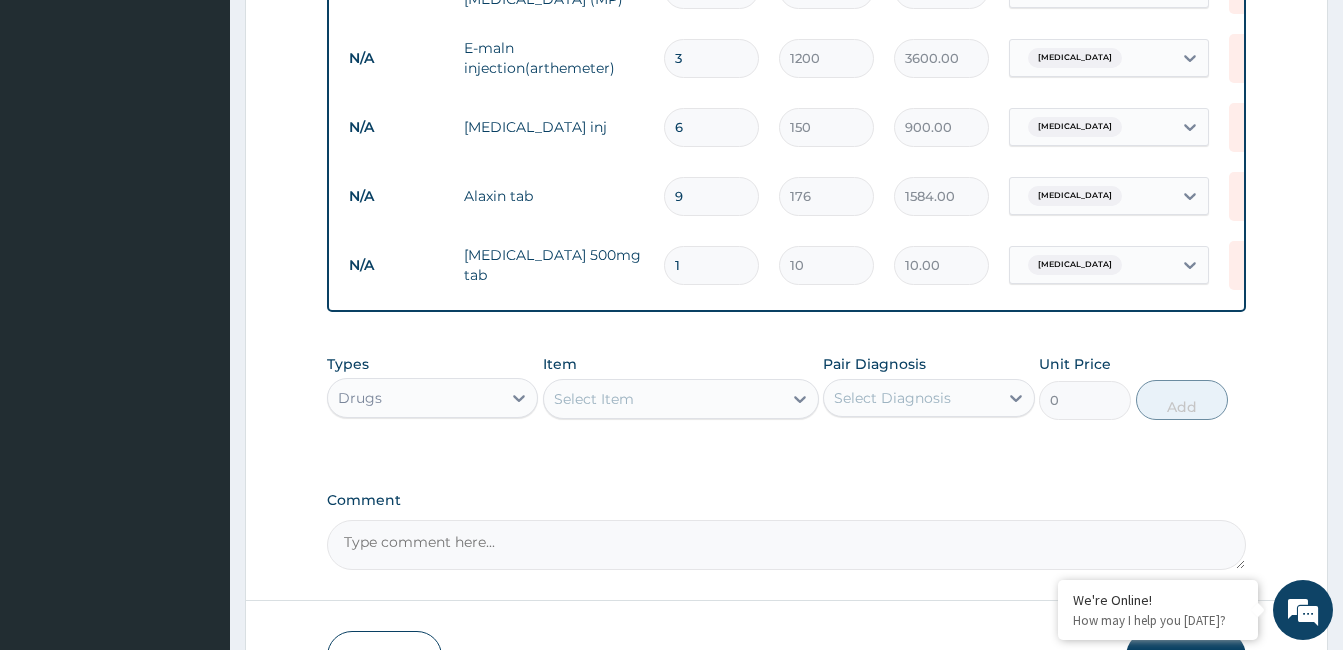type on "18" 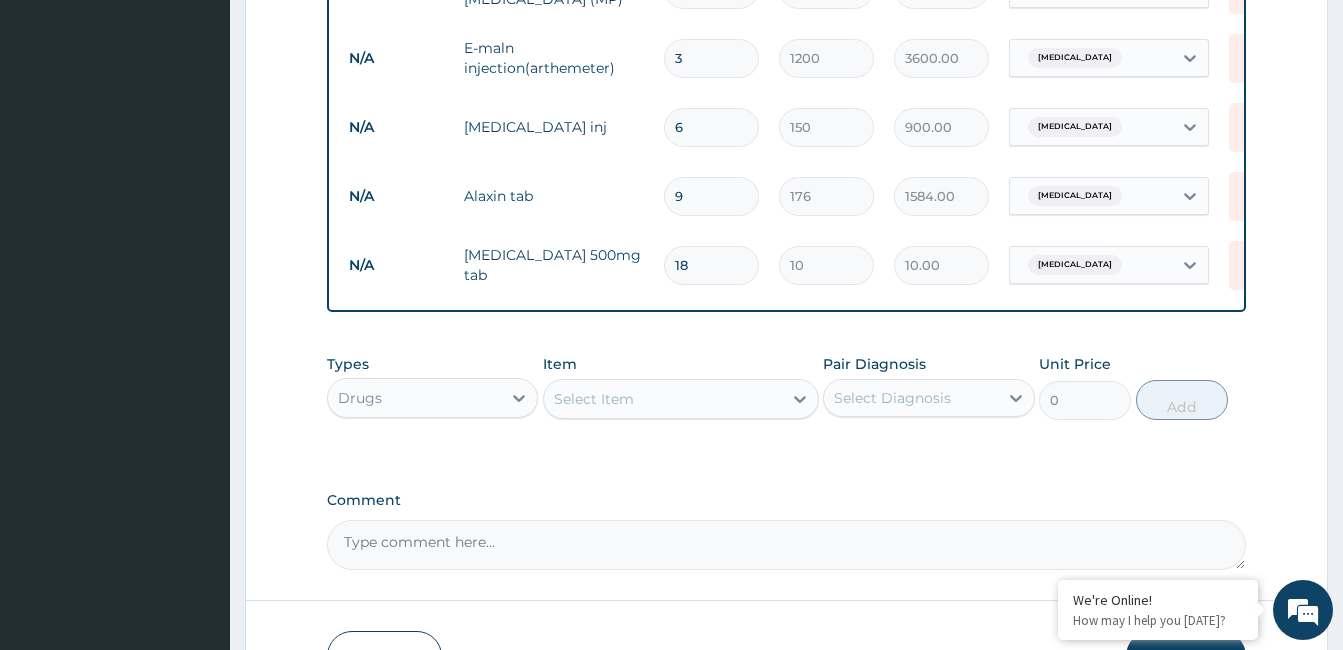 type on "180.00" 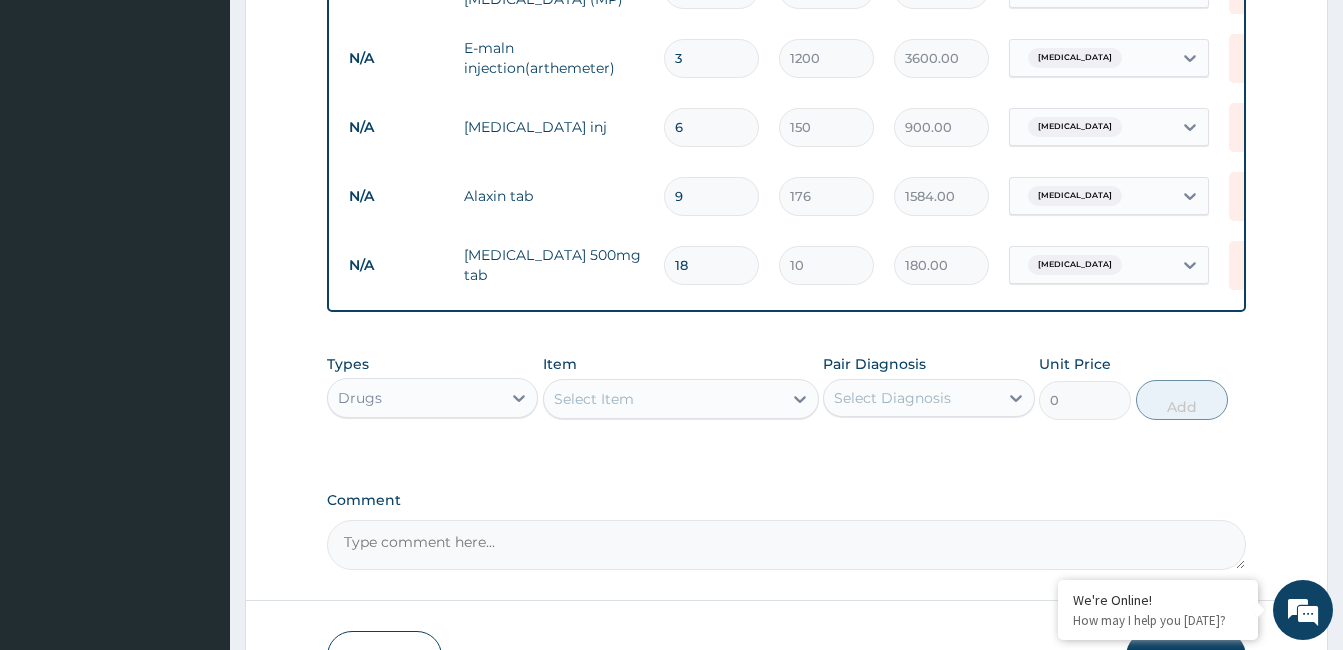 scroll, scrollTop: 1057, scrollLeft: 0, axis: vertical 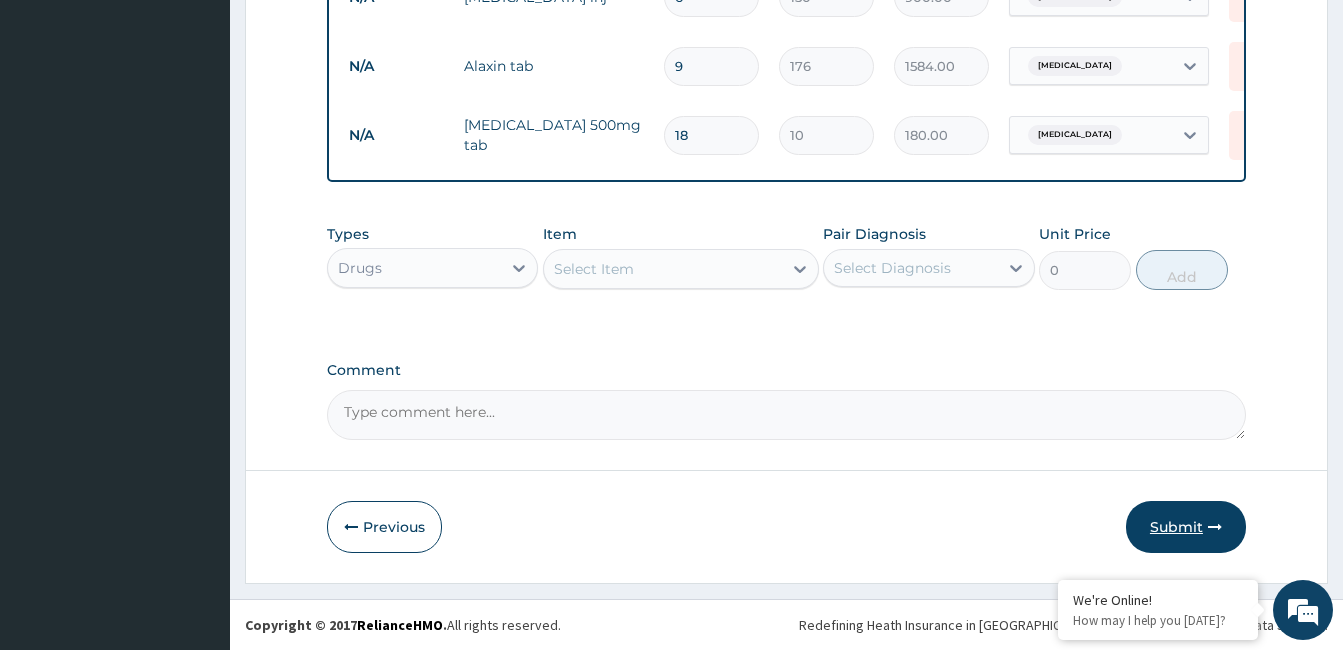 type on "18" 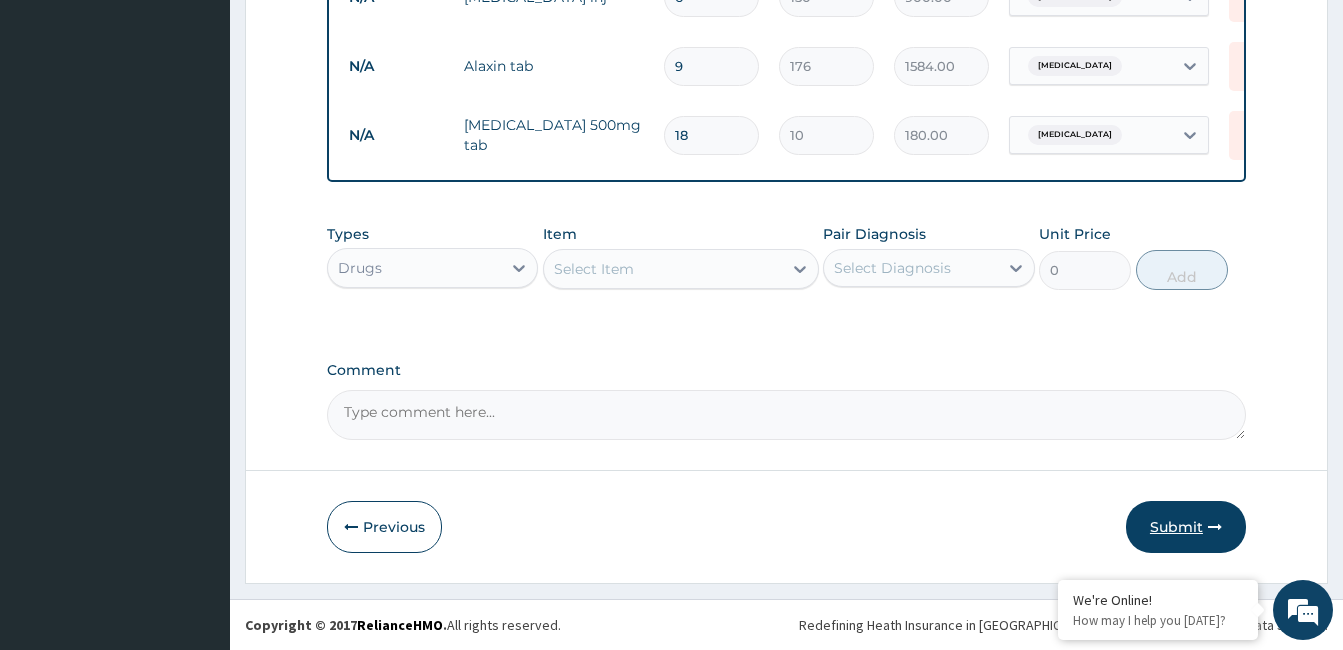 click on "Submit" at bounding box center (1186, 527) 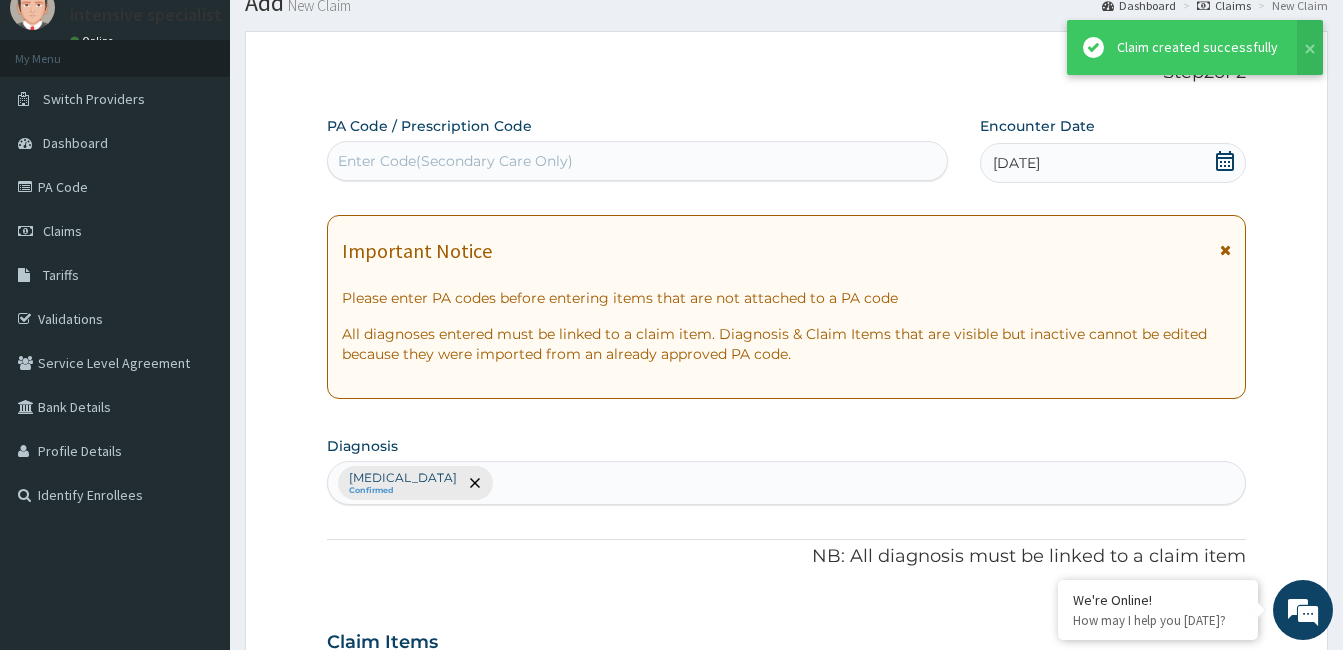 scroll, scrollTop: 1057, scrollLeft: 0, axis: vertical 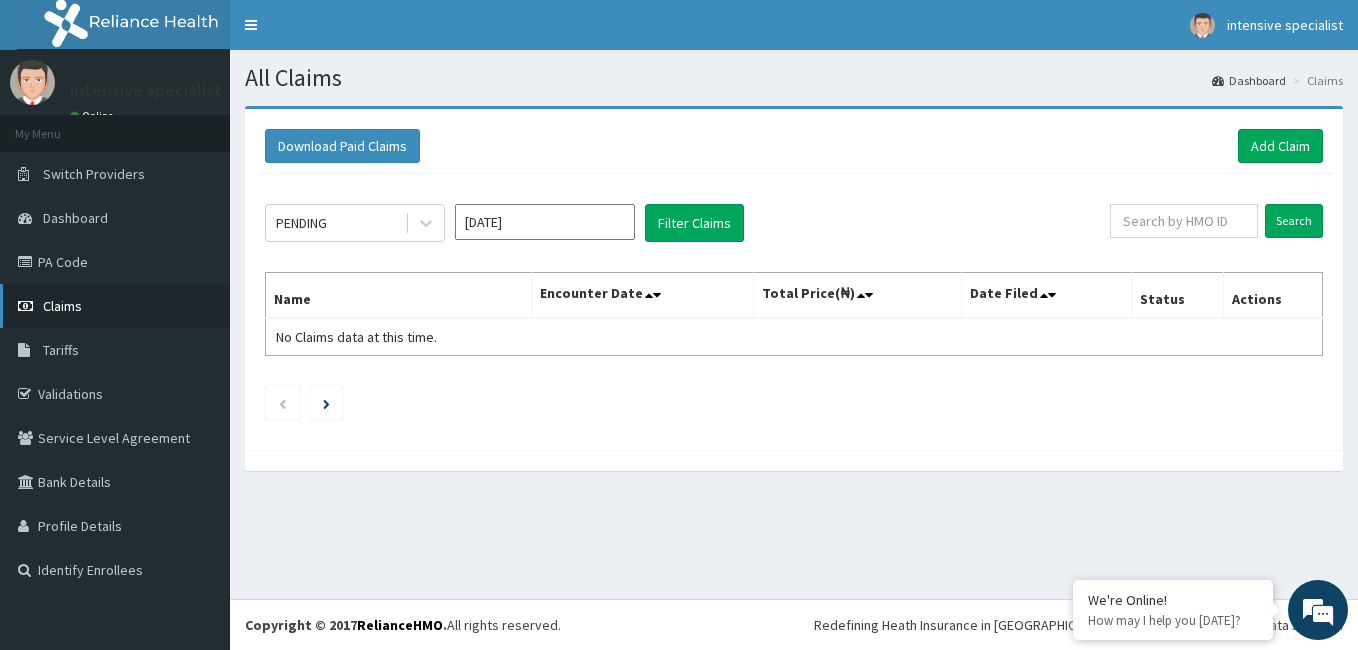 click on "Claims" at bounding box center (115, 306) 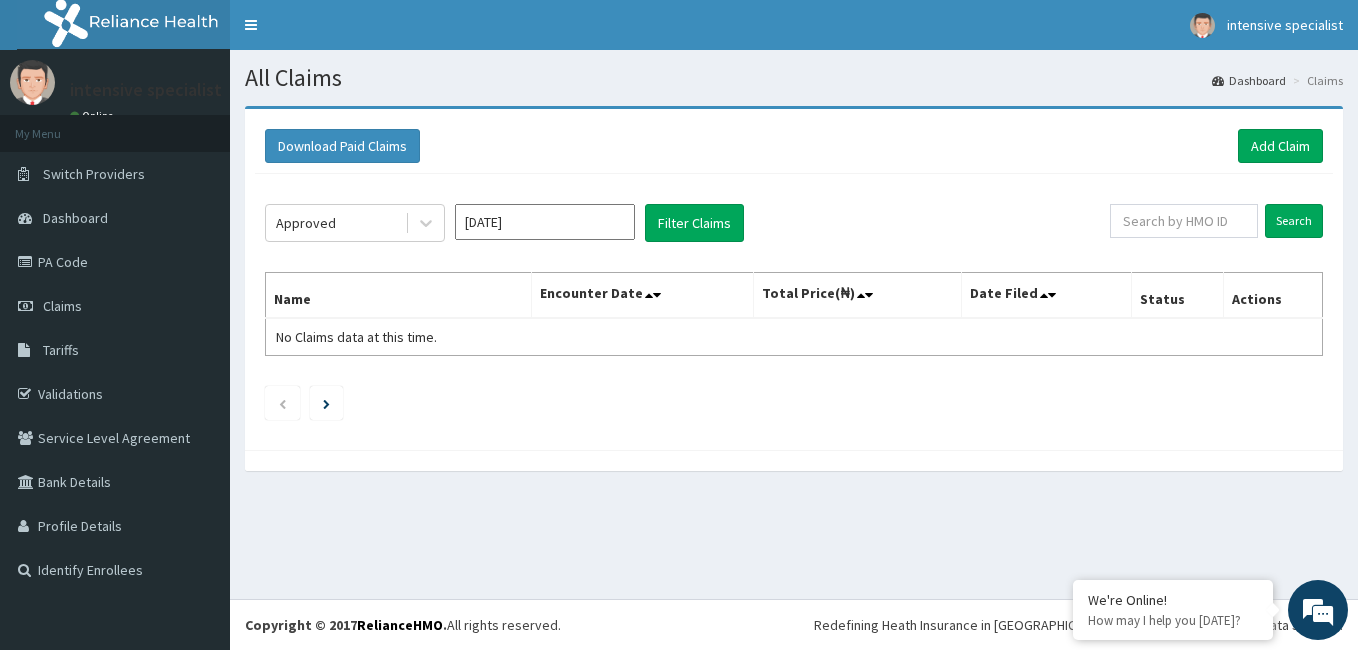click on "Filter Claims" at bounding box center (694, 223) 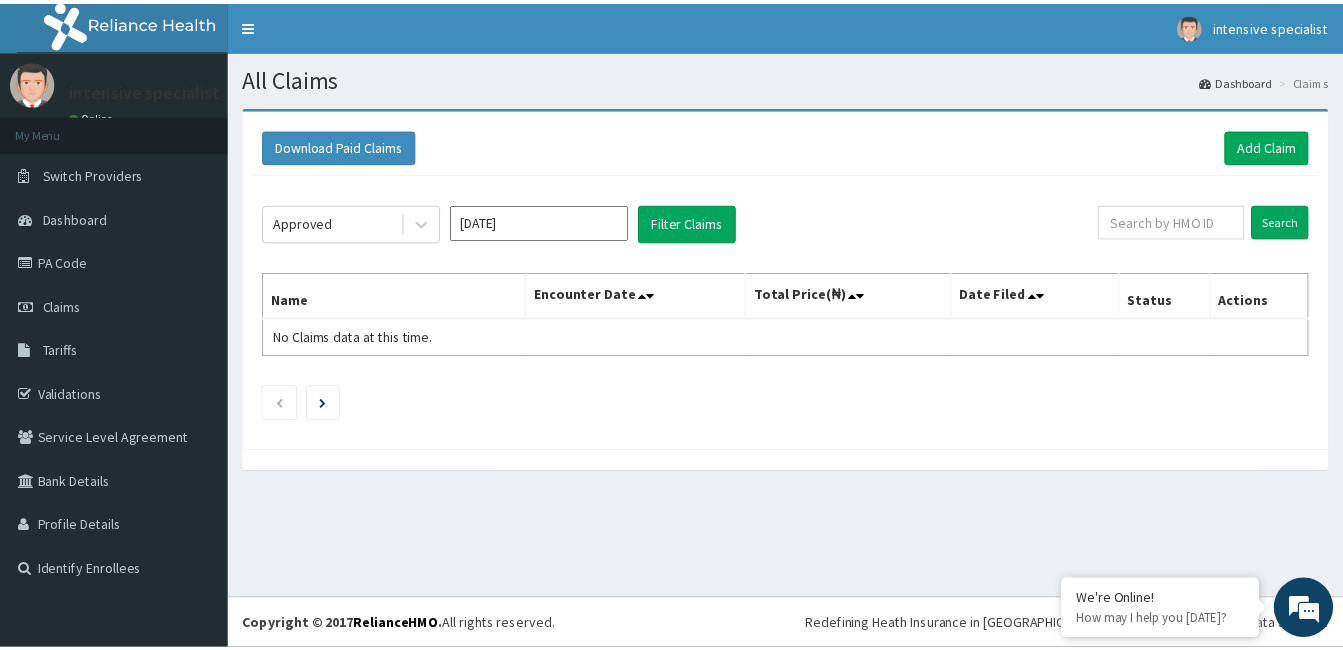 scroll, scrollTop: 0, scrollLeft: 0, axis: both 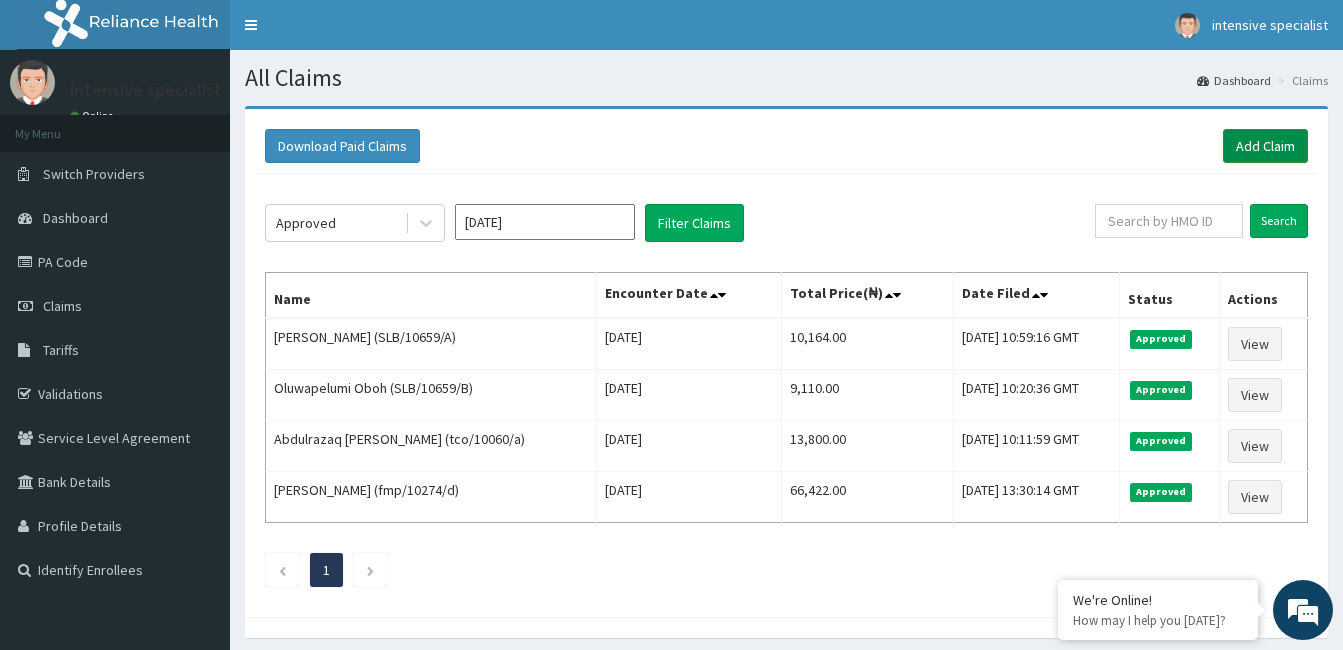 click on "Add Claim" at bounding box center (1265, 146) 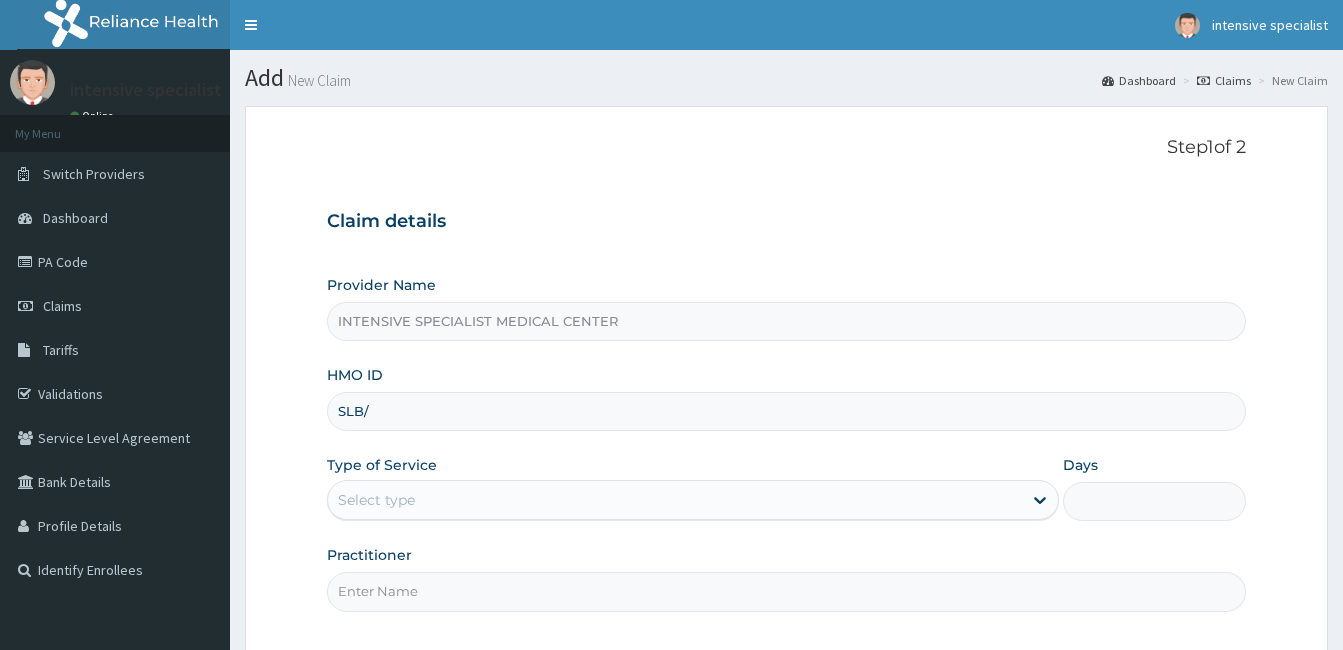 scroll, scrollTop: 0, scrollLeft: 0, axis: both 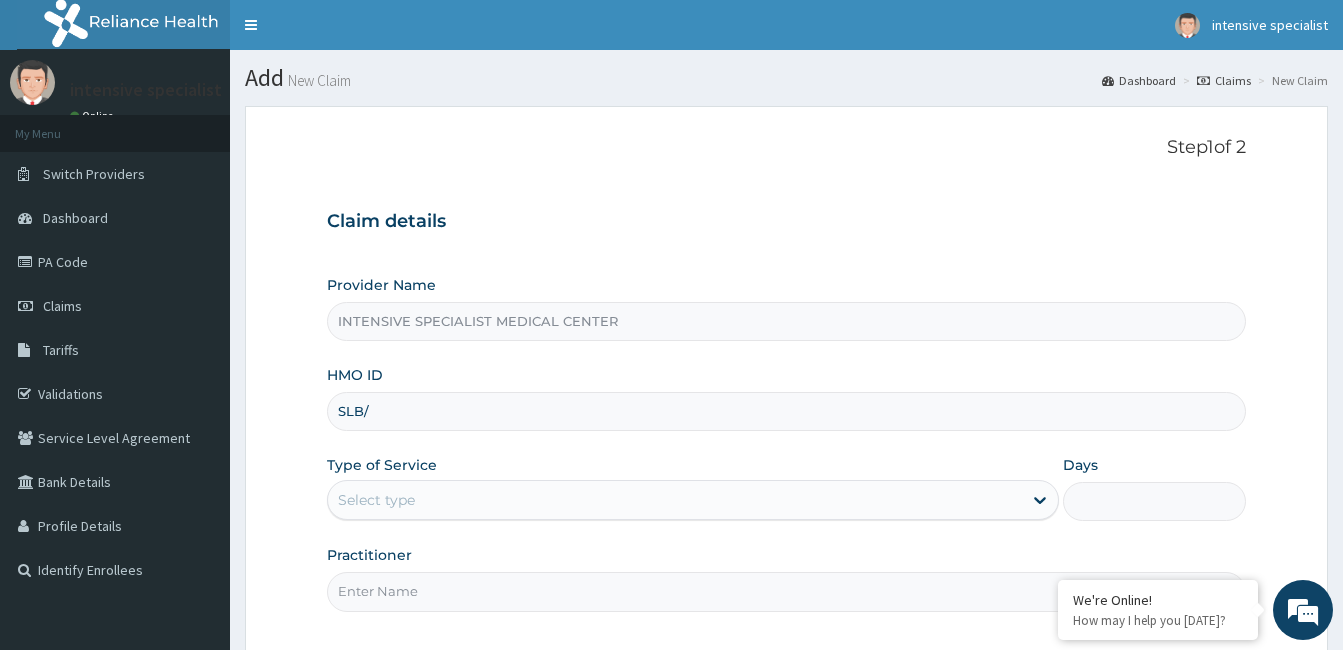 type on "SLB/10659/A" 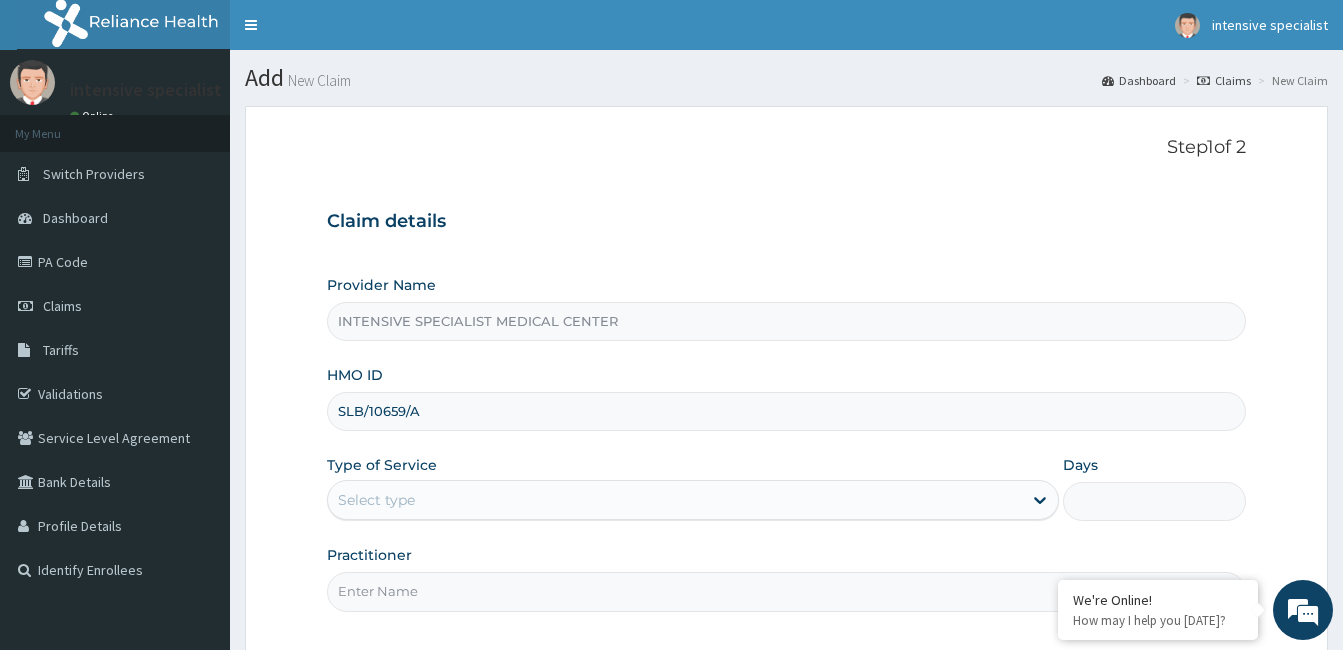 click on "Select type" at bounding box center (675, 500) 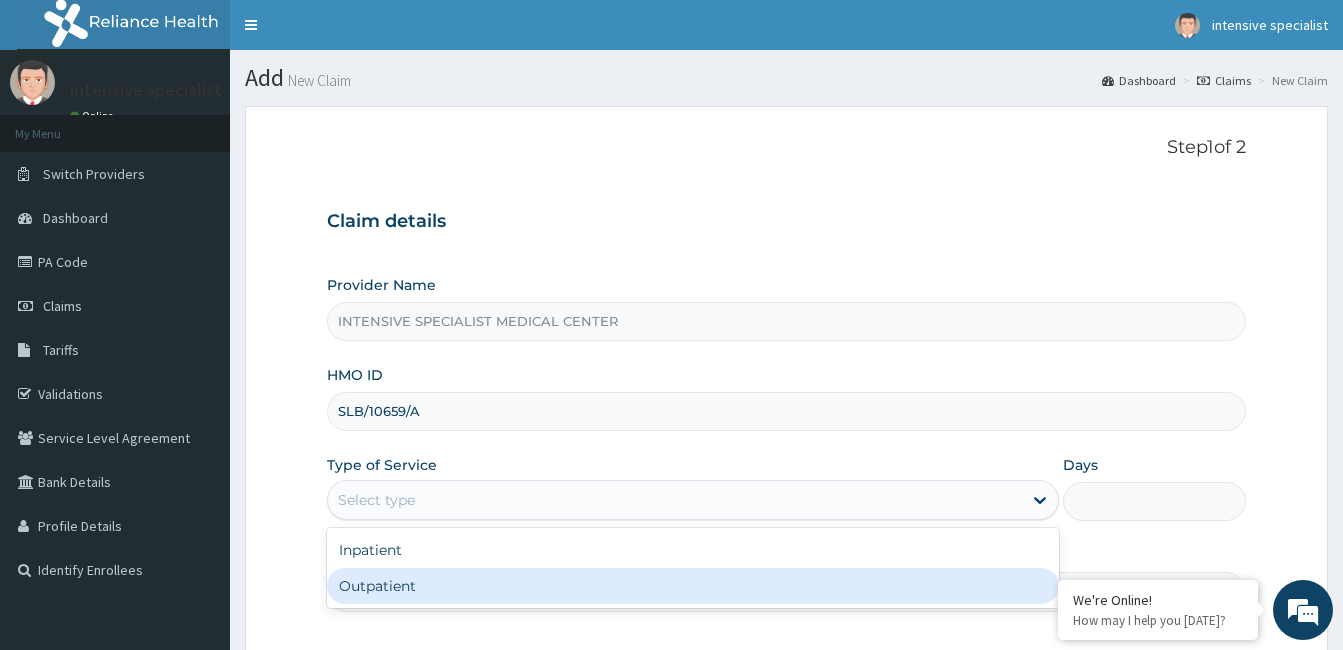 click on "Outpatient" at bounding box center (693, 586) 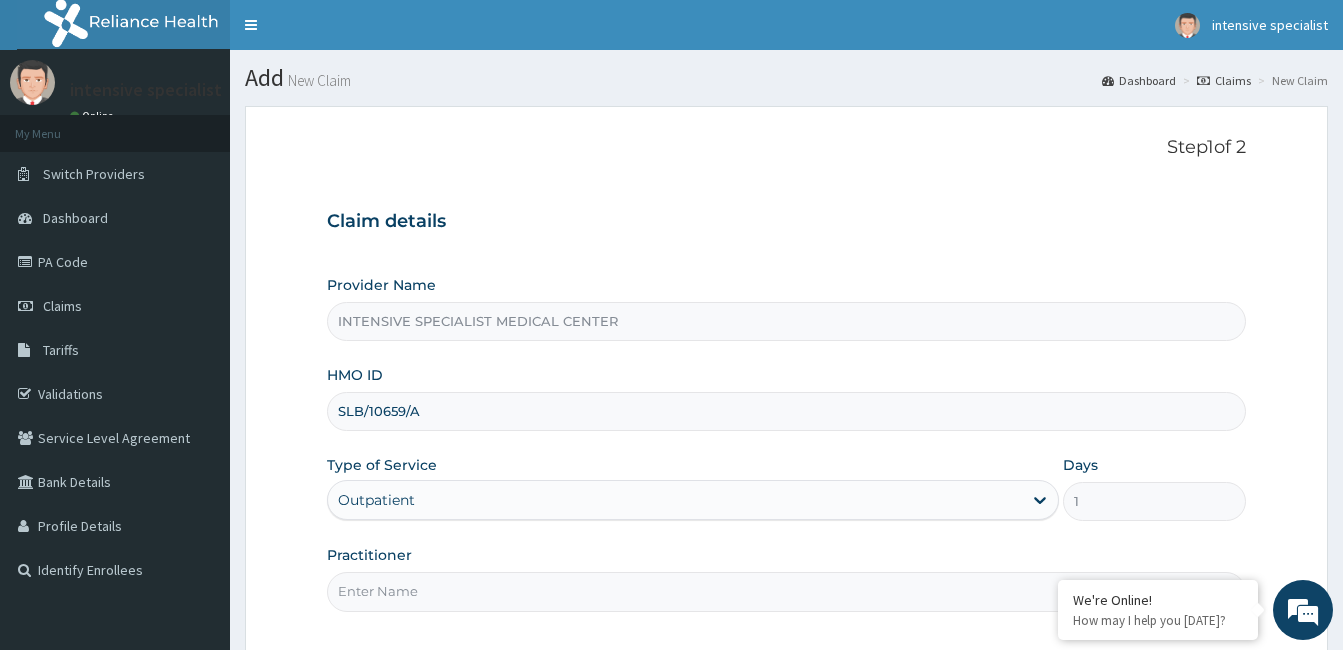 click on "Practitioner" at bounding box center [786, 591] 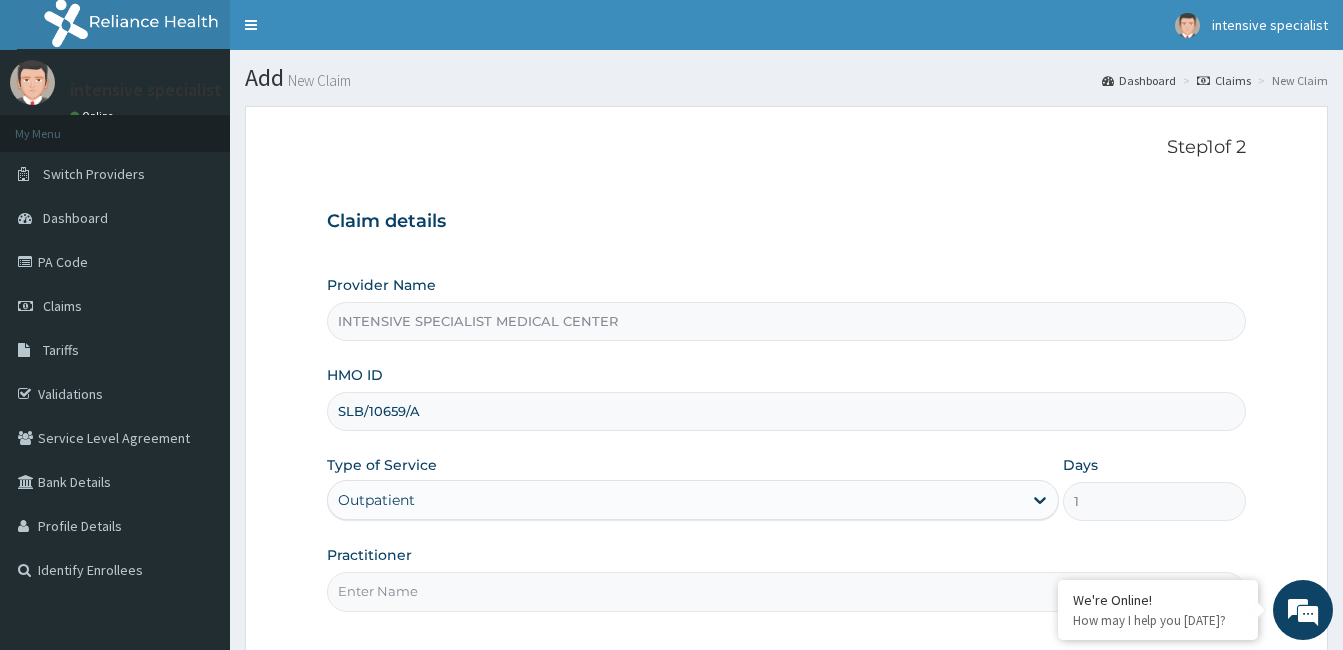 type on "IKOKOH MATTHIAS" 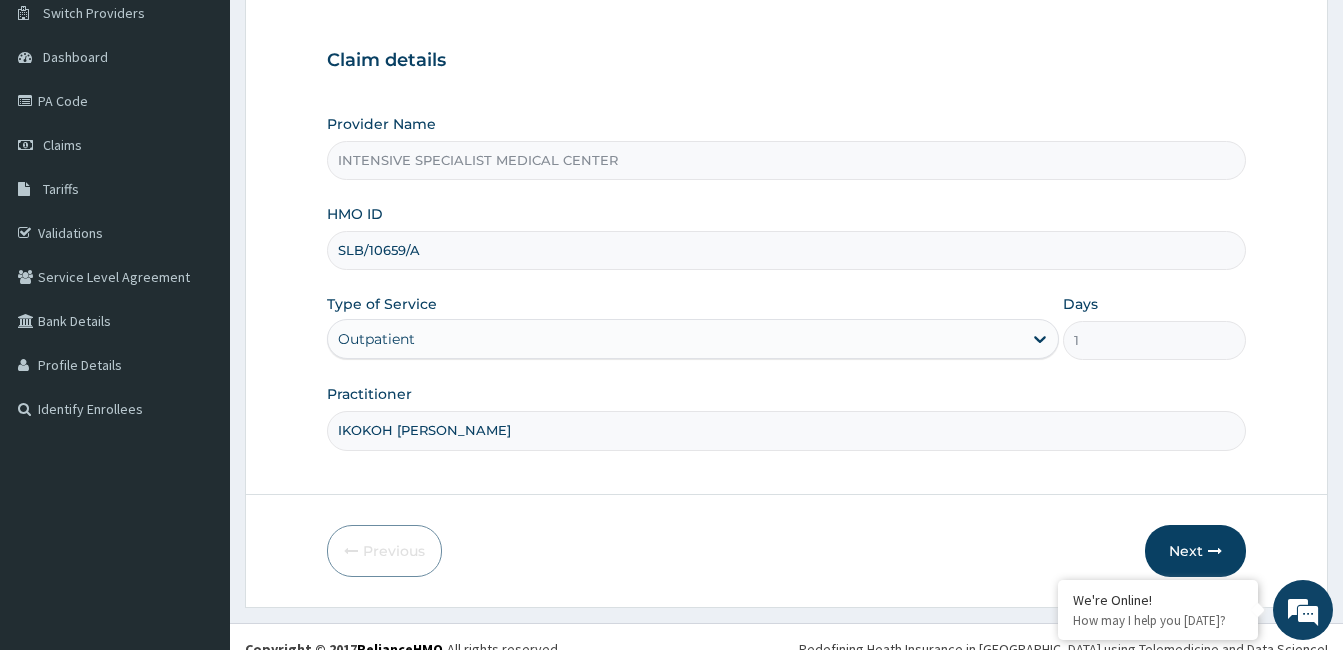 scroll, scrollTop: 185, scrollLeft: 0, axis: vertical 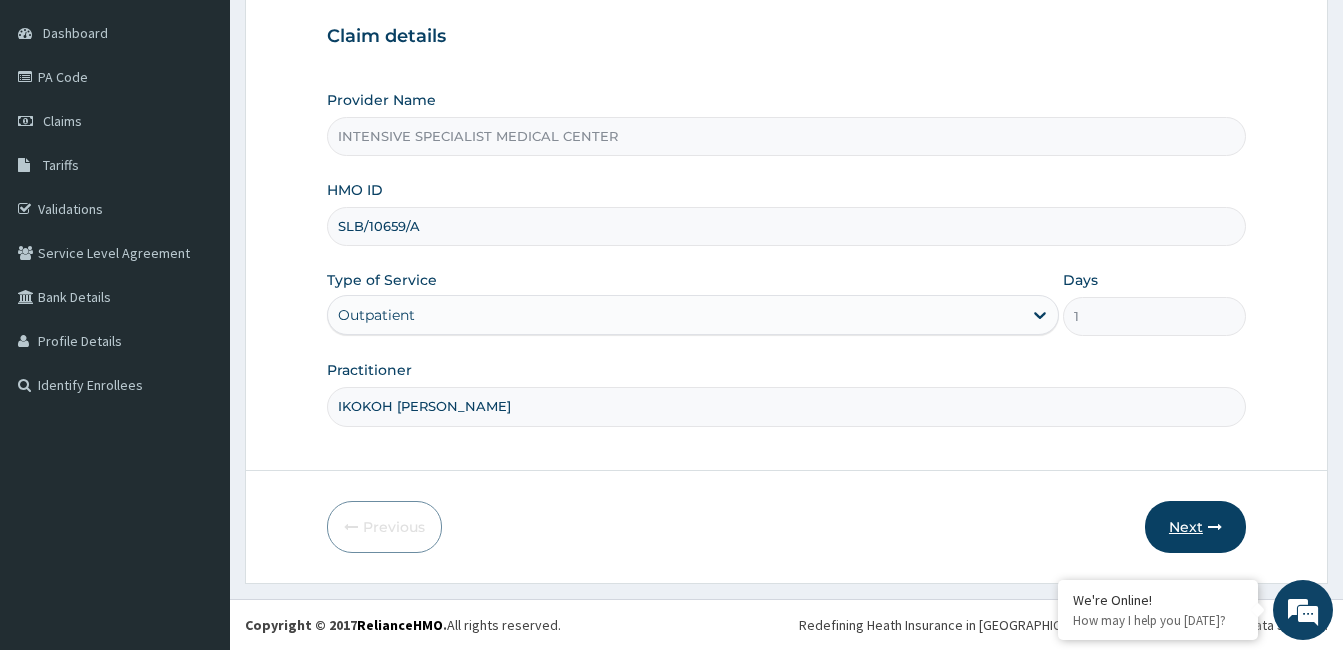 click on "Next" at bounding box center [1195, 527] 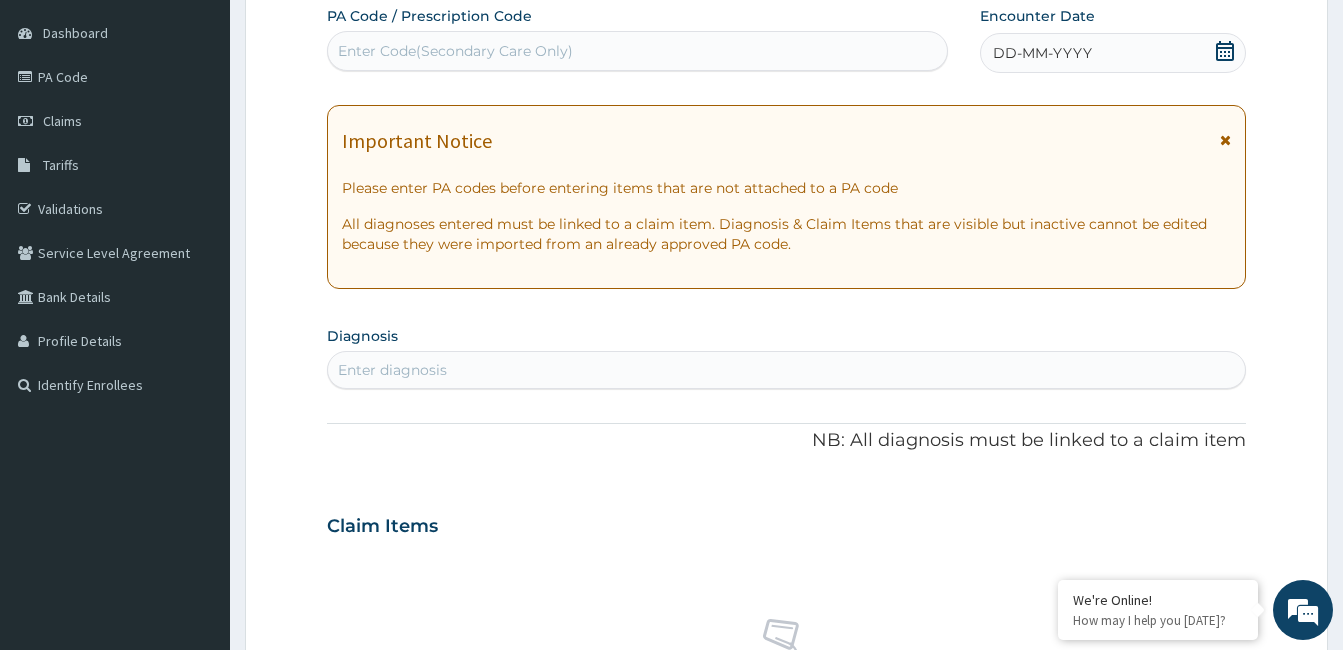 click 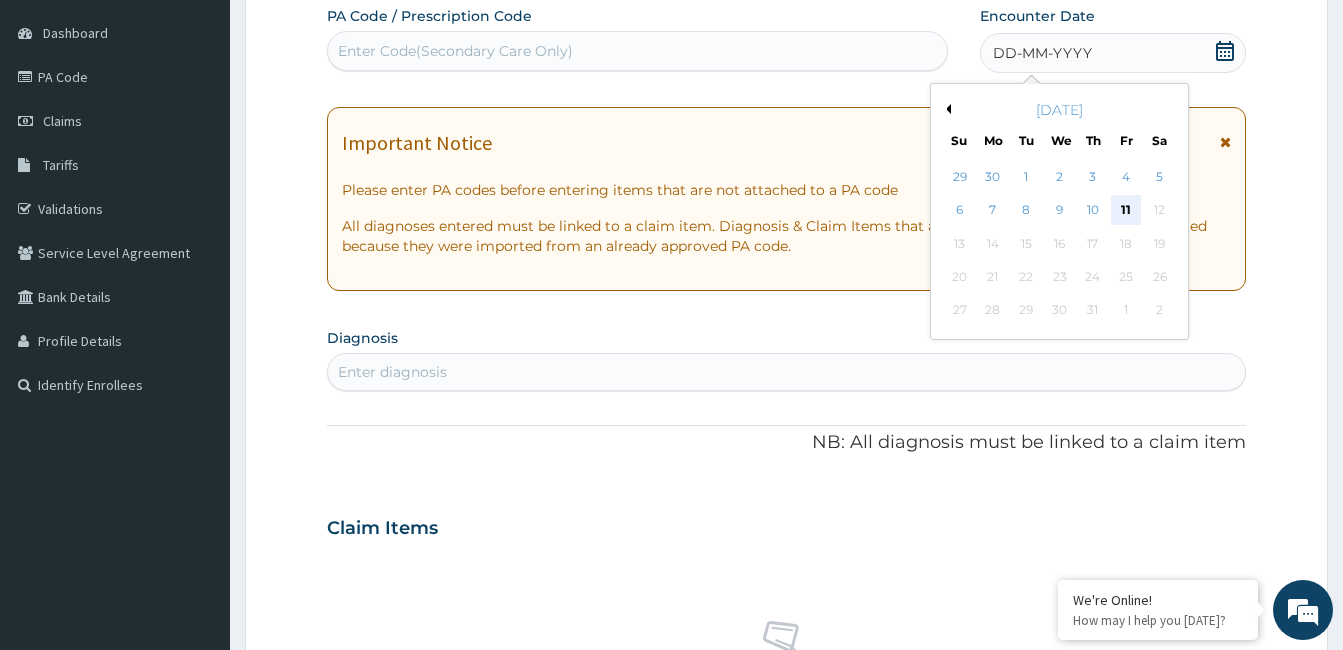click on "11" at bounding box center (1126, 211) 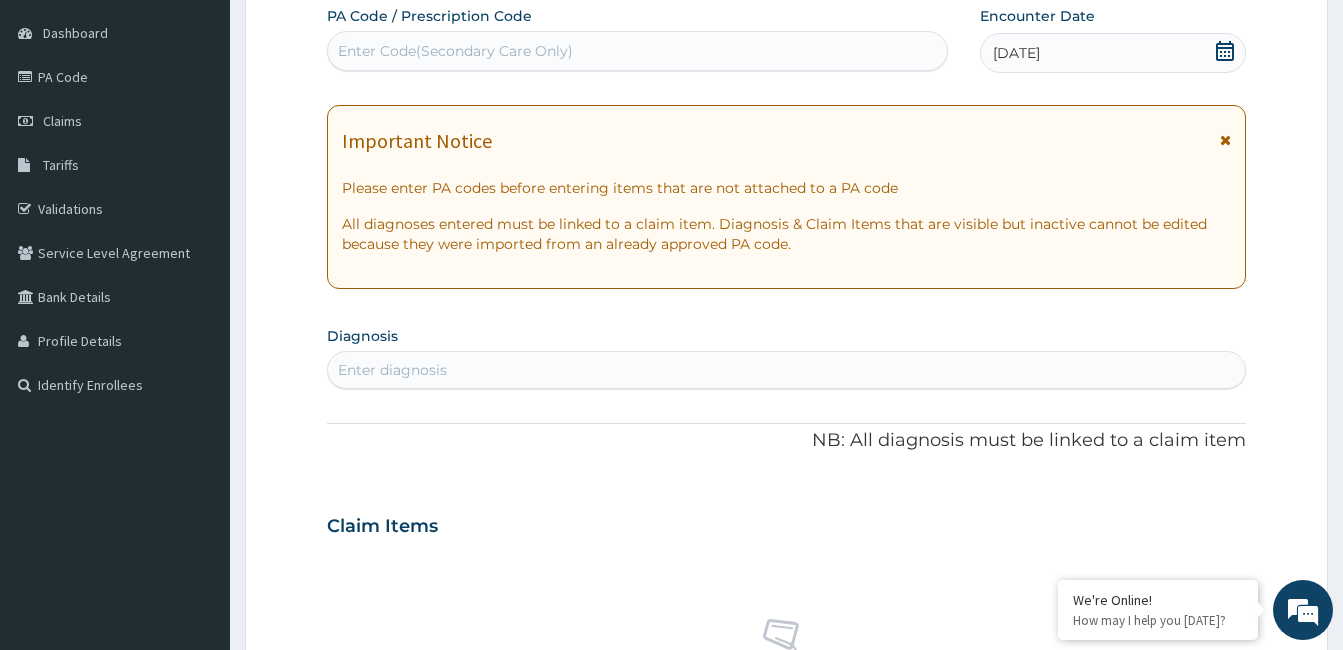 click on "Enter diagnosis" at bounding box center [786, 370] 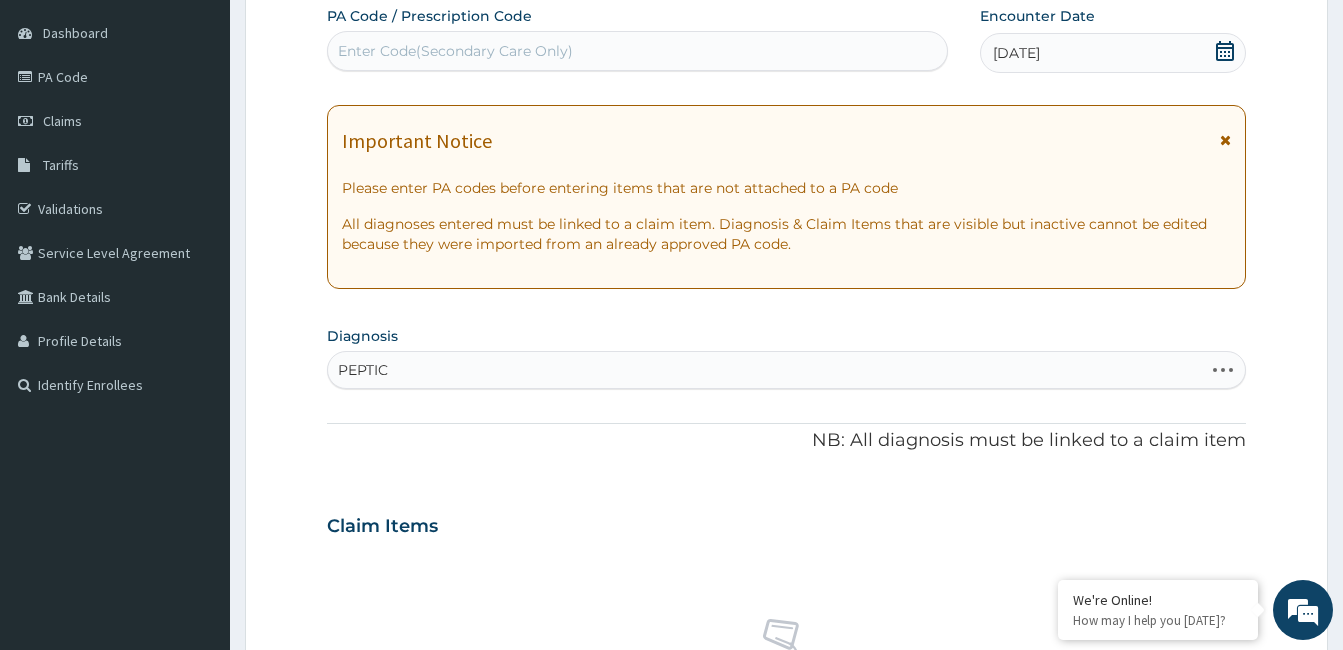 type on "PEPTIC U" 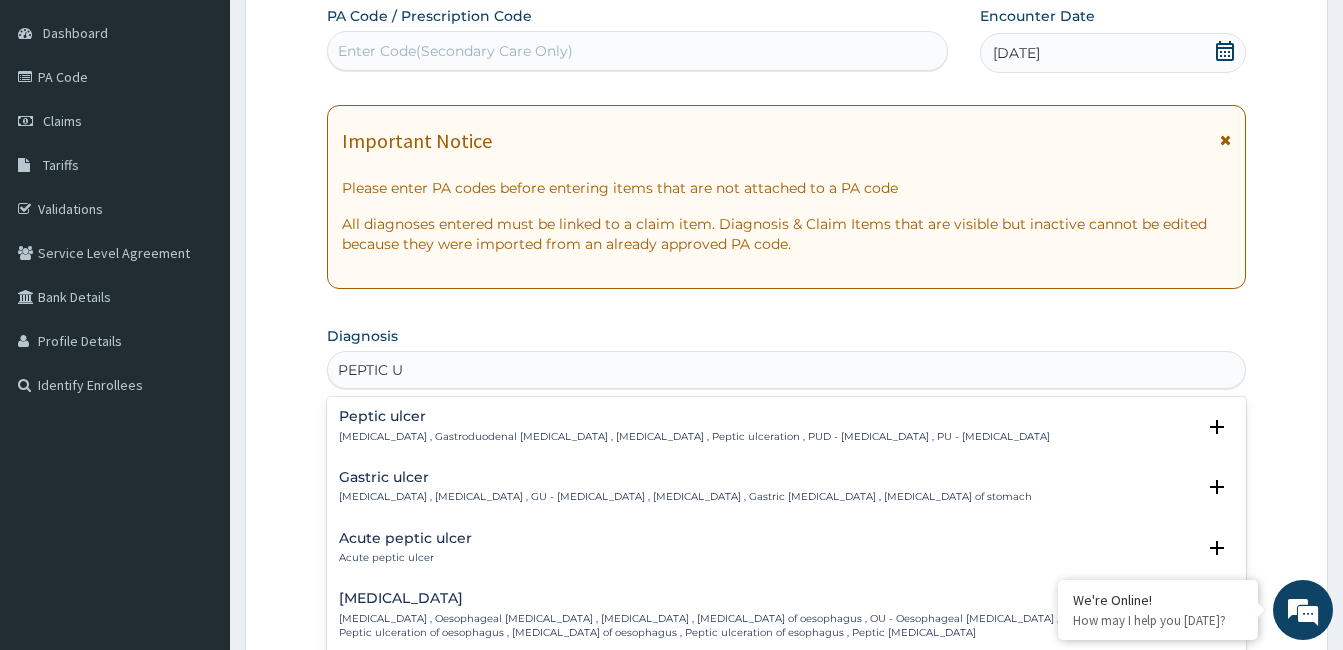 click on "Peptic ulcer , Gastroduodenal ulcer , Peptic ulcer disease , Peptic ulceration , PUD - Peptic ulcer disease , PU - Peptic ulcer" at bounding box center (694, 437) 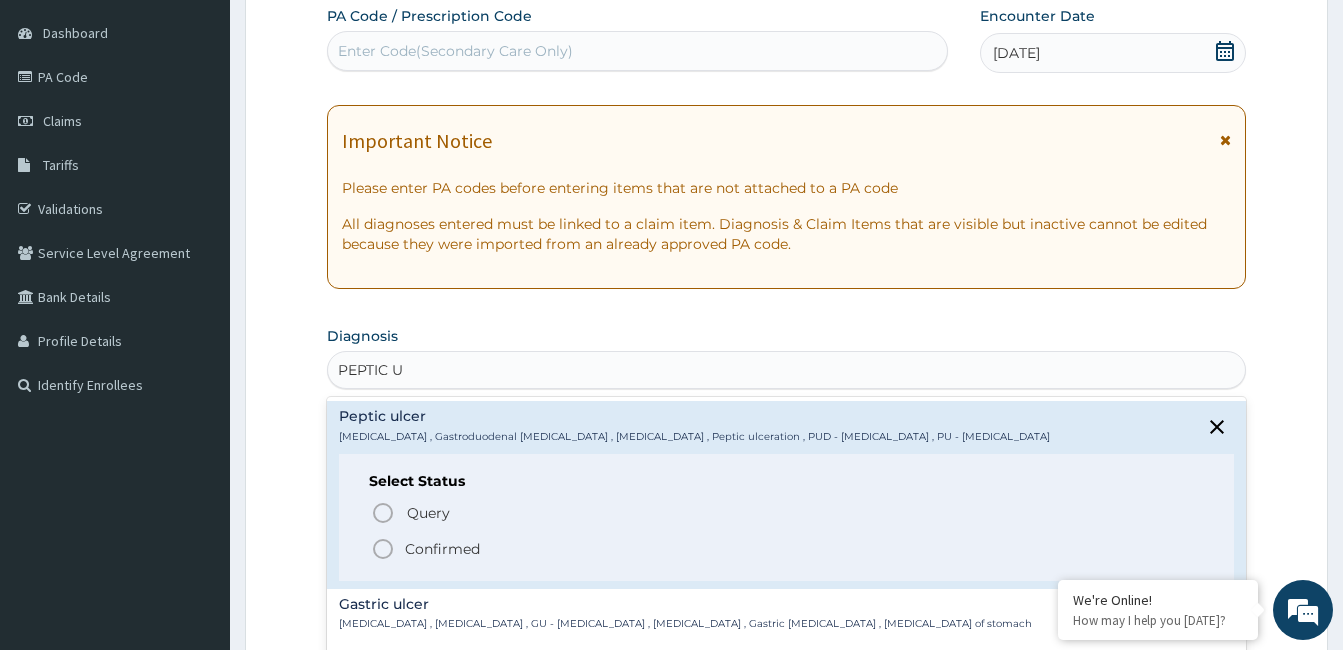 click on "Confirmed" at bounding box center [442, 549] 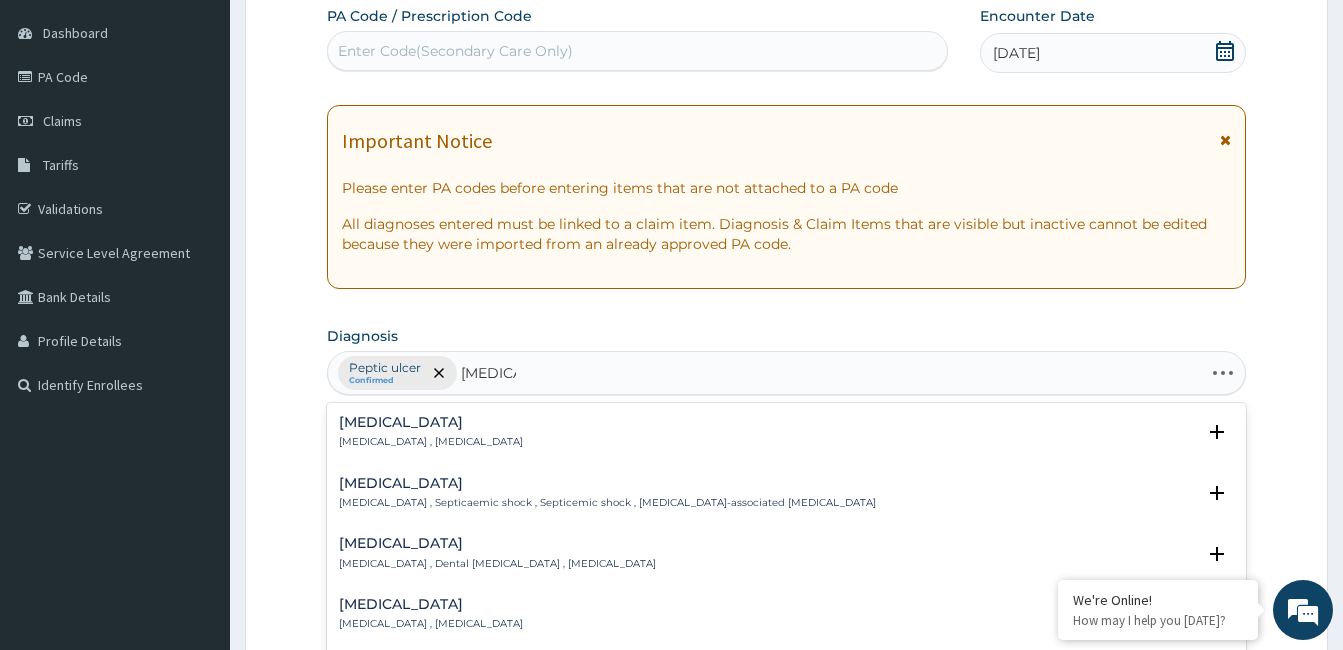 type on "SEPSIS B" 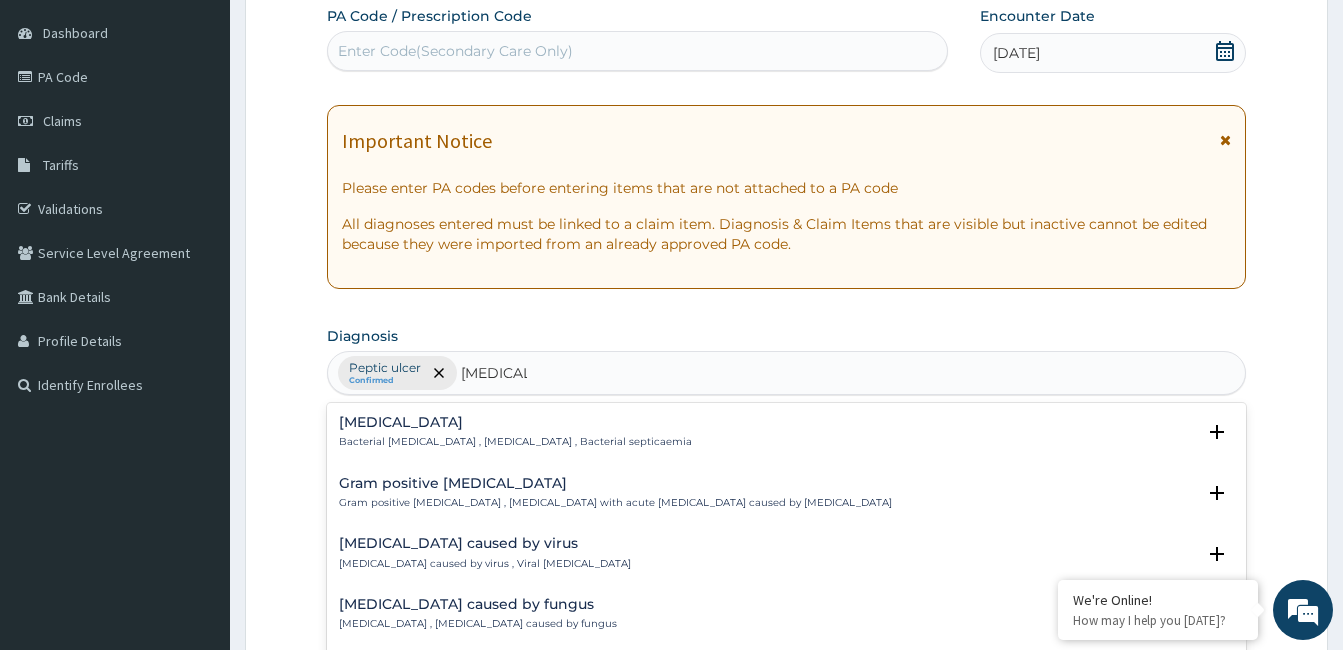 click on "Bacterial sepsis Bacterial septicemia , Bacterial sepsis , Bacterial septicaemia" at bounding box center [515, 432] 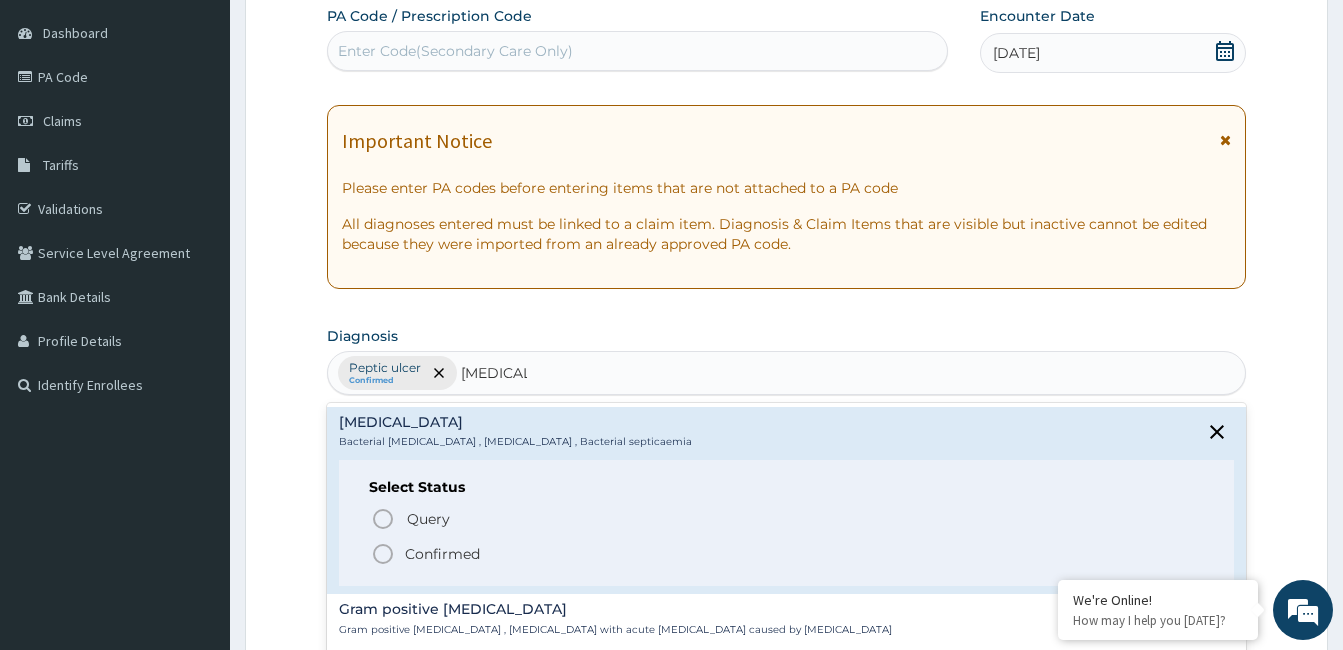 click on "Confirmed" at bounding box center [442, 554] 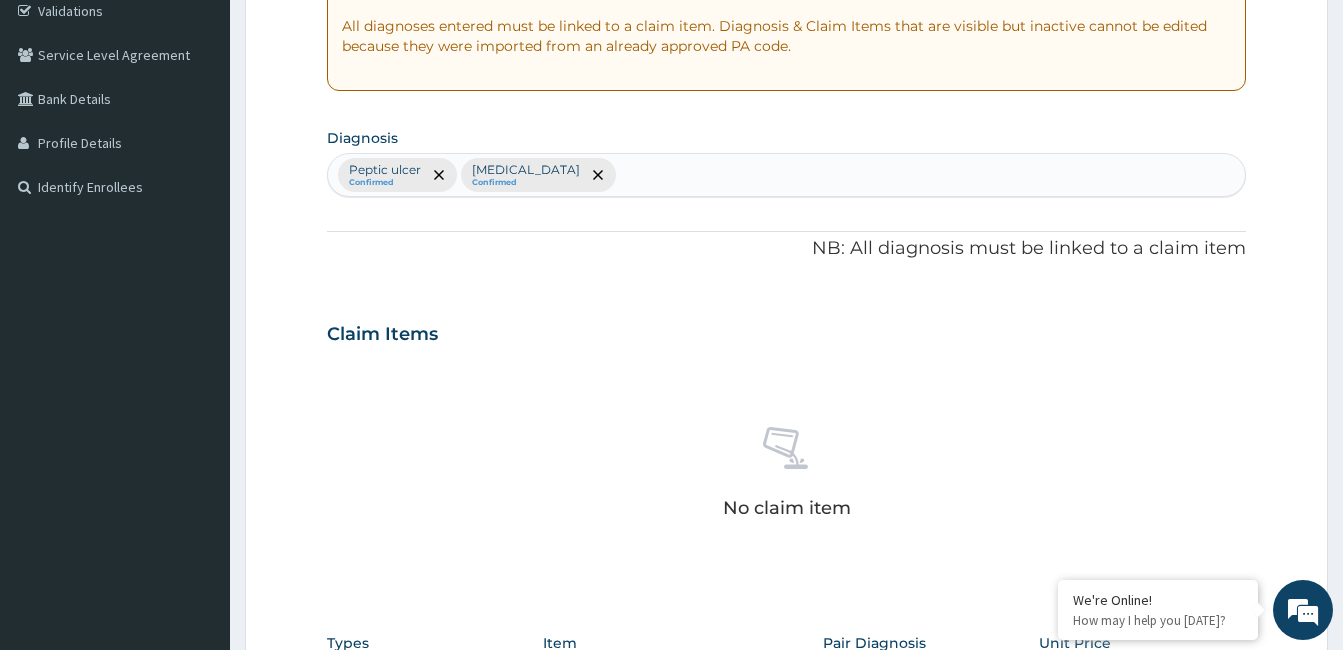 scroll, scrollTop: 373, scrollLeft: 0, axis: vertical 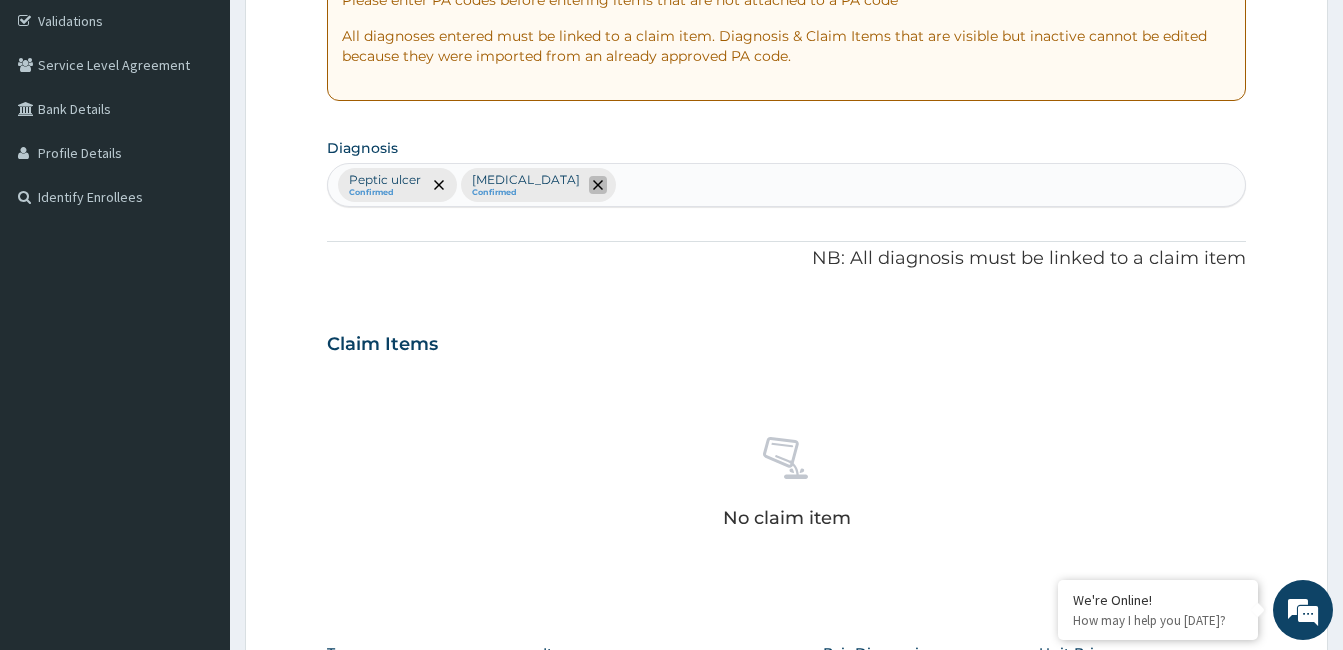 click at bounding box center (598, 185) 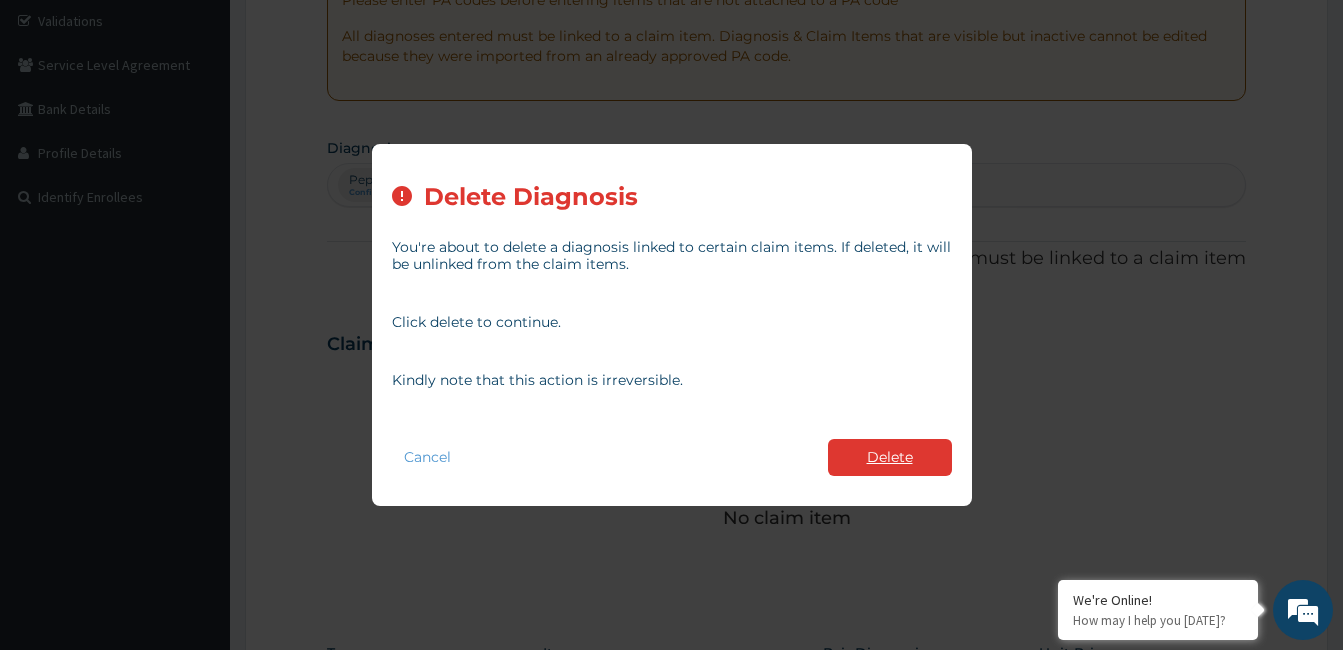 click on "Delete" at bounding box center [890, 457] 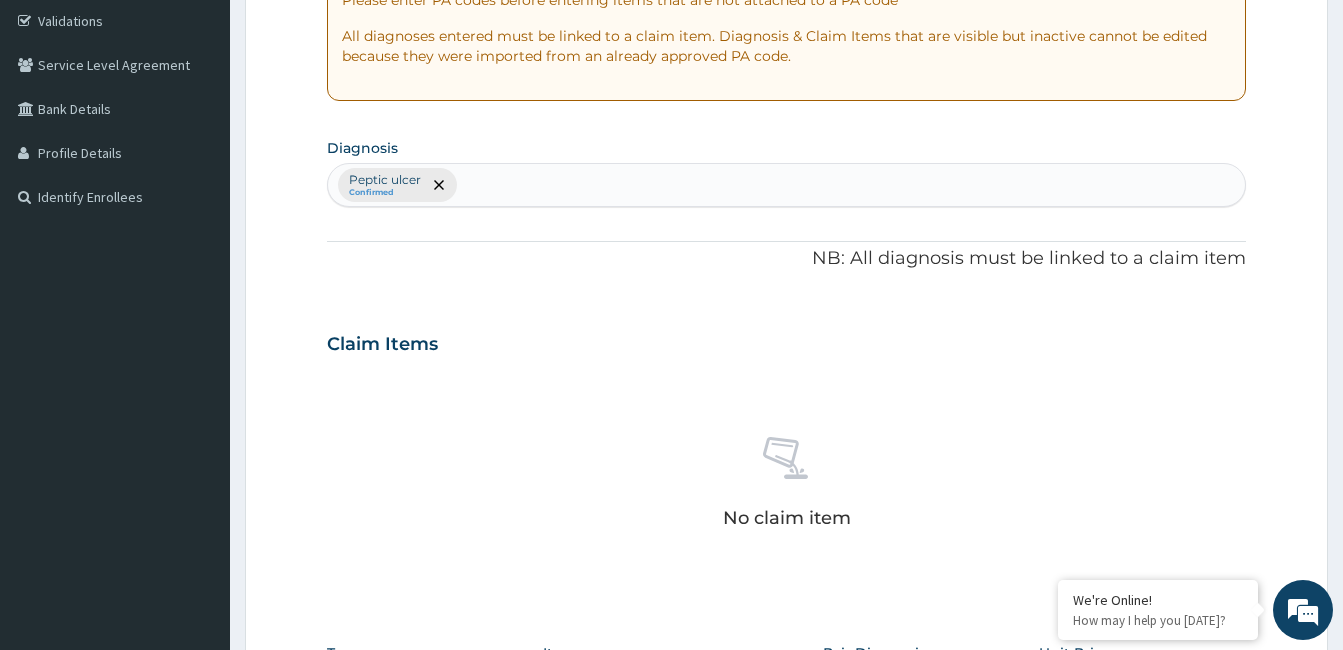 click on "Peptic ulcer Confirmed" at bounding box center (786, 185) 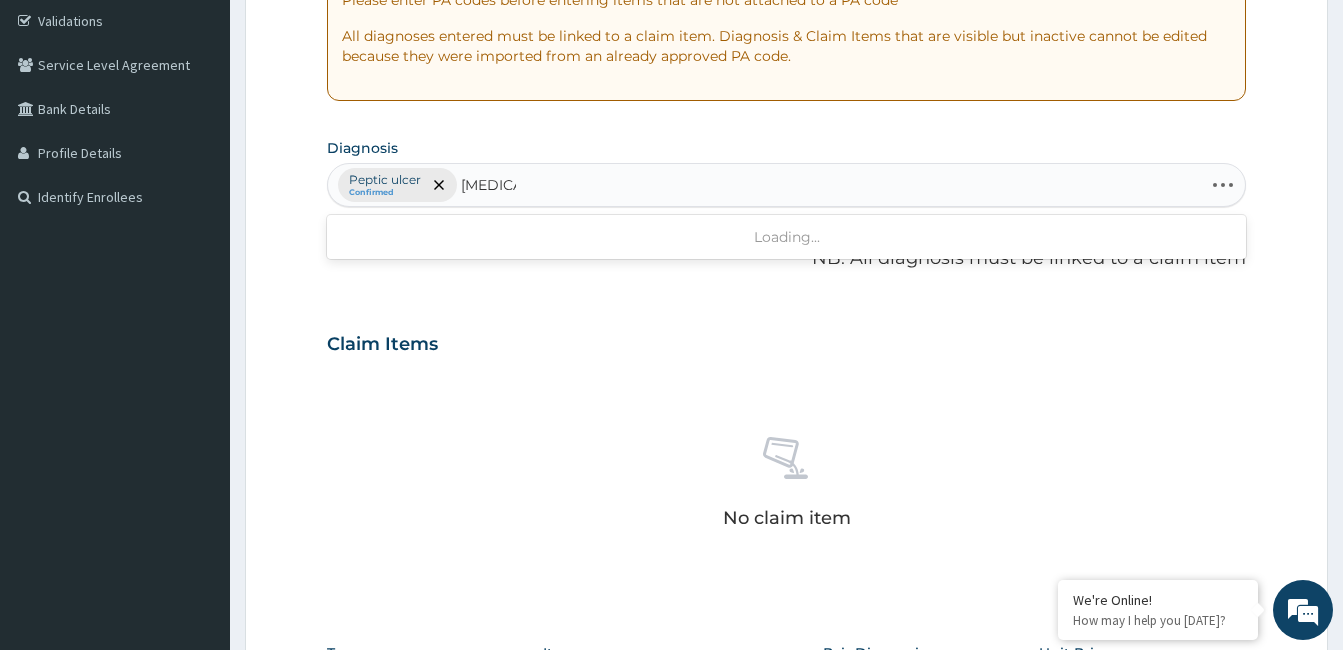 type on "SEPSIS B" 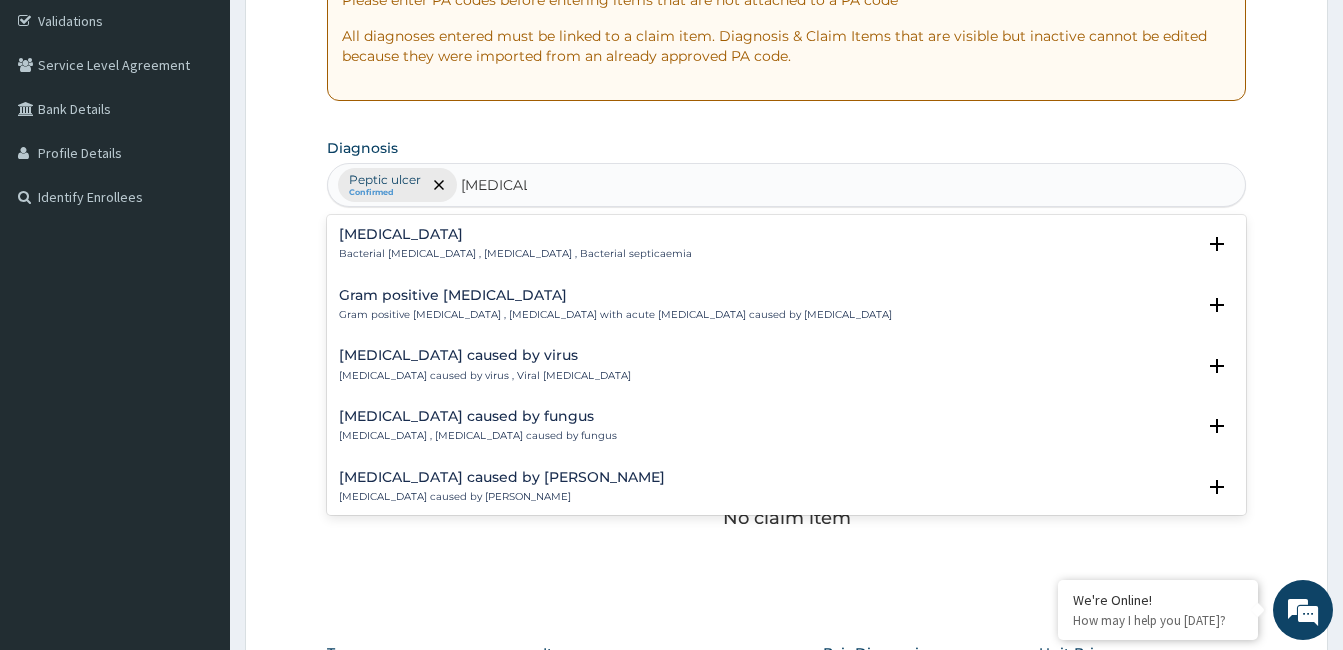 click on "Bacterial sepsis Bacterial septicemia , Bacterial sepsis , Bacterial septicaemia" at bounding box center [515, 244] 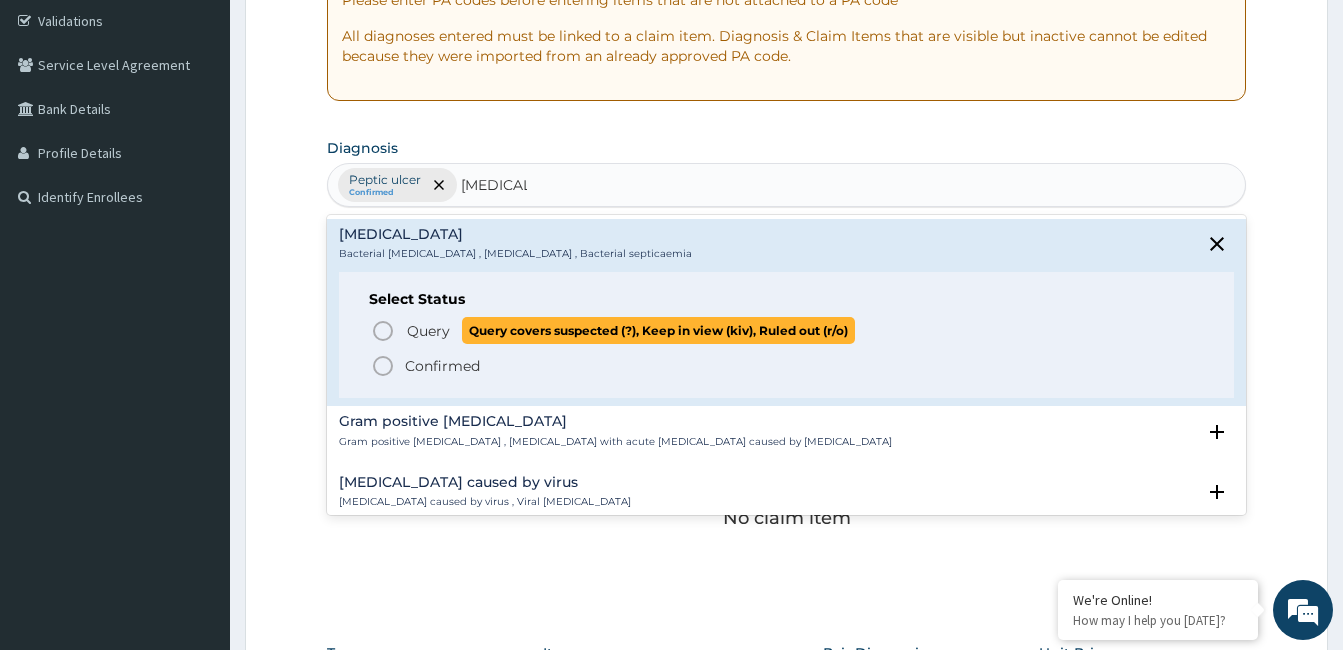 click on "Query" at bounding box center [428, 331] 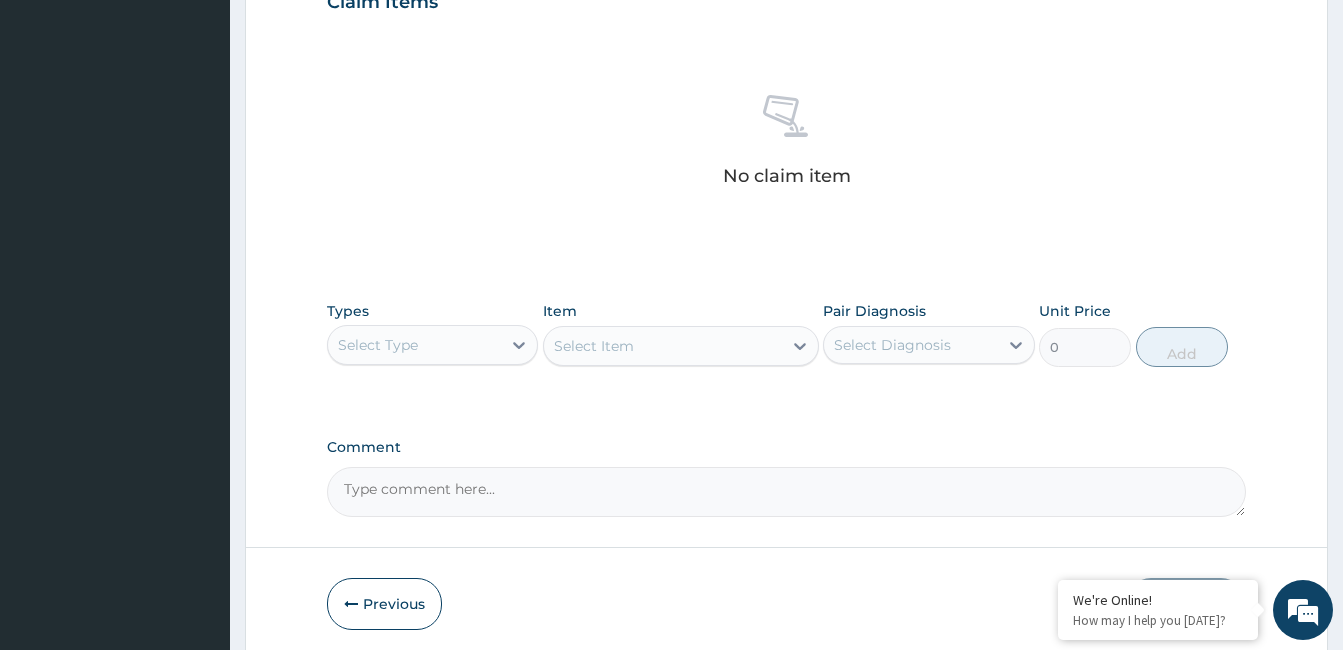 scroll, scrollTop: 792, scrollLeft: 0, axis: vertical 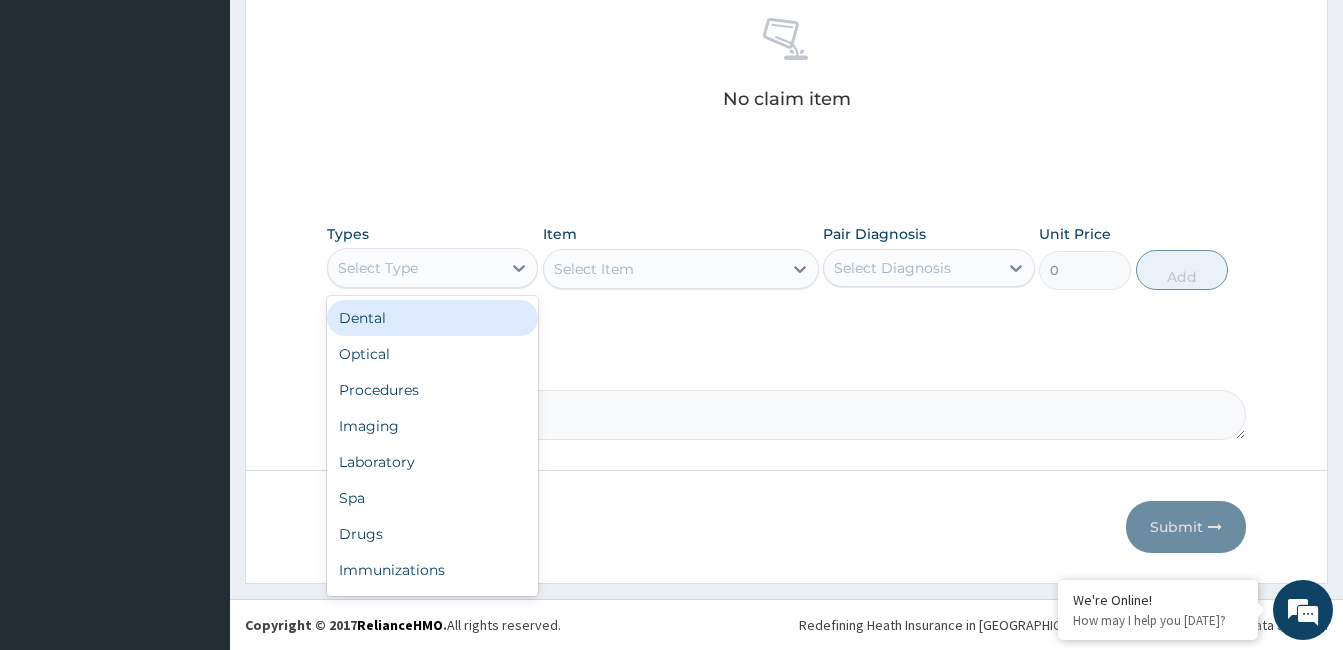 click on "Select Type" at bounding box center (414, 268) 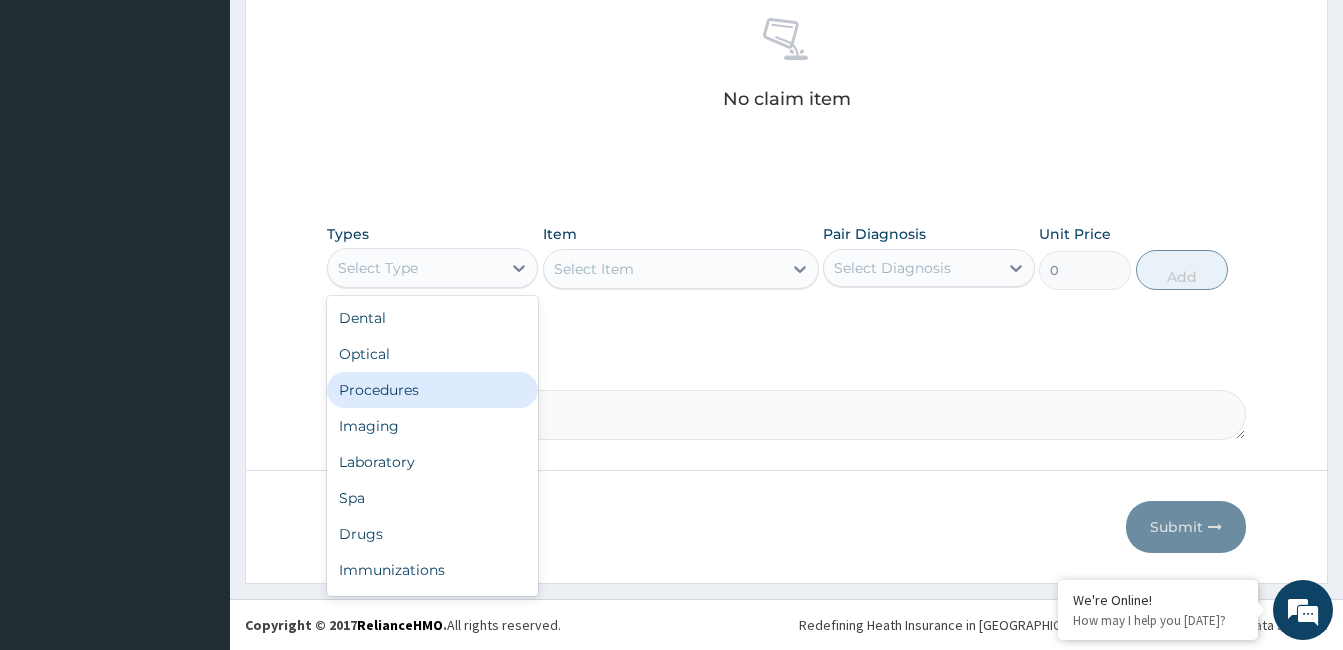 click on "Procedures" at bounding box center [432, 390] 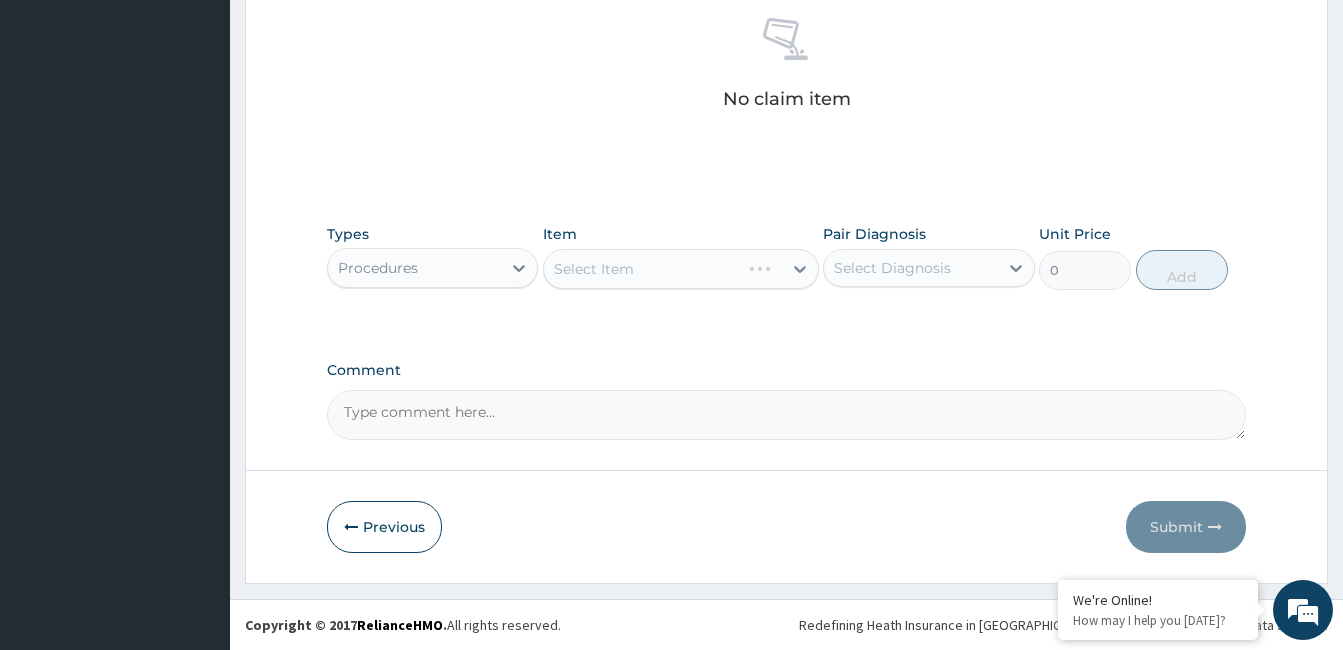 click on "Select Item" at bounding box center [681, 269] 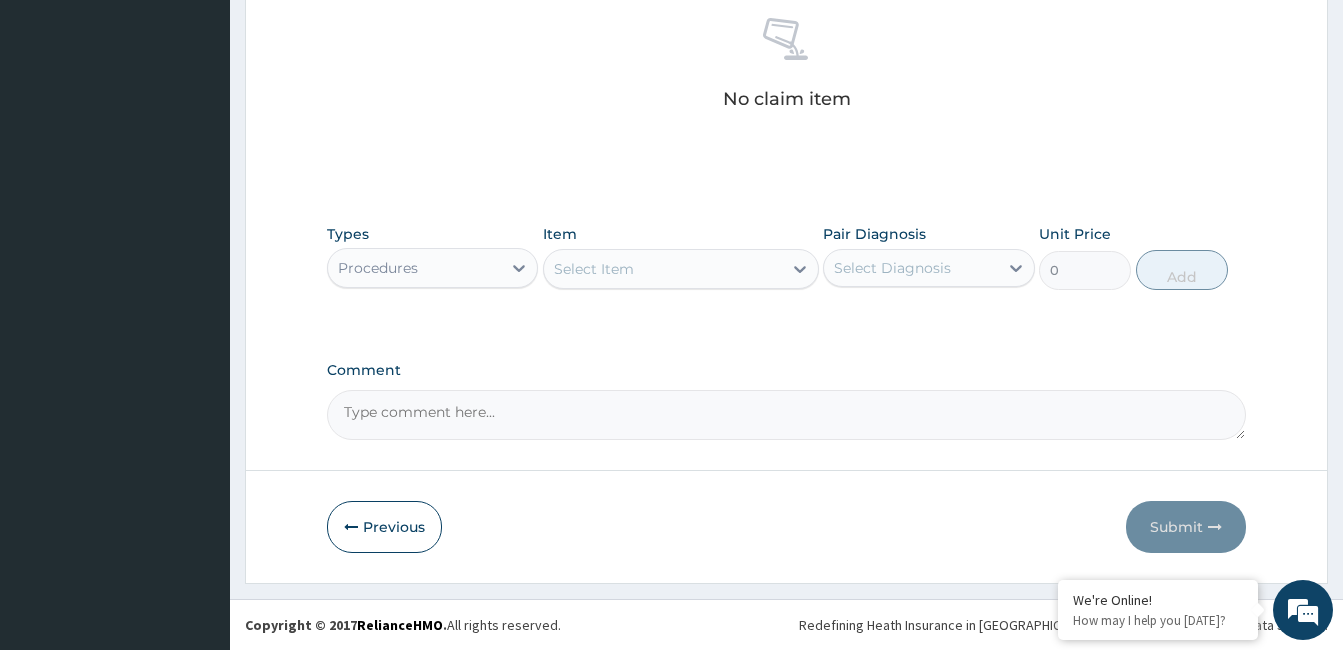 click on "Select Item" at bounding box center [663, 269] 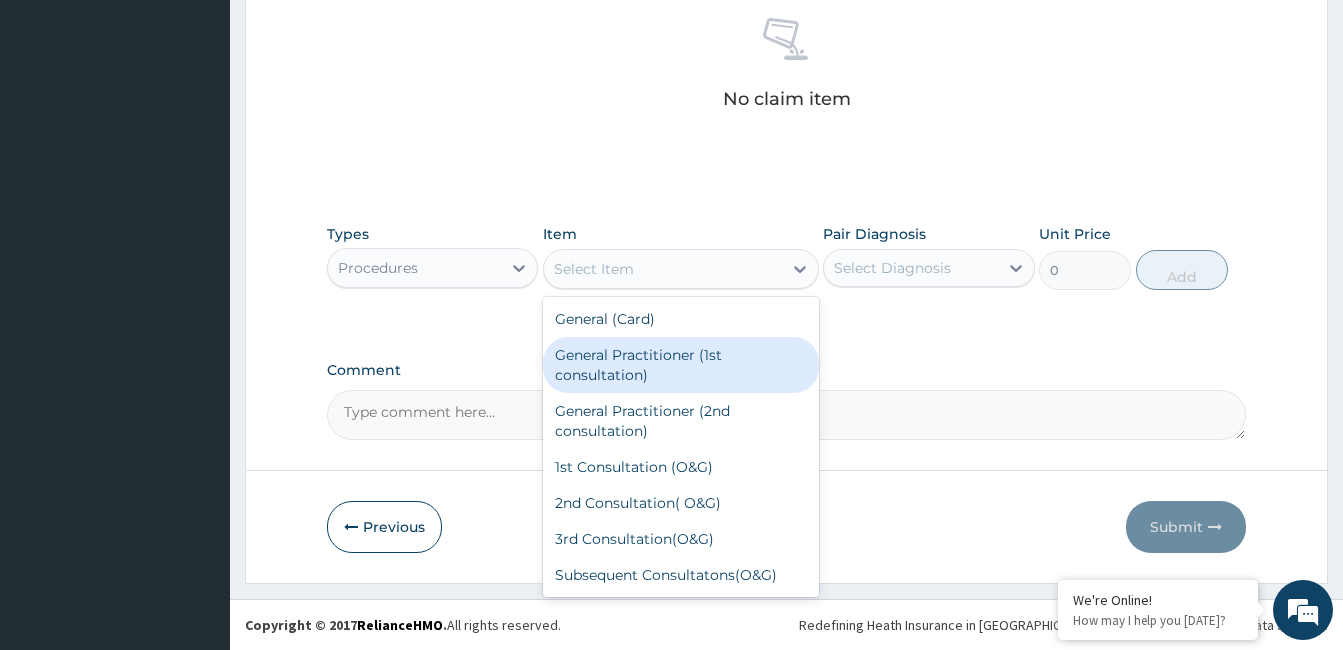 click on "General Practitioner (1st consultation)" at bounding box center [681, 365] 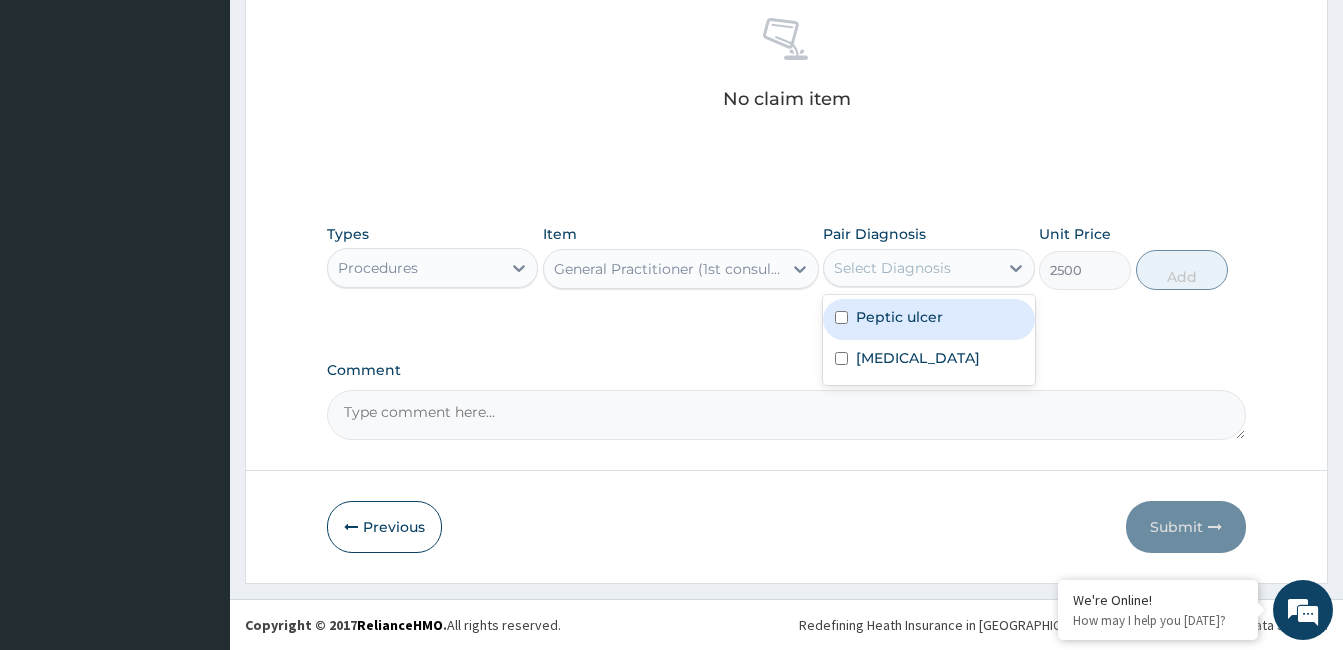 click on "Select Diagnosis" at bounding box center (910, 268) 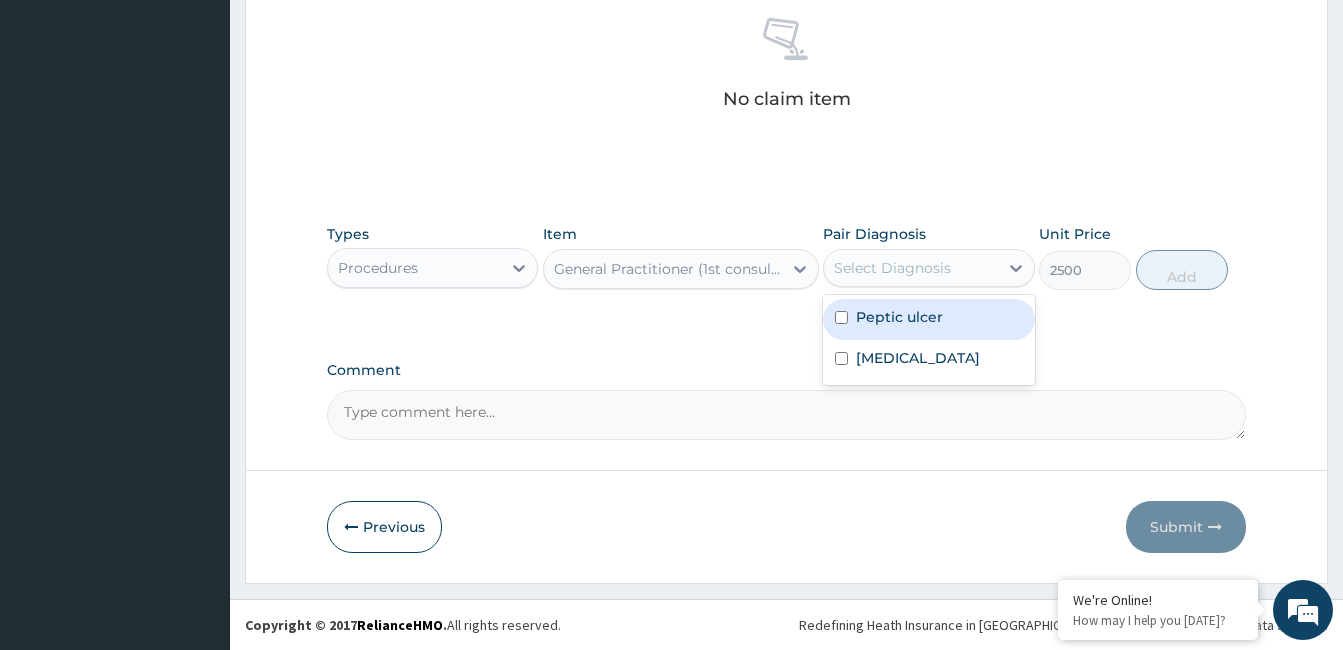 click on "Peptic ulcer" at bounding box center (928, 319) 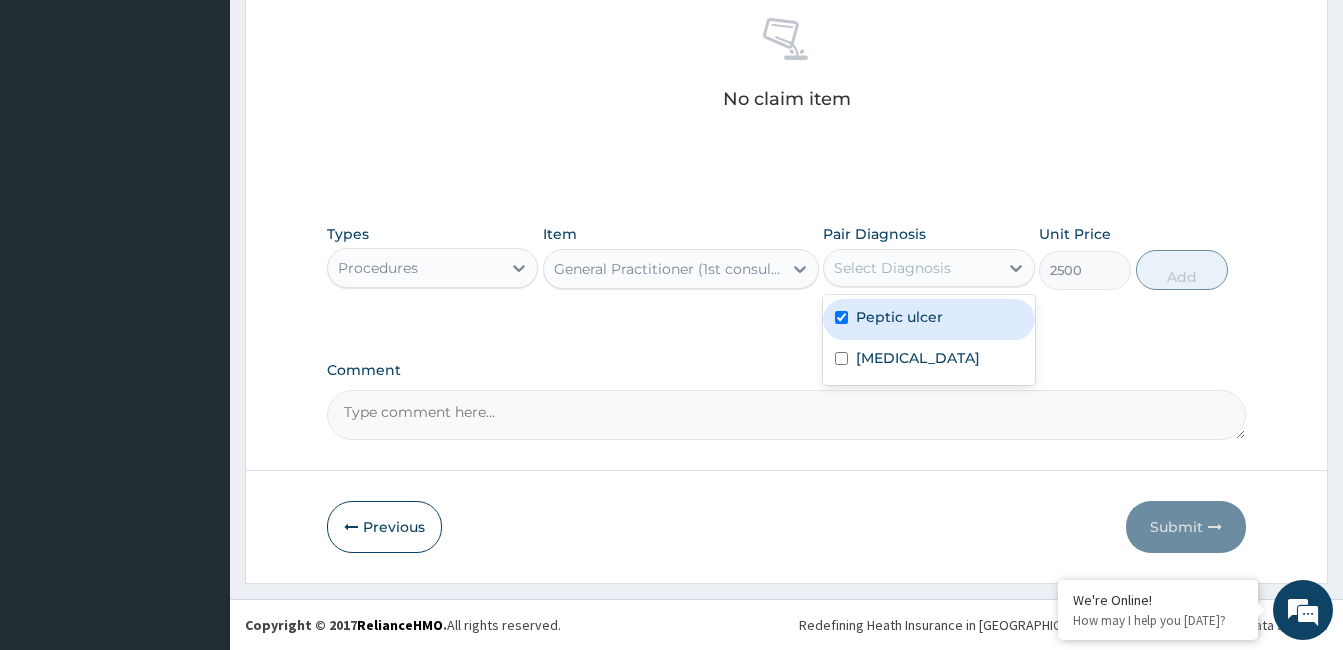checkbox on "true" 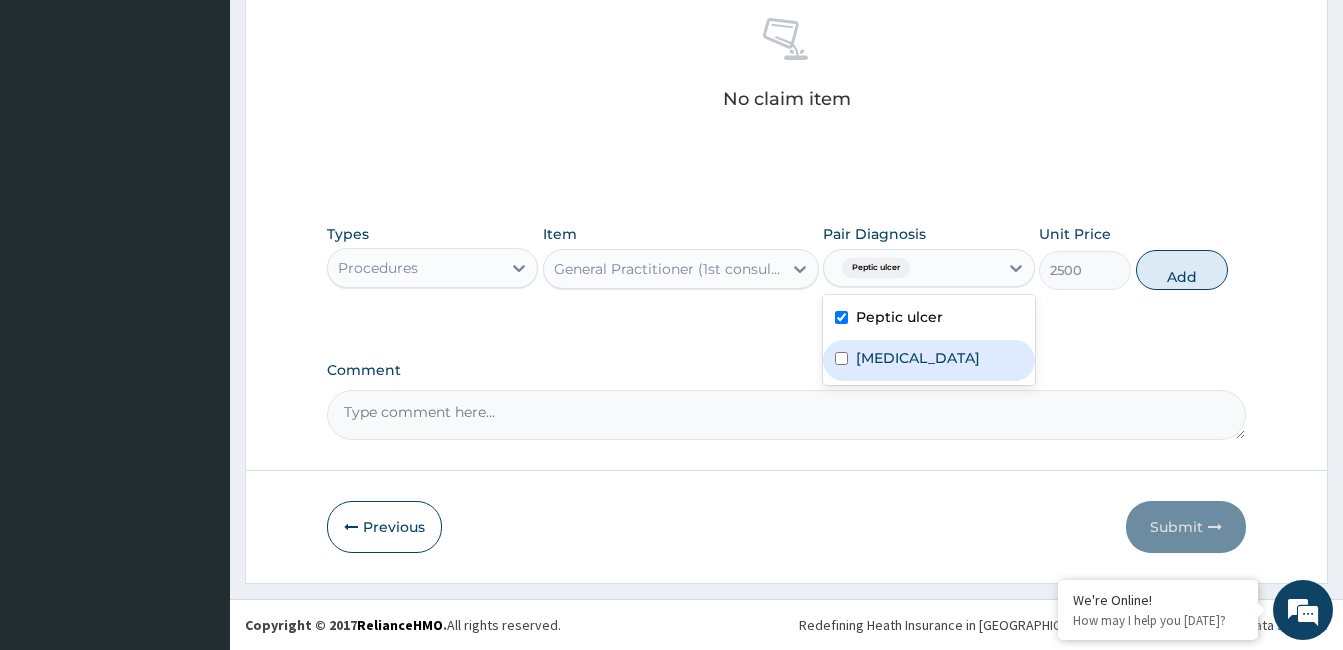 click on "Bacterial sepsis" at bounding box center (918, 358) 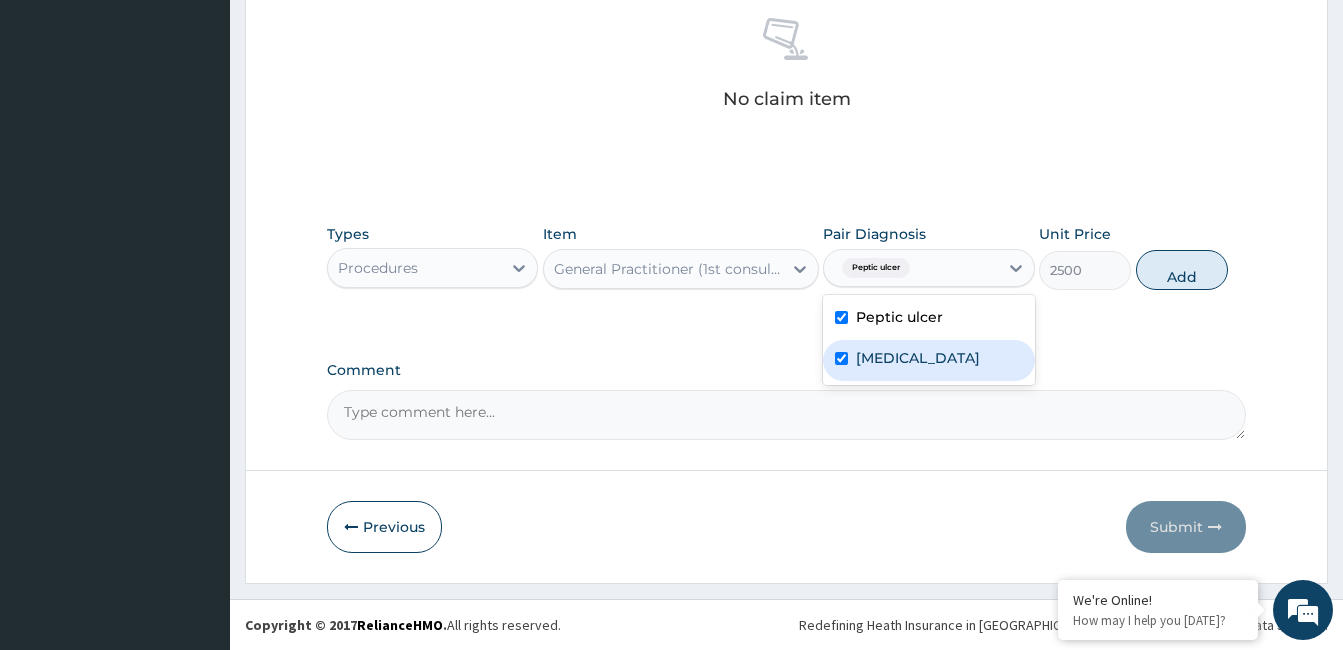 checkbox on "true" 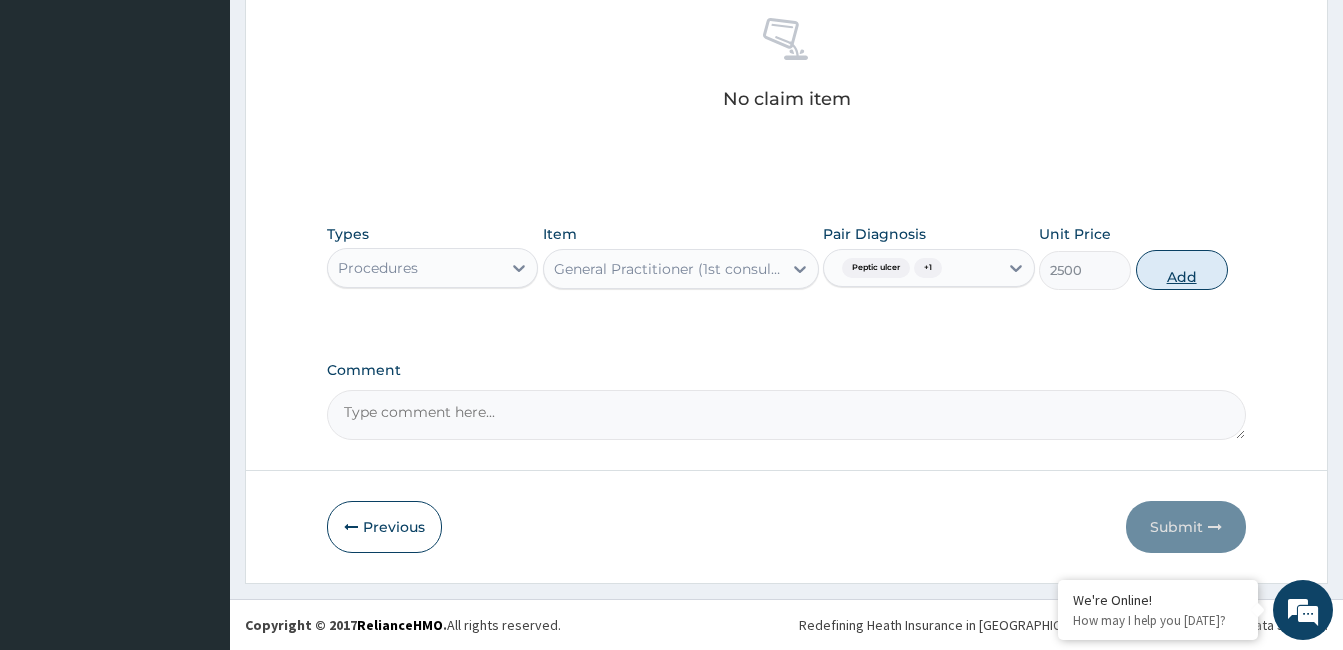 click on "Add" at bounding box center (1182, 270) 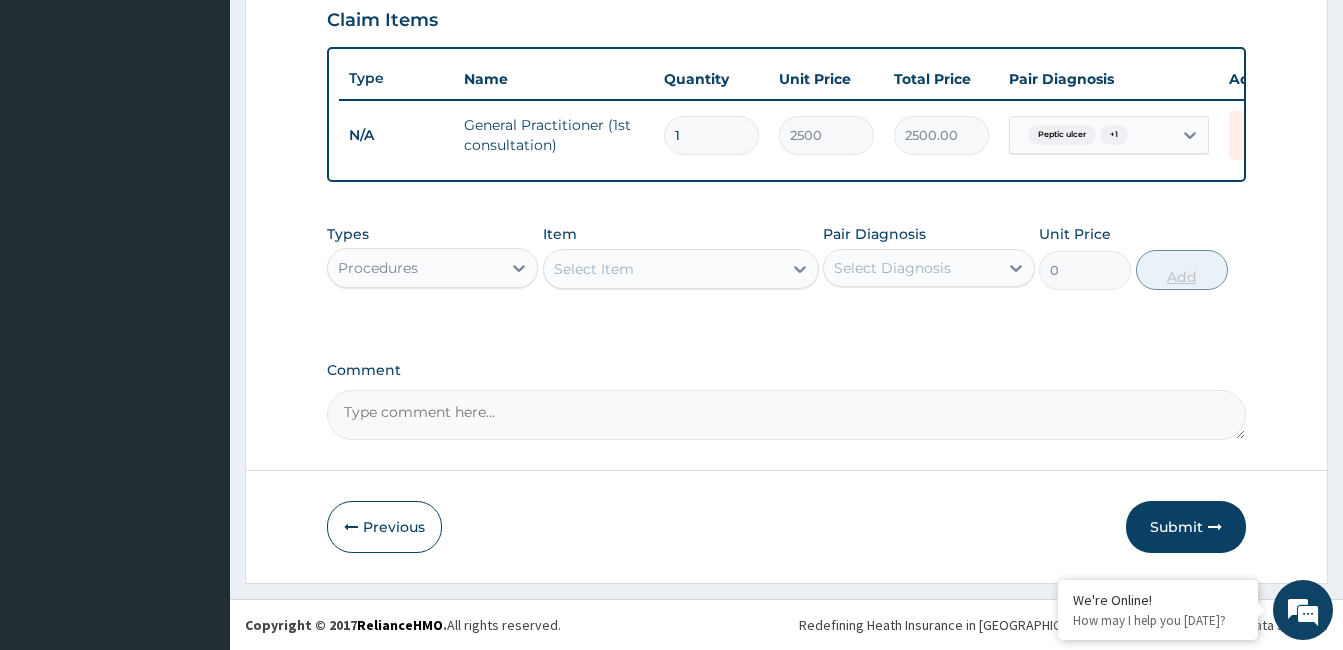 scroll, scrollTop: 712, scrollLeft: 0, axis: vertical 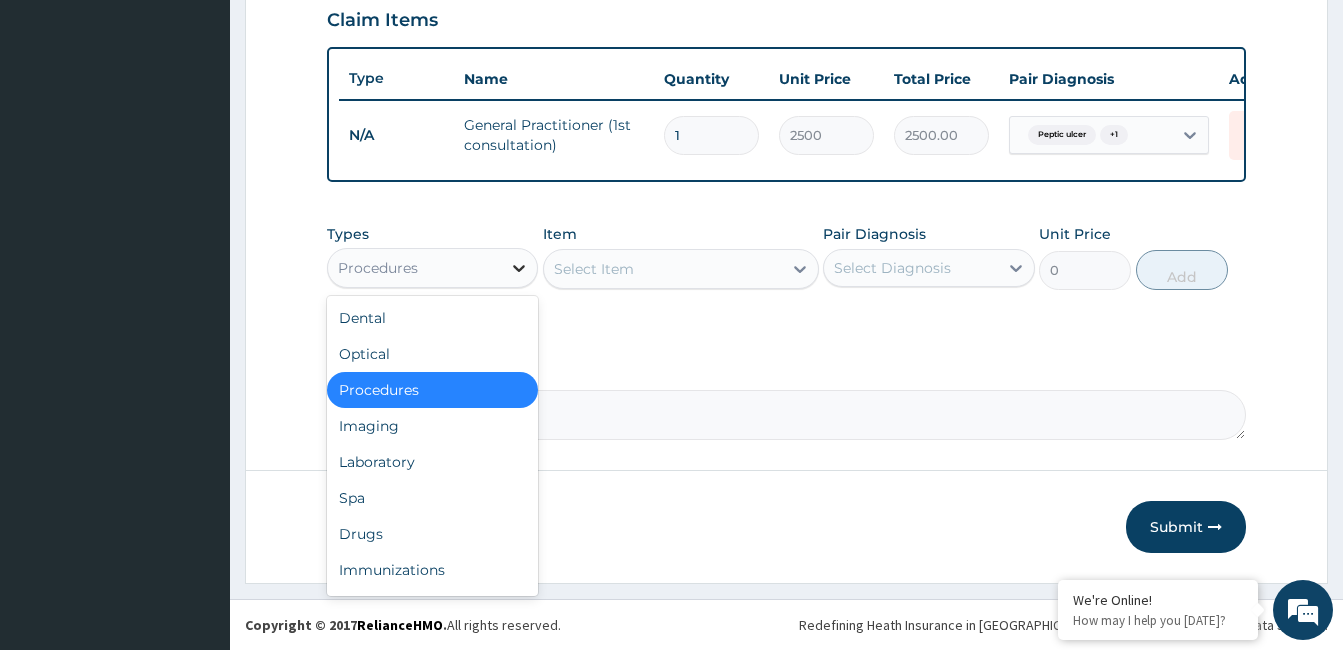 click at bounding box center (519, 268) 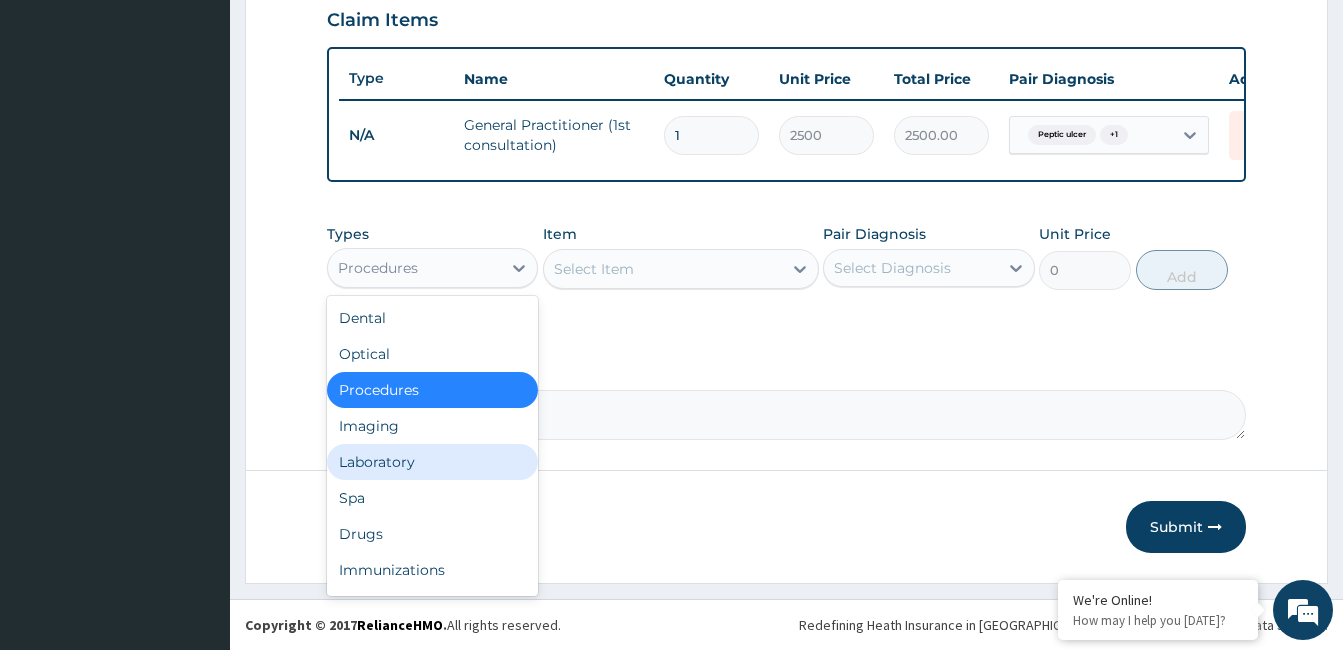 click on "Laboratory" at bounding box center (432, 462) 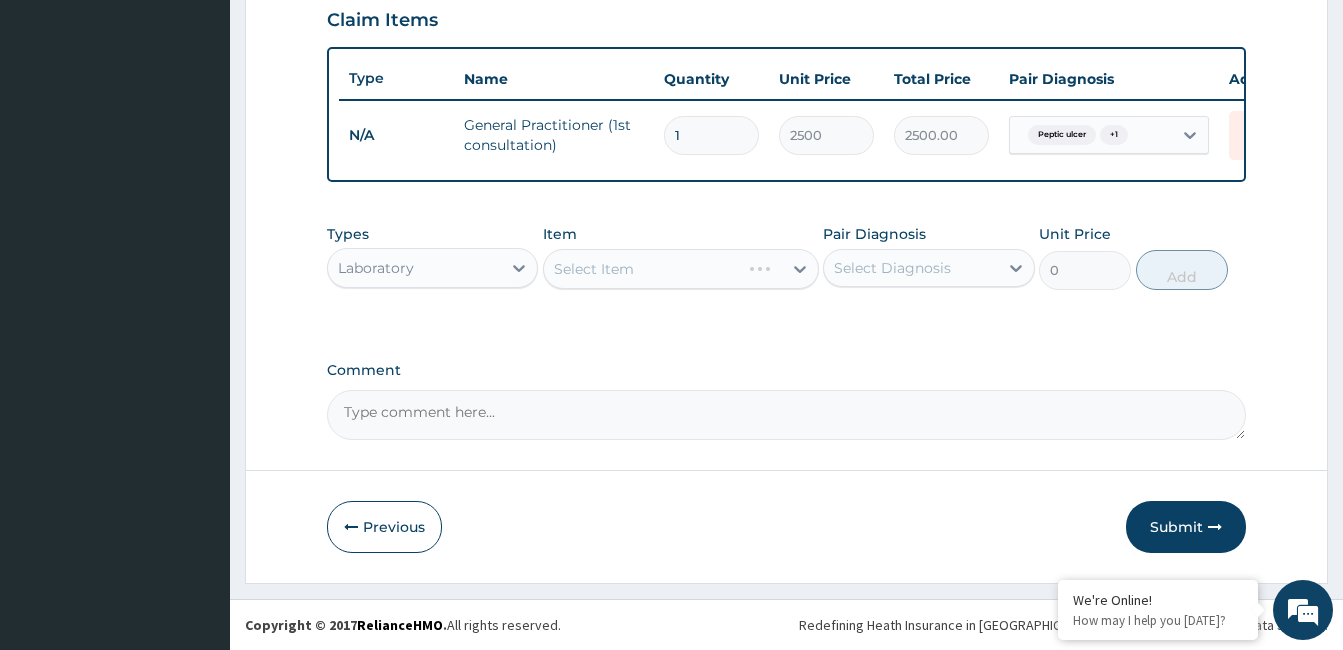 click on "Select Item" at bounding box center [681, 269] 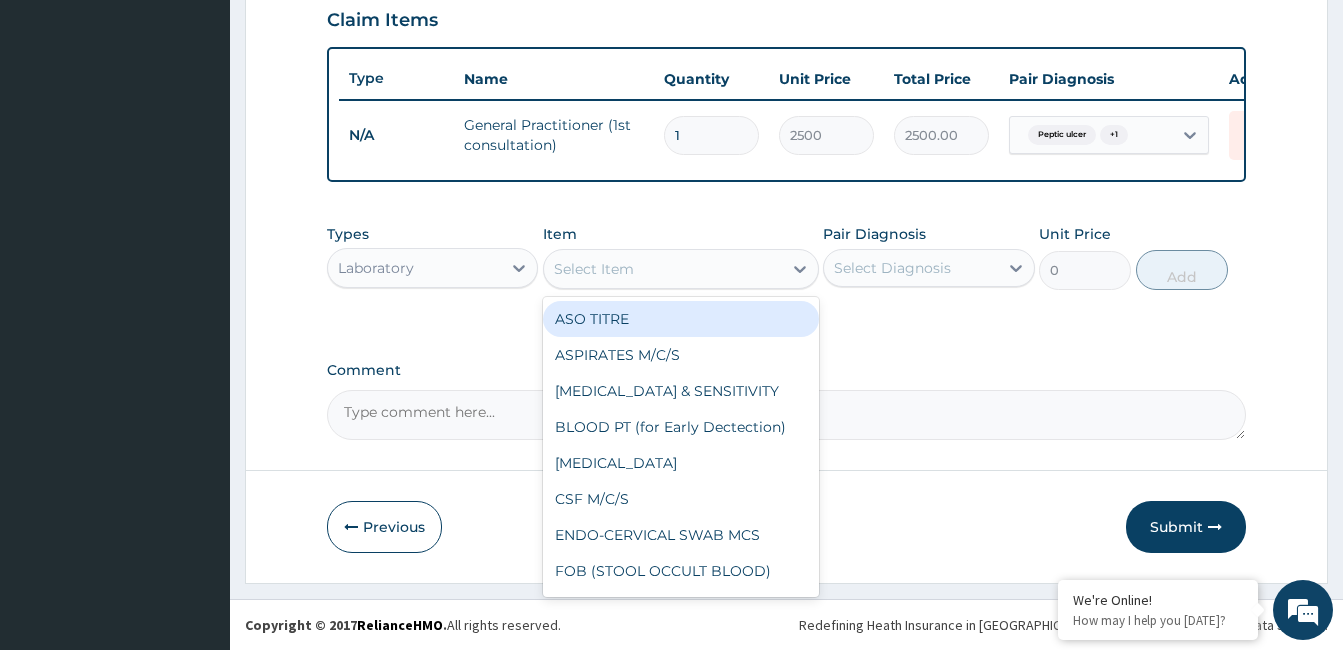 click on "Select Item" at bounding box center (594, 269) 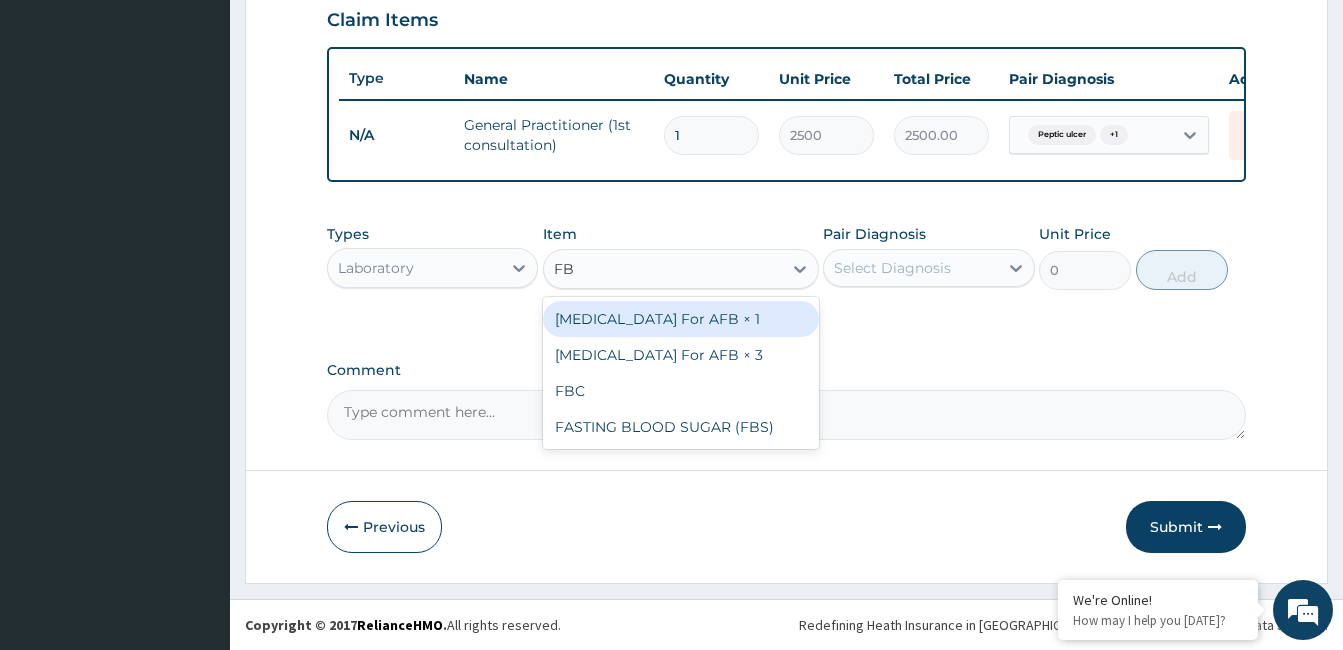 type on "FBC" 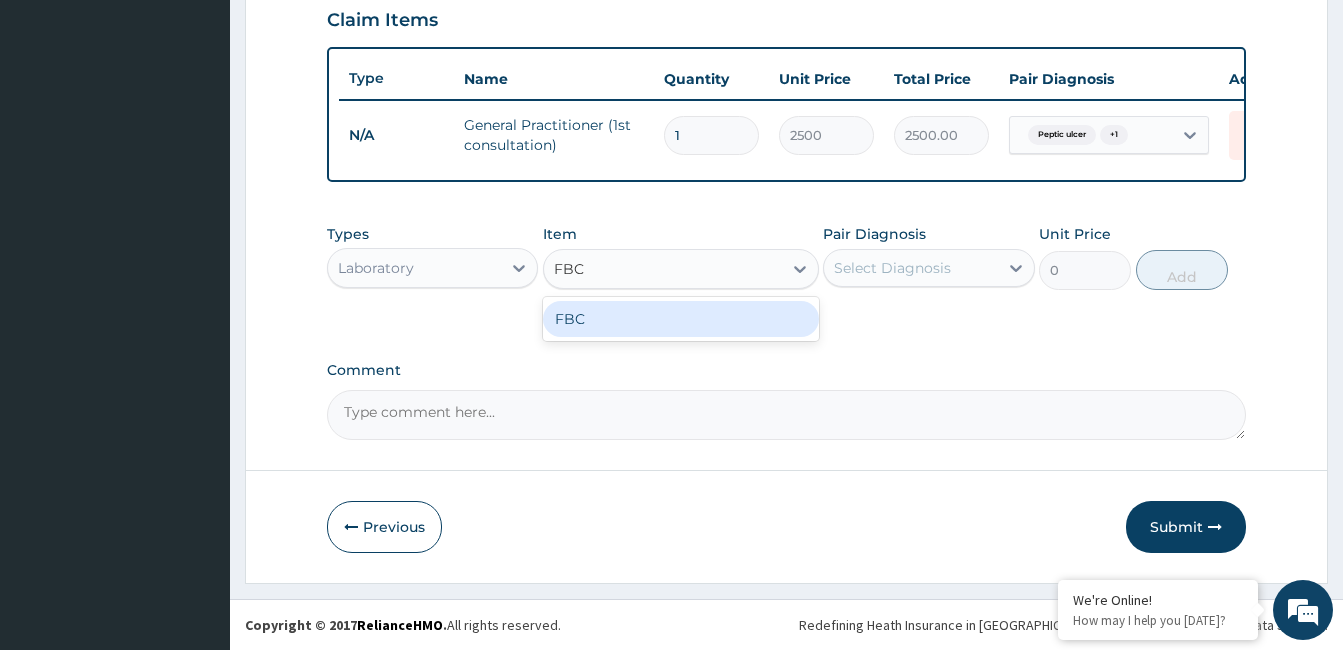 click on "FBC" at bounding box center [681, 319] 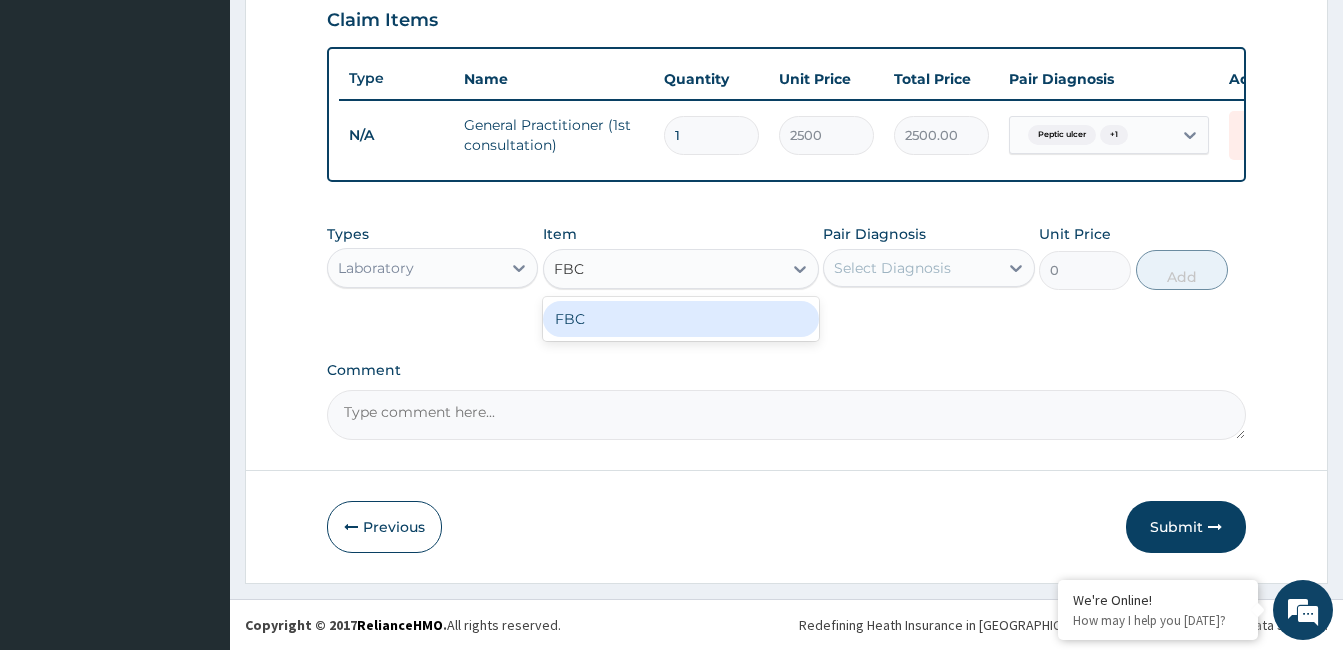 type 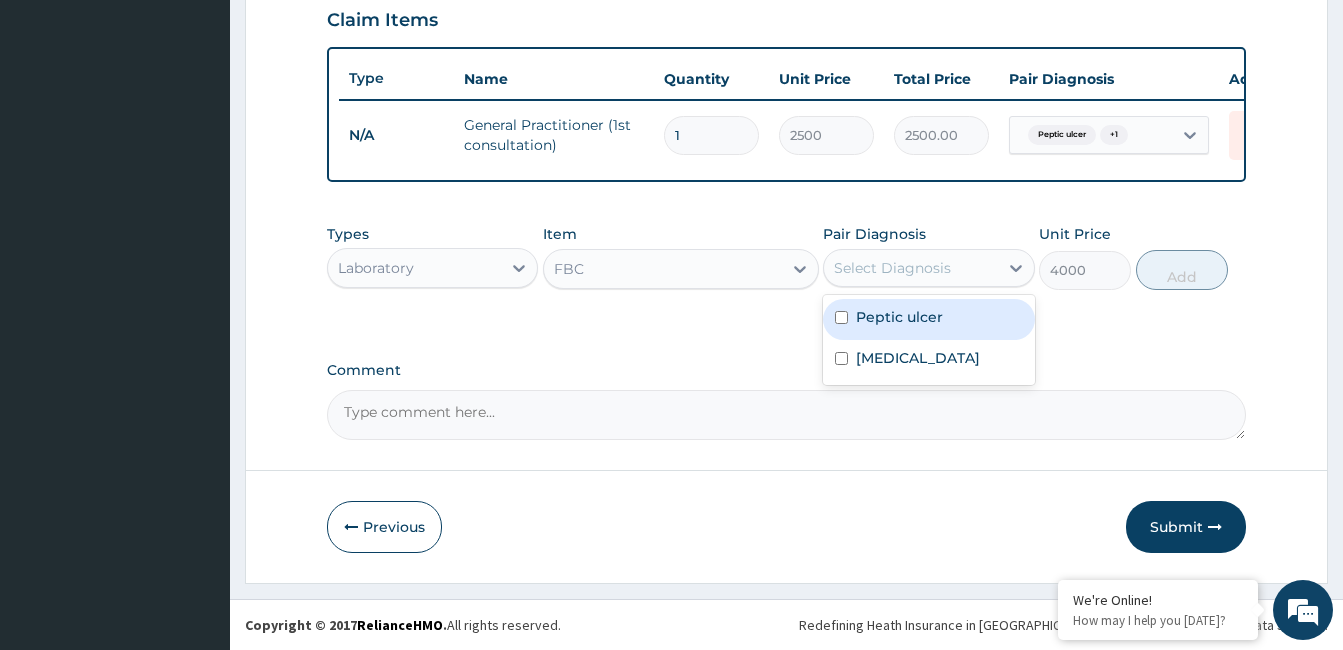 click on "Select Diagnosis" at bounding box center [910, 268] 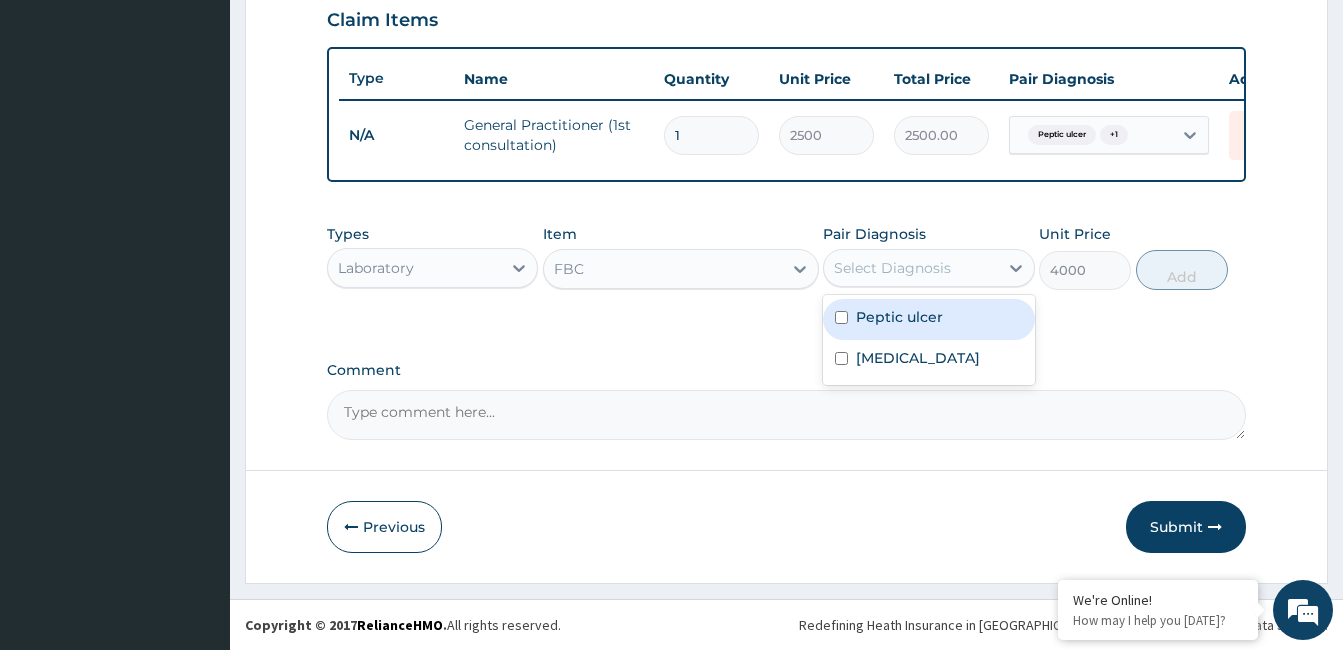 click on "Peptic ulcer" at bounding box center (899, 317) 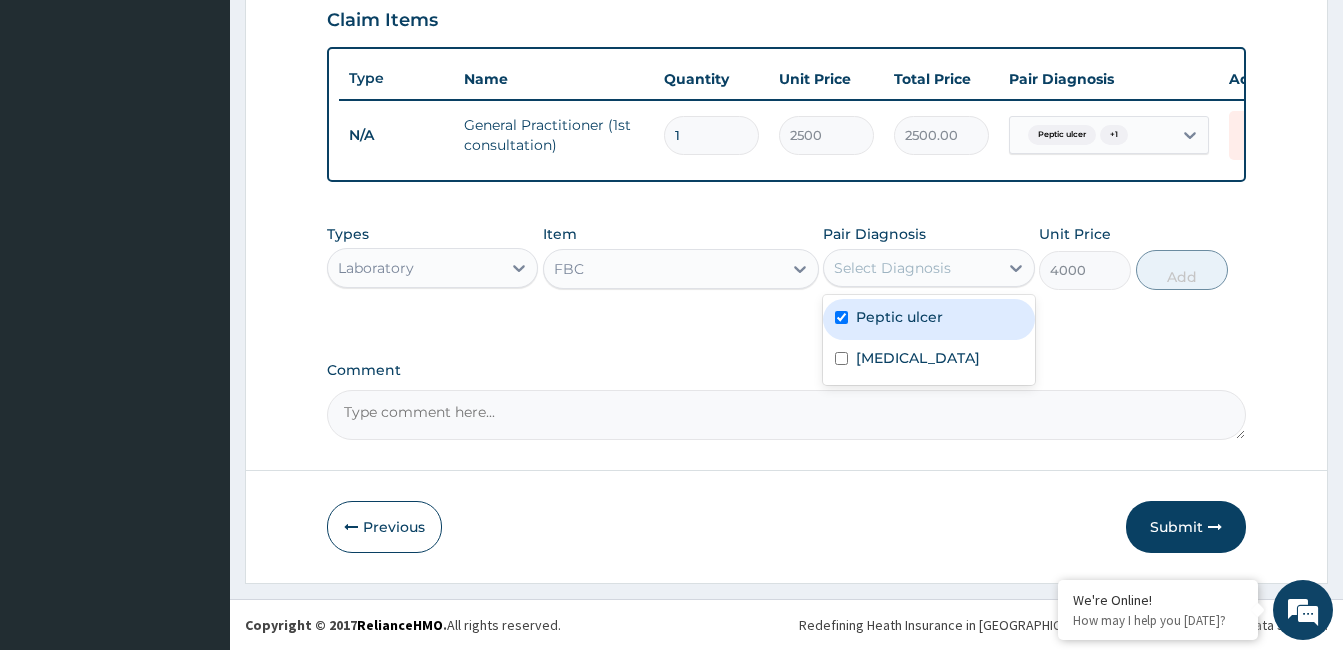checkbox on "true" 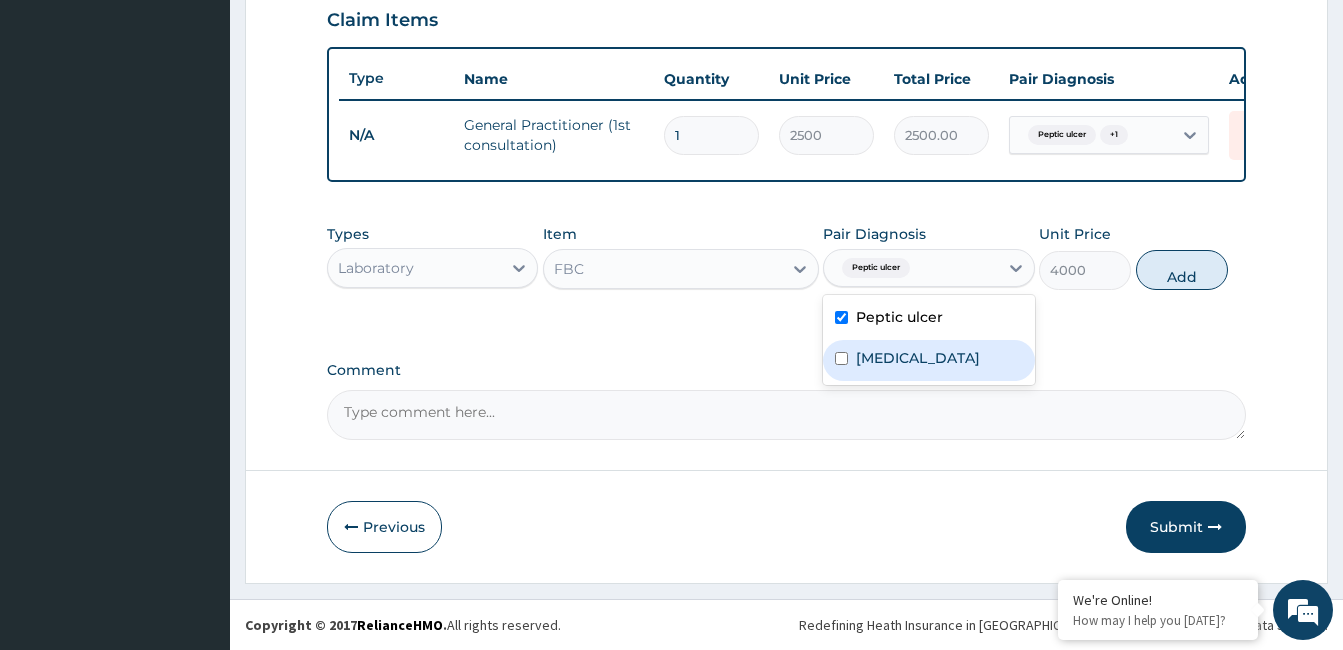 click on "Bacterial sepsis" at bounding box center [928, 360] 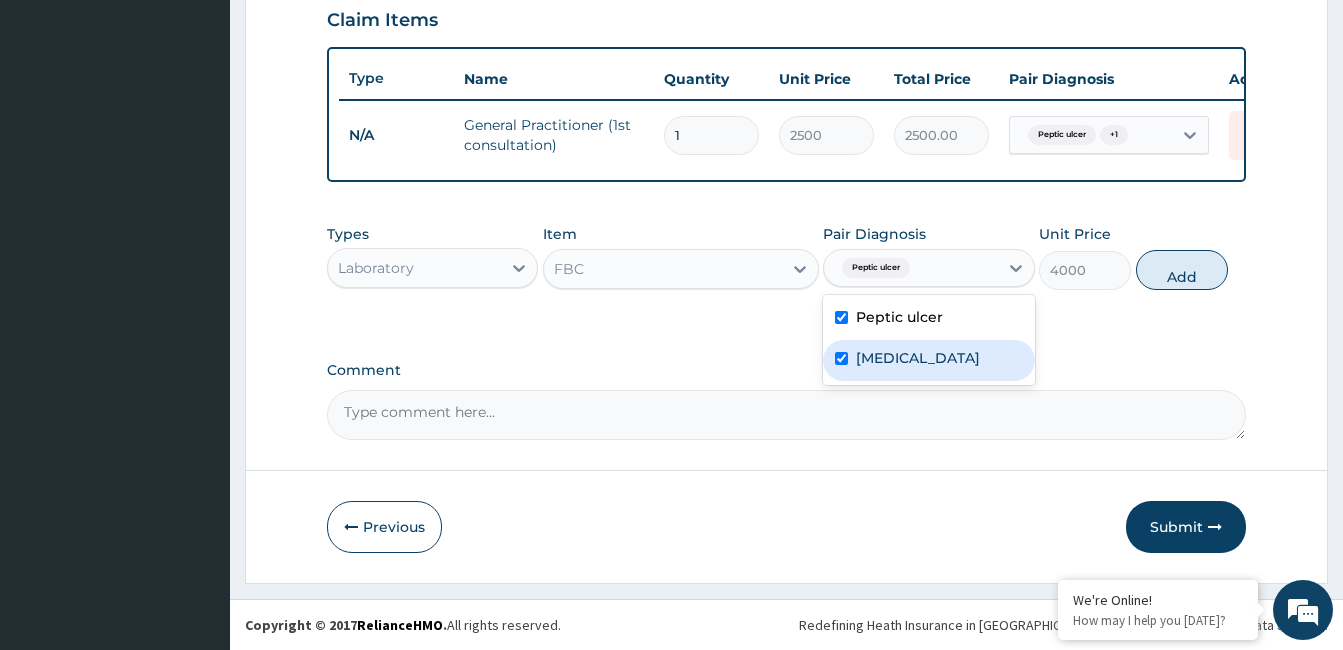 checkbox on "true" 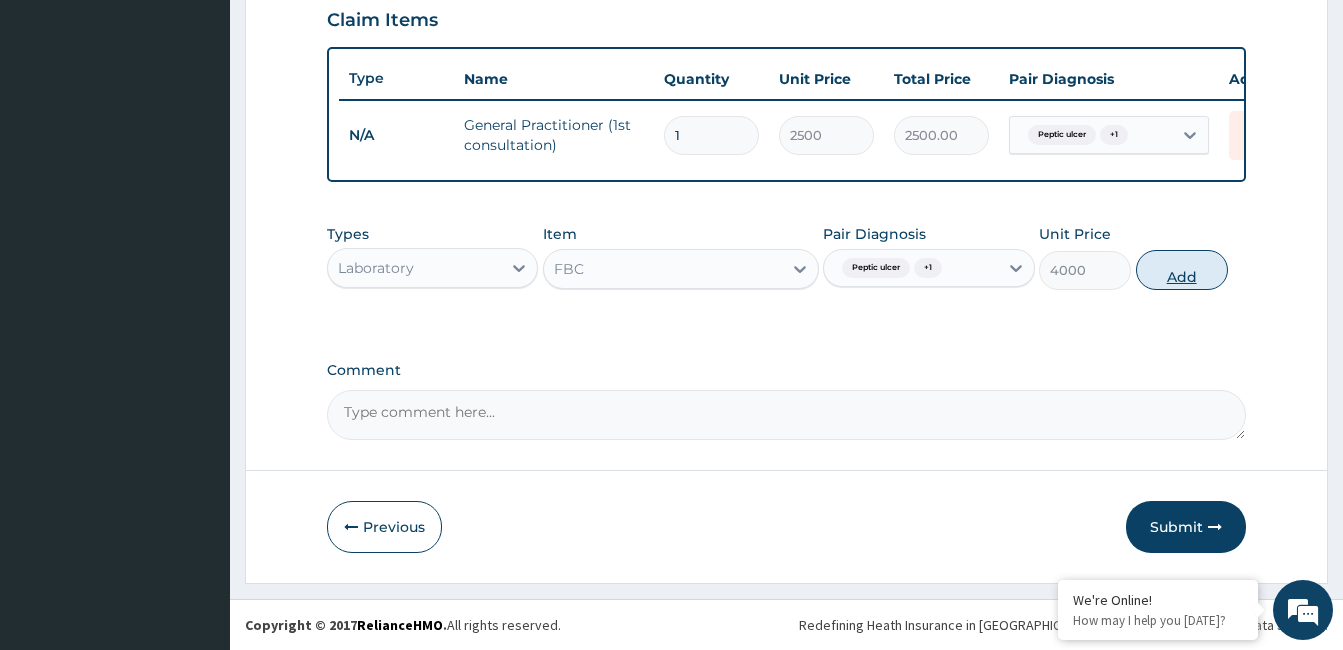 click on "Add" at bounding box center [1182, 270] 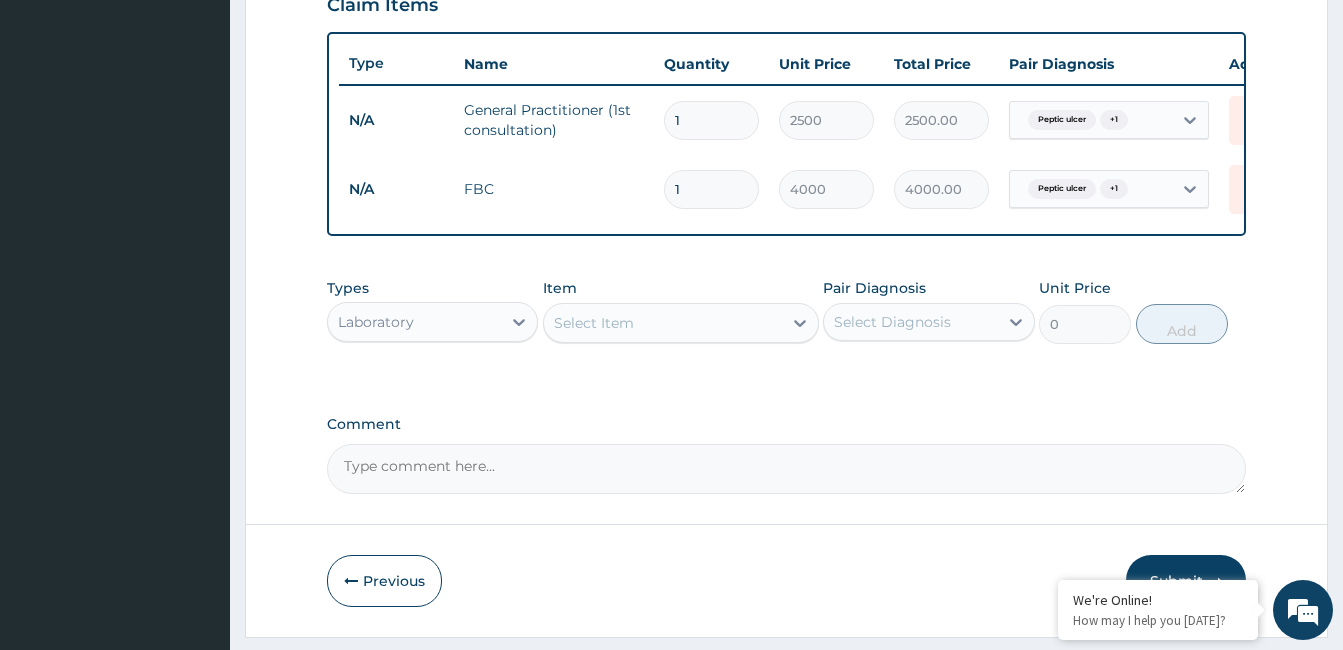 click on "Select Item" at bounding box center (663, 323) 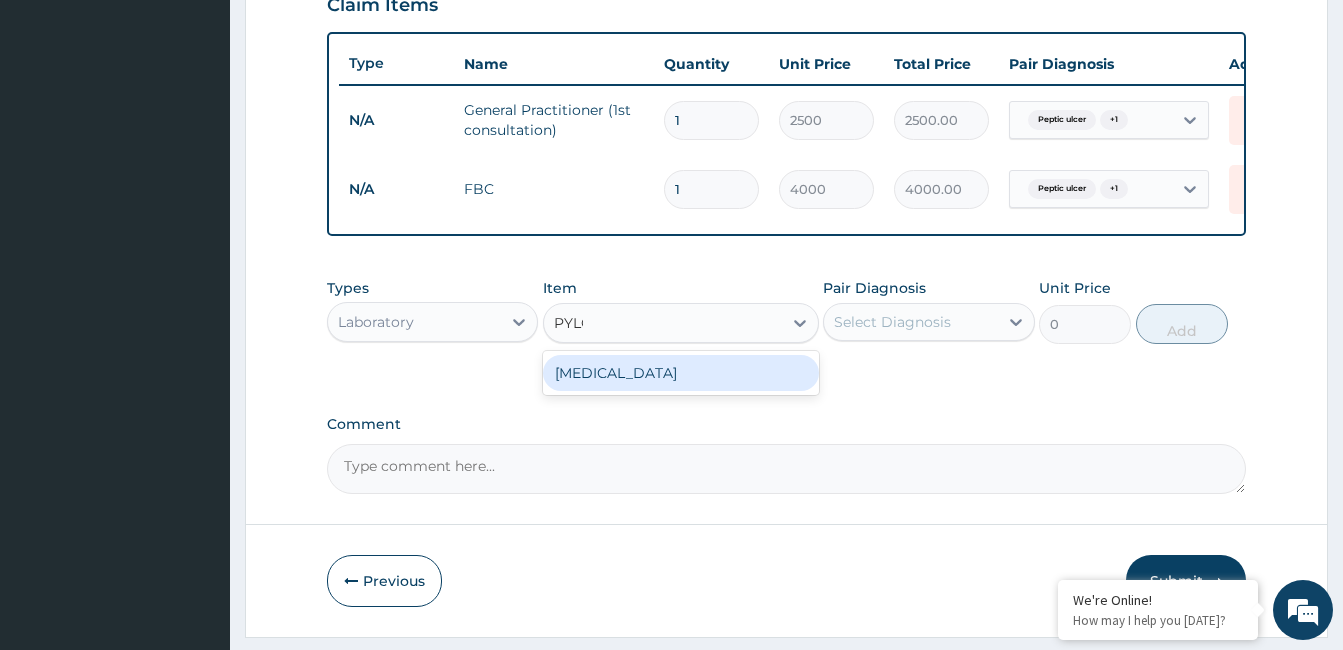 type on "PYLOR" 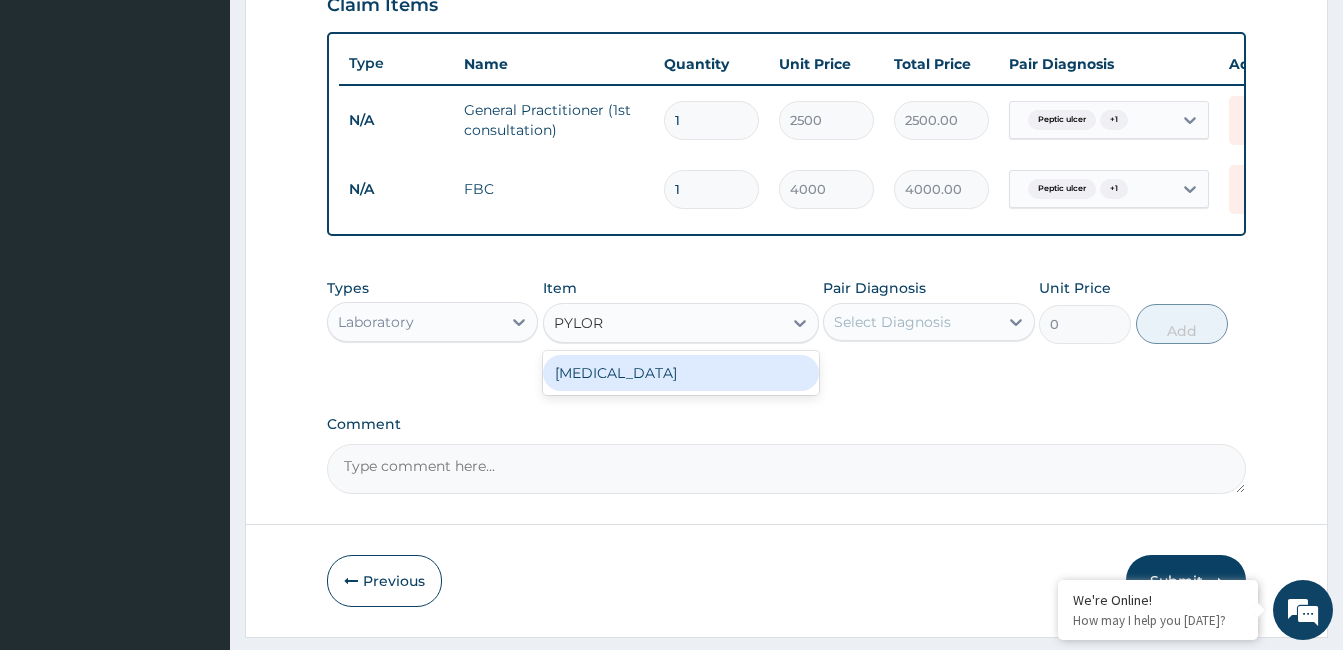 click on "HELICOBACTER PYLORI" at bounding box center (681, 373) 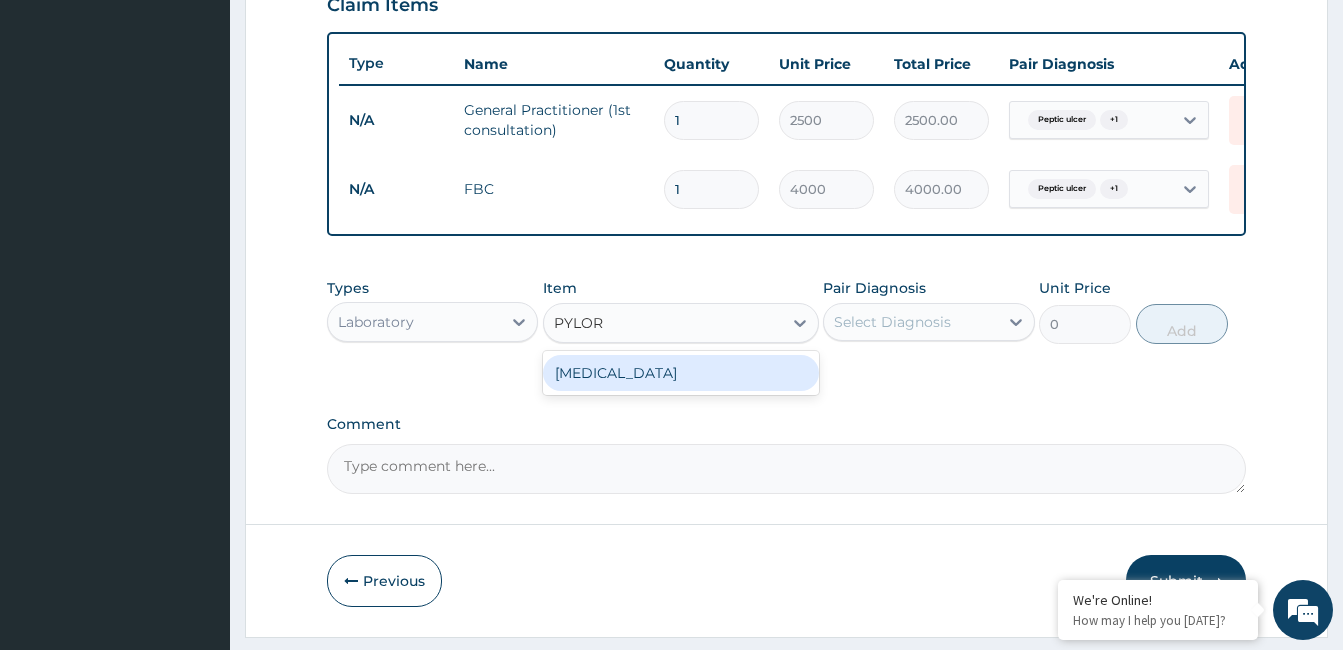 type 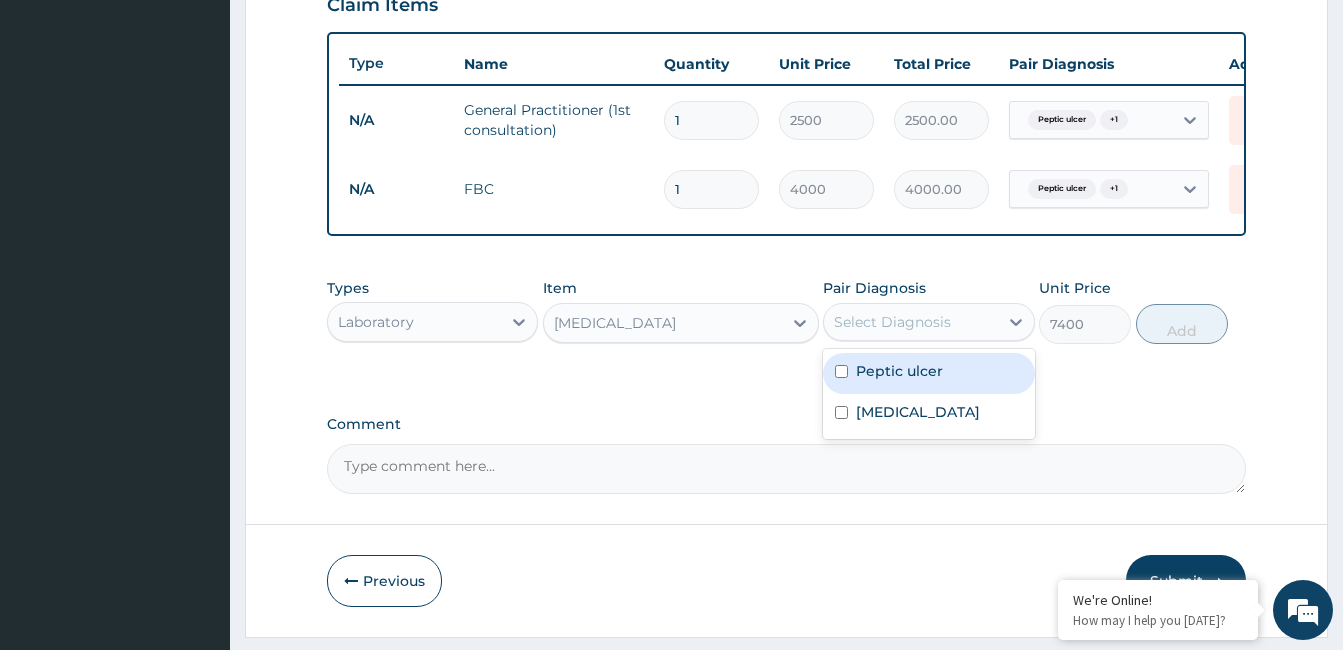 click on "Select Diagnosis" at bounding box center [910, 322] 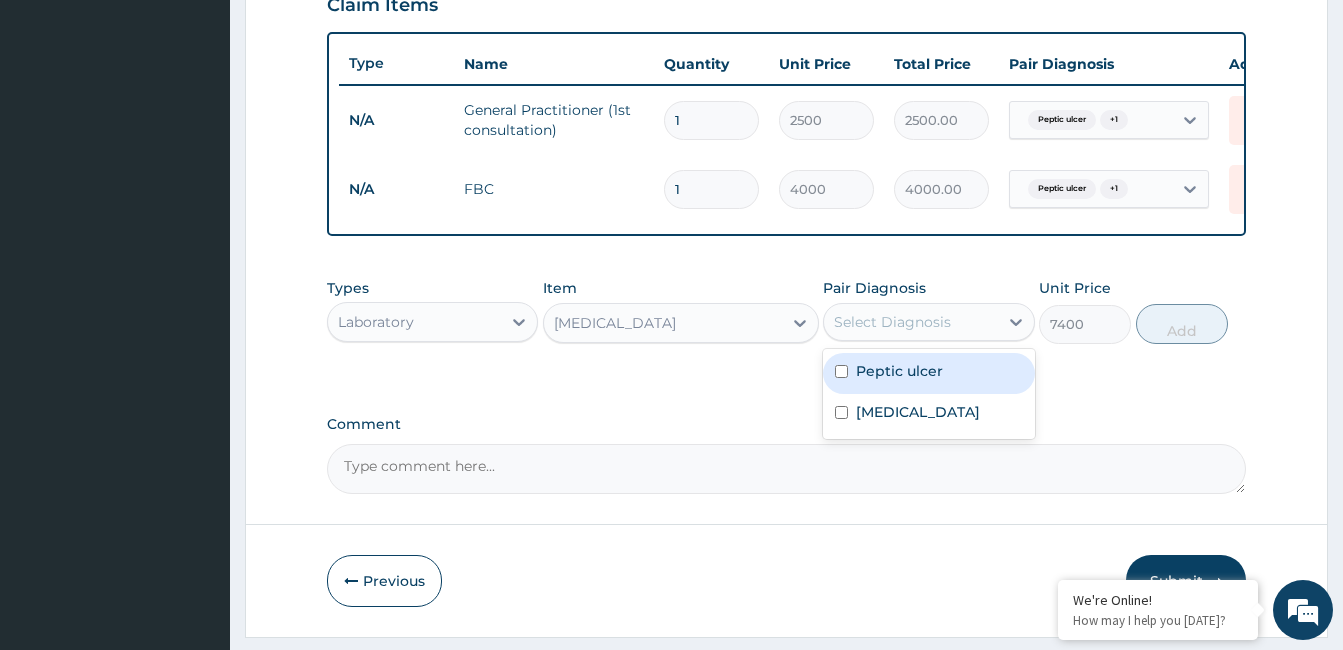 click on "Peptic ulcer" at bounding box center (899, 371) 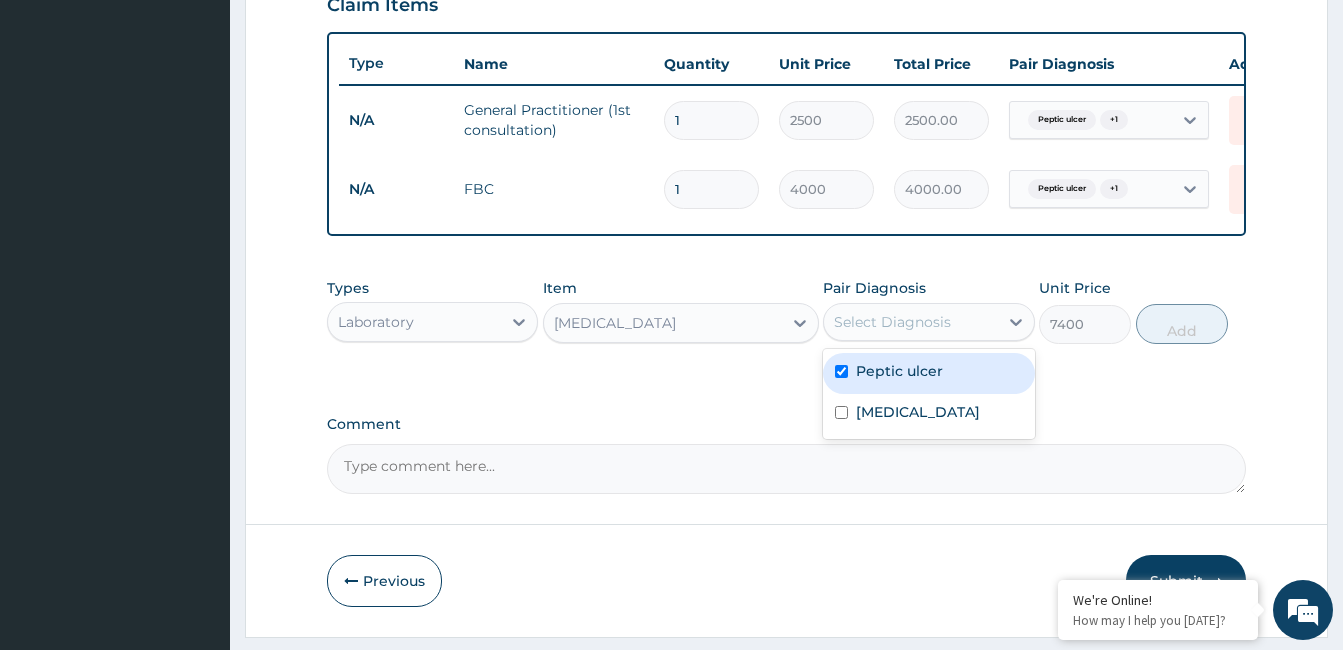 checkbox on "true" 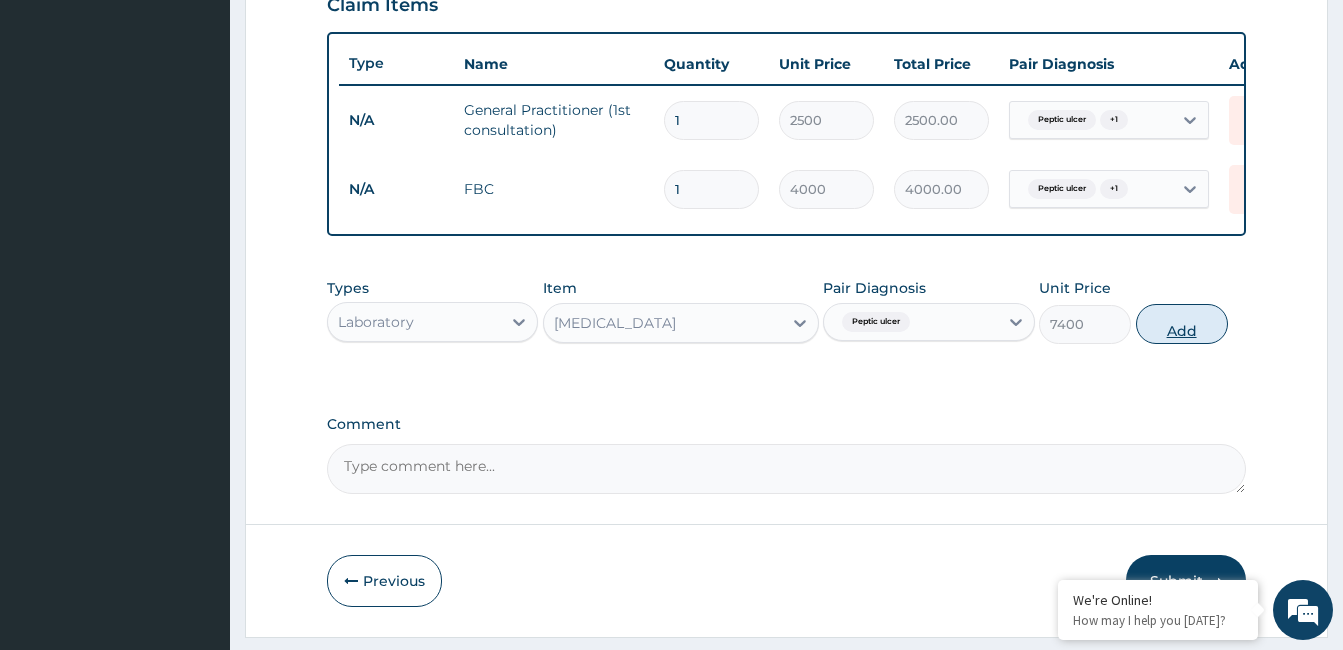 click on "Add" at bounding box center [1182, 324] 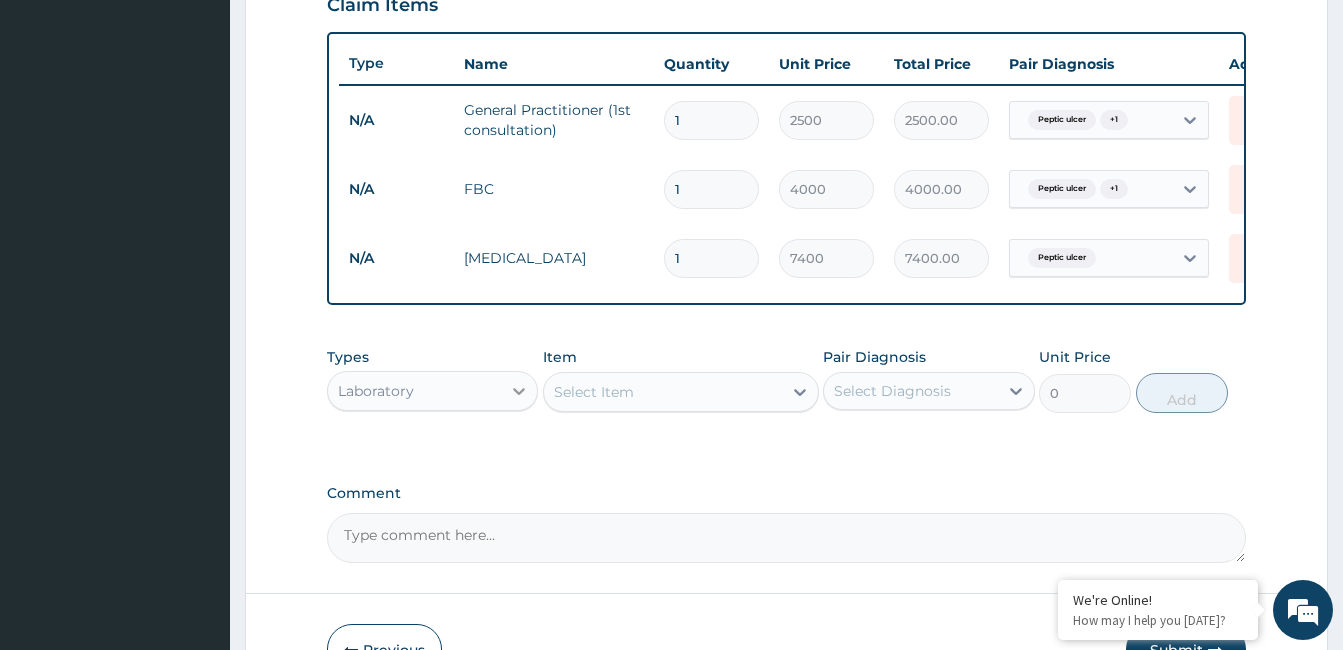 click at bounding box center (519, 391) 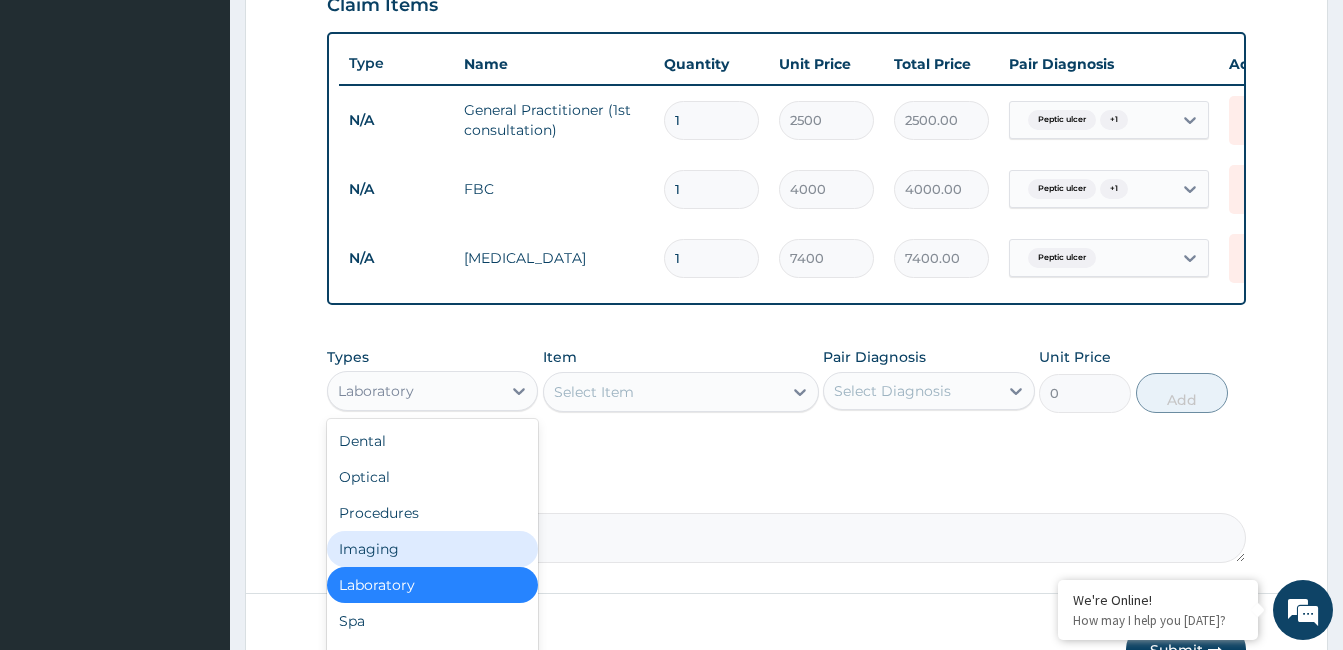 scroll, scrollTop: 68, scrollLeft: 0, axis: vertical 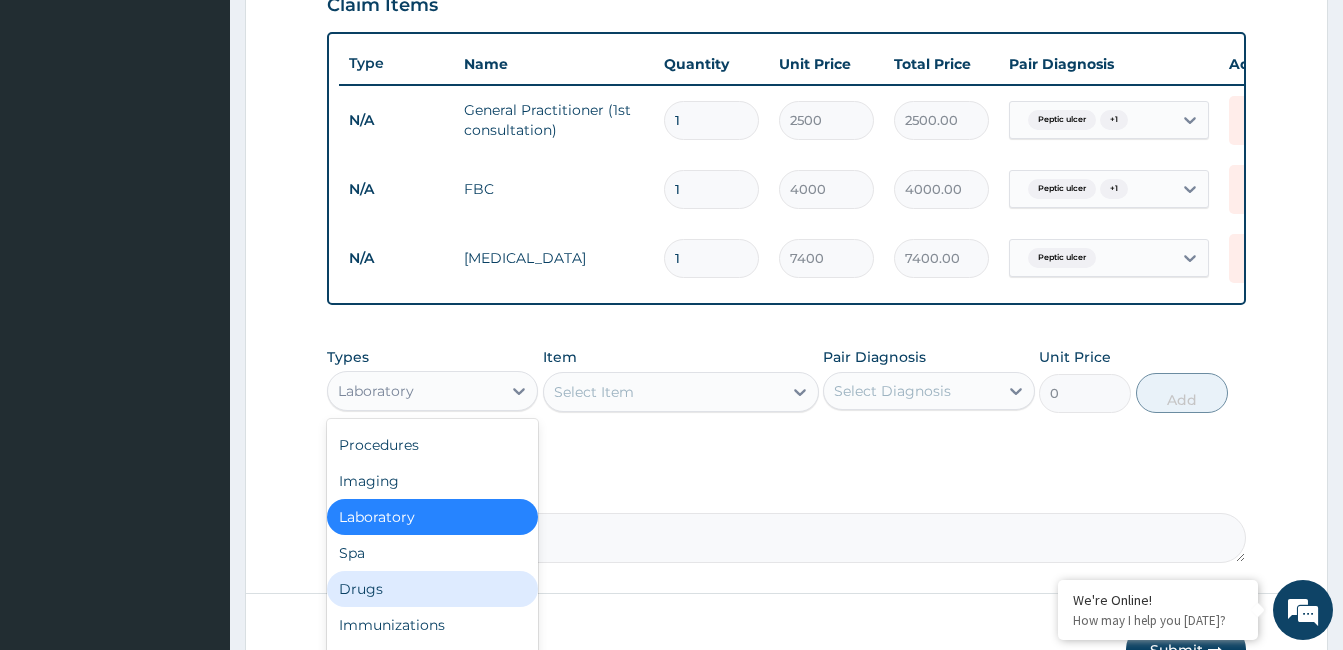 click on "Drugs" at bounding box center [432, 589] 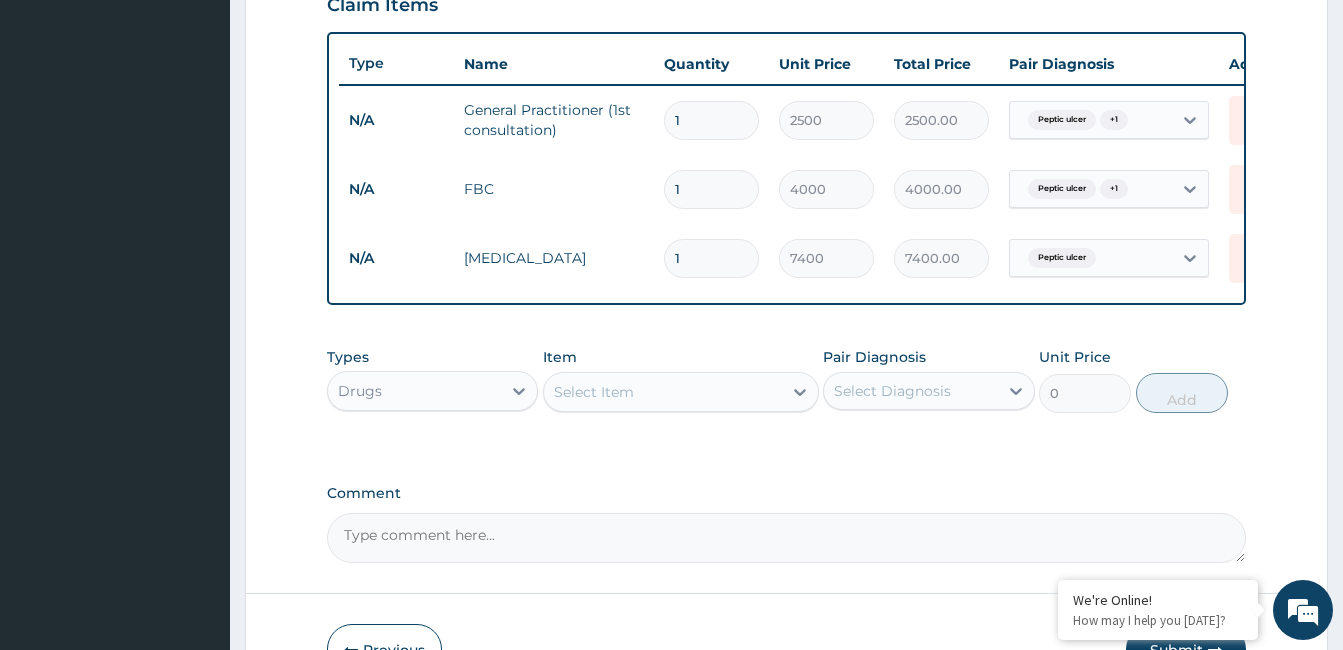 click on "Select Item" at bounding box center [663, 392] 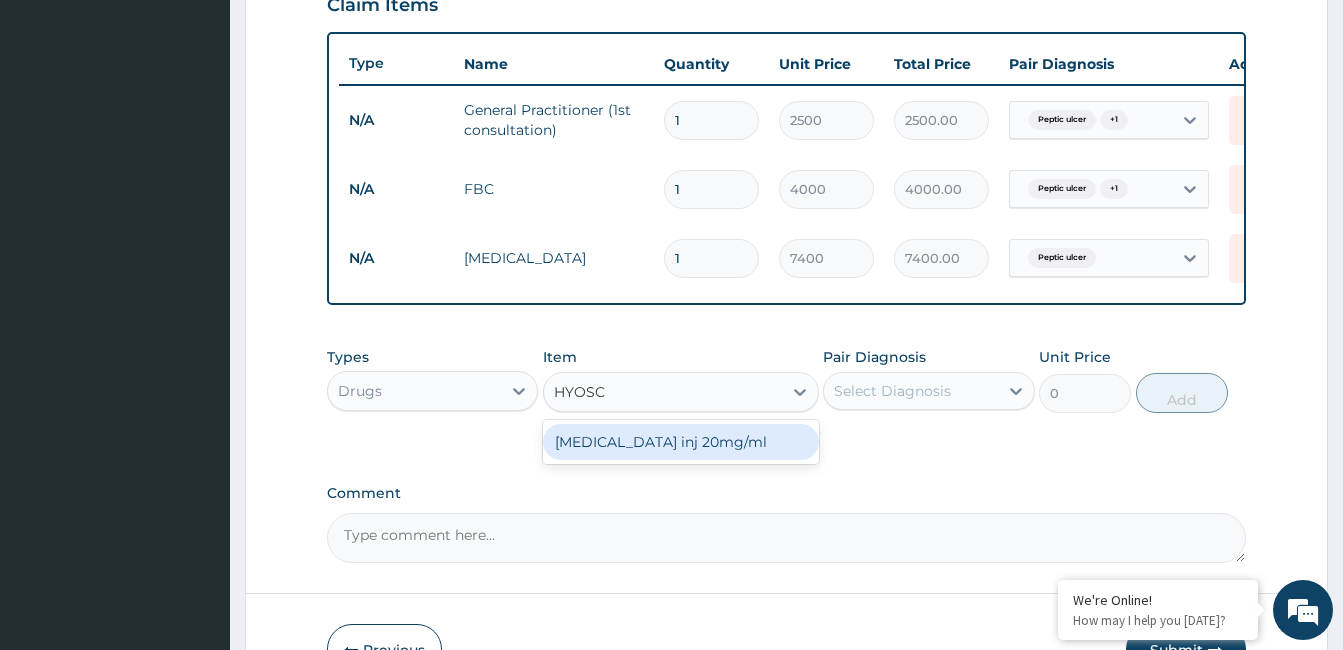 type on "HYOSCI" 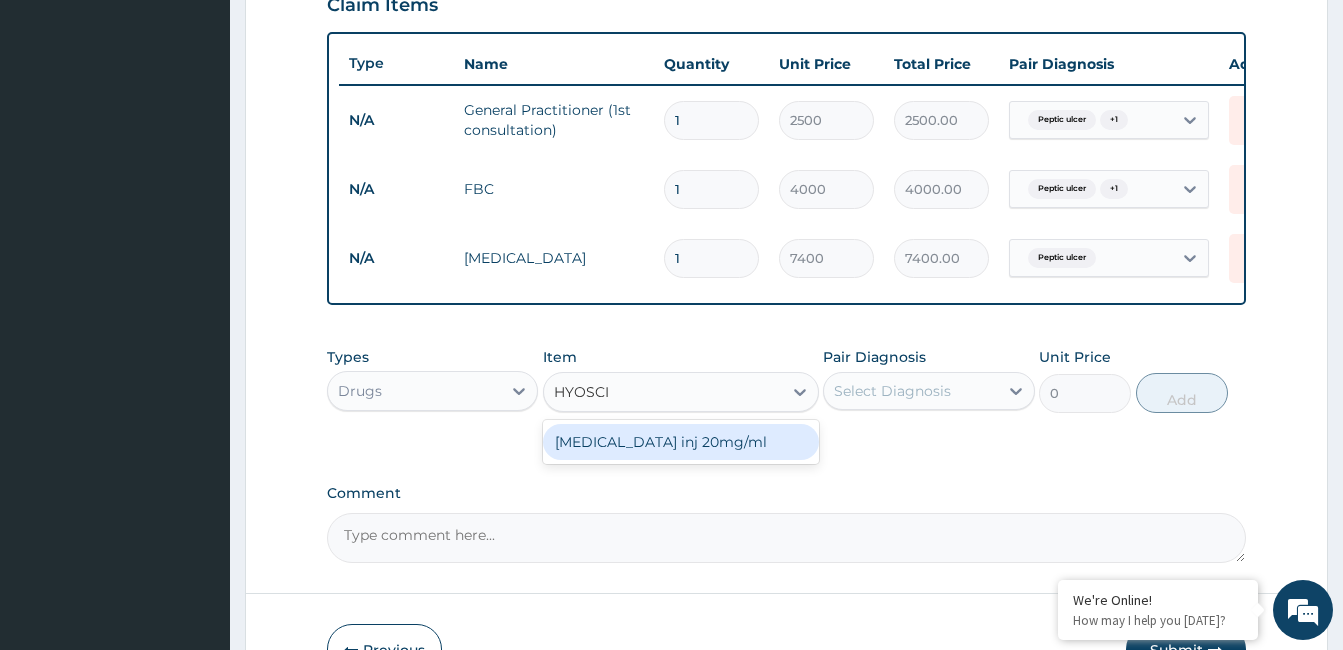 click on "Hyoscine inj 20mg/ml" at bounding box center [681, 442] 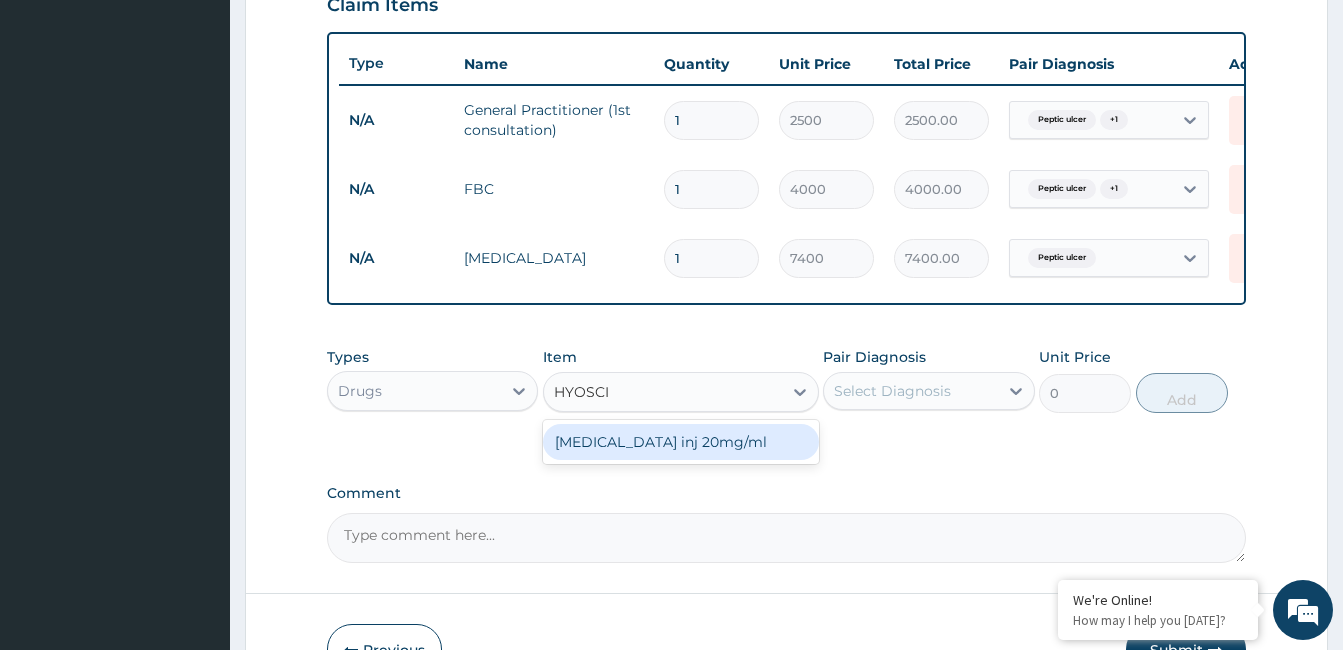 type 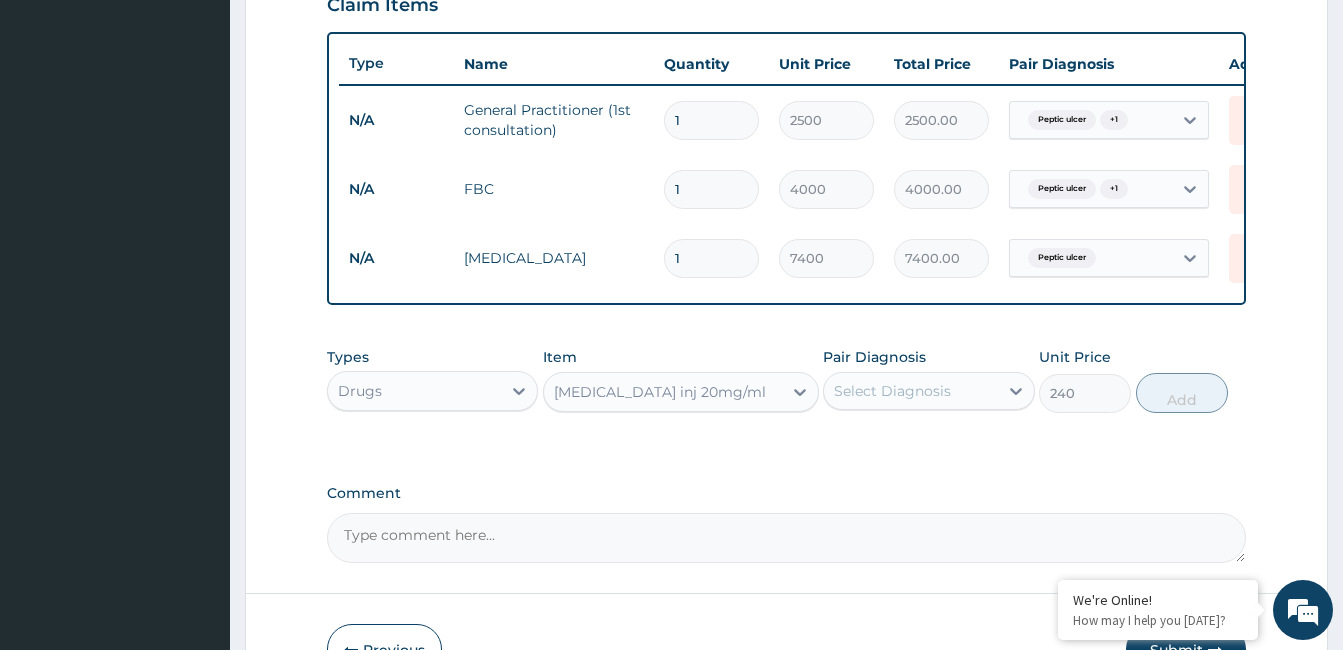 click on "Select Diagnosis" at bounding box center [910, 391] 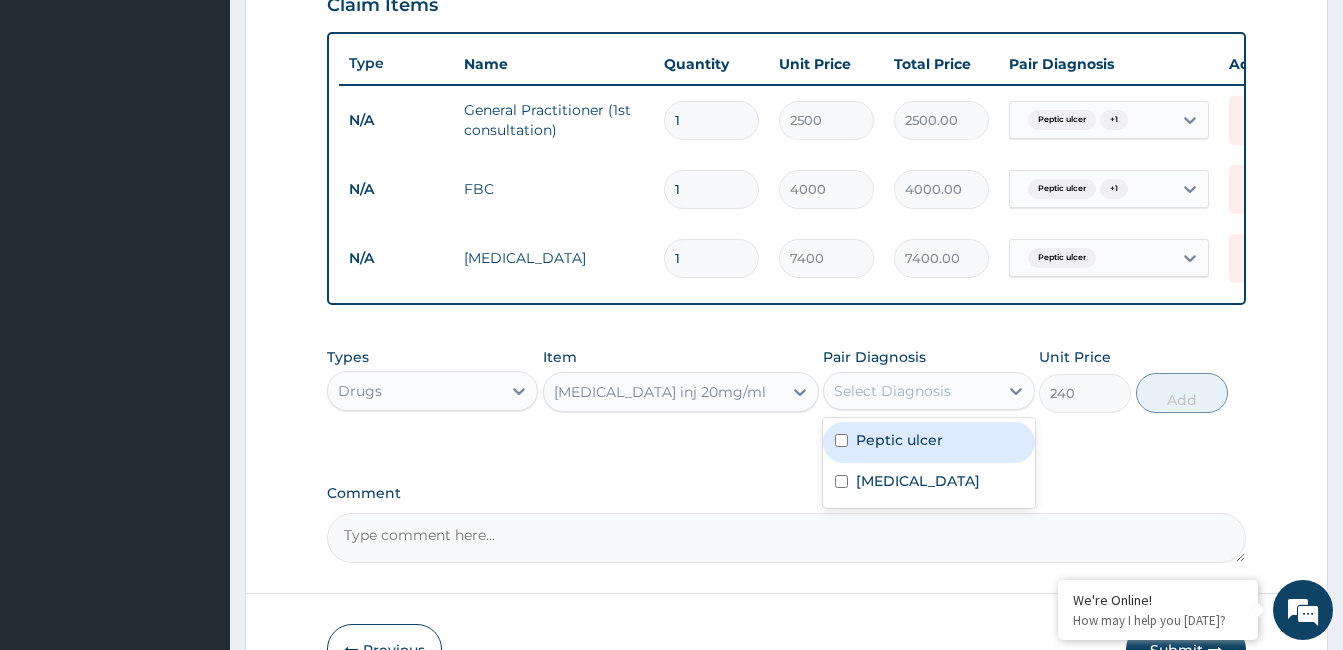 click on "Peptic ulcer" at bounding box center [928, 442] 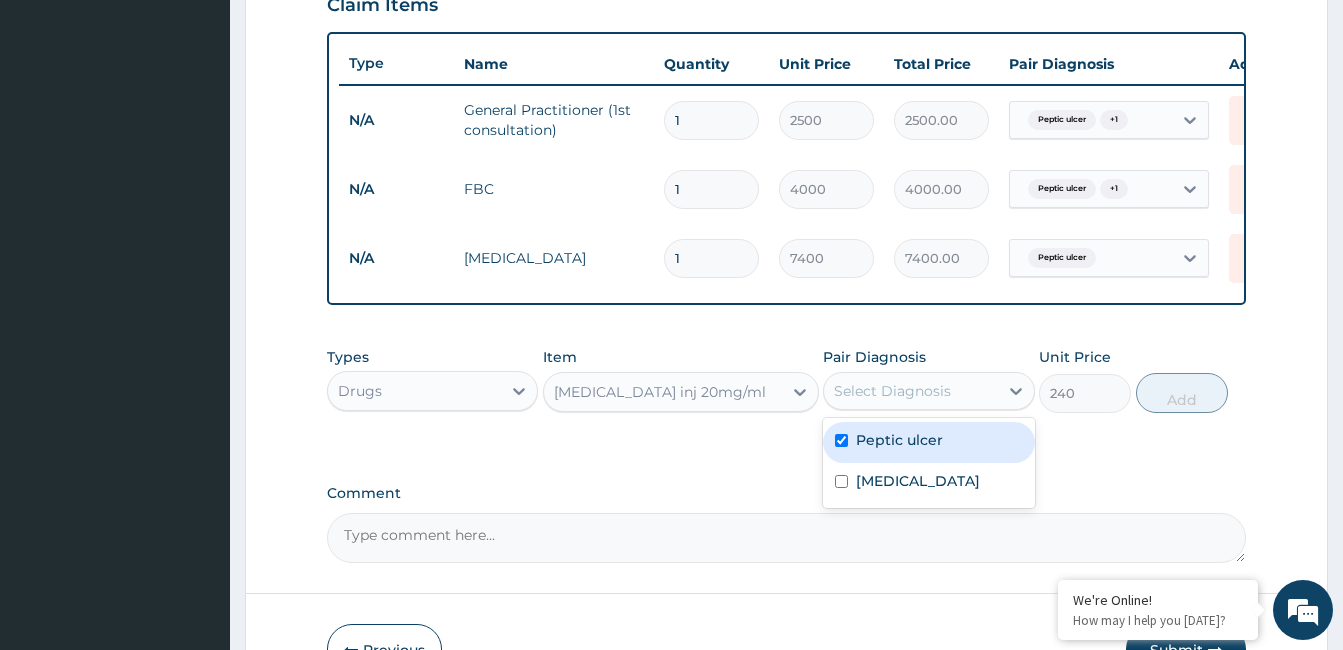checkbox on "true" 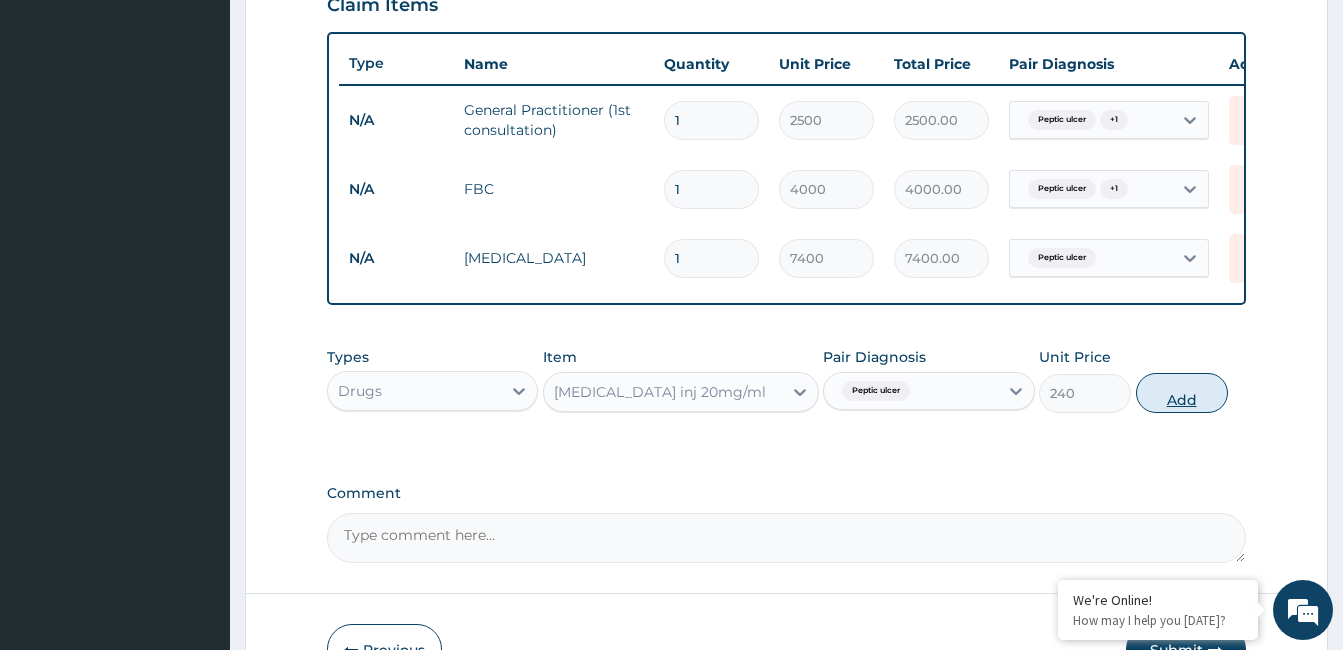 click on "Add" at bounding box center [1182, 393] 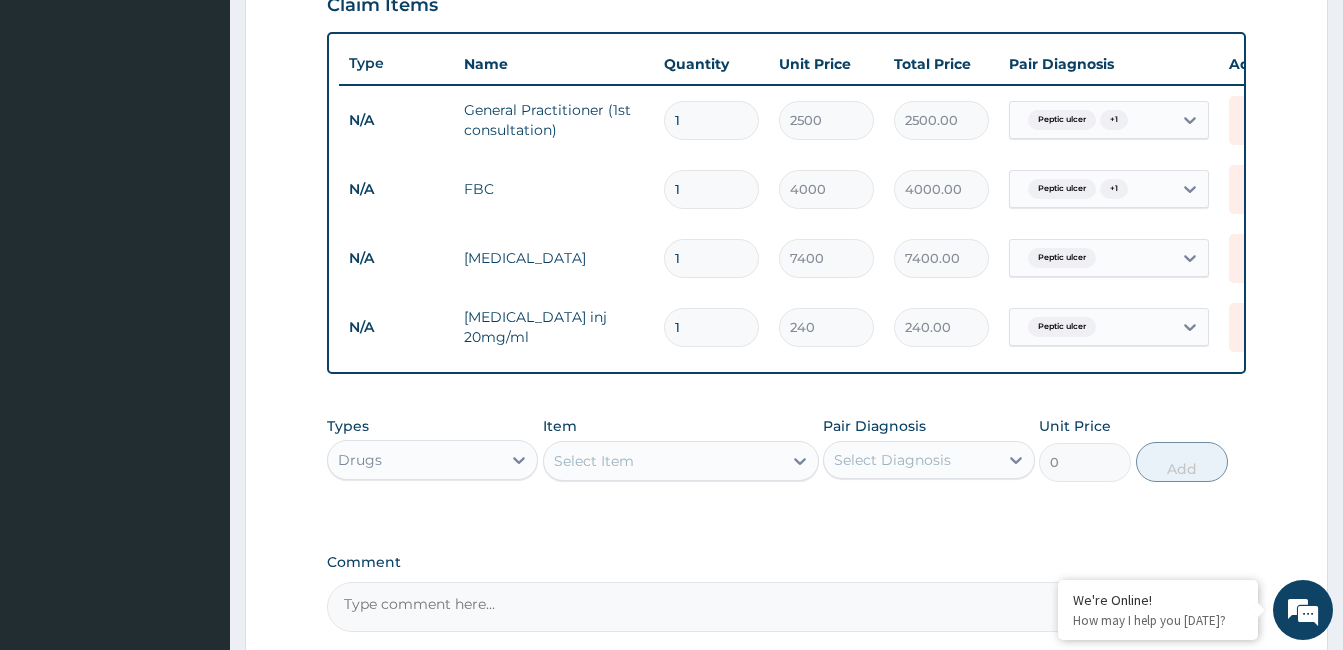 click on "Select Item" at bounding box center (594, 461) 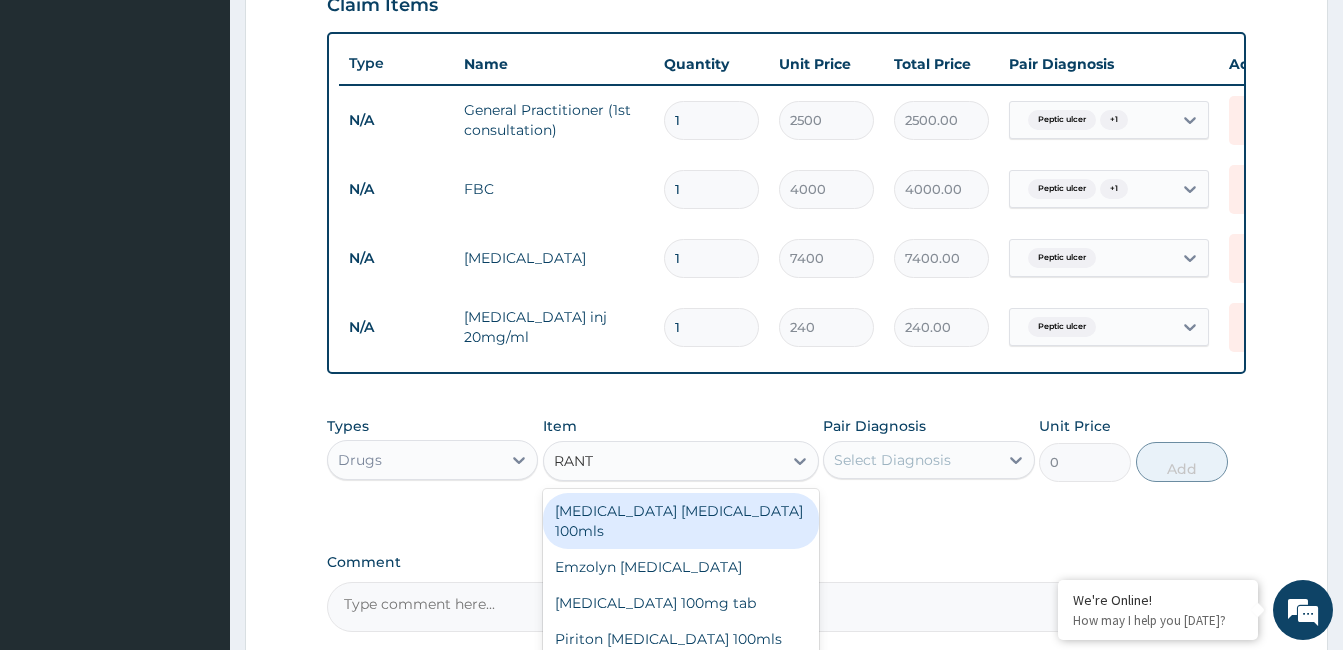 type on "RANTI" 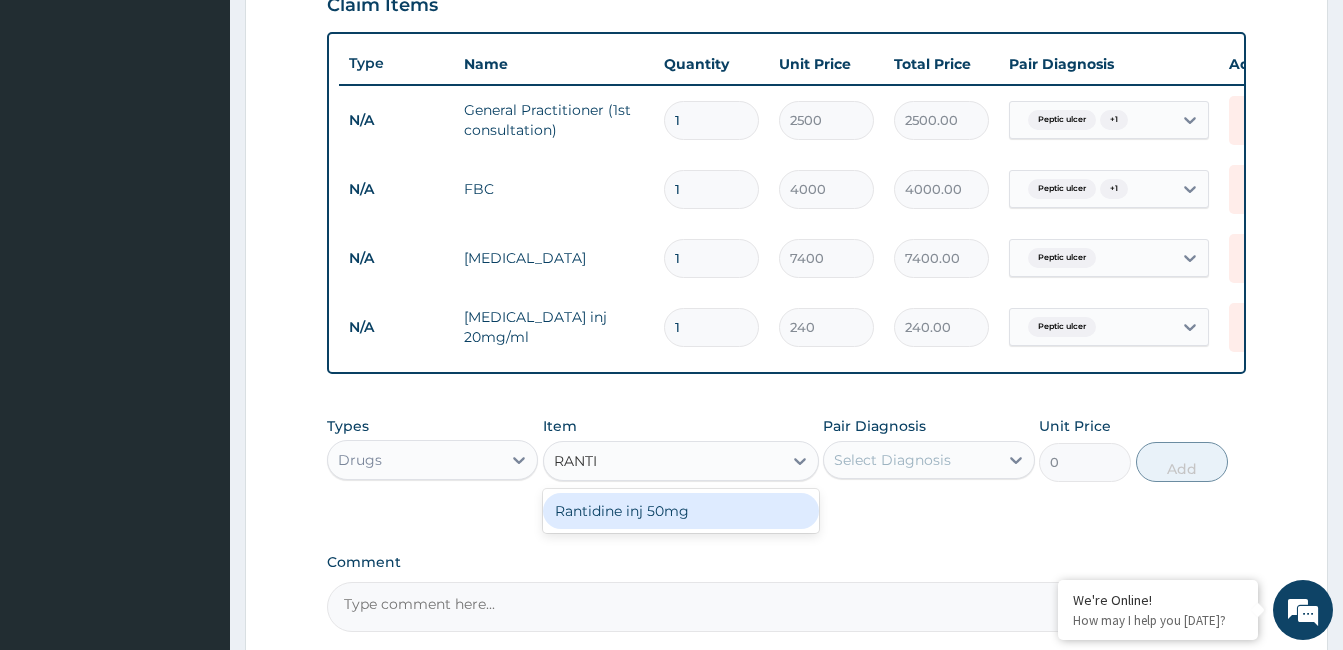 click on "Rantidine inj 50mg" at bounding box center [681, 511] 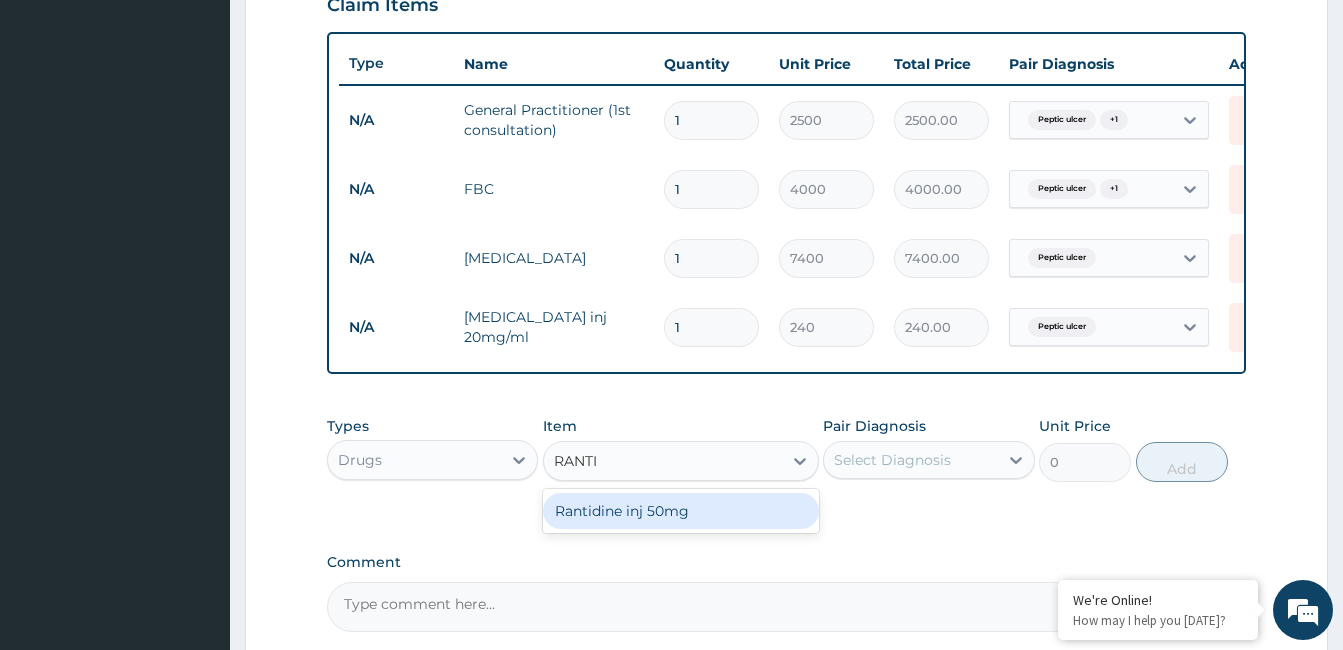 type 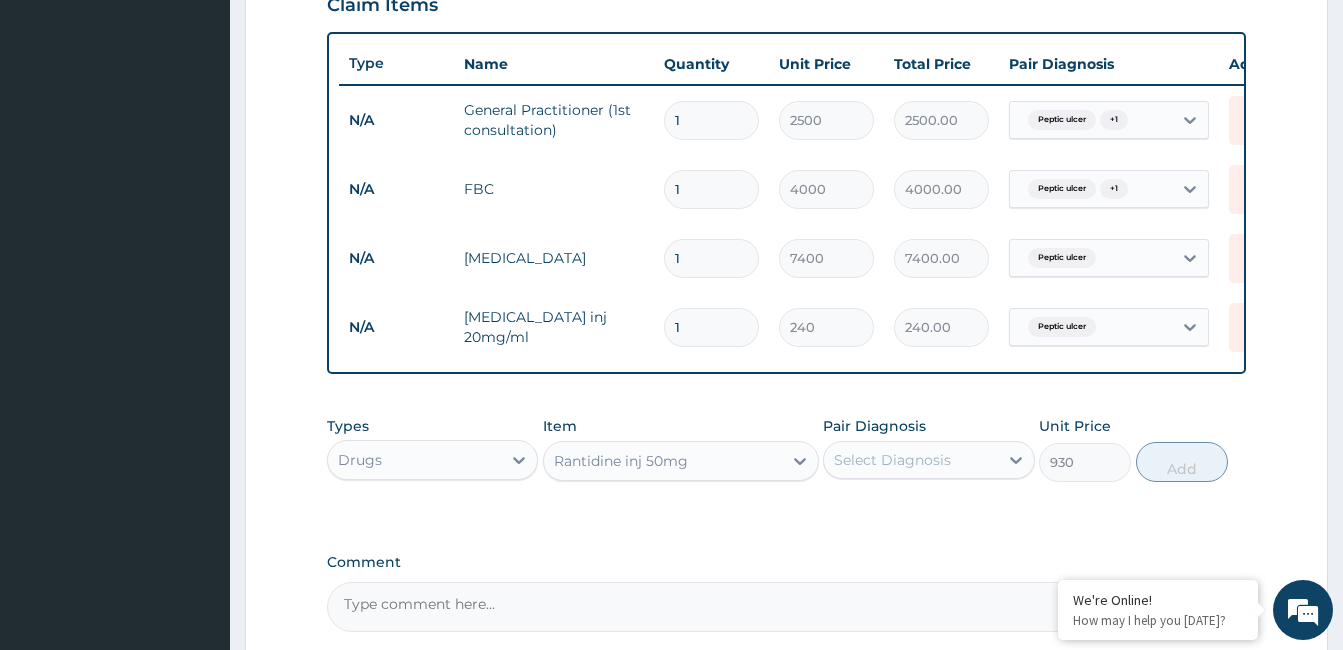click on "Select Diagnosis" at bounding box center [892, 460] 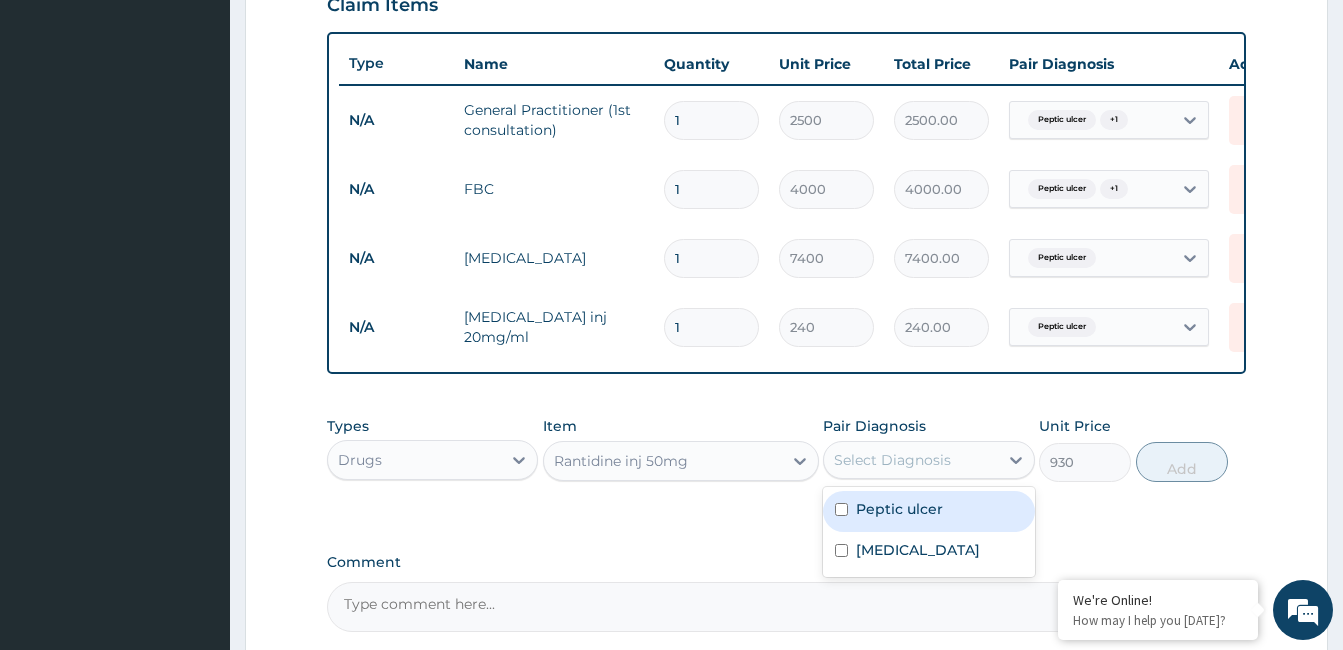 click on "Peptic ulcer" at bounding box center (899, 509) 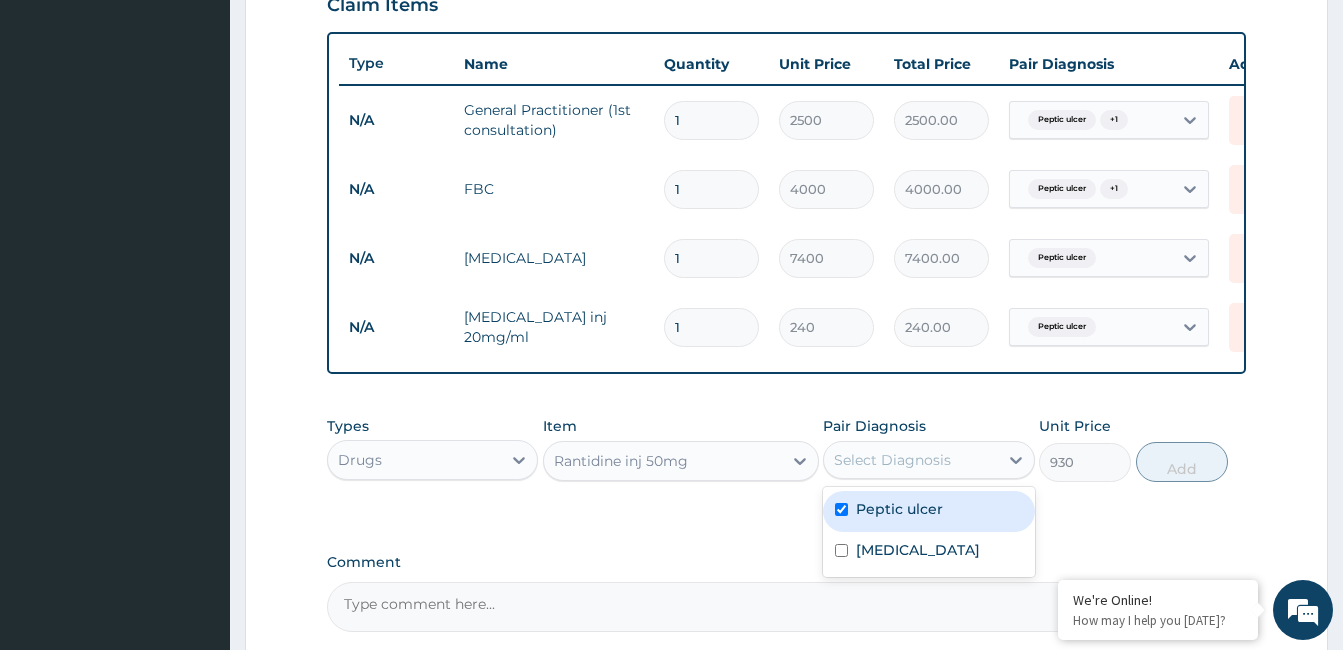 checkbox on "true" 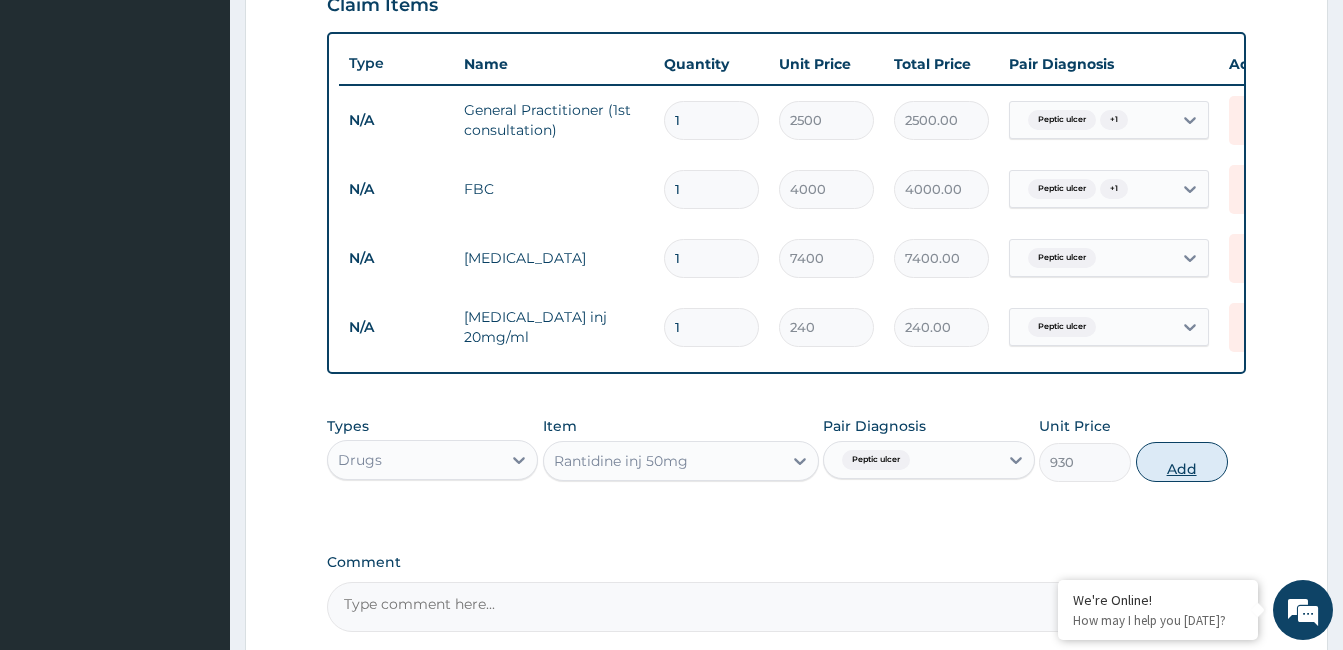 click on "Add" at bounding box center (1182, 462) 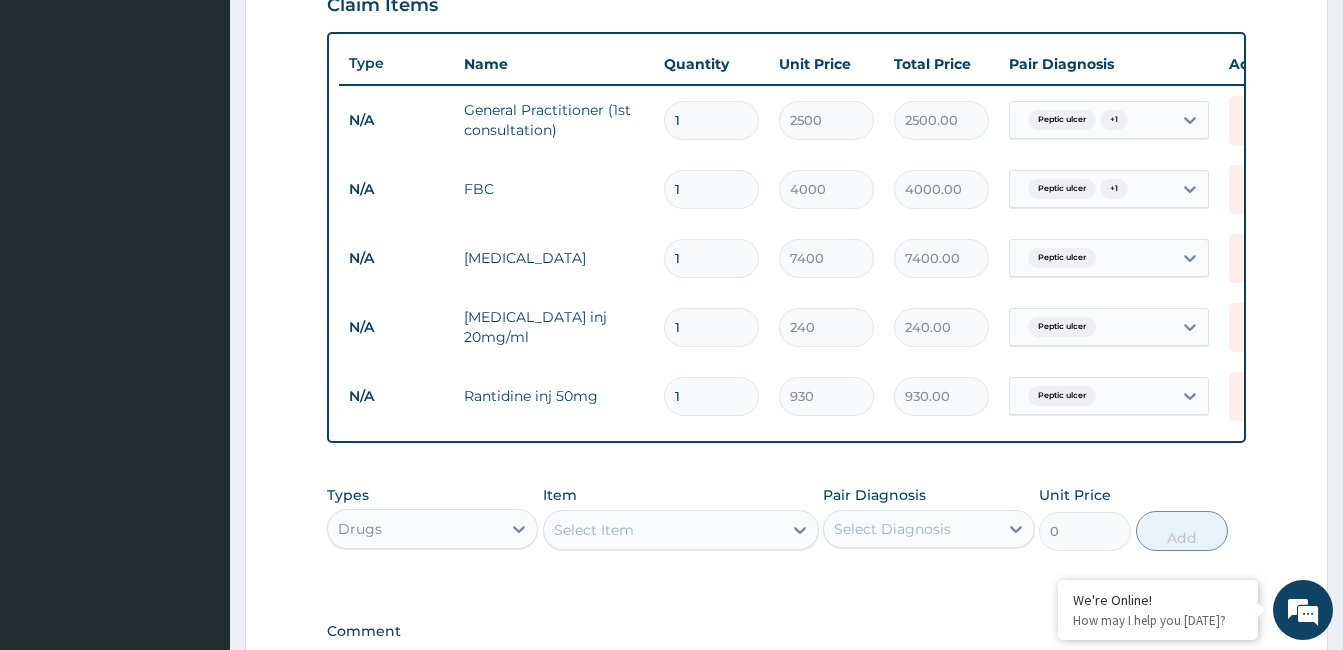 click on "Select Item" at bounding box center (594, 530) 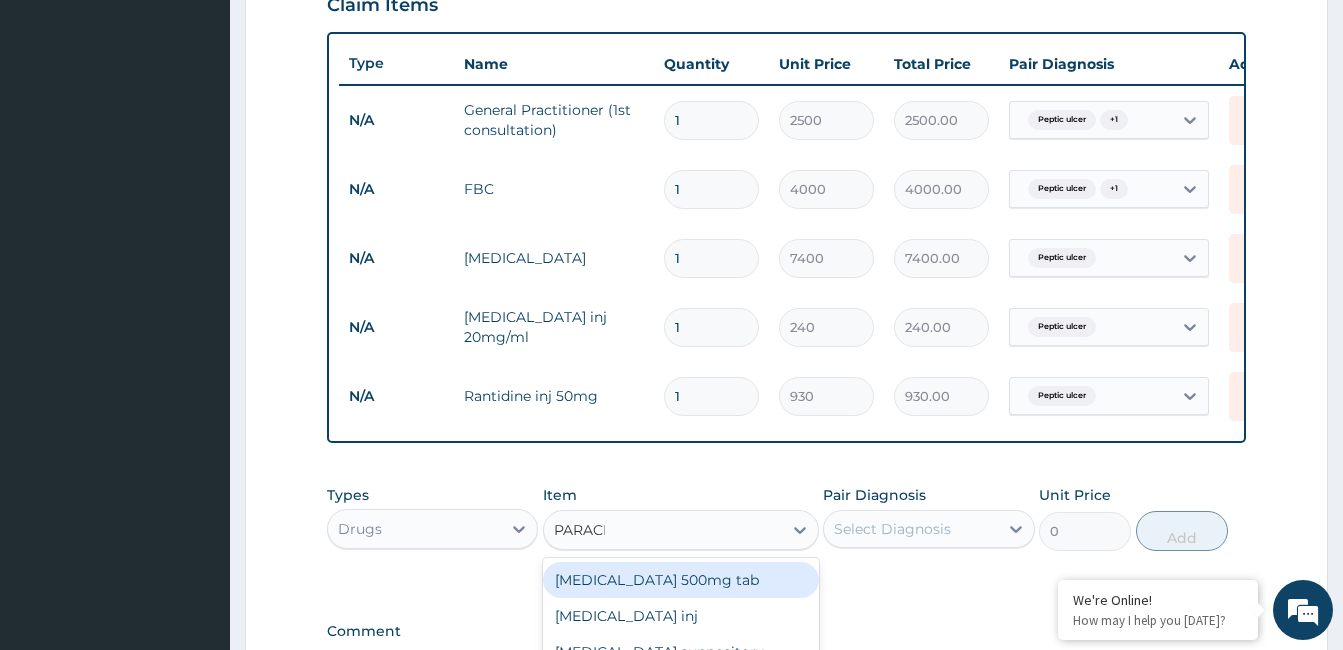 type on "PARACET" 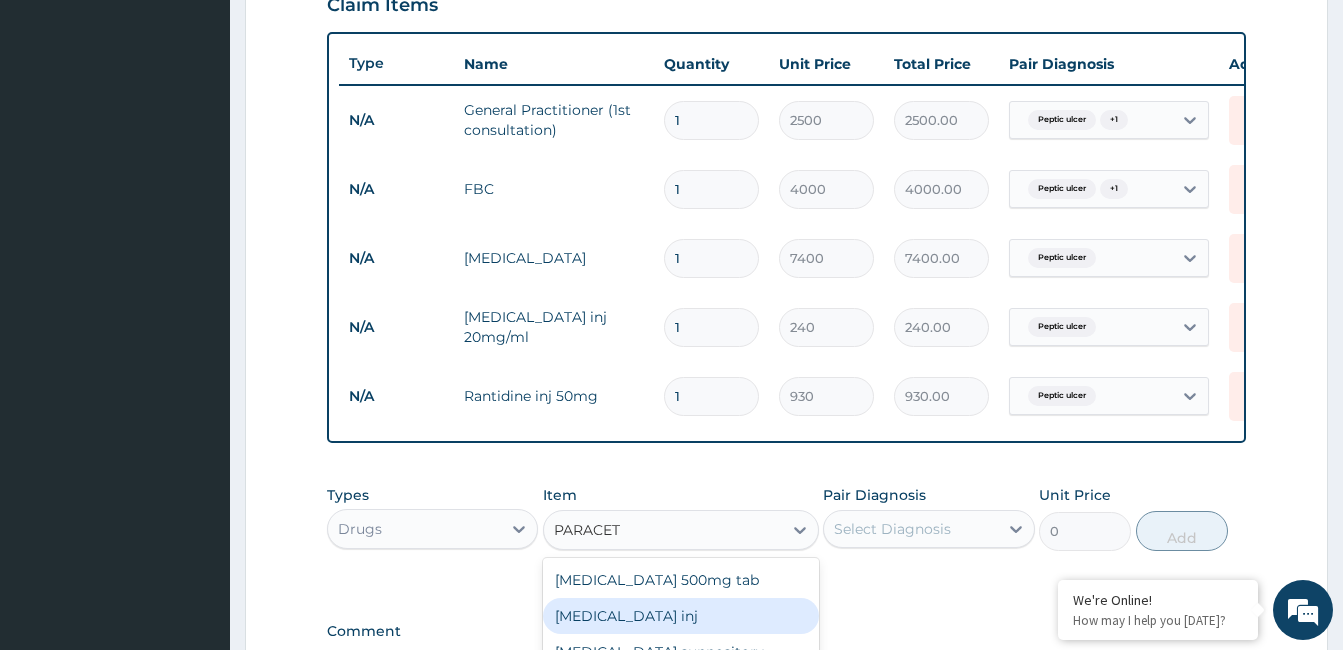click on "Paracetamol inj" at bounding box center (681, 616) 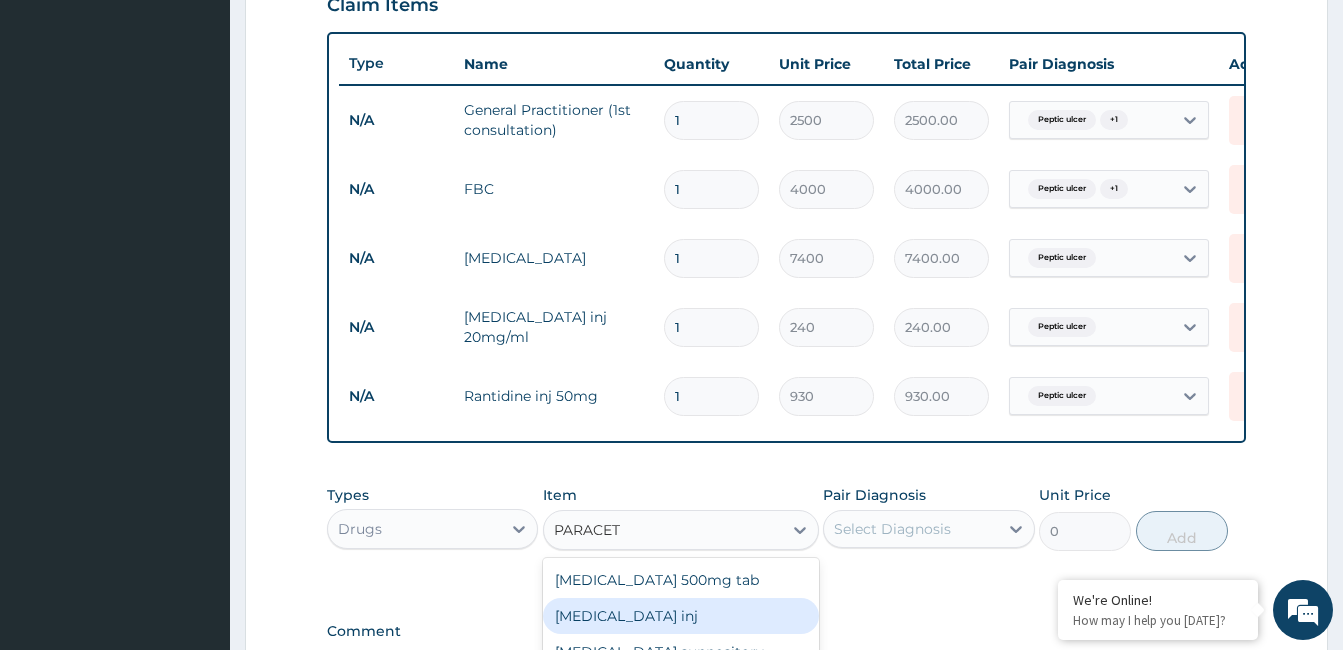 type 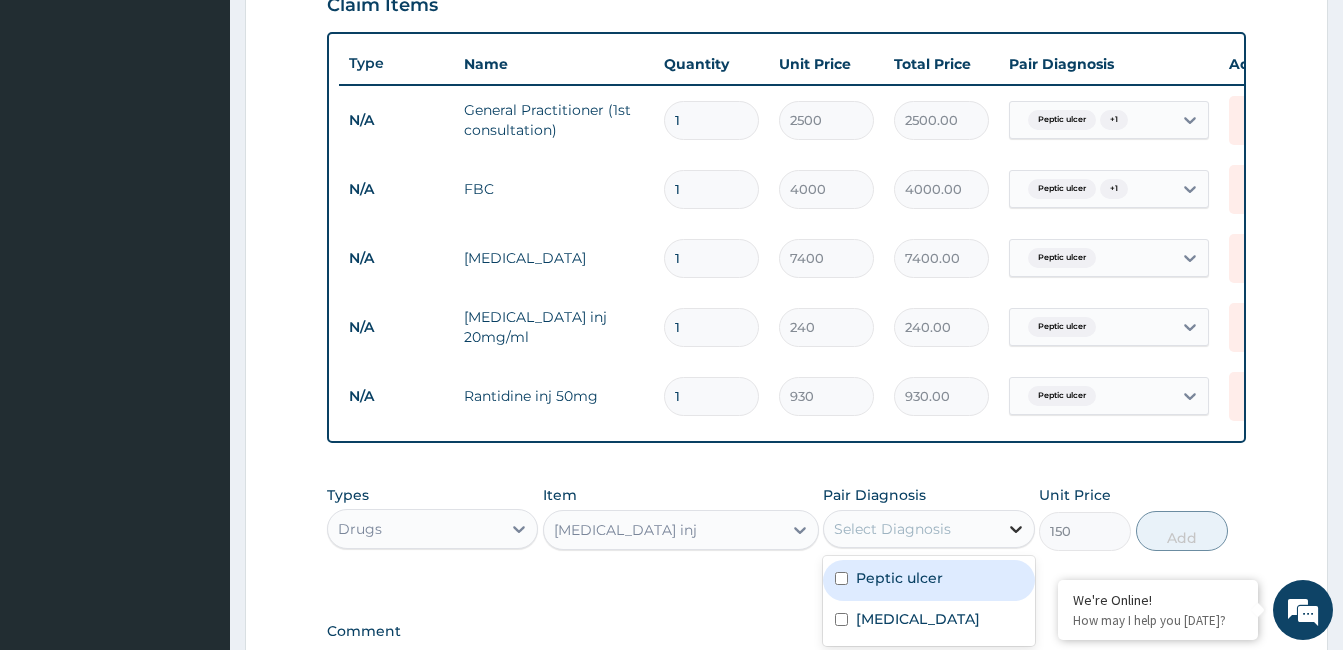 click at bounding box center (1016, 529) 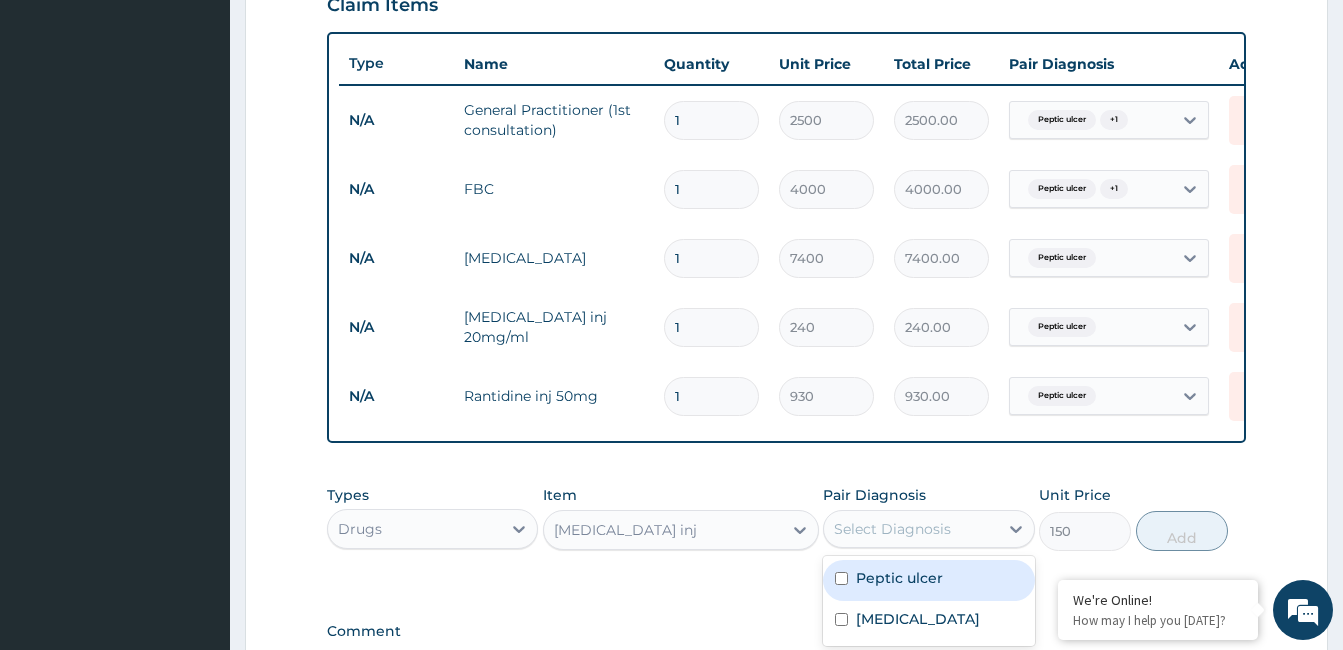 click on "Peptic ulcer" at bounding box center (928, 580) 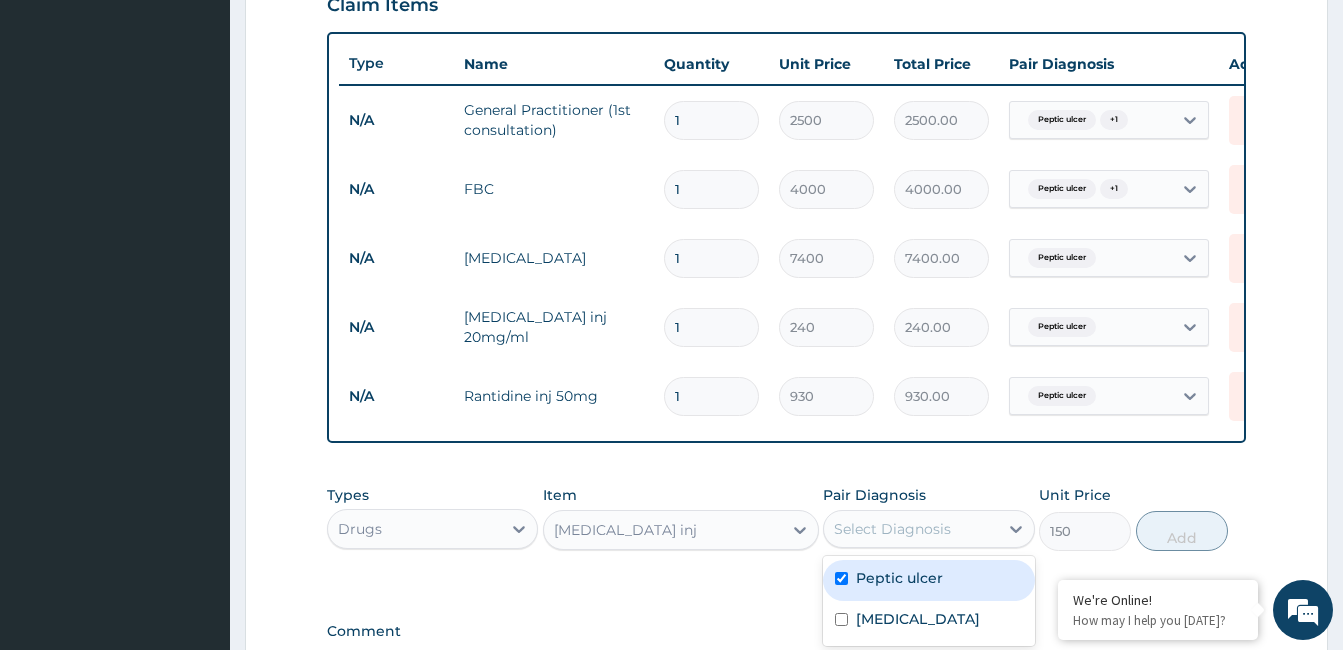 checkbox on "true" 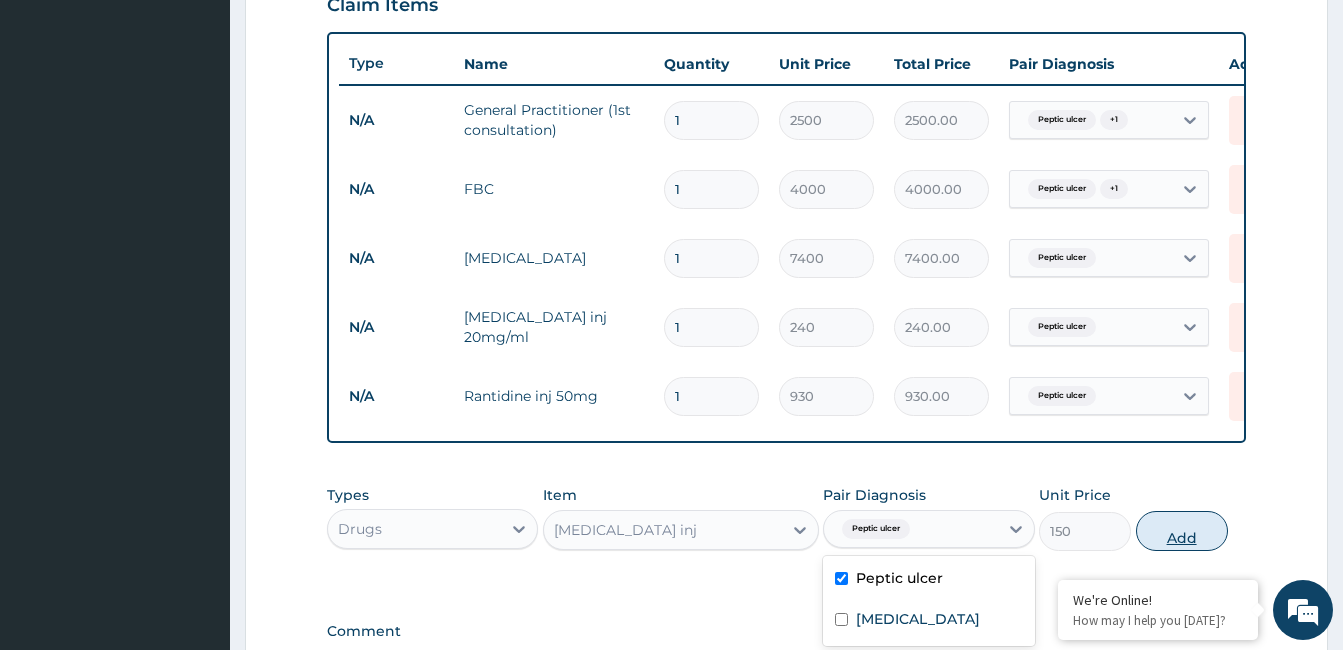 click on "Add" at bounding box center (1182, 531) 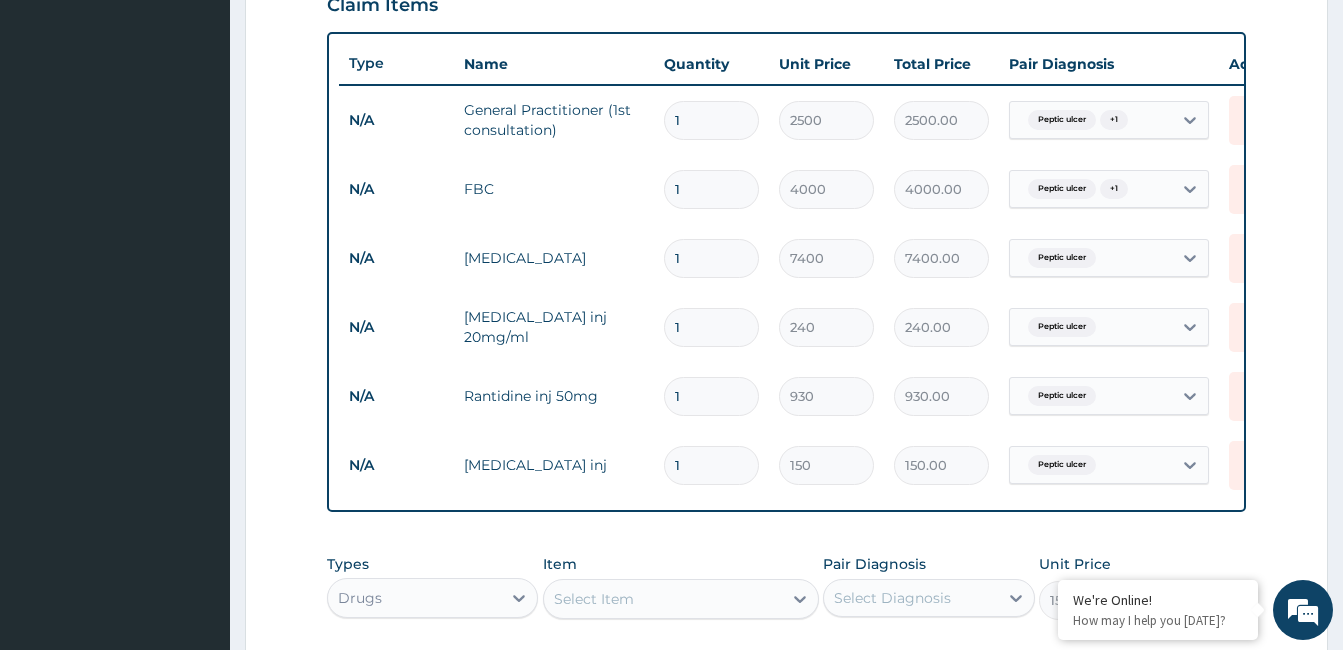 type on "0" 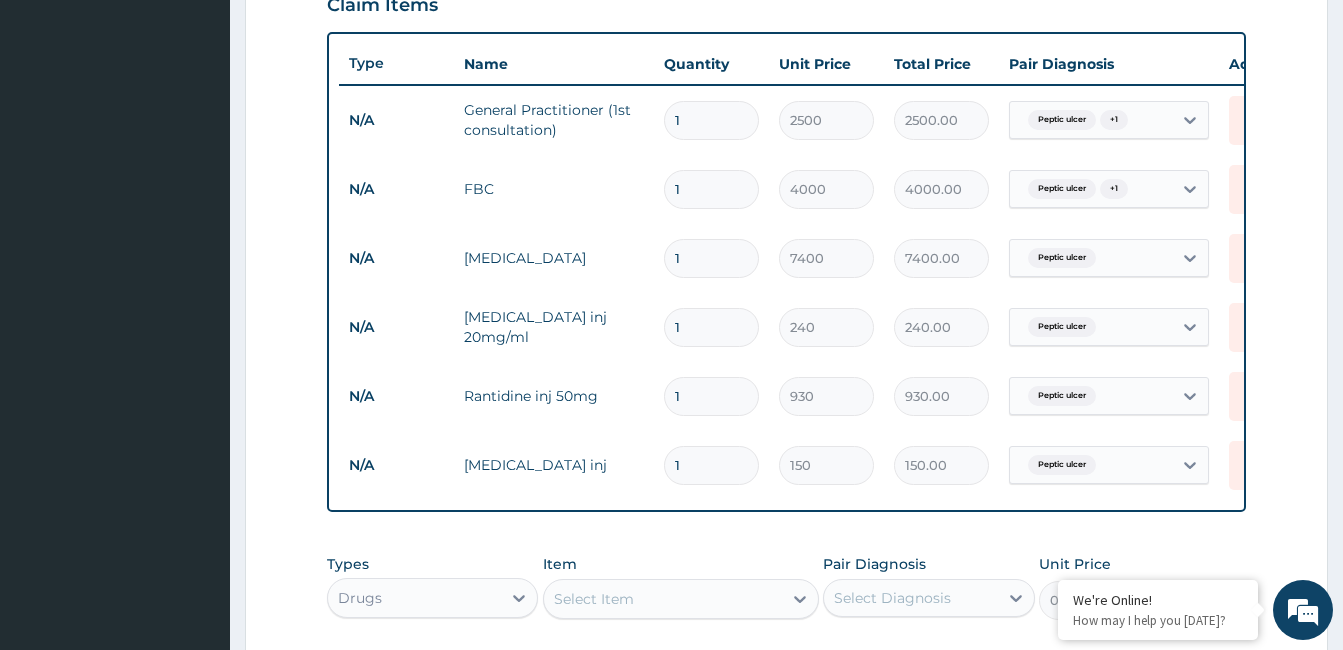 type 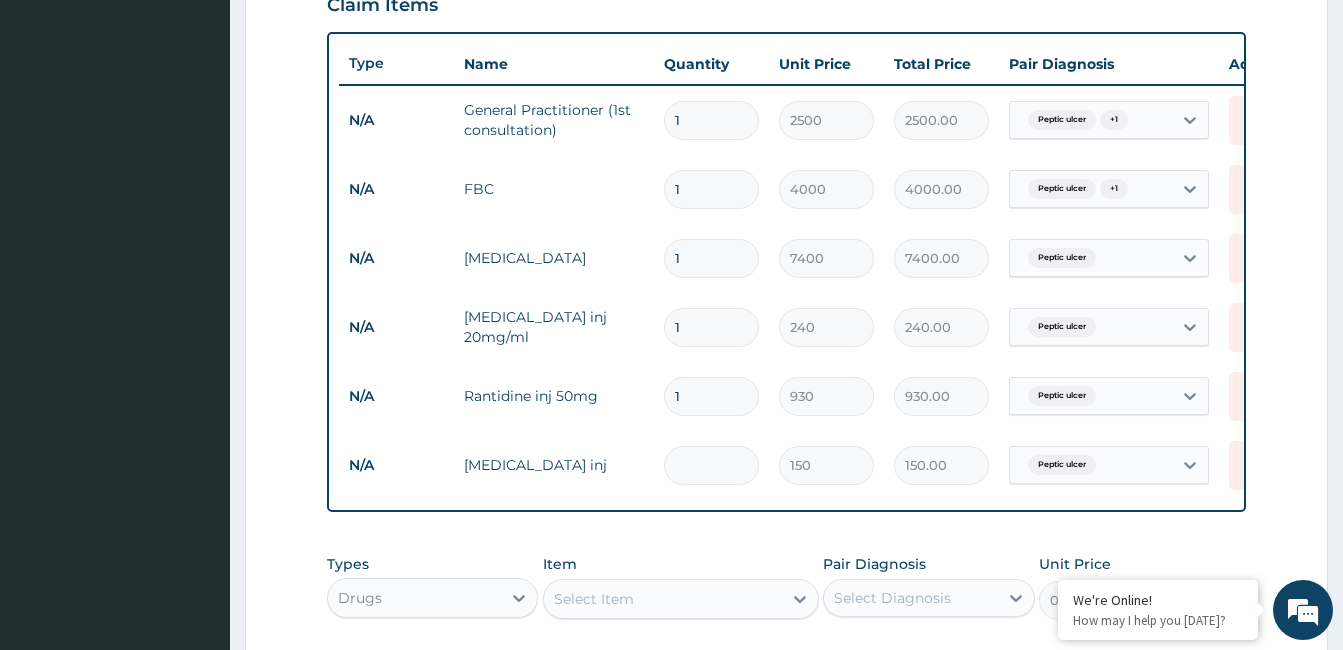 type on "0.00" 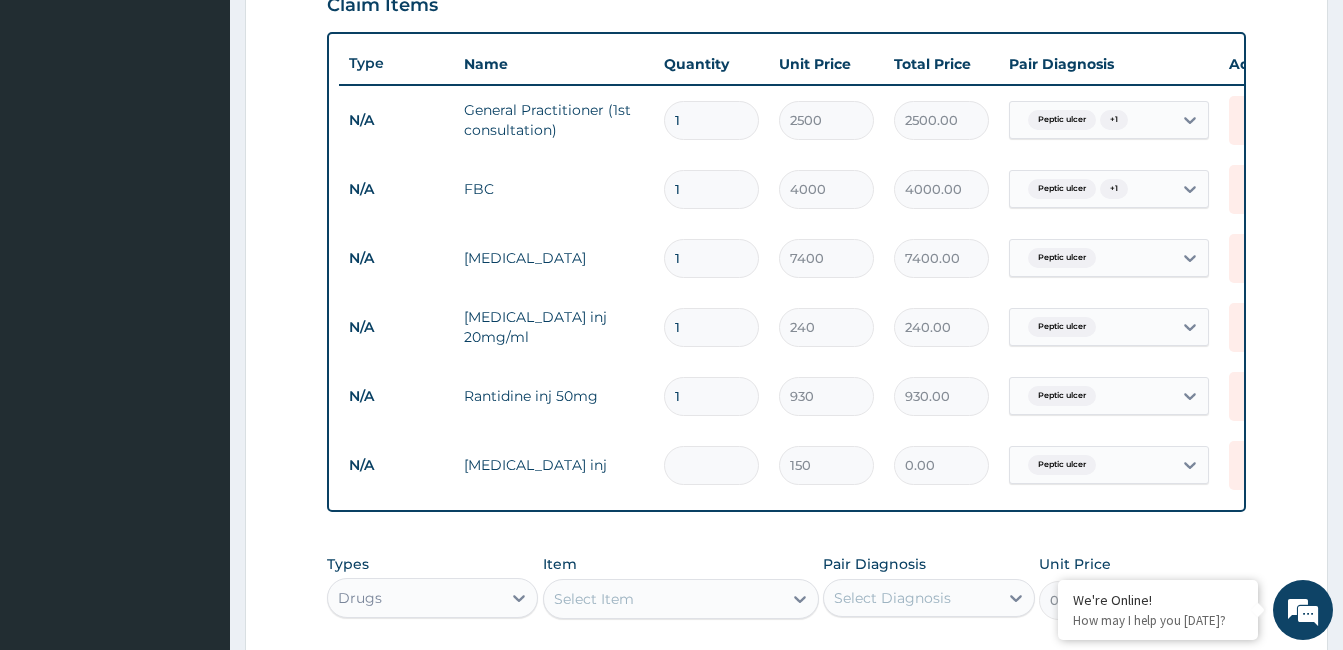 type on "2" 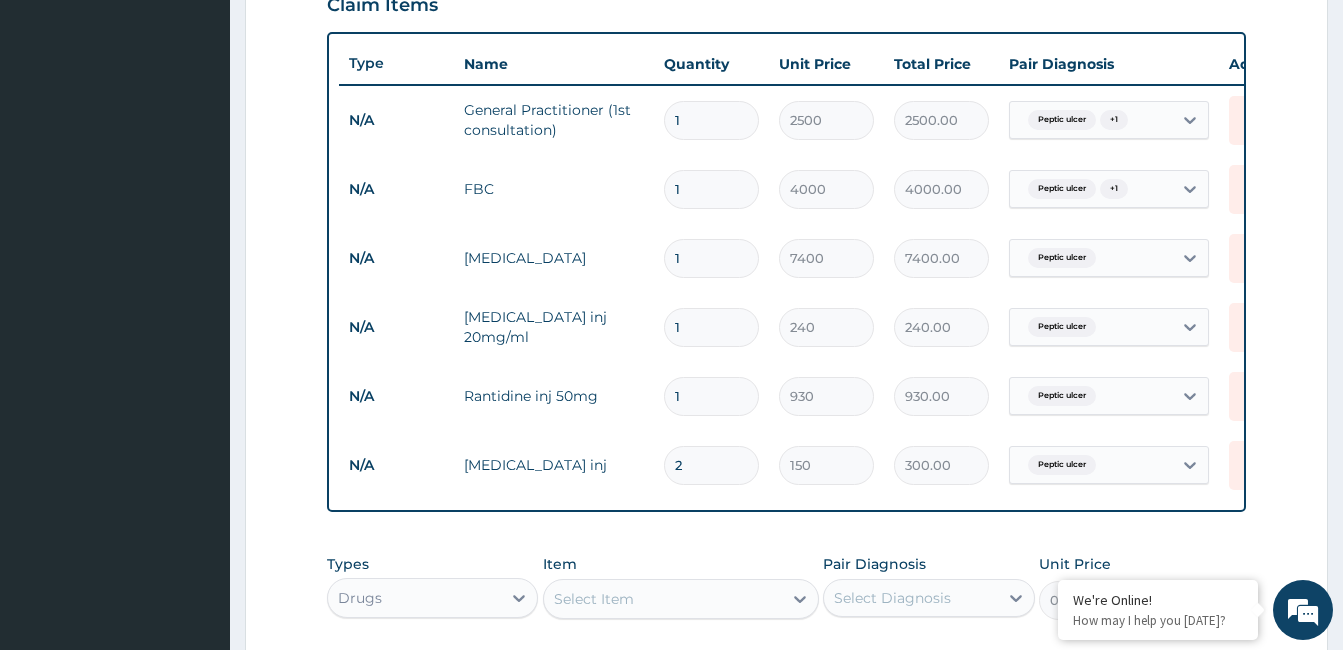 scroll, scrollTop: 1057, scrollLeft: 0, axis: vertical 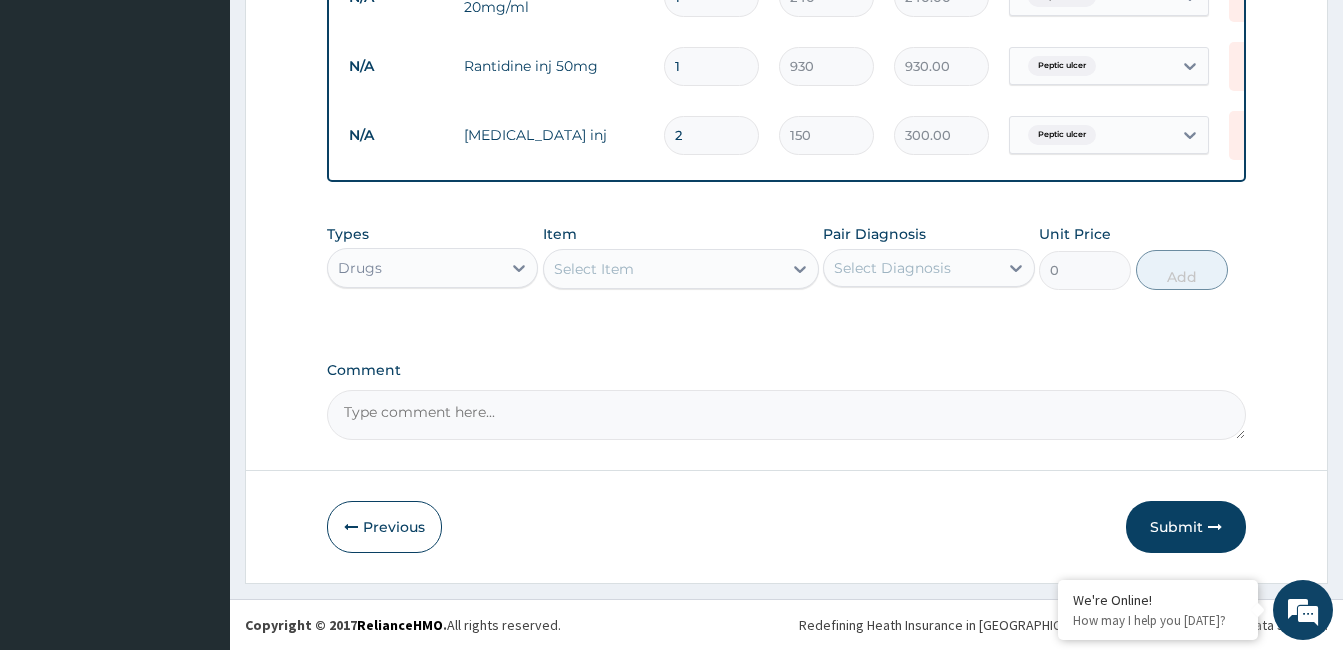type on "2" 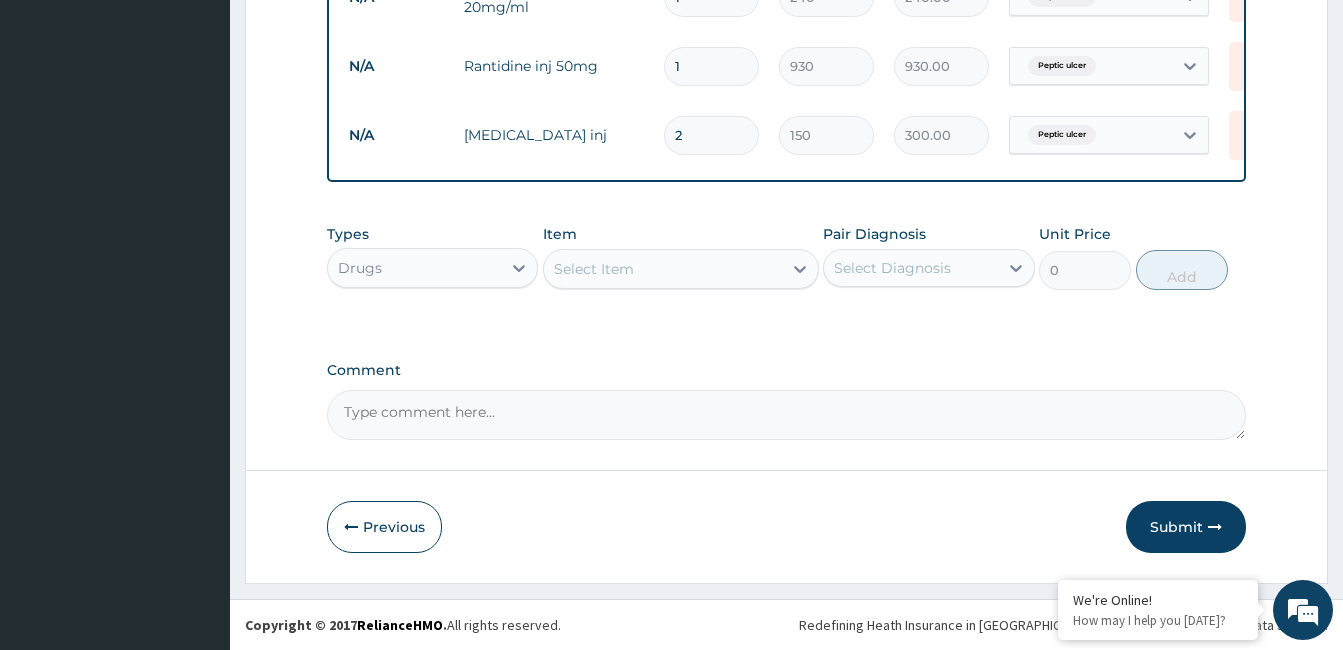 click on "Select Item" at bounding box center [663, 269] 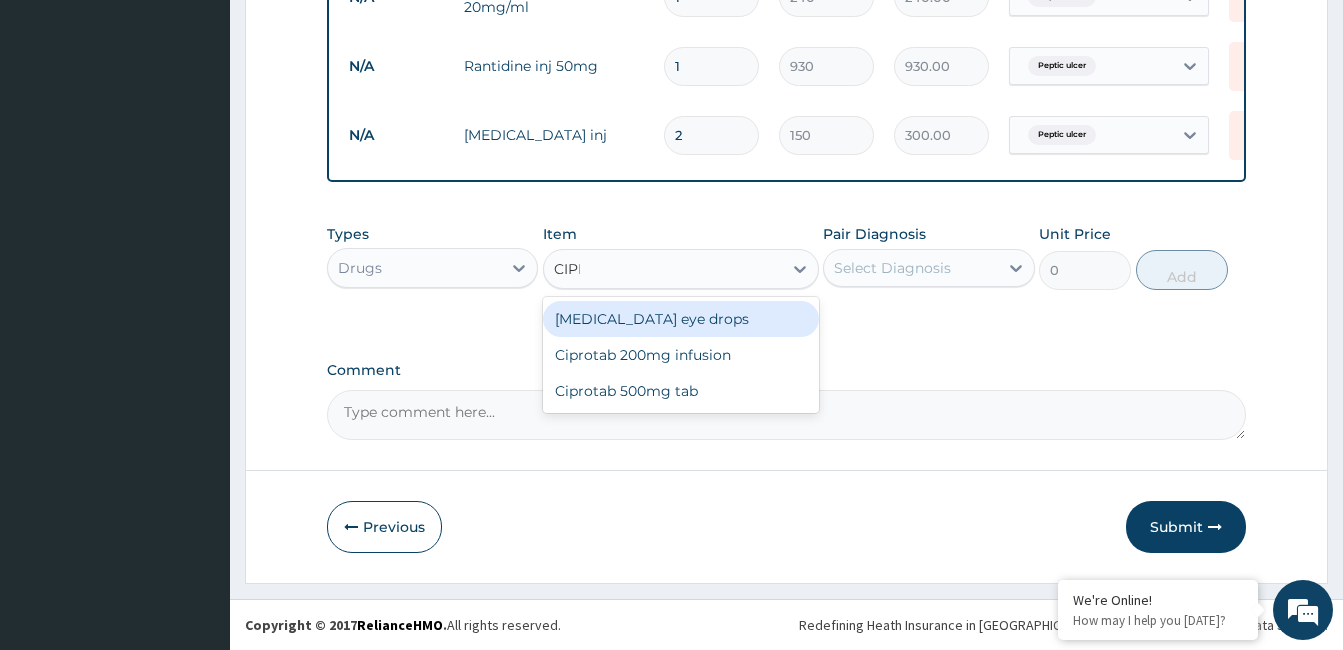 type on "CIPRO" 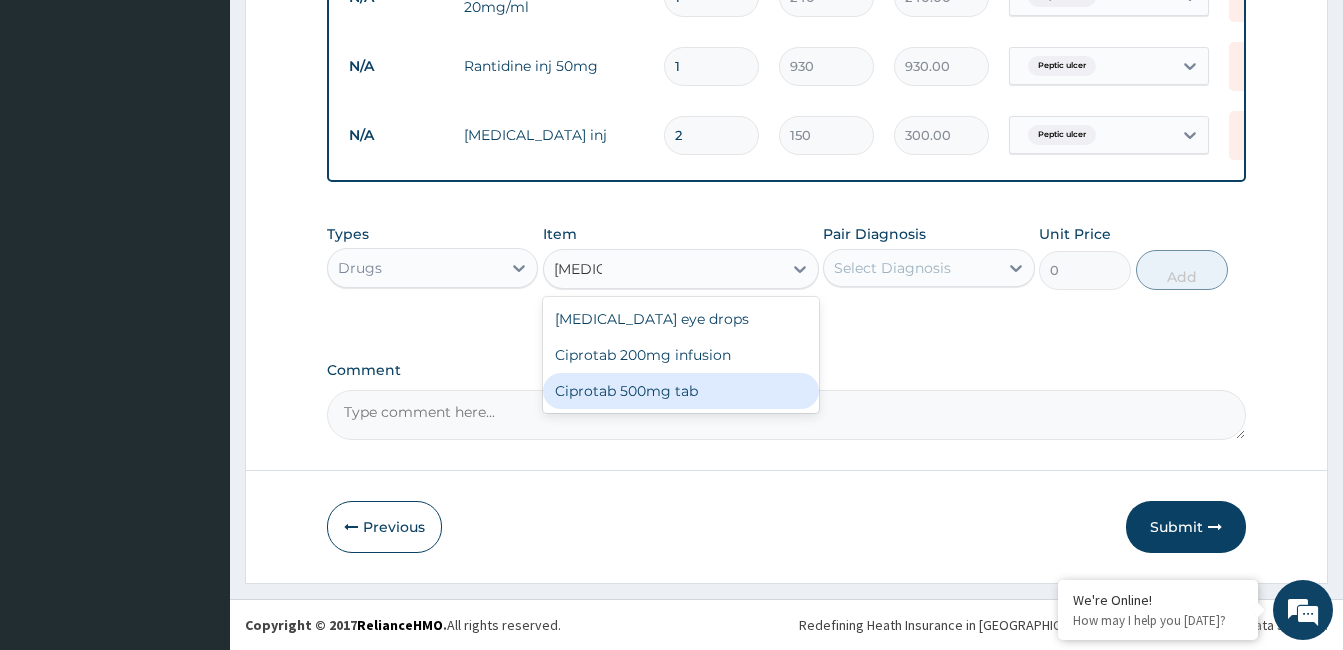 click on "Ciprotab 500mg tab" at bounding box center [681, 391] 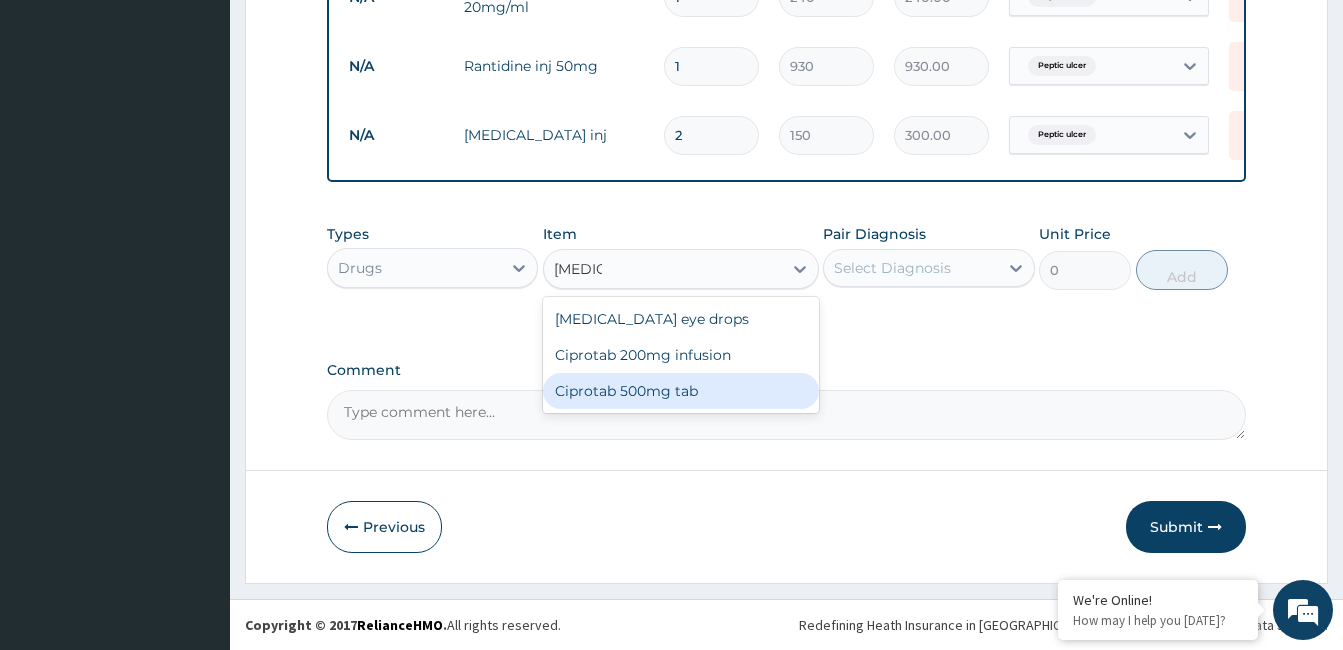 type 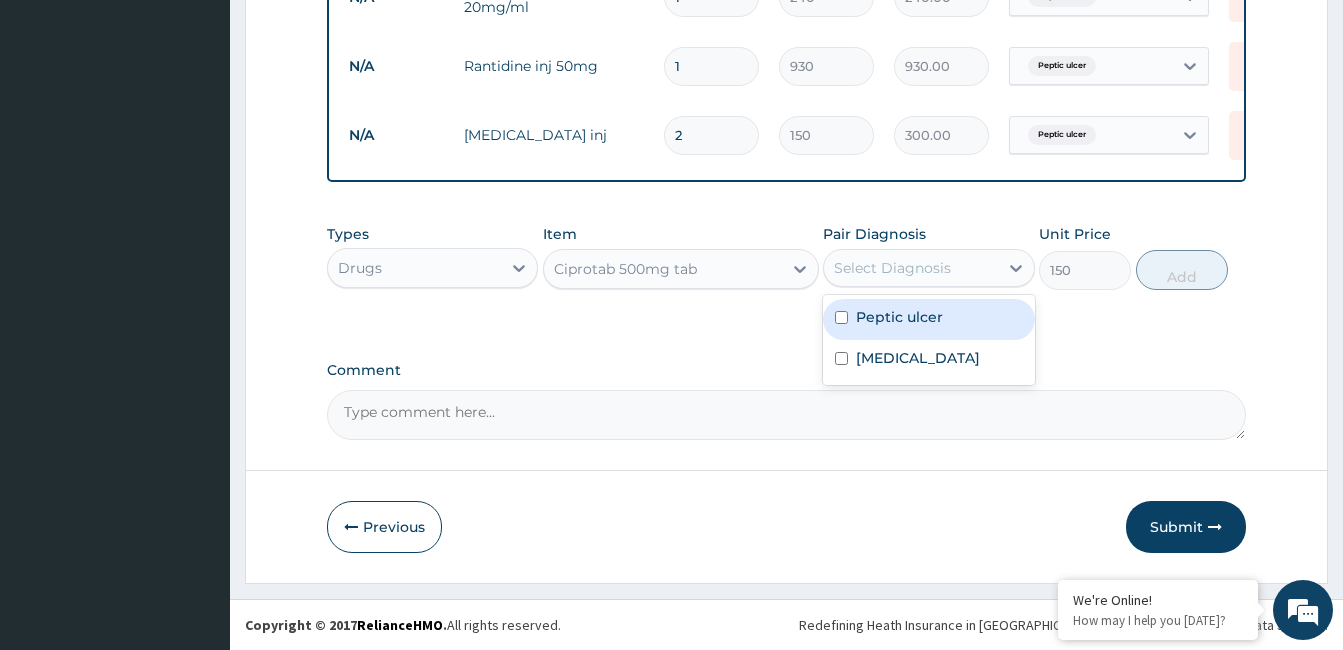 click on "Select Diagnosis" at bounding box center (892, 268) 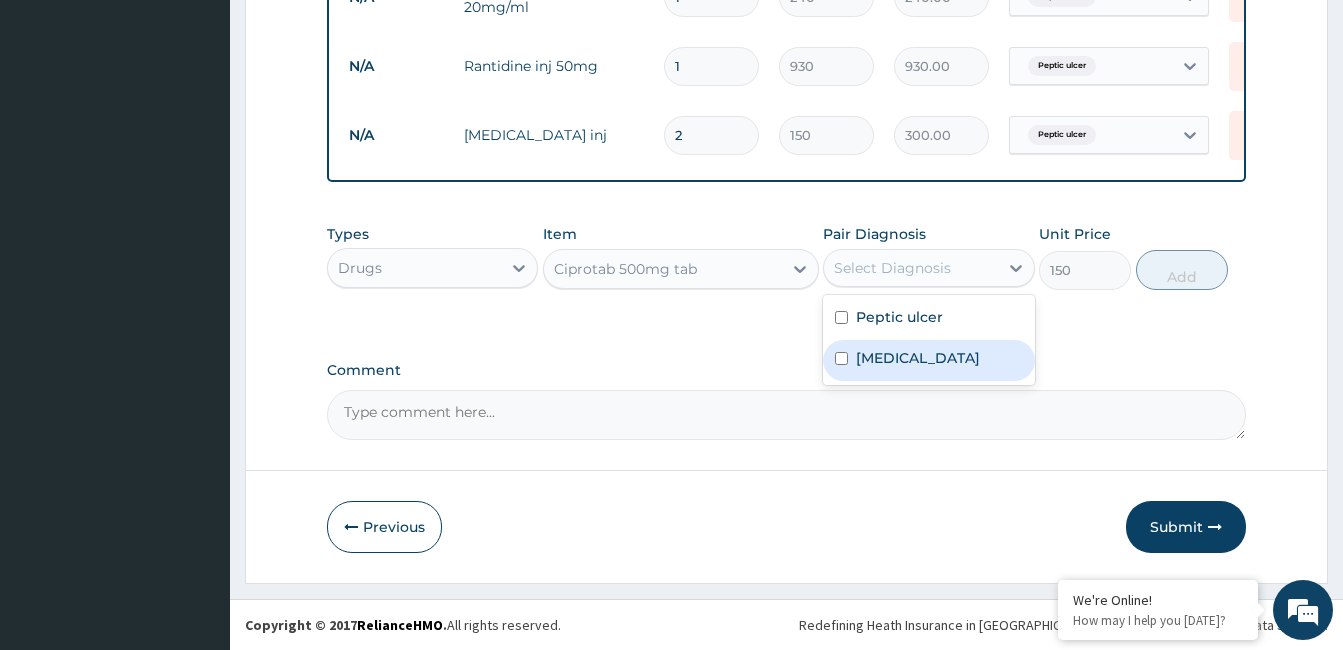 click on "Bacterial sepsis" at bounding box center (918, 358) 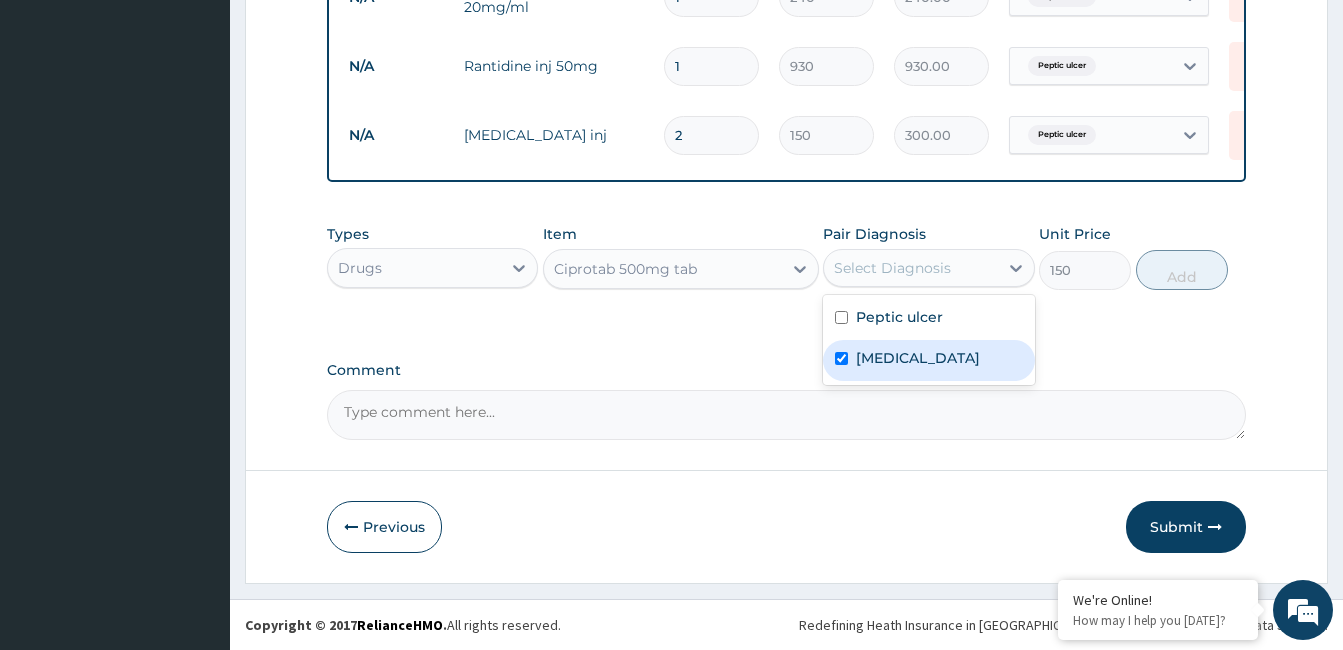 checkbox on "true" 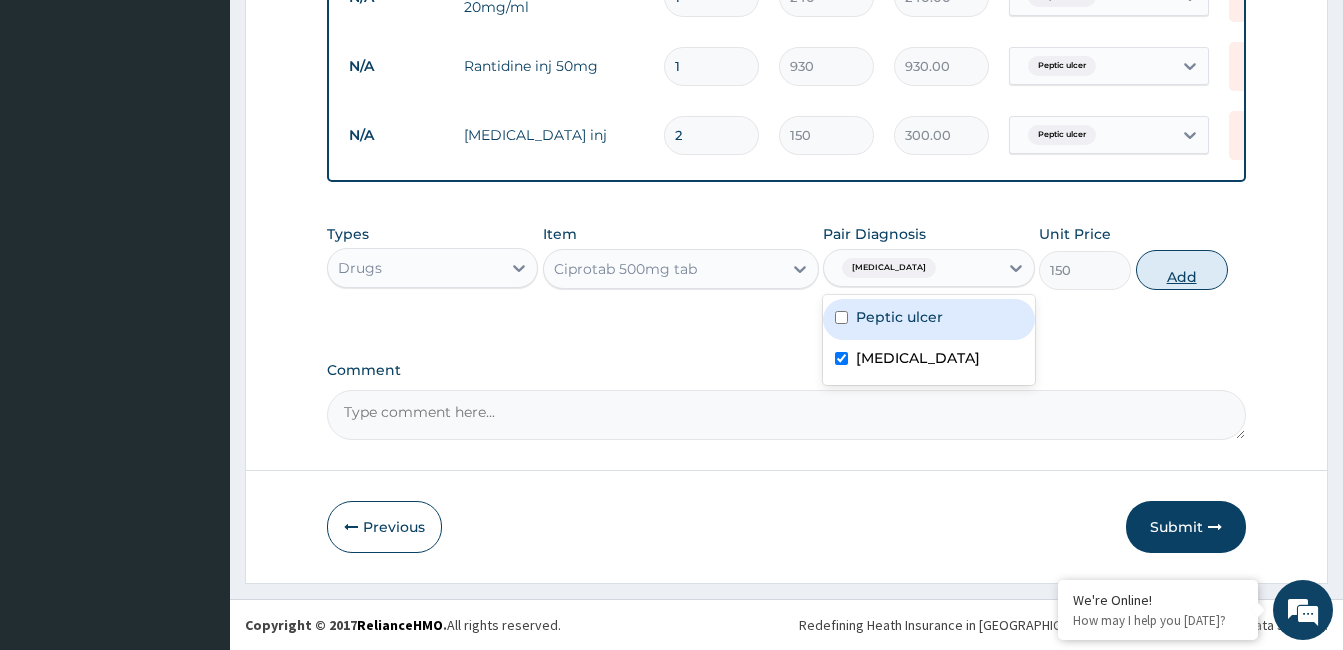 click on "Add" at bounding box center (1182, 270) 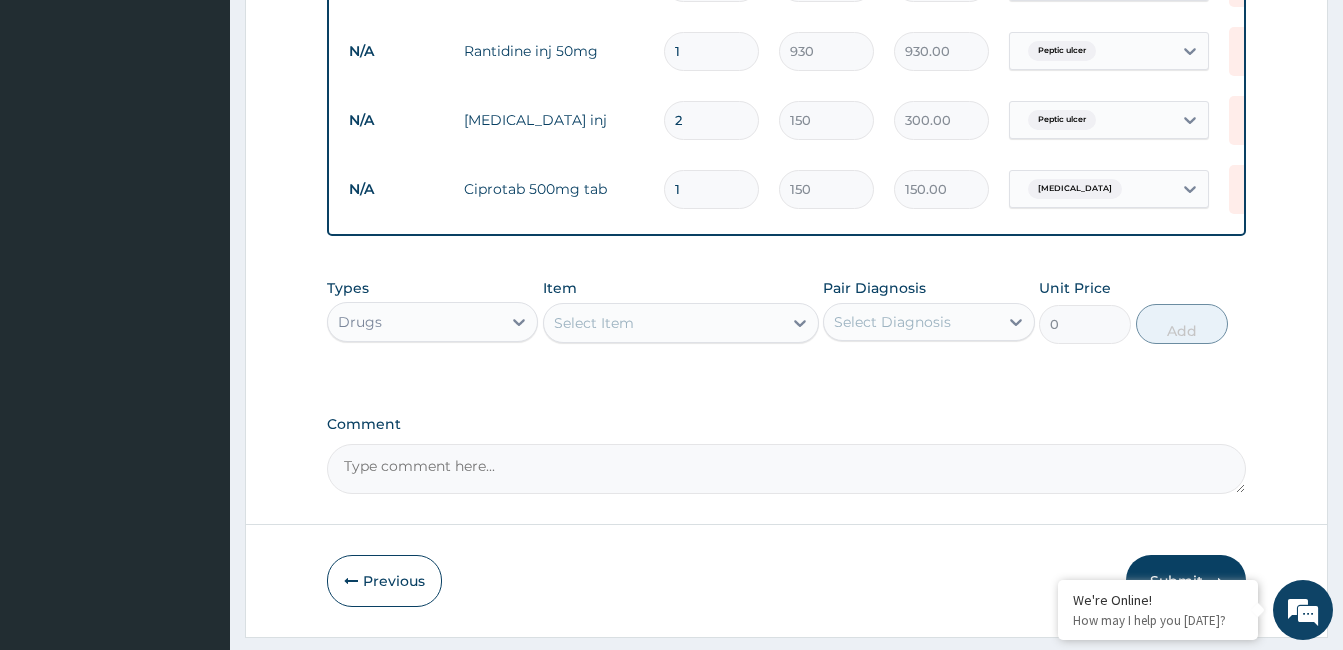 type on "12" 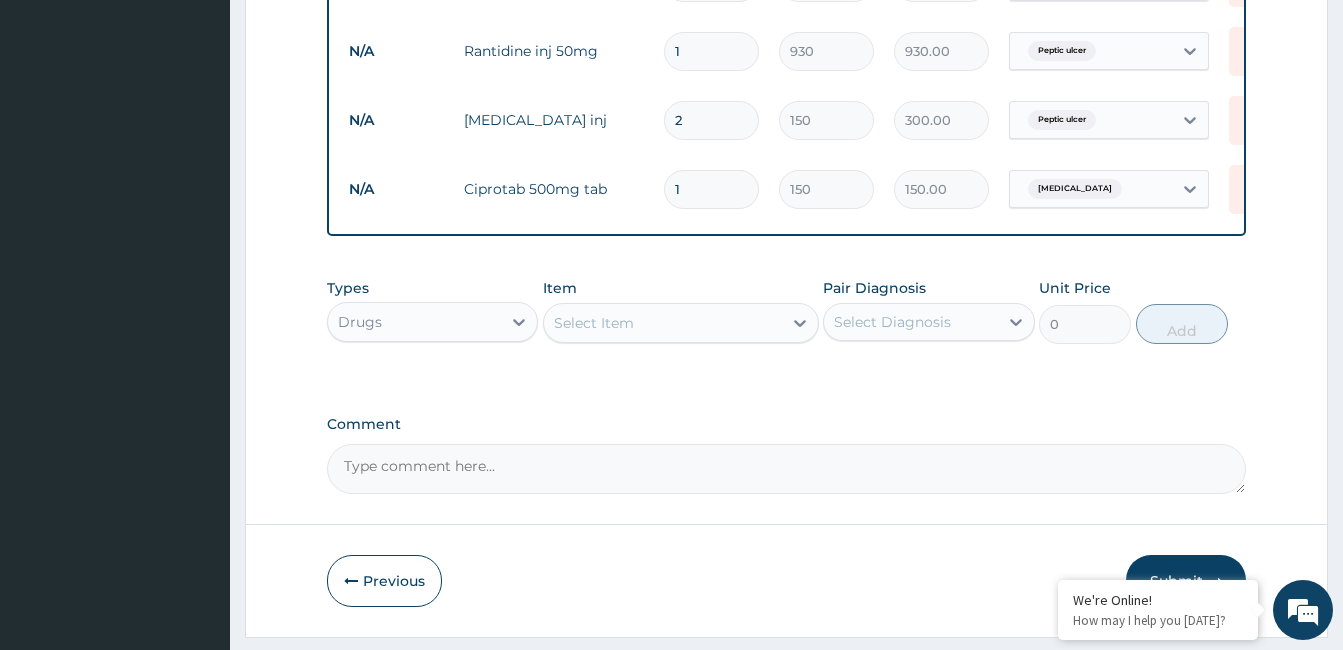 type on "1800.00" 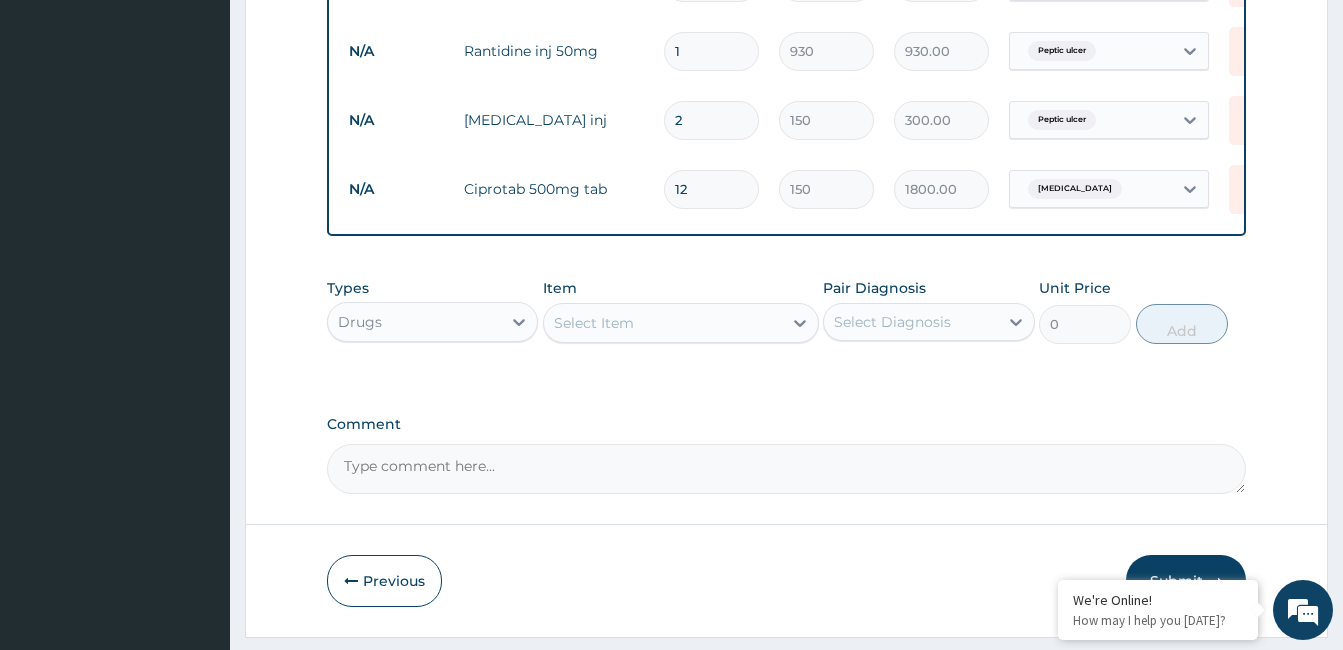 type on "12" 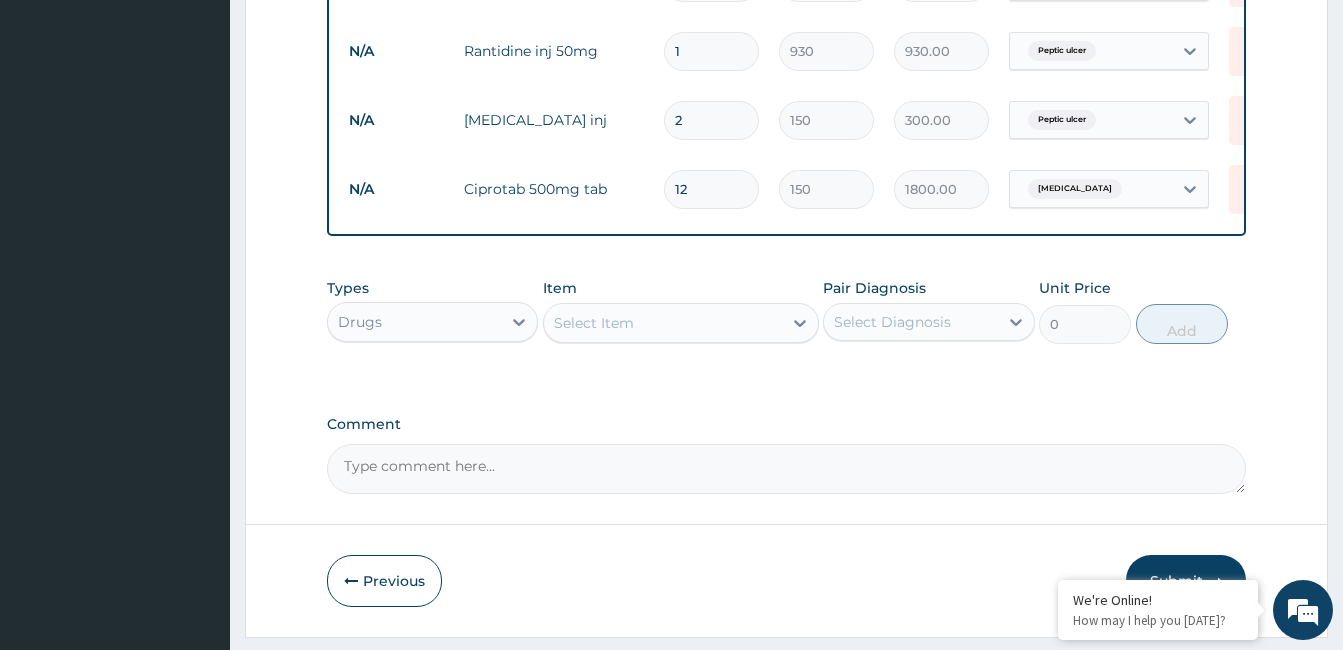 click on "Select Item" at bounding box center [663, 323] 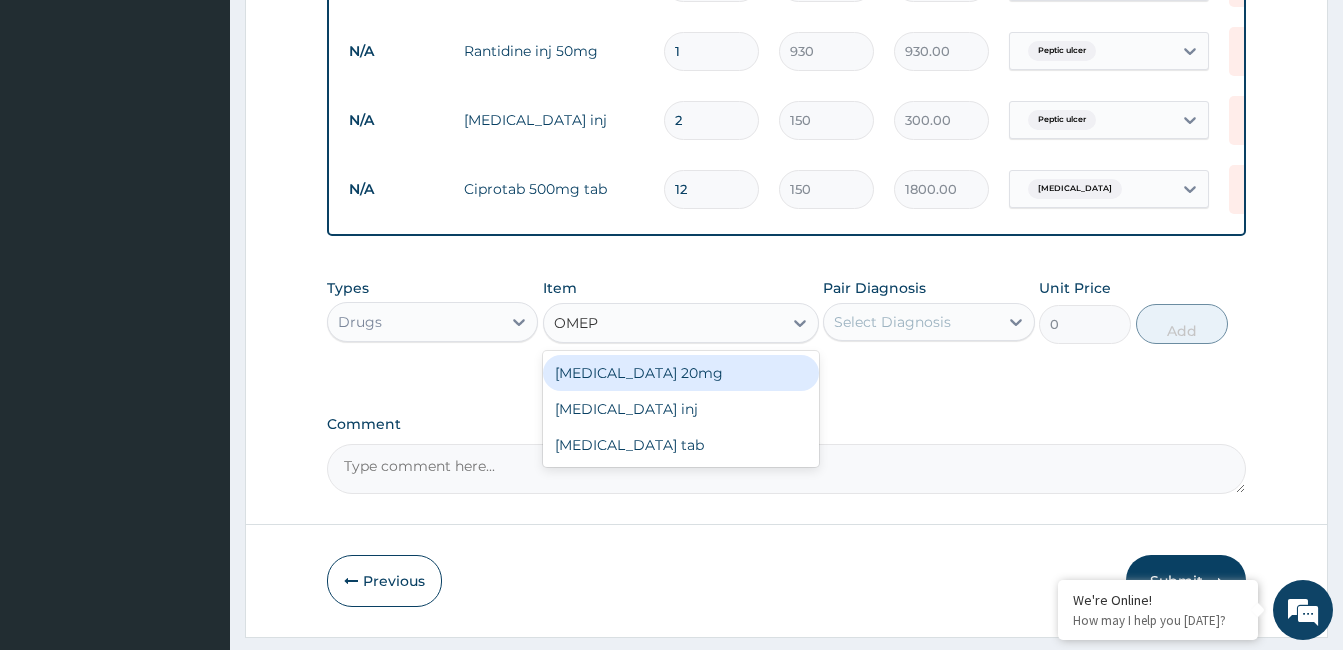 type on "OMEPR" 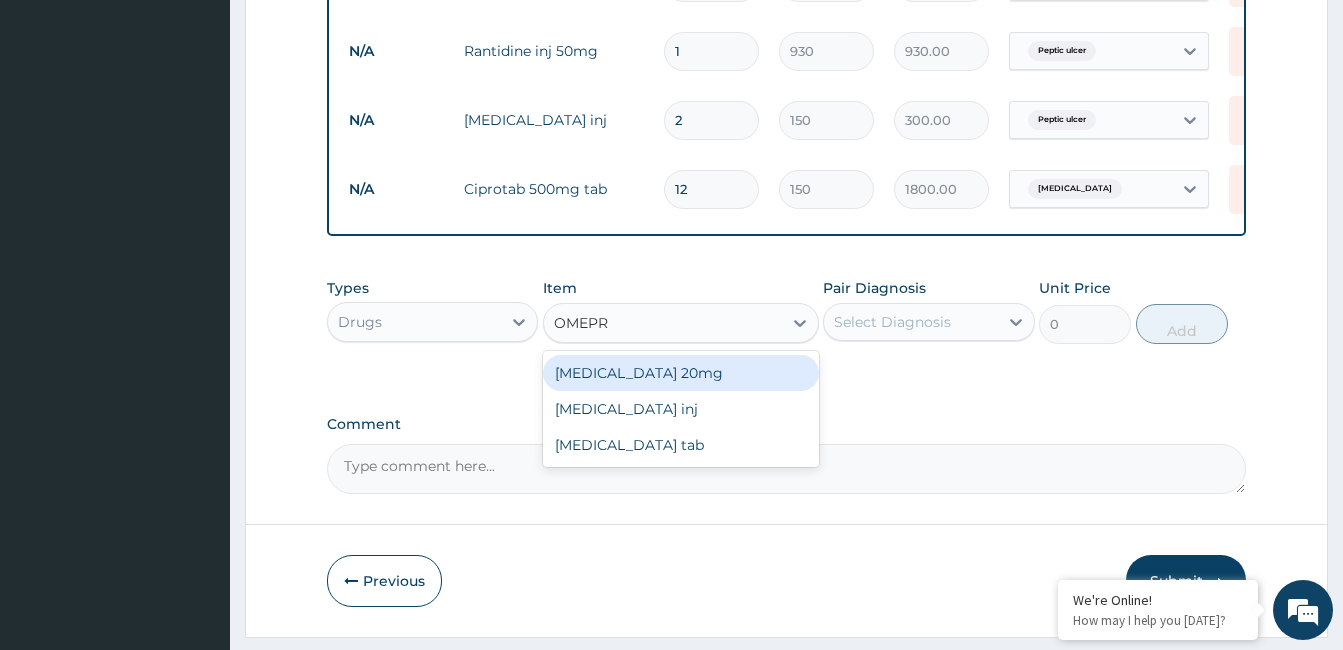 click on "Omeprazole 20mg" at bounding box center (681, 373) 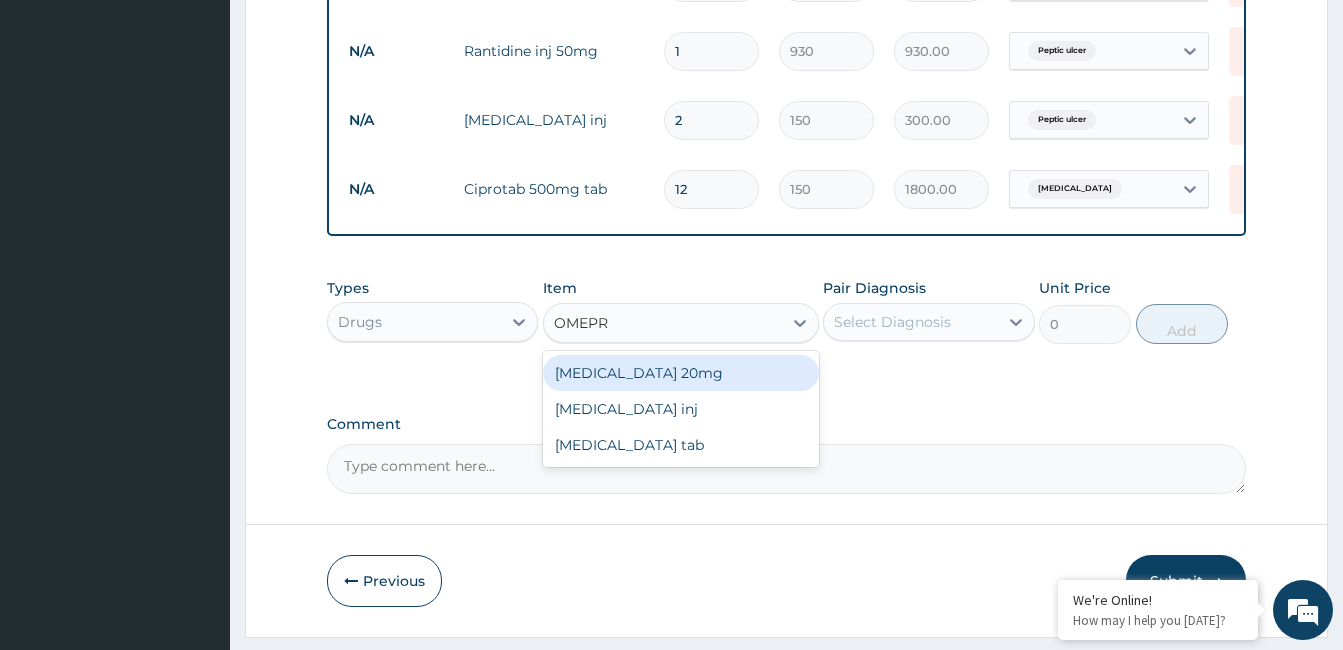 type 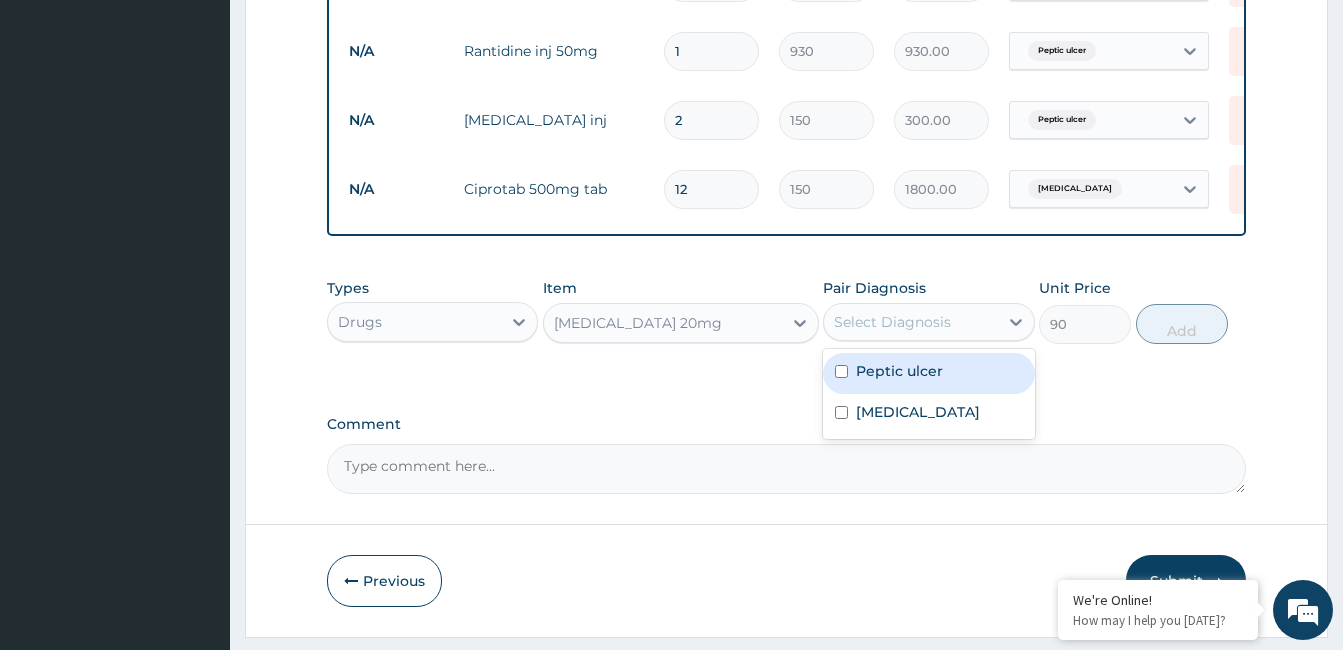 click on "Select Diagnosis" at bounding box center (892, 322) 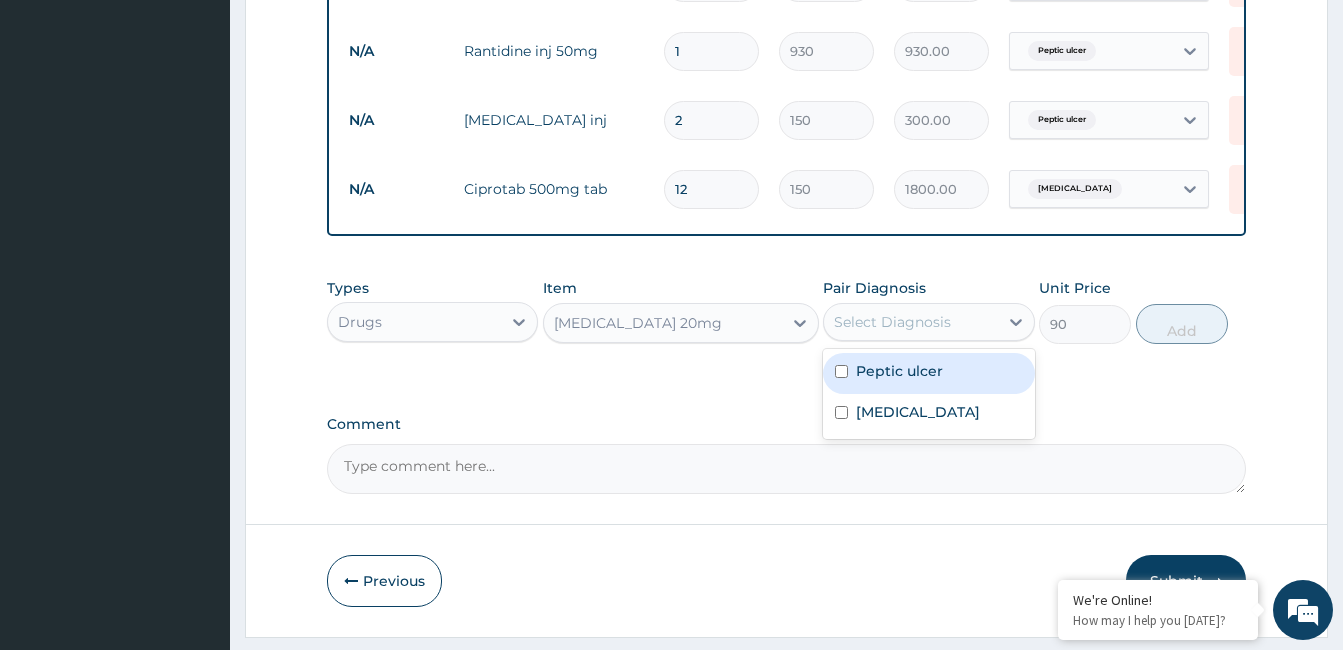 click on "Peptic ulcer" at bounding box center (899, 371) 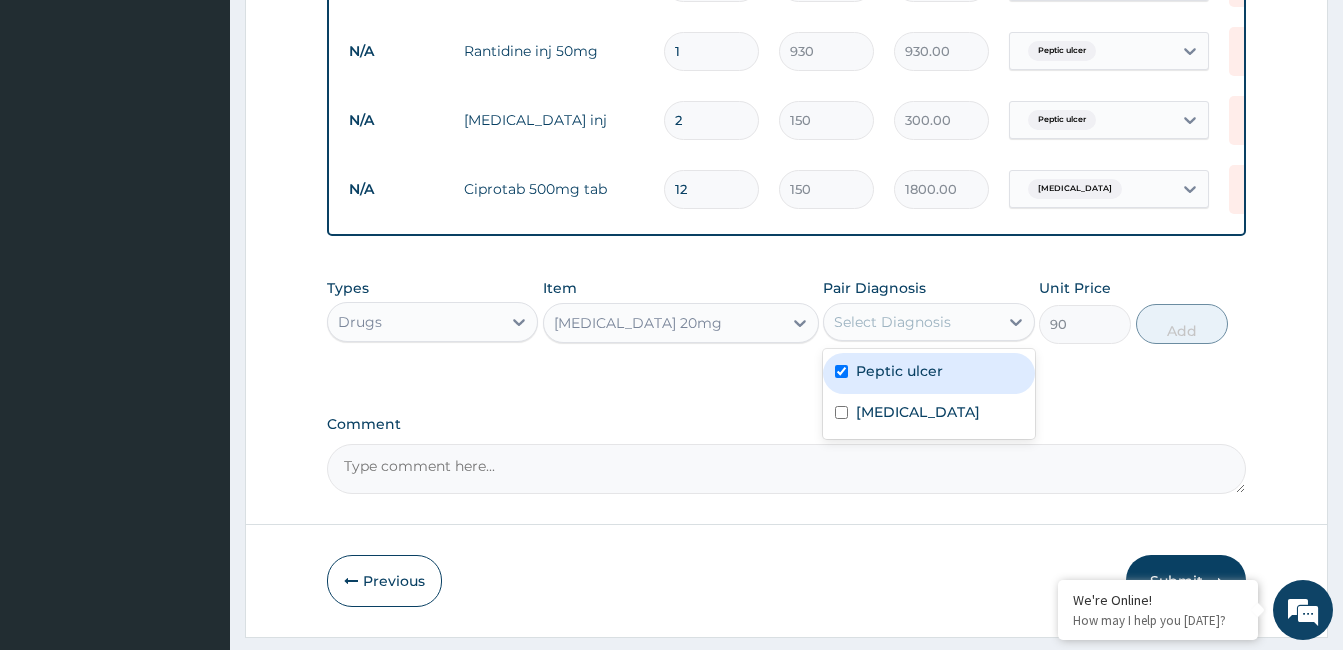 checkbox on "true" 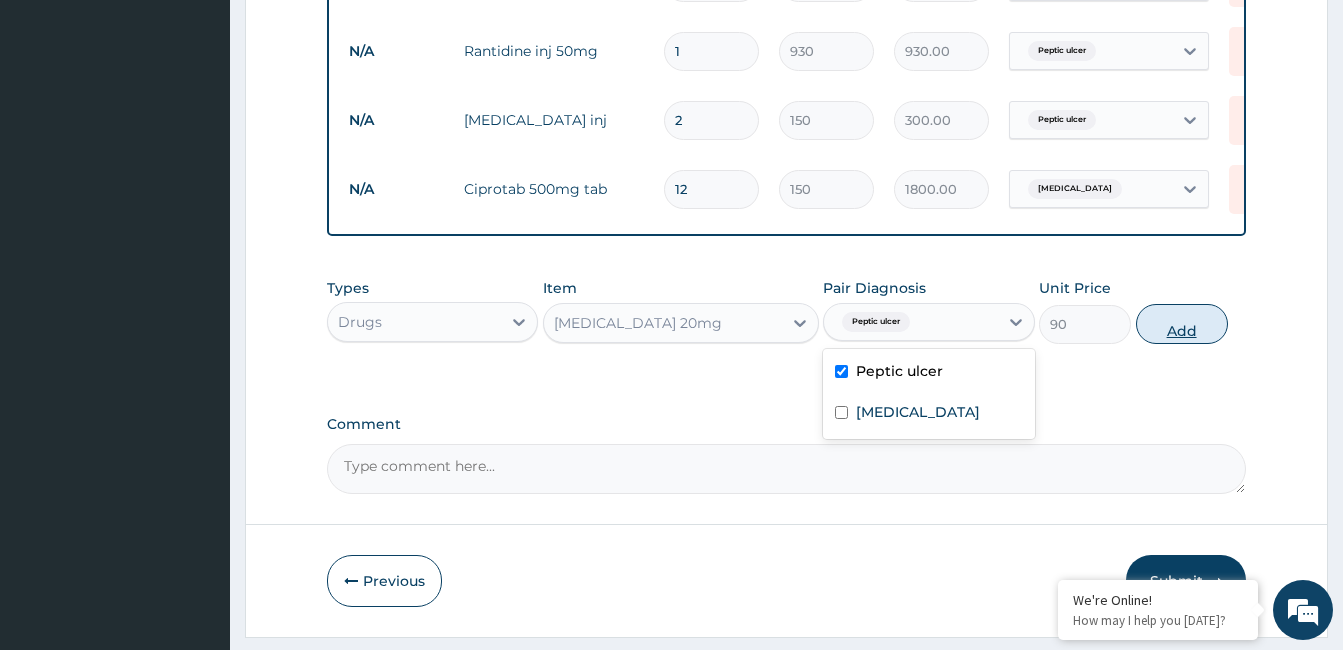 click on "Add" at bounding box center (1182, 324) 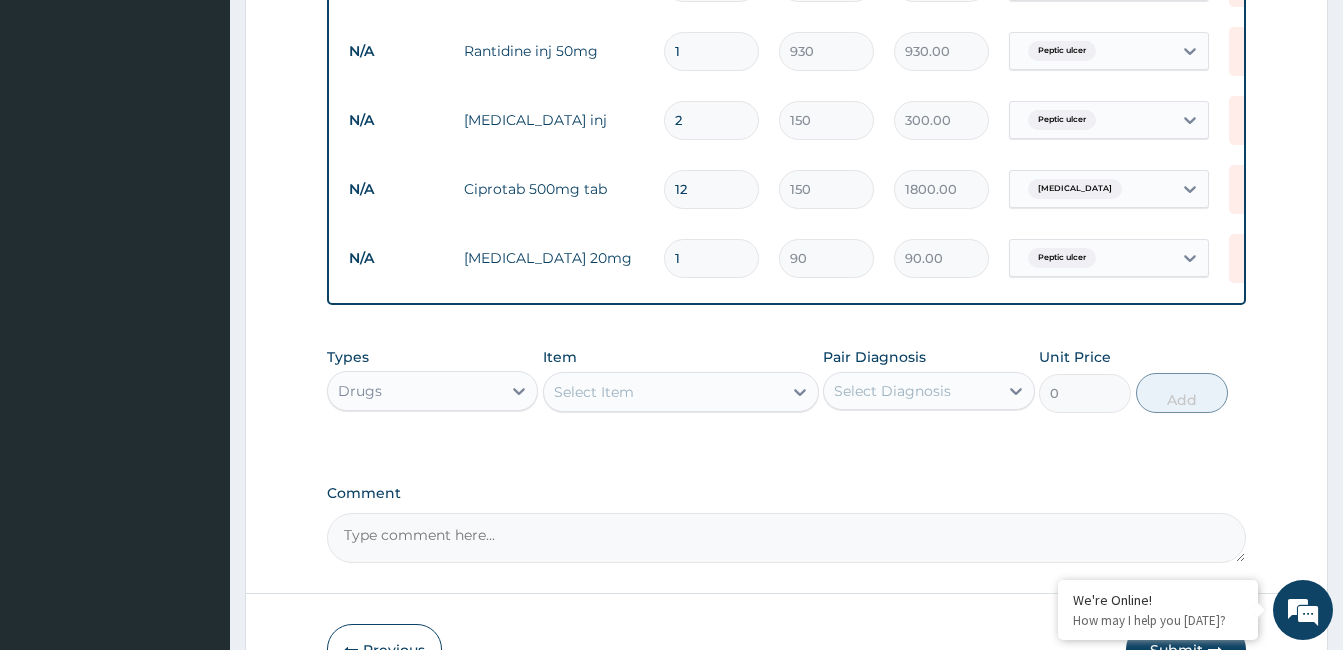 type 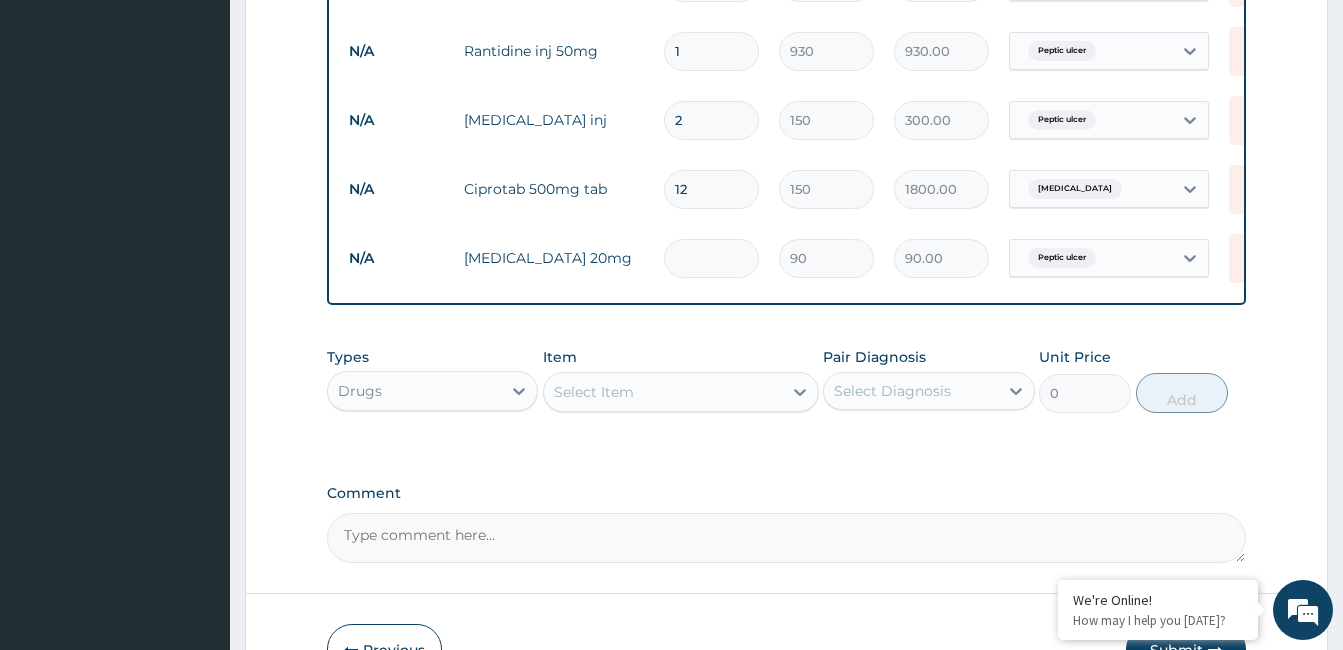 type on "0.00" 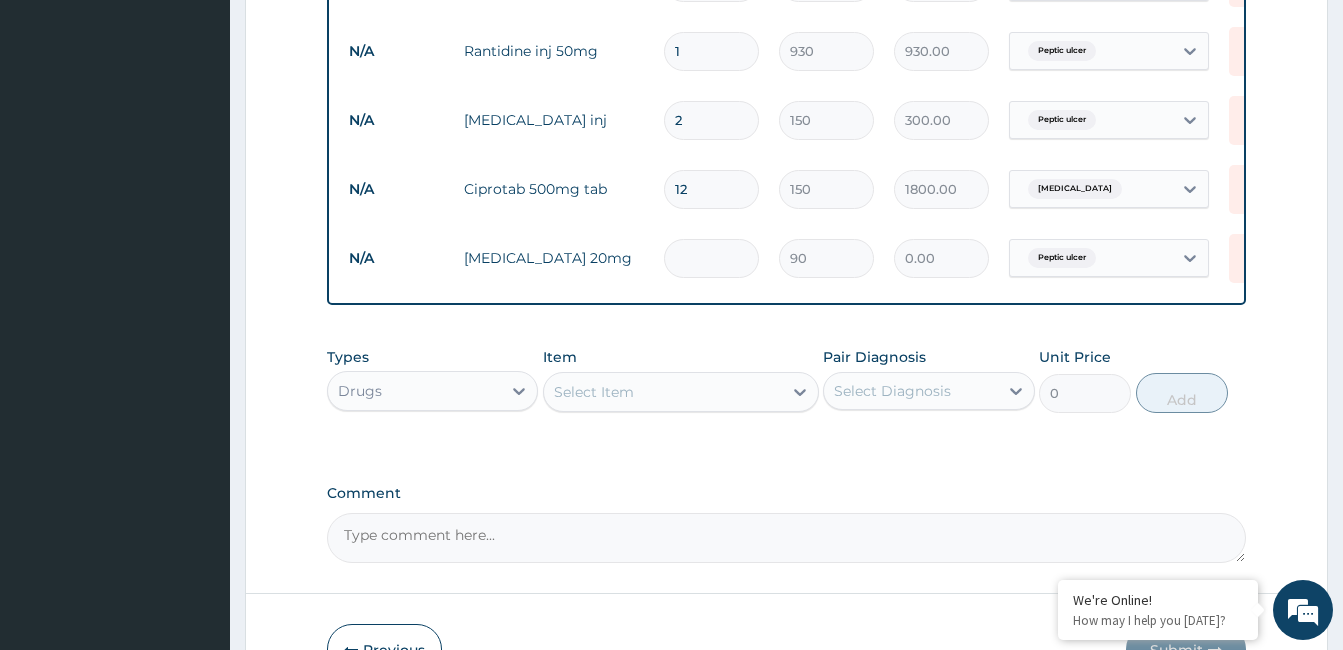 type on "4" 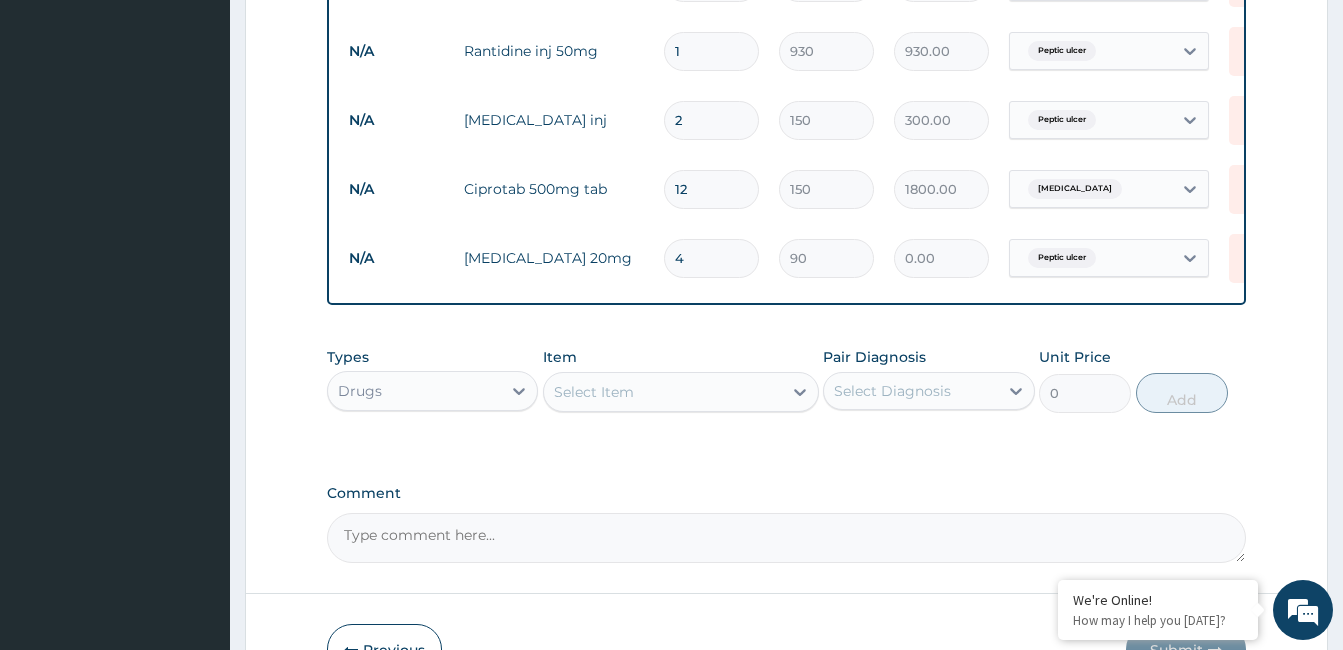 type on "360.00" 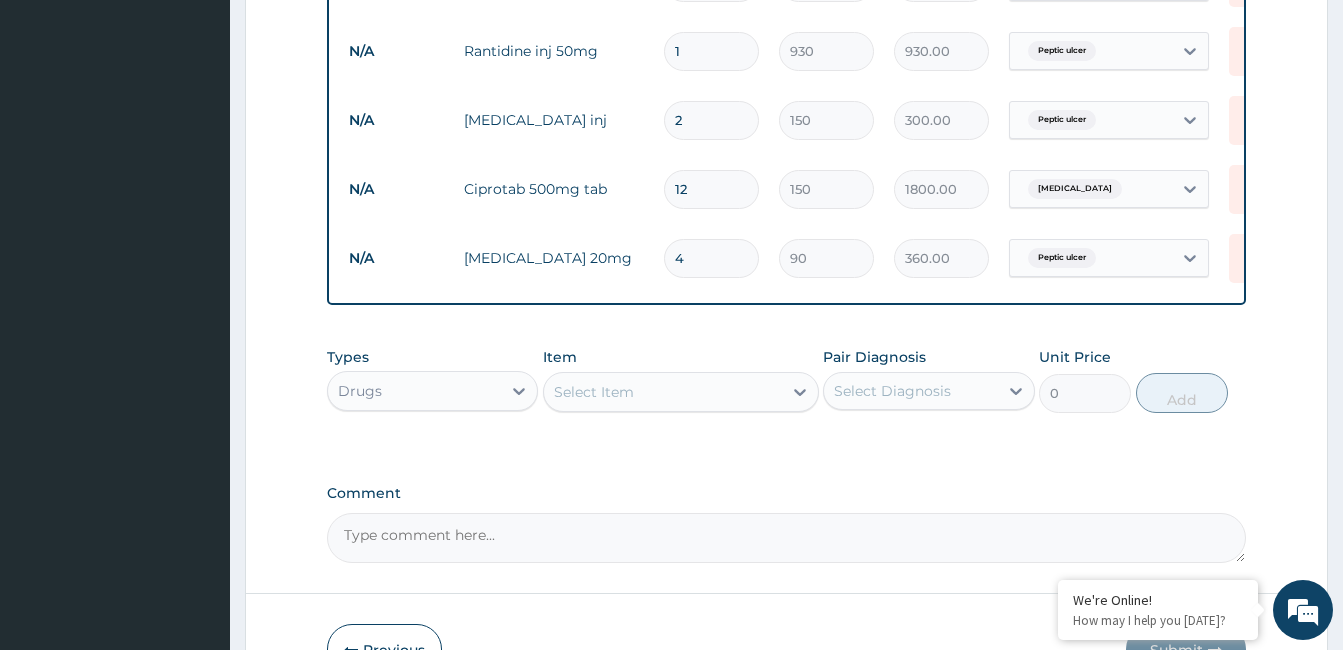 type on "42" 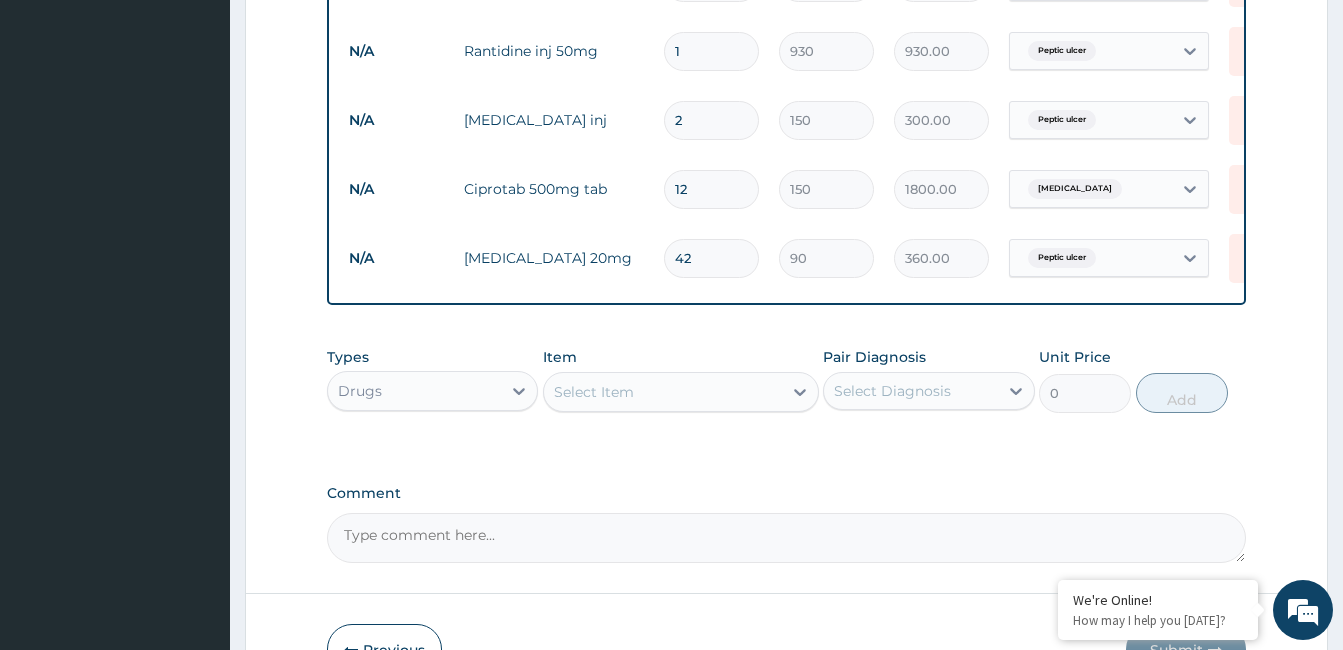 type on "3780.00" 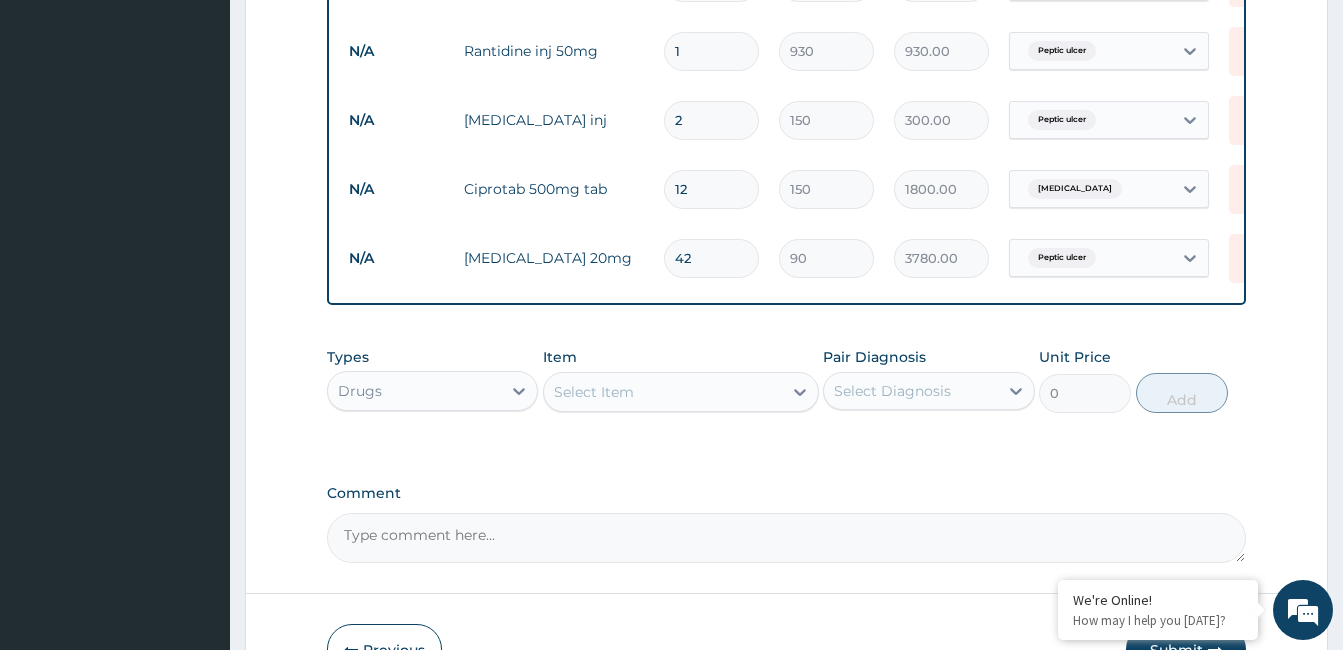 type on "42" 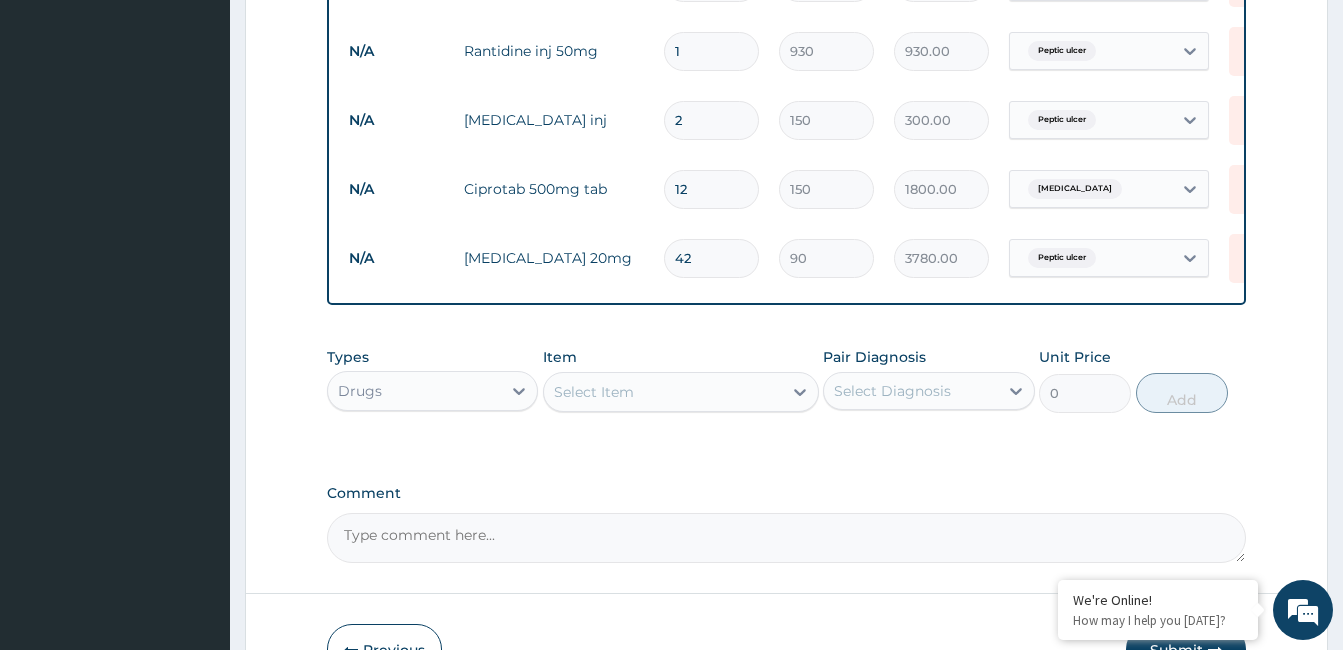 click on "Select Item" at bounding box center (663, 392) 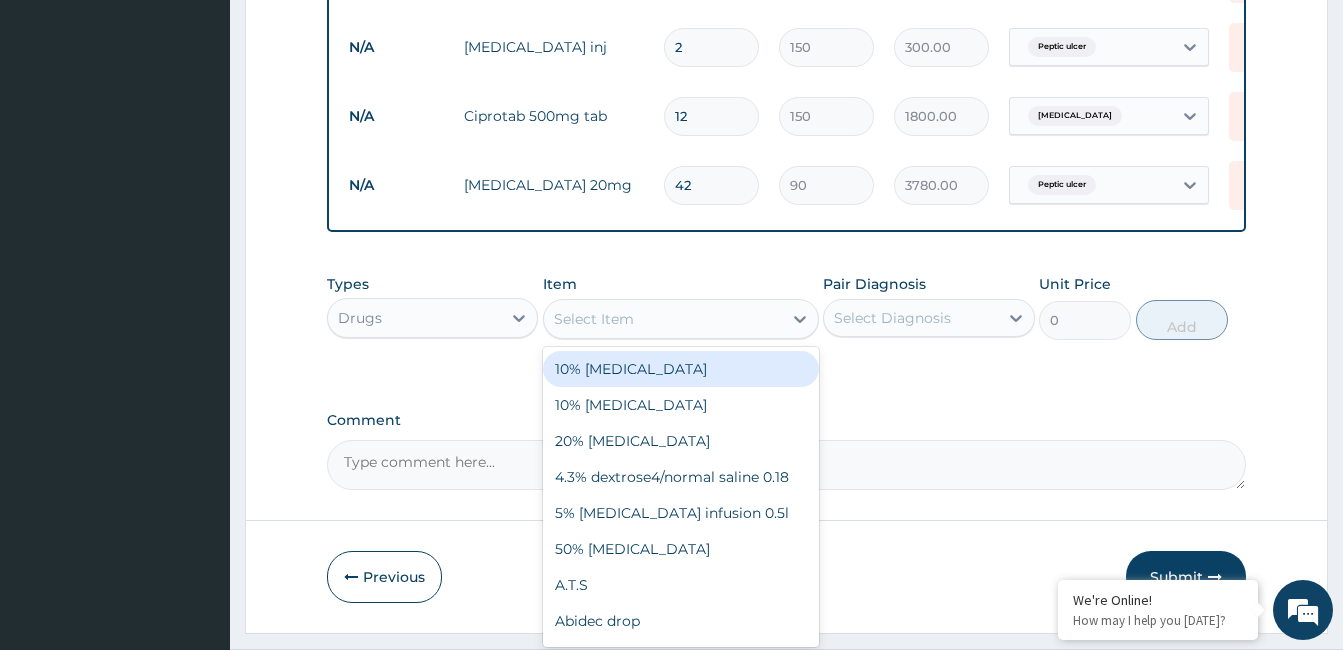 scroll, scrollTop: 1195, scrollLeft: 0, axis: vertical 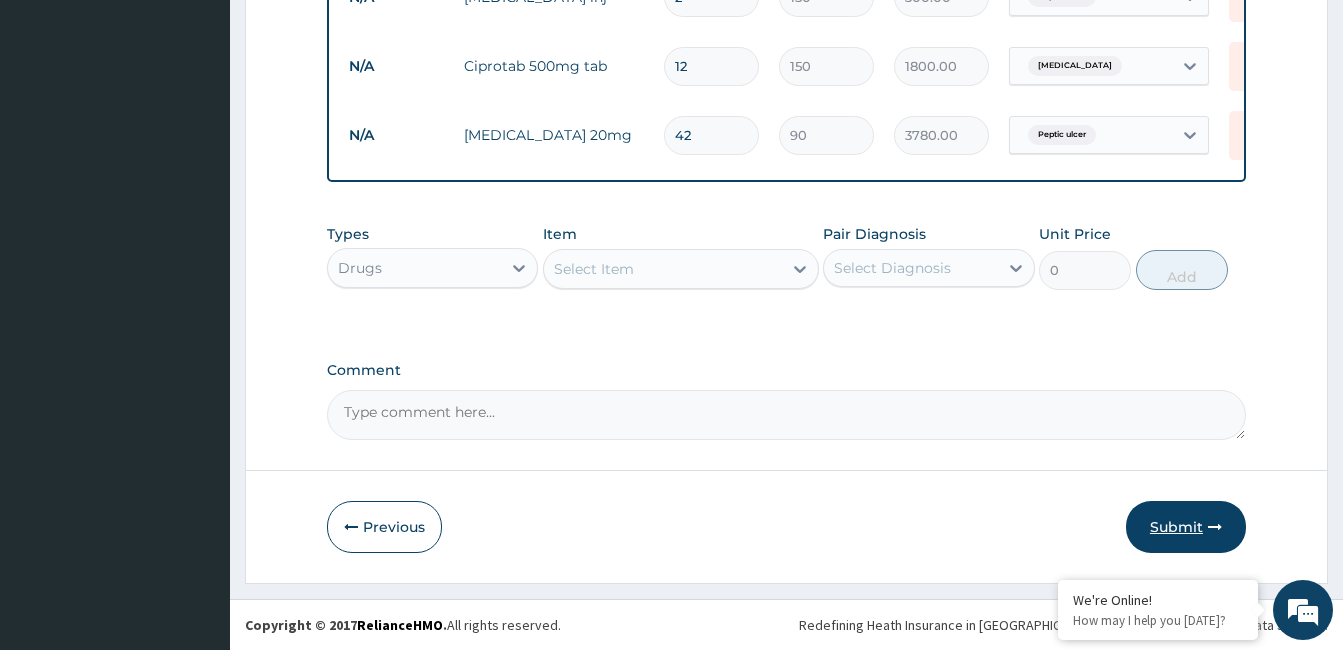 click on "Submit" at bounding box center (1186, 527) 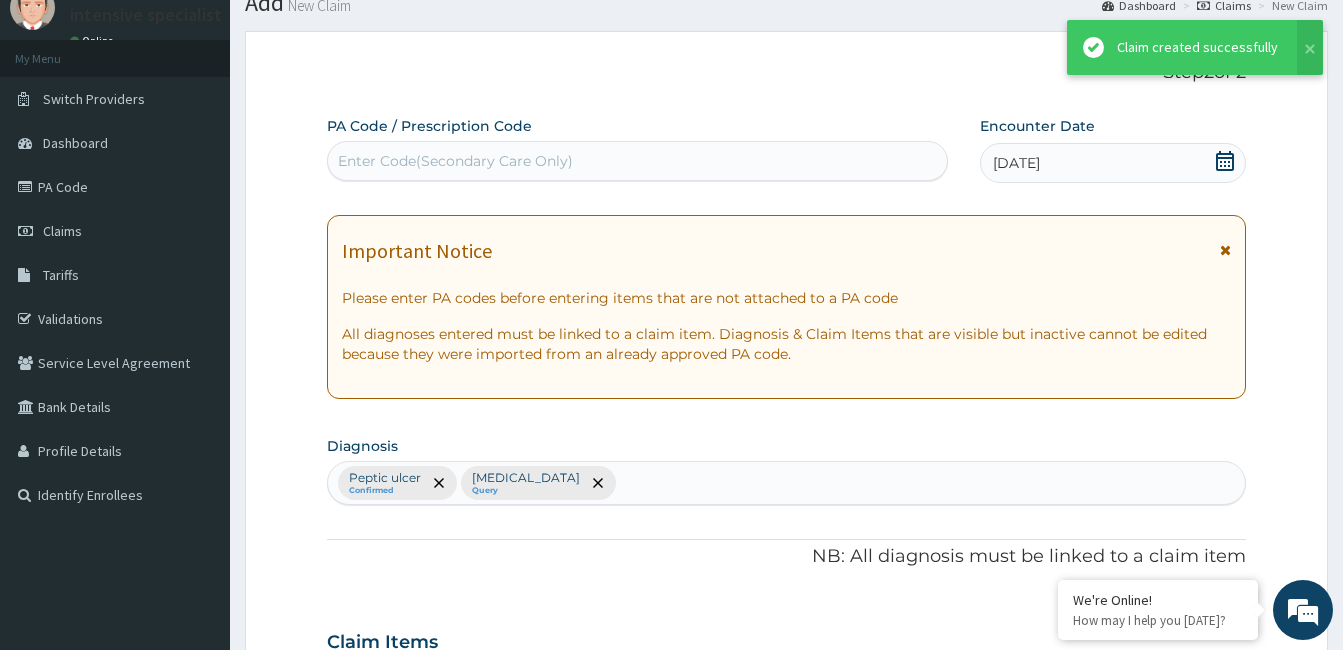 scroll, scrollTop: 1195, scrollLeft: 0, axis: vertical 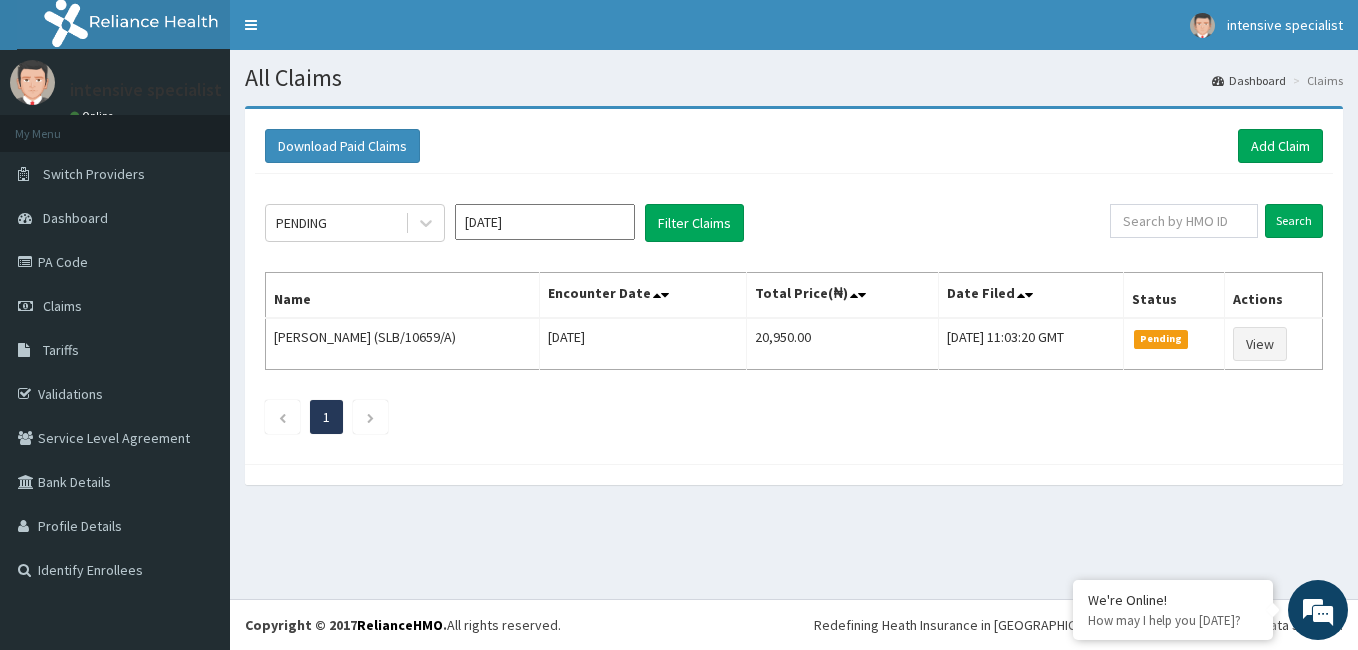 click on "All Claims
Dashboard
Claims
Download Paid Claims Add Claim × Note you can only download claims within a maximum of 1 year and the dates will auto-adjust when you select range that is greater than 1 year From [DATE] To [DATE] Close Download PENDING [DATE] Filter Claims Search Name Encounter Date Total Price(₦) Date Filed Status Actions [PERSON_NAME] (SLB/10659/A) [DATE] 20,950.00 [DATE] 11:03:20 GMT Pending View 1" at bounding box center [794, 324] 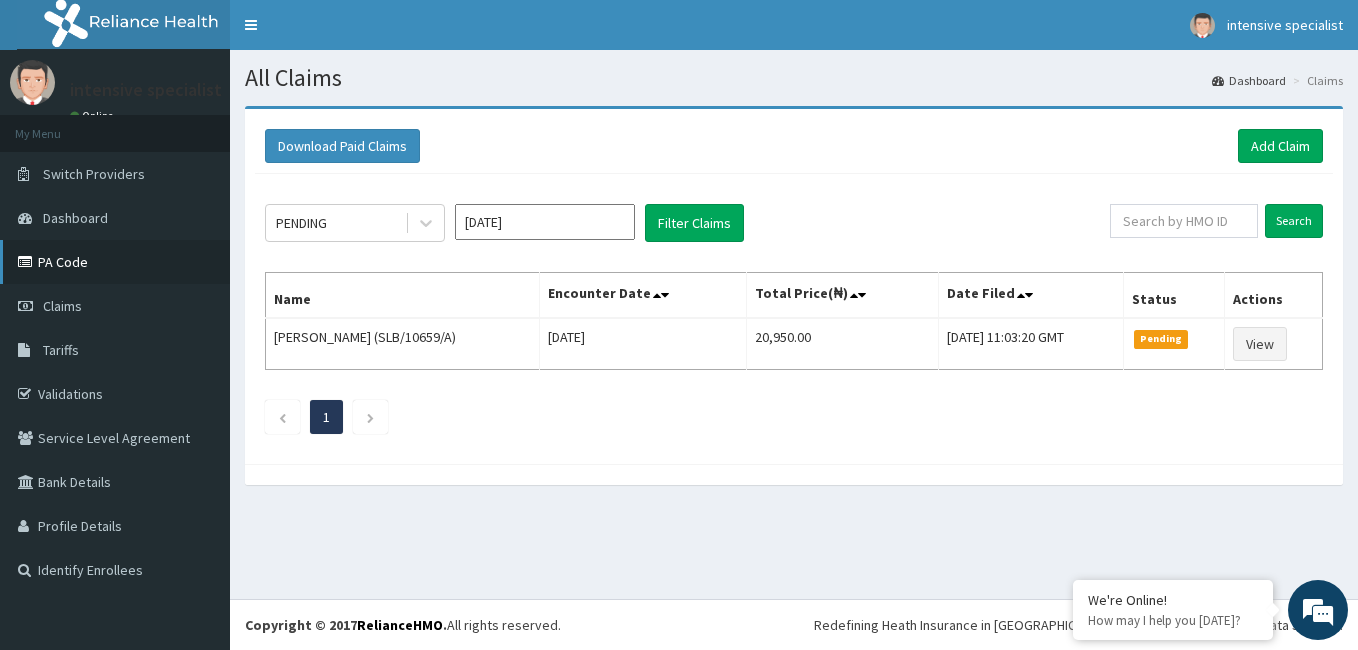 scroll, scrollTop: 0, scrollLeft: 0, axis: both 